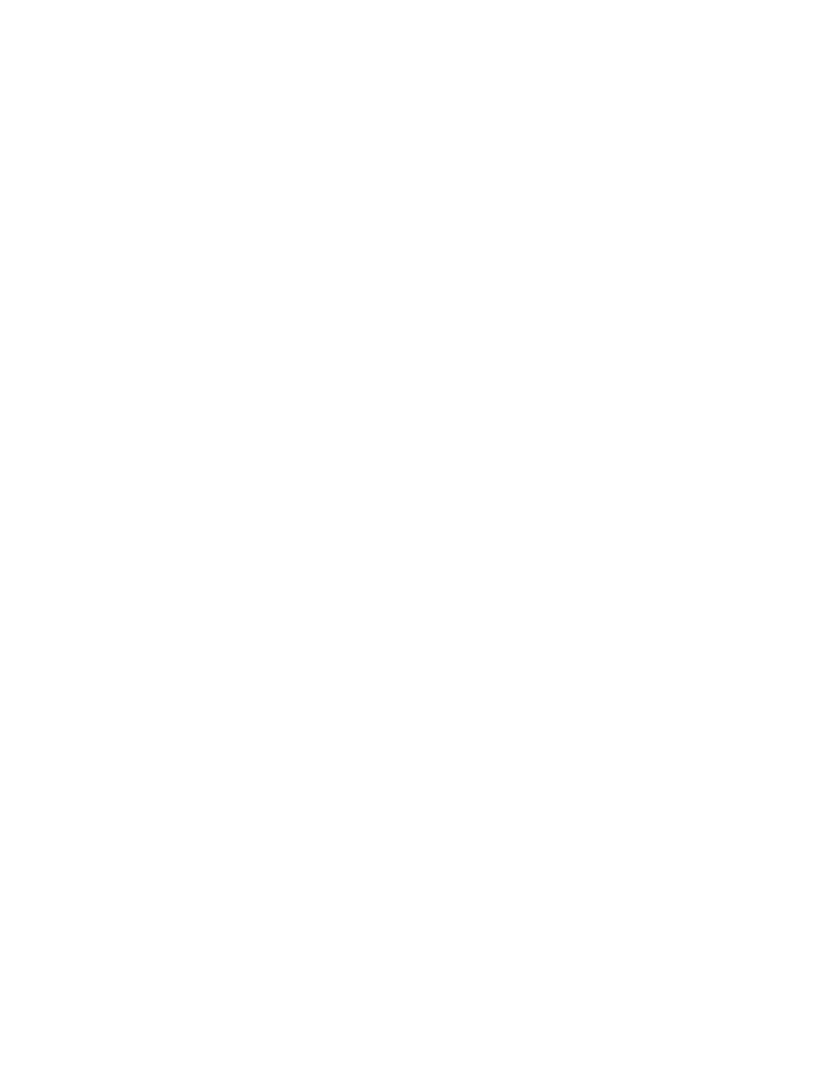 scroll, scrollTop: 0, scrollLeft: 0, axis: both 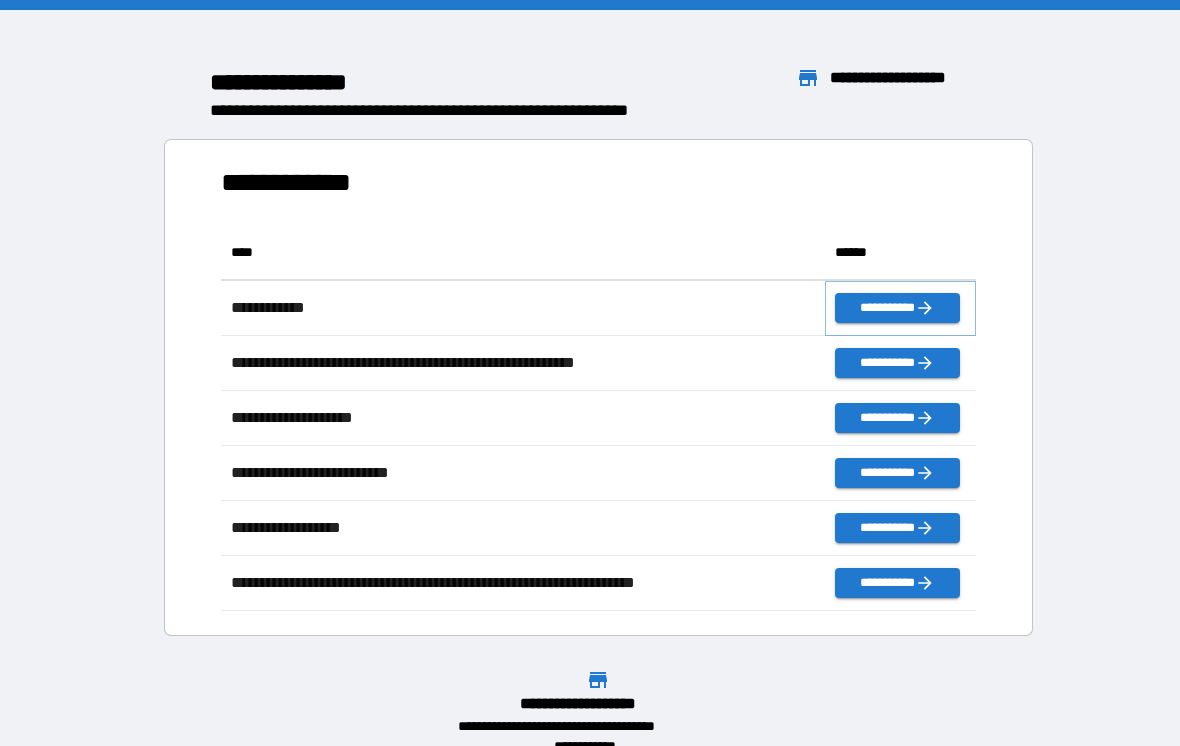 click on "**********" at bounding box center (897, 308) 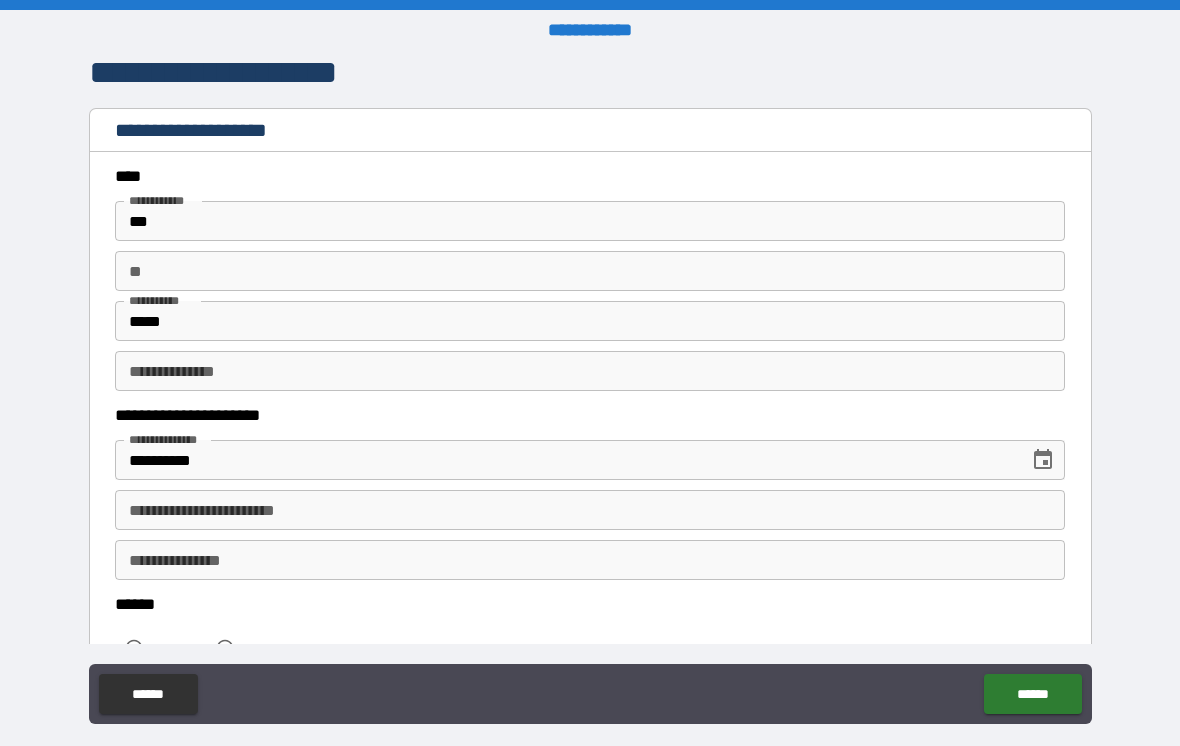 click on "**********" at bounding box center (590, 510) 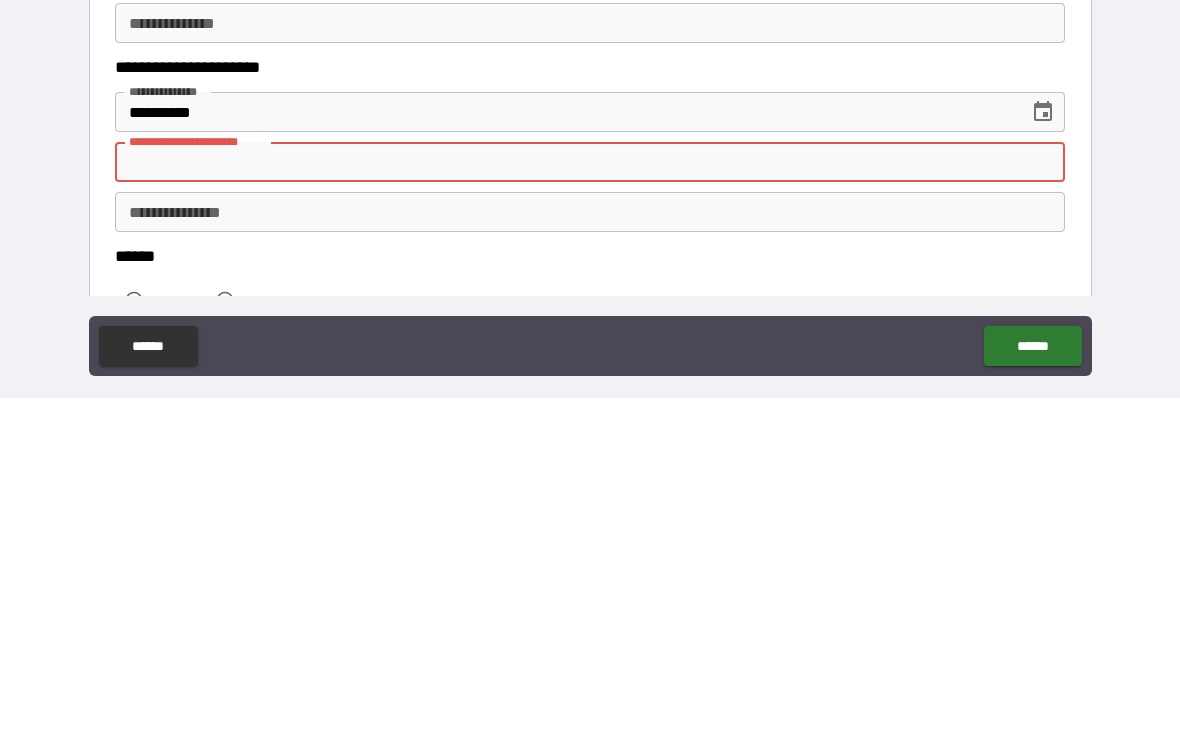 click on "**********" at bounding box center [590, 510] 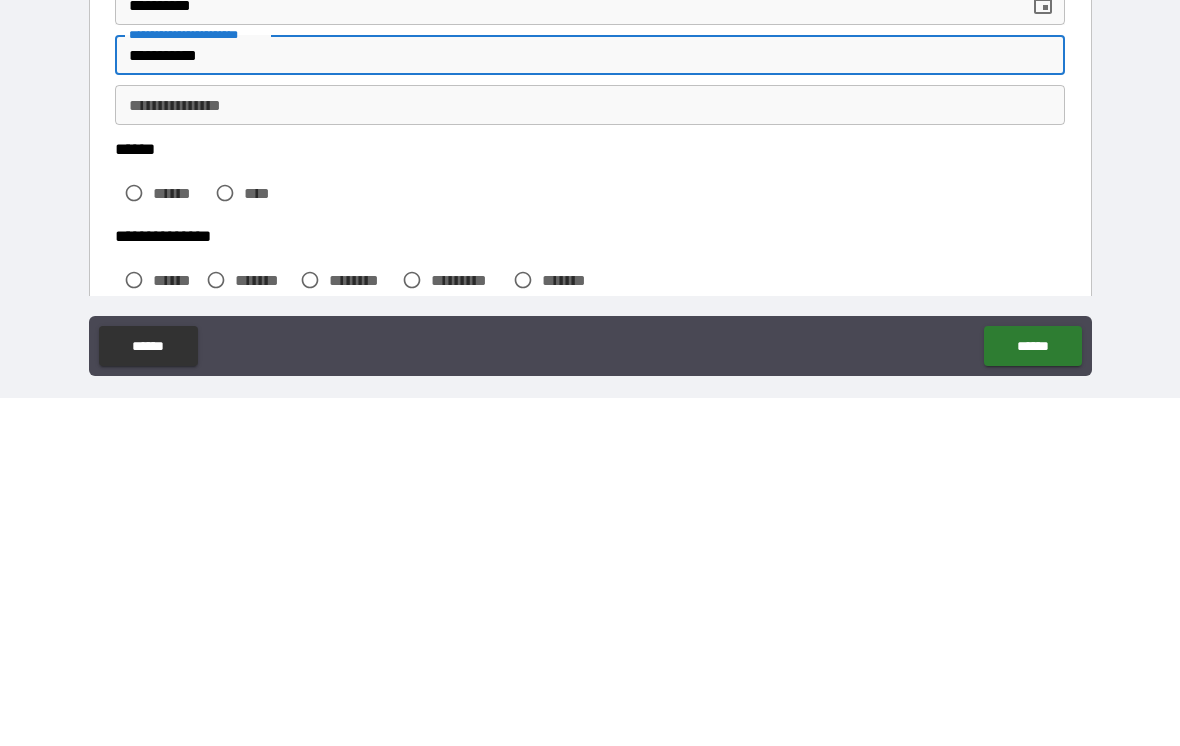 scroll, scrollTop: 114, scrollLeft: 0, axis: vertical 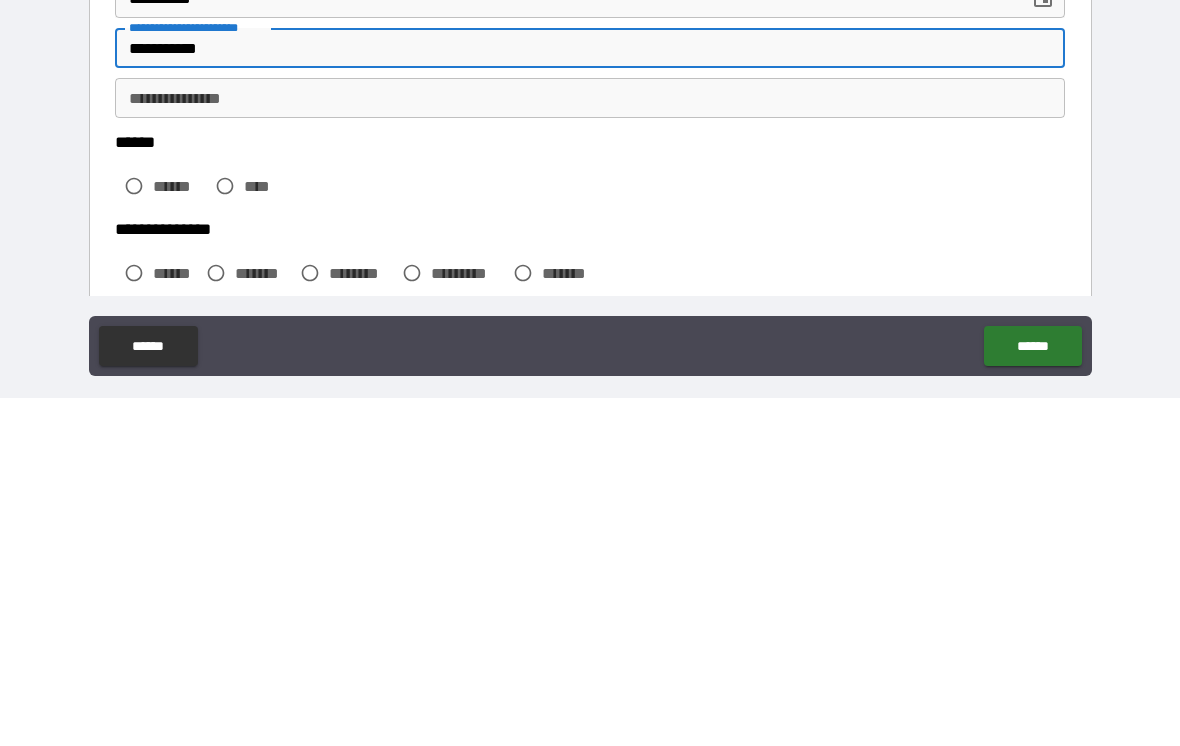 type on "**********" 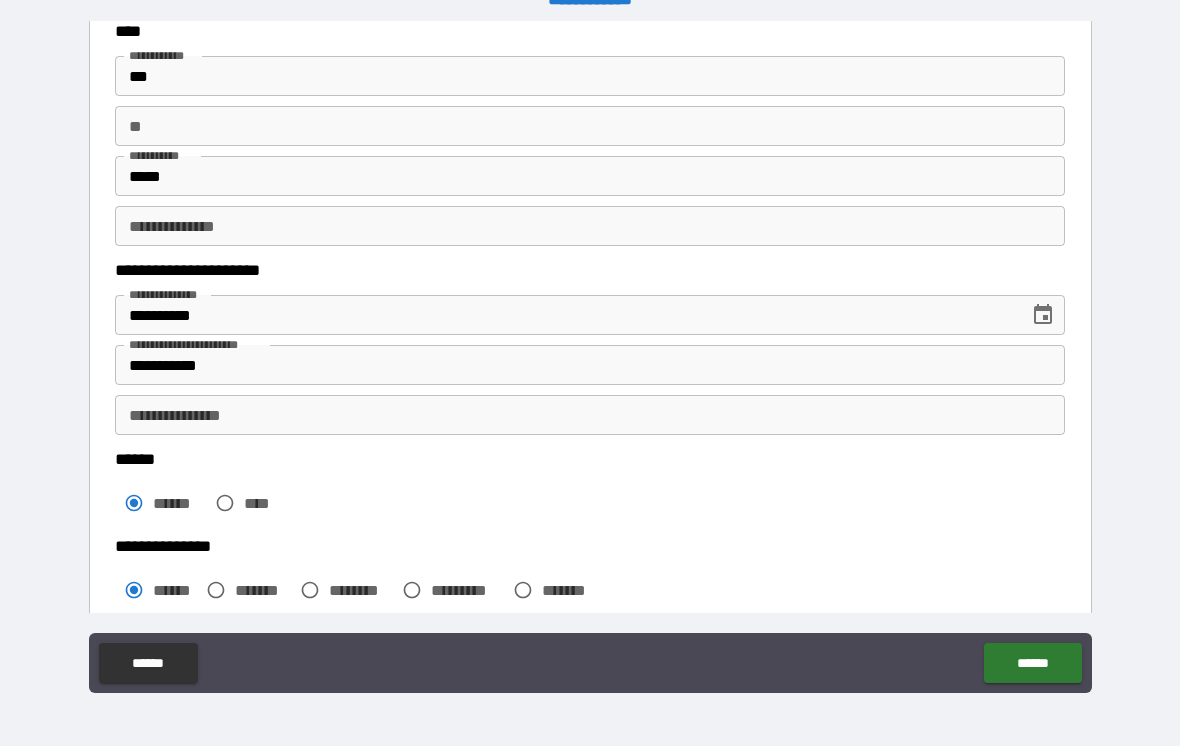 click on "******" at bounding box center (1032, 663) 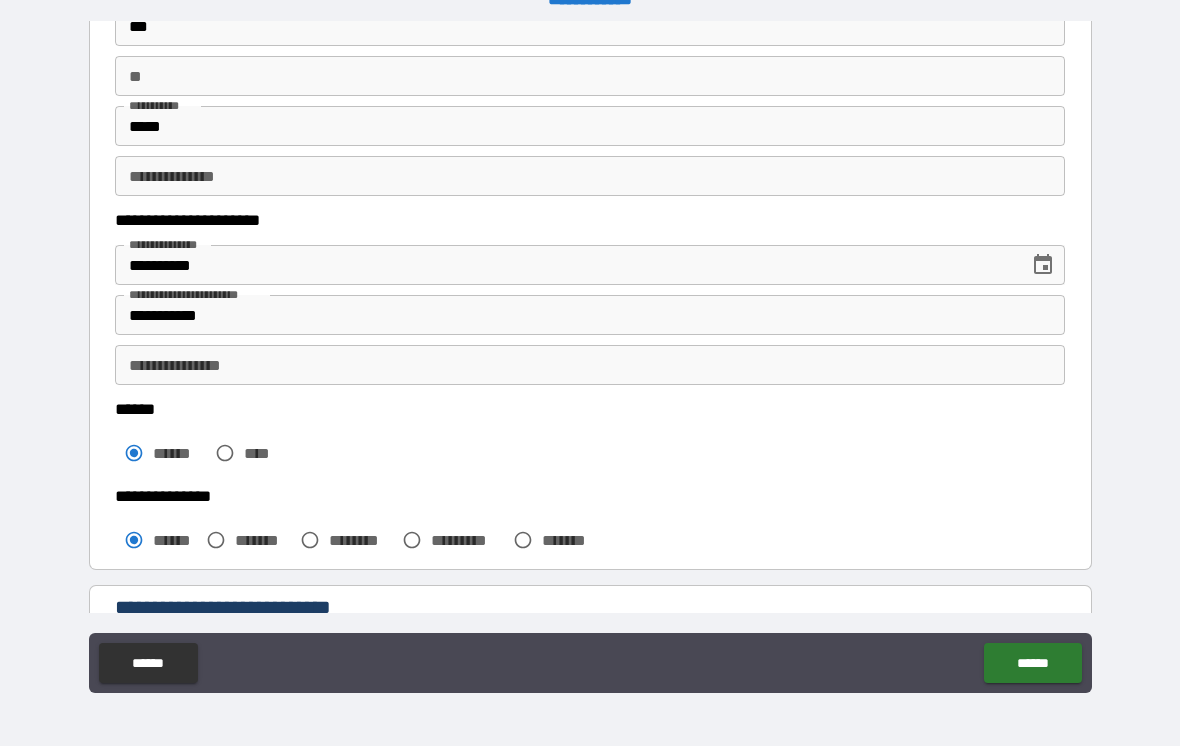 scroll, scrollTop: 163, scrollLeft: 0, axis: vertical 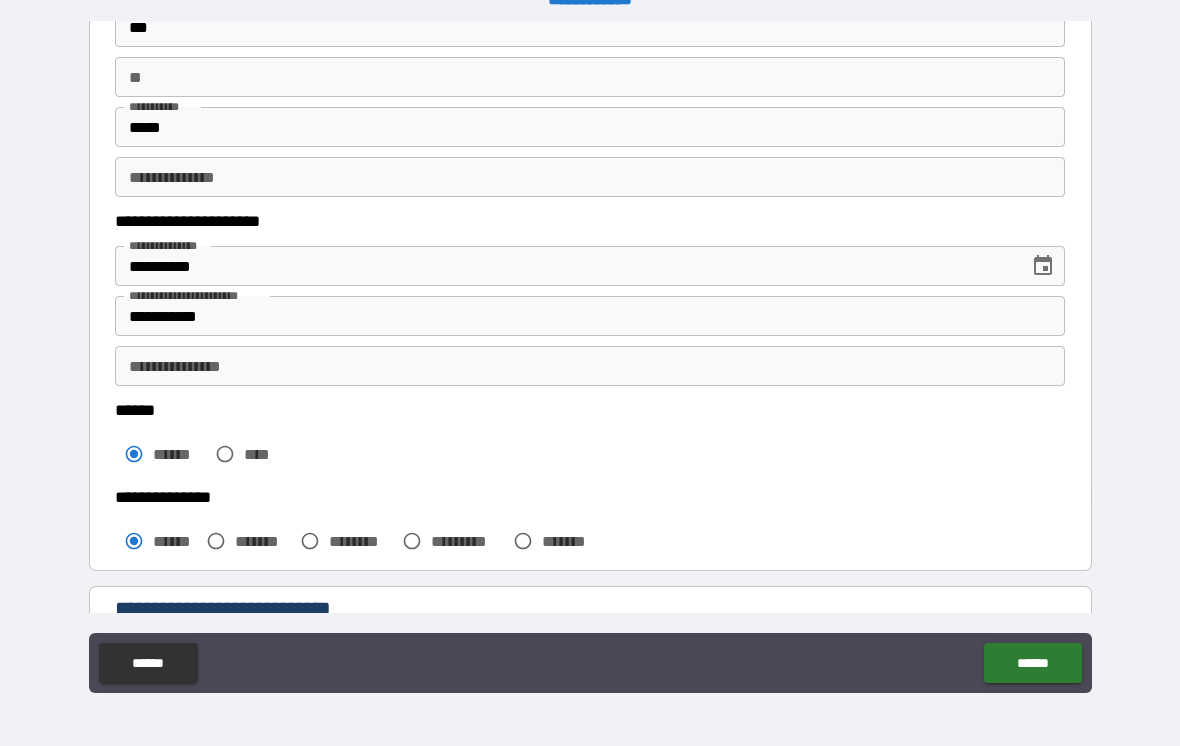 click on "**********" at bounding box center [590, 366] 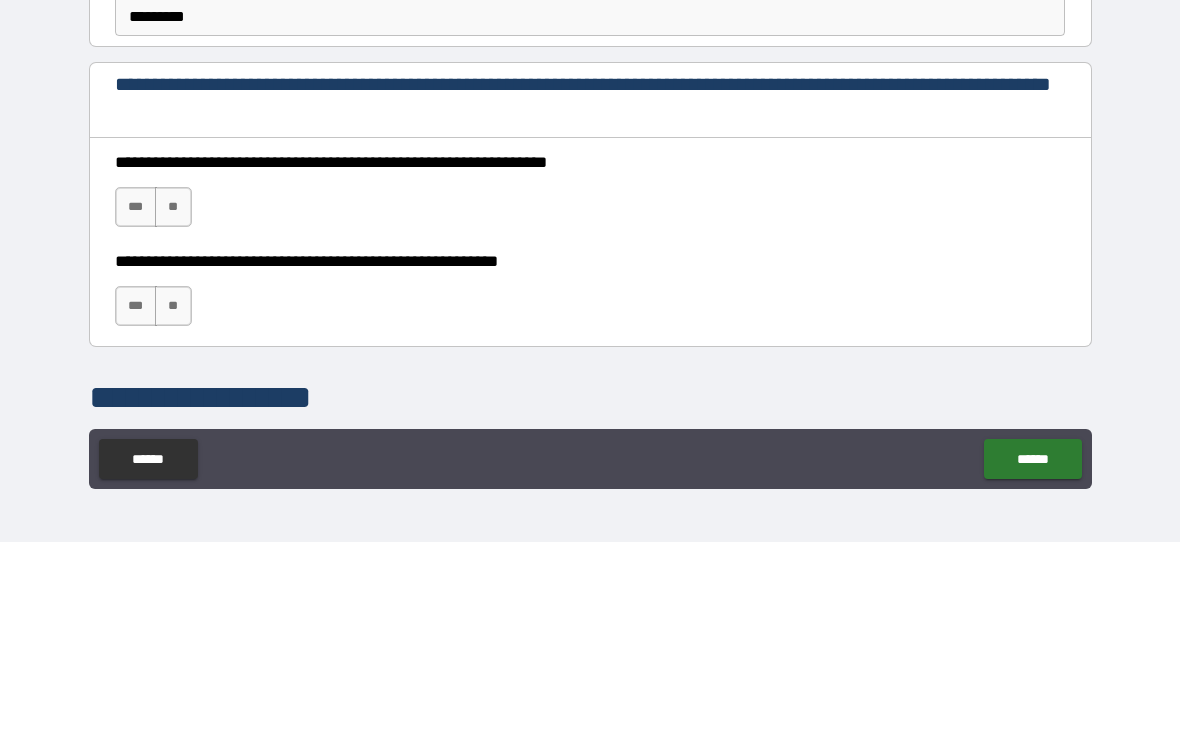 scroll, scrollTop: 1111, scrollLeft: 0, axis: vertical 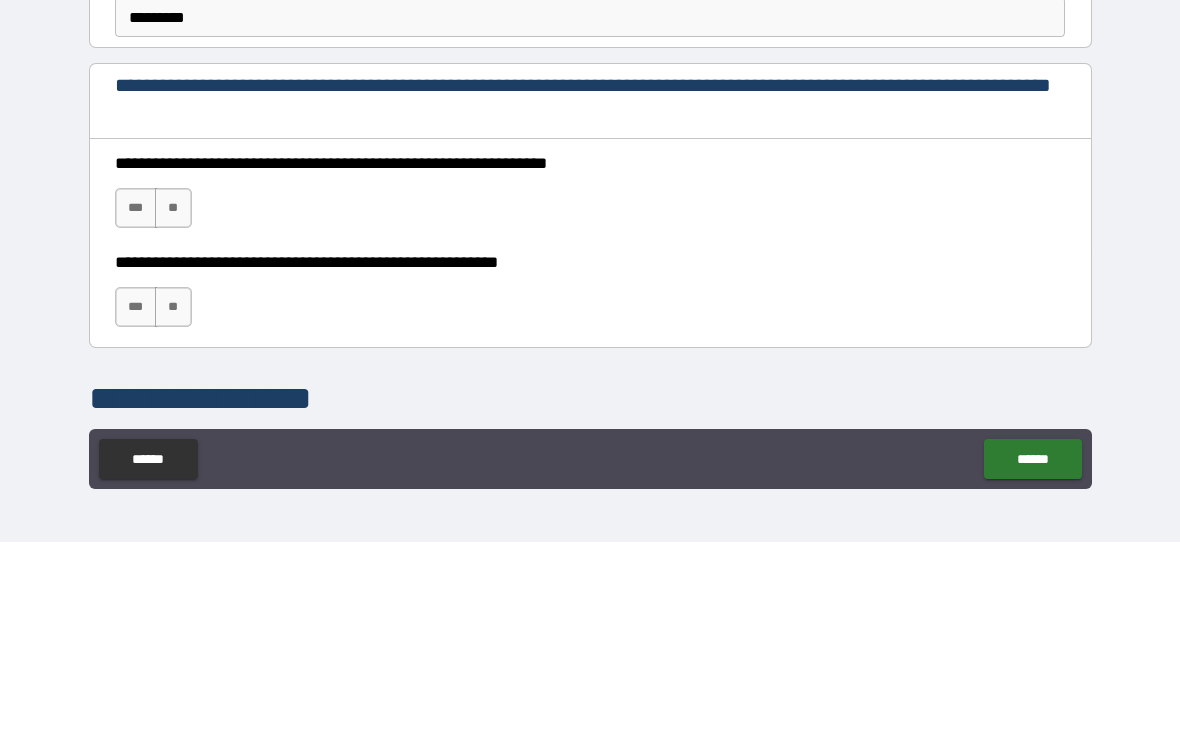 click on "**********" at bounding box center [590, 402] 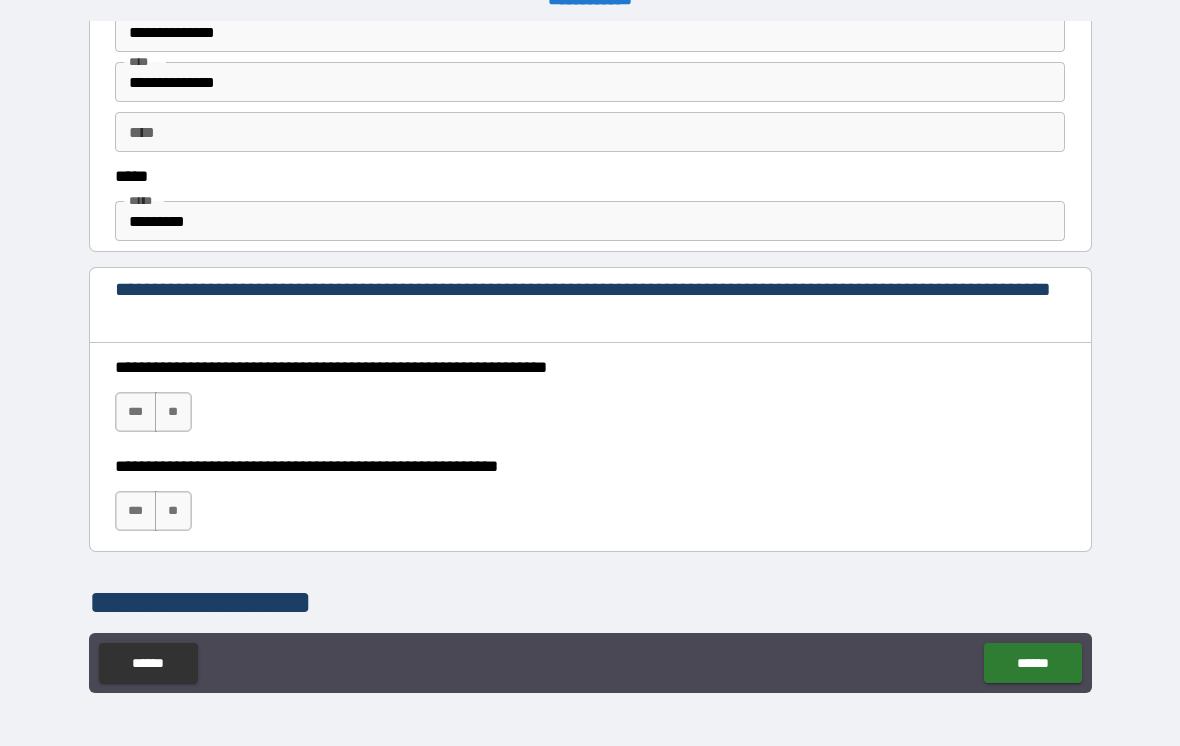 click on "***" at bounding box center [136, 412] 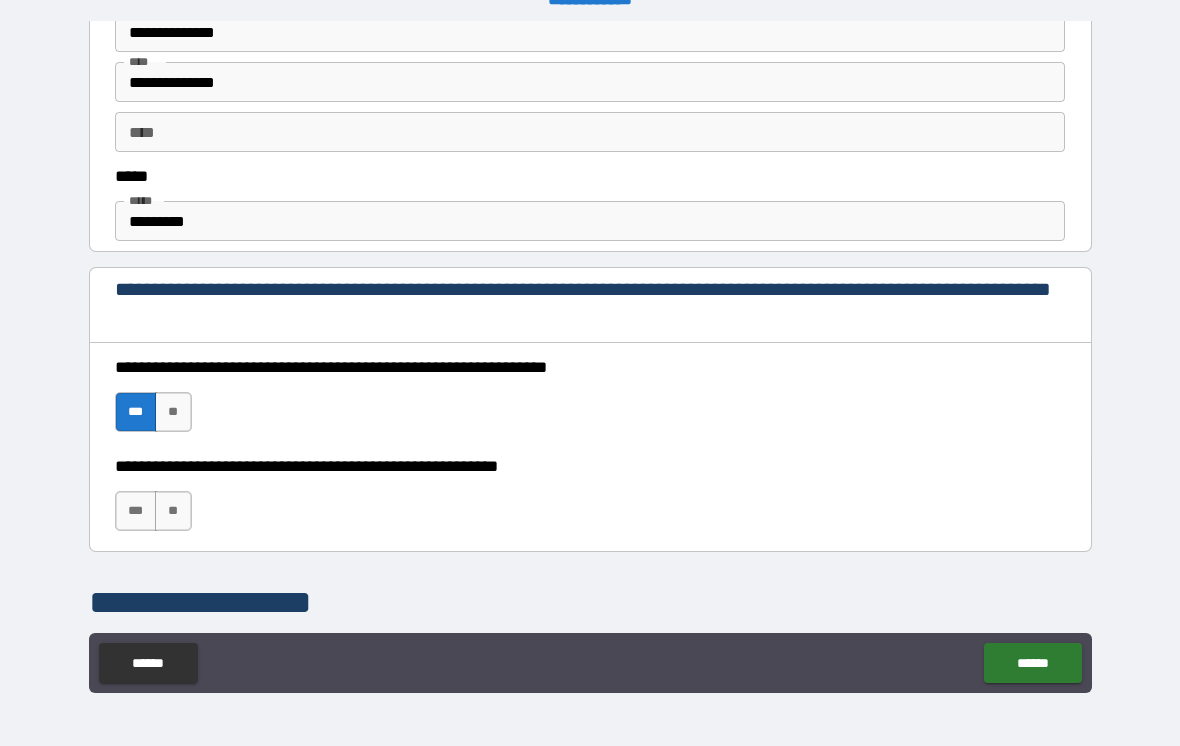 click on "**" at bounding box center [173, 511] 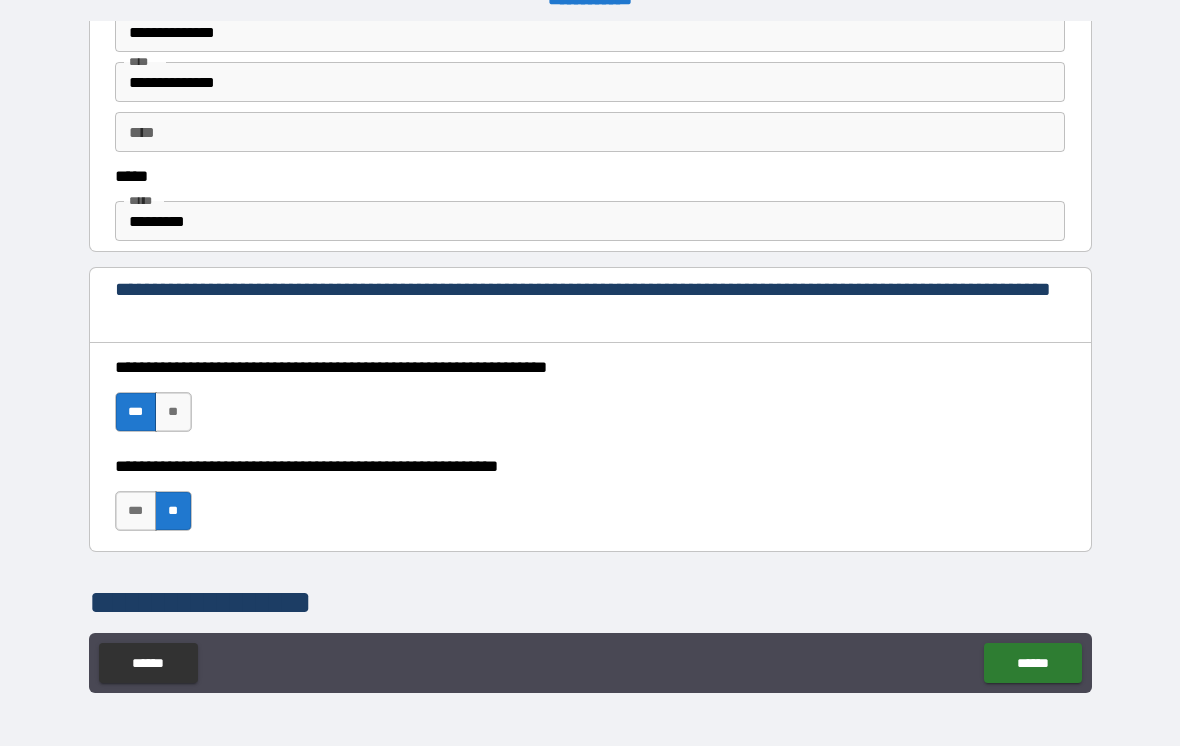 click on "***" at bounding box center (136, 511) 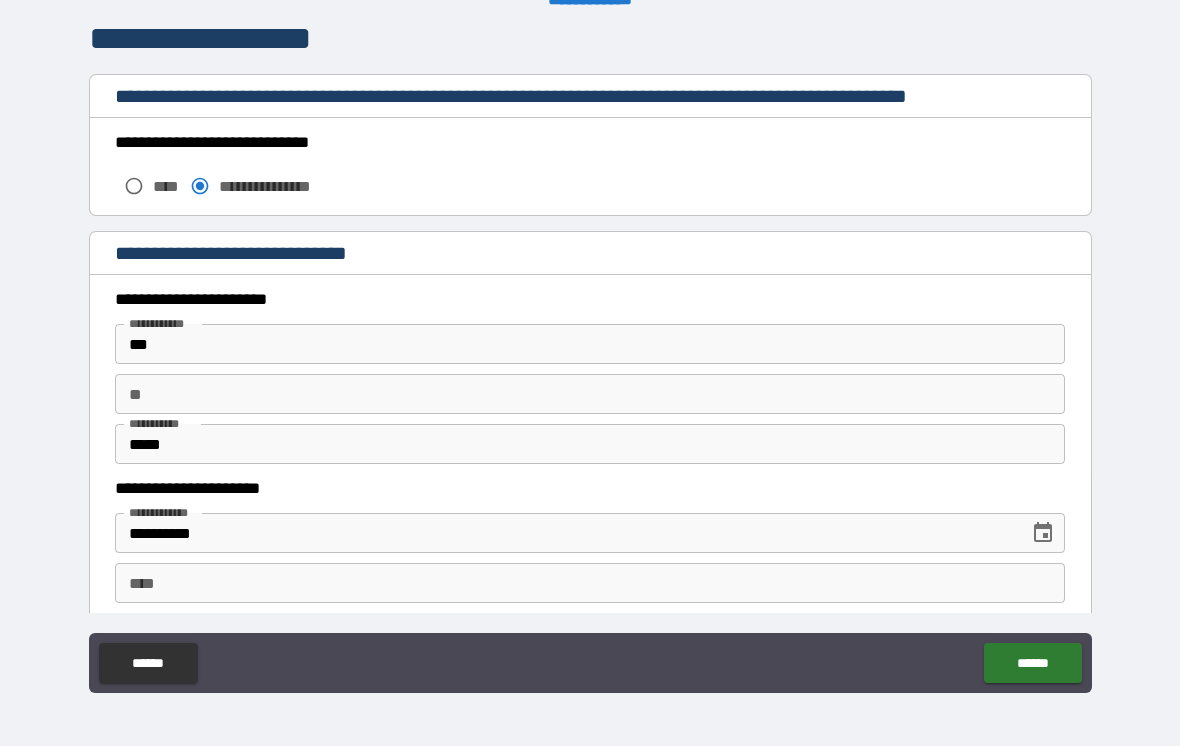 scroll, scrollTop: 1715, scrollLeft: 0, axis: vertical 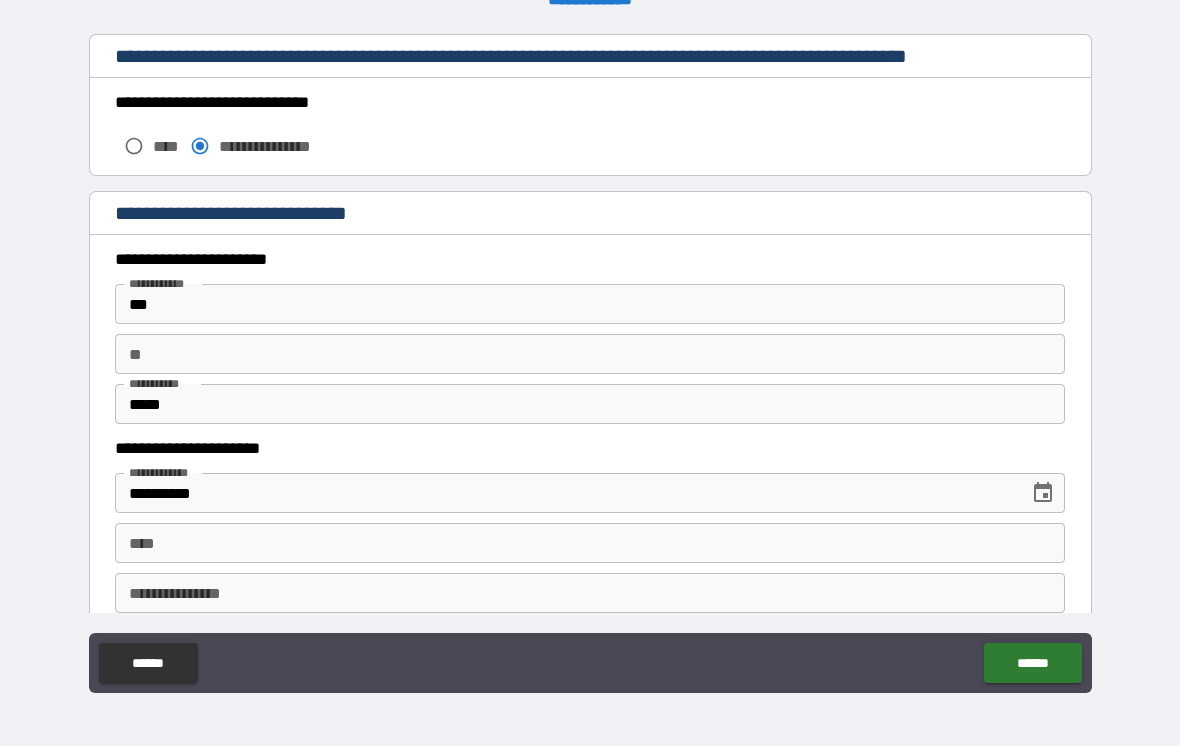 click on "***" at bounding box center [590, 304] 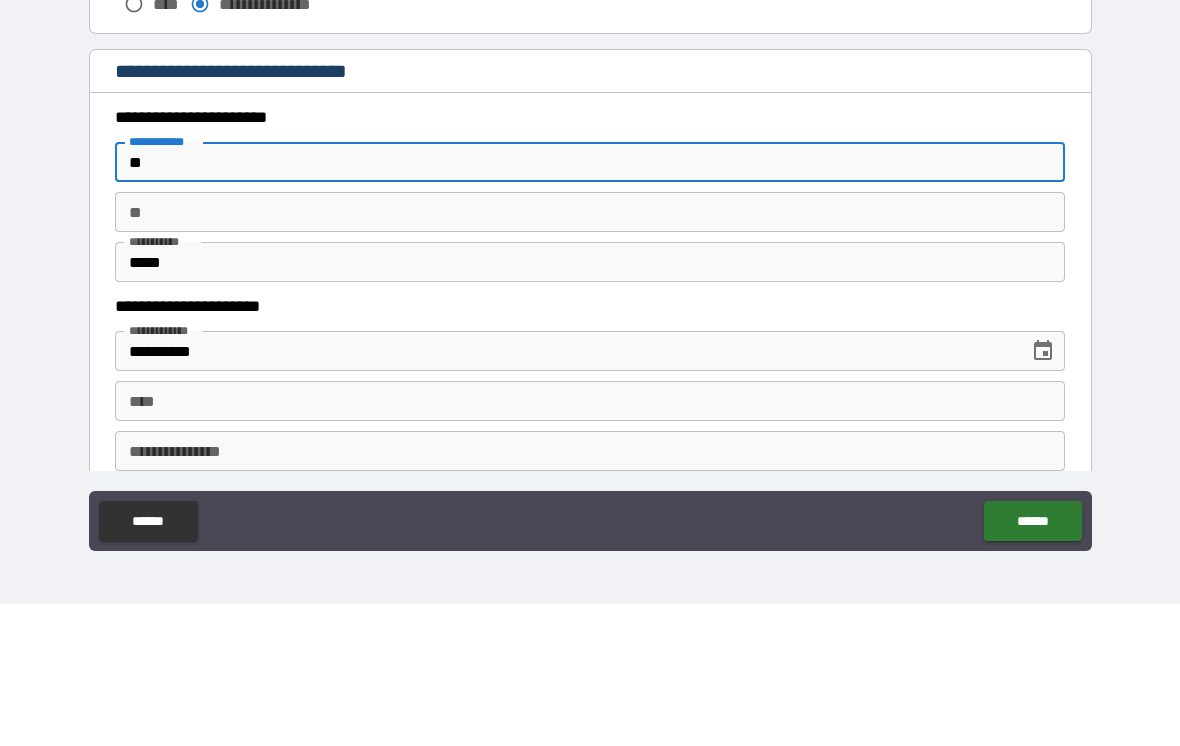 type on "*" 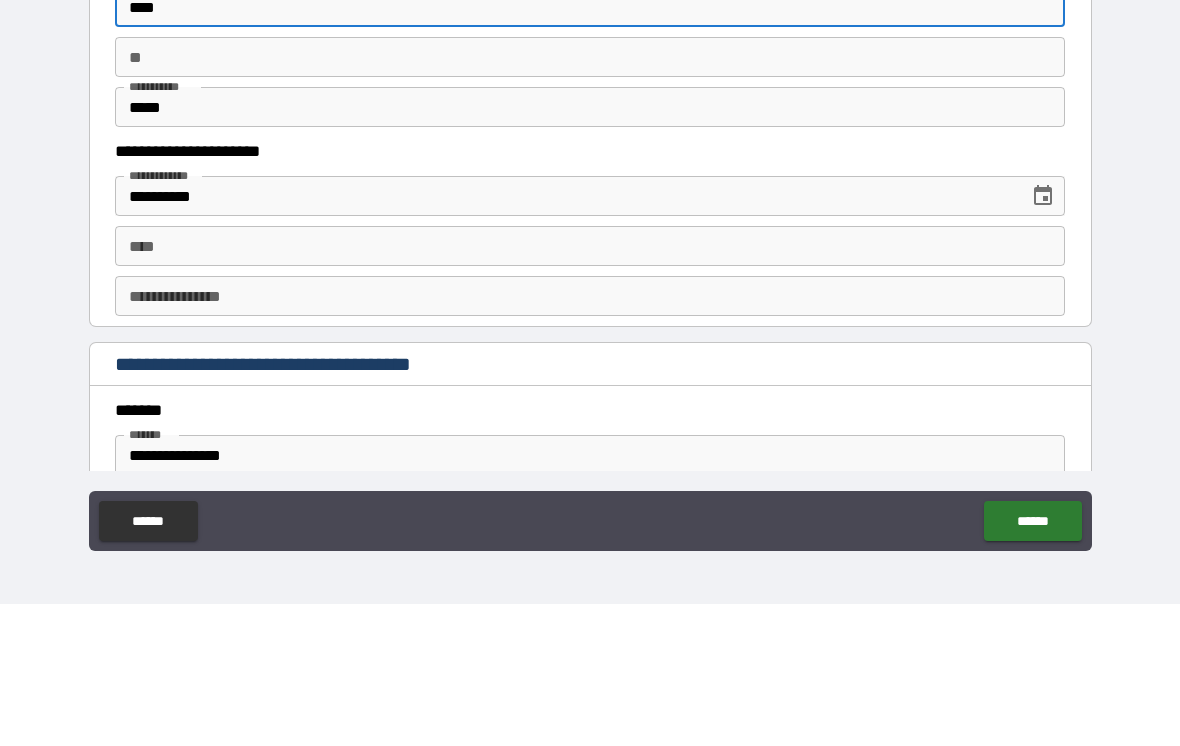 scroll, scrollTop: 1887, scrollLeft: 0, axis: vertical 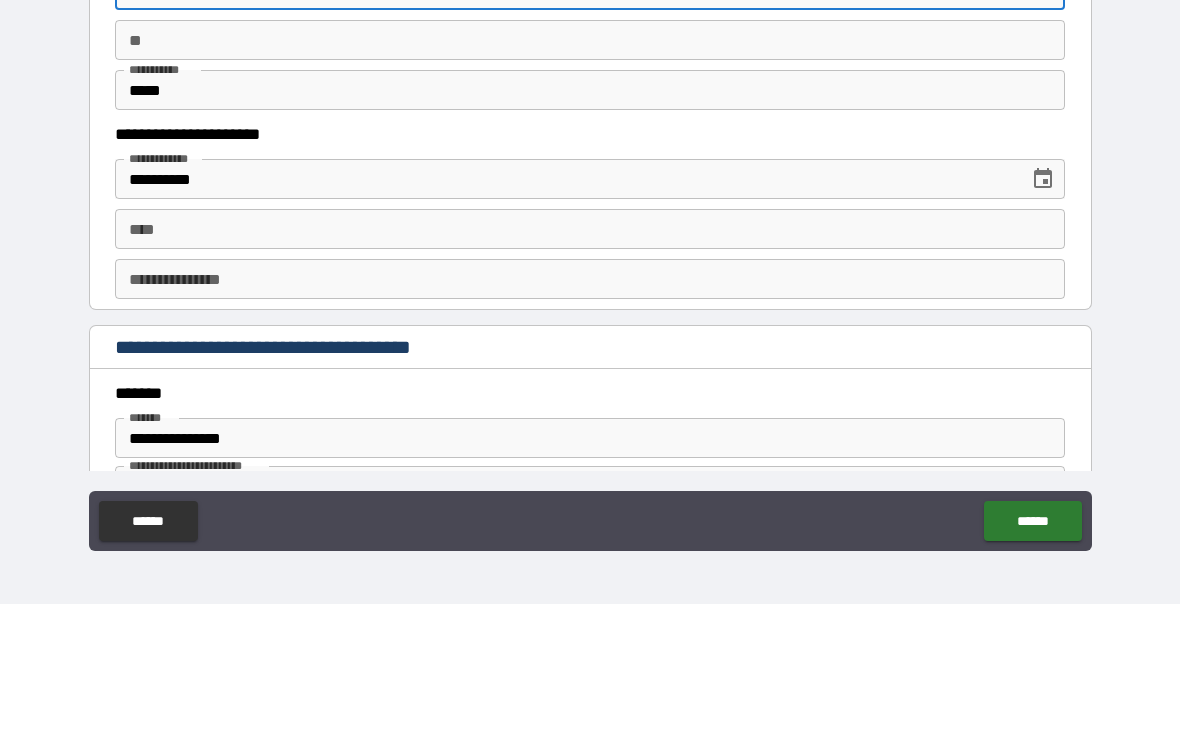 type on "****" 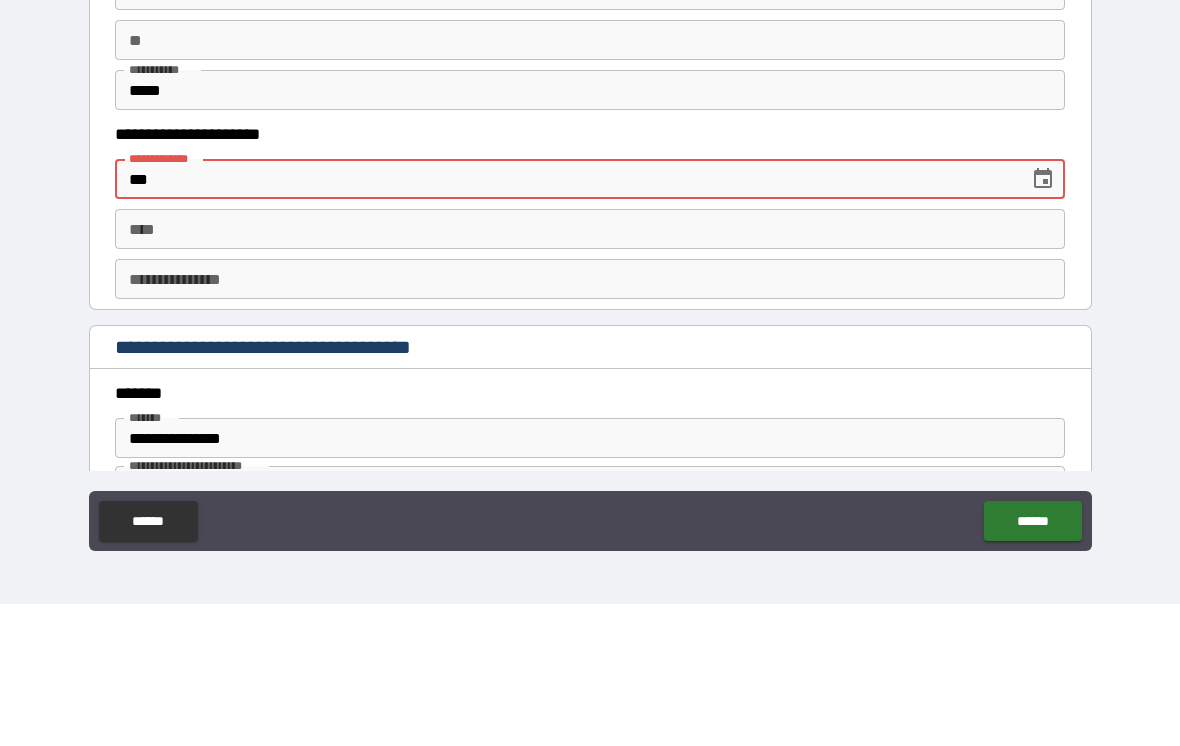 type on "*" 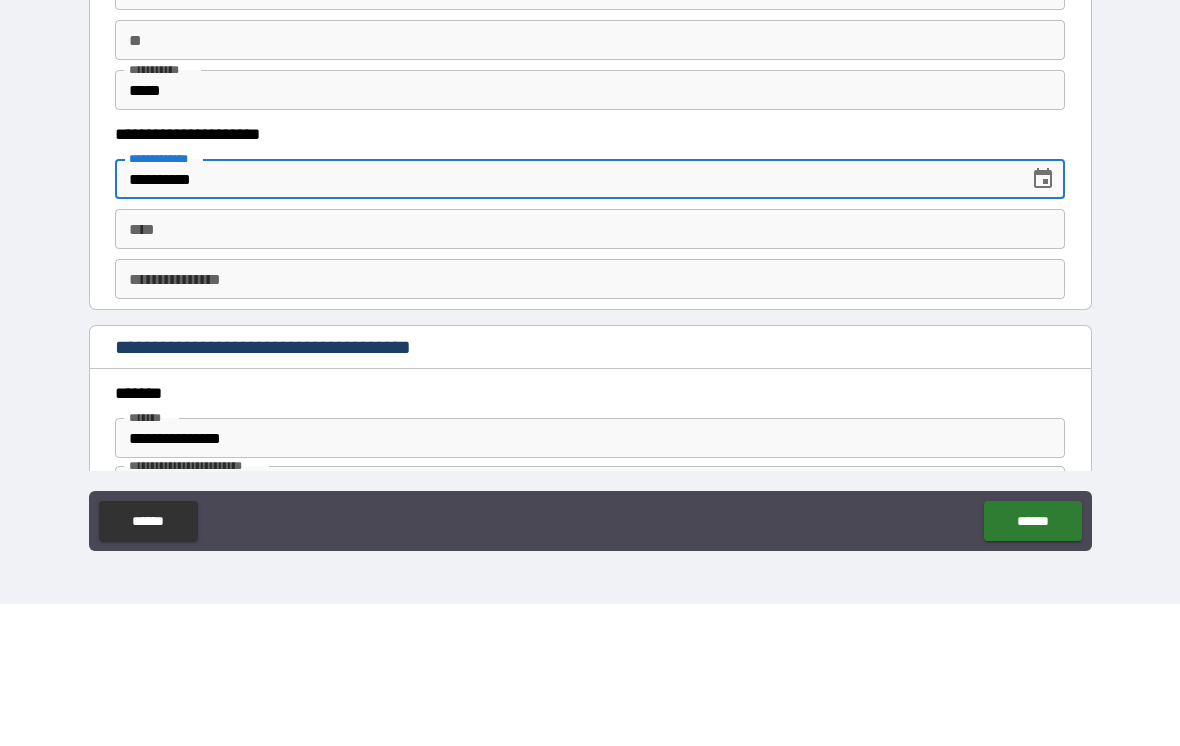 type on "**********" 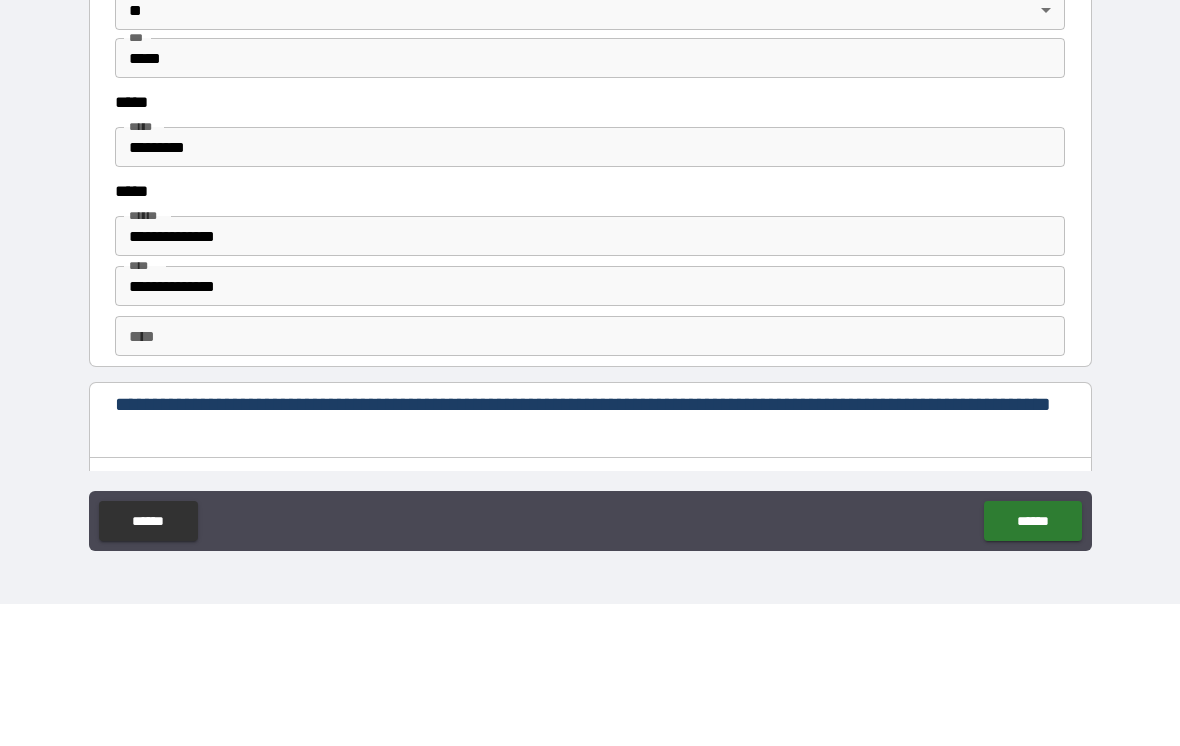 scroll, scrollTop: 2475, scrollLeft: 0, axis: vertical 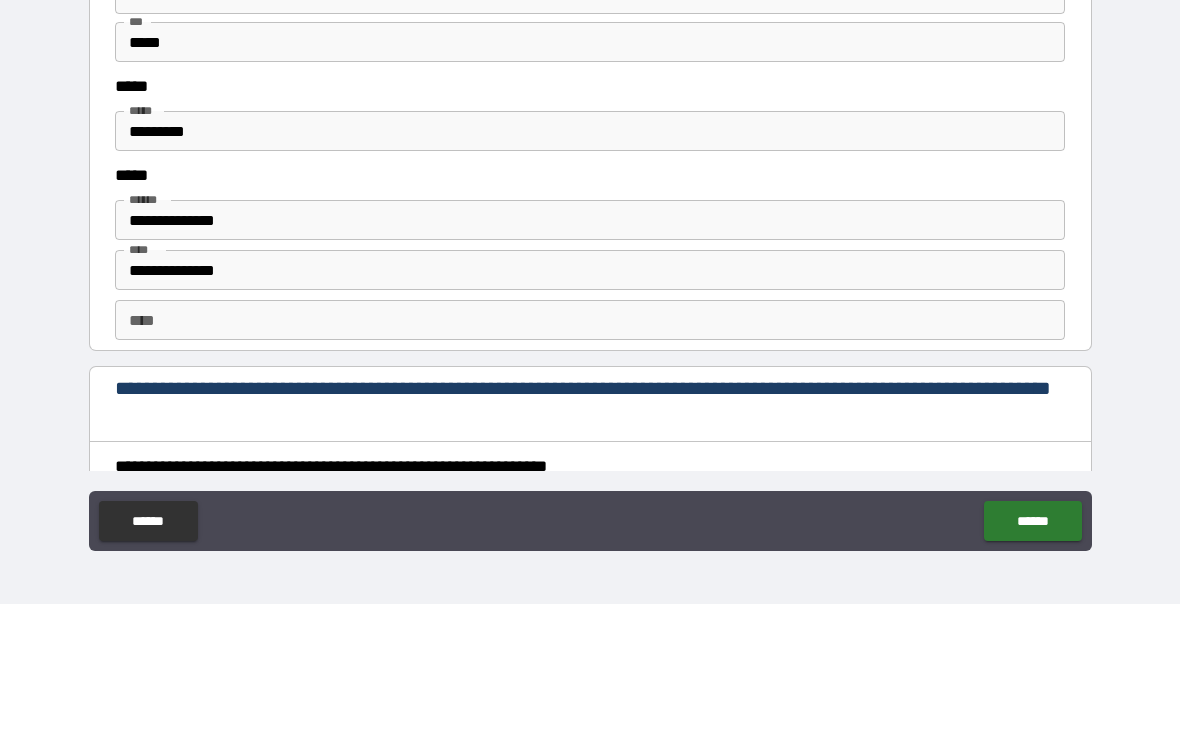 type on "**********" 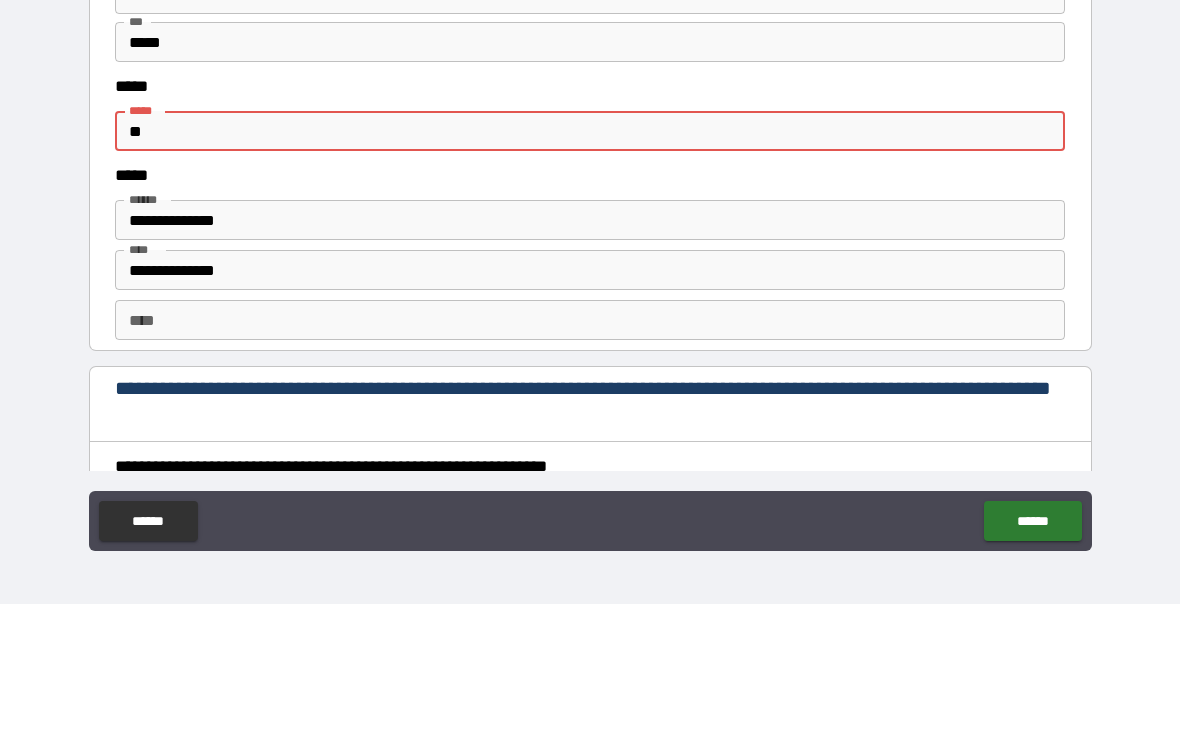type on "*" 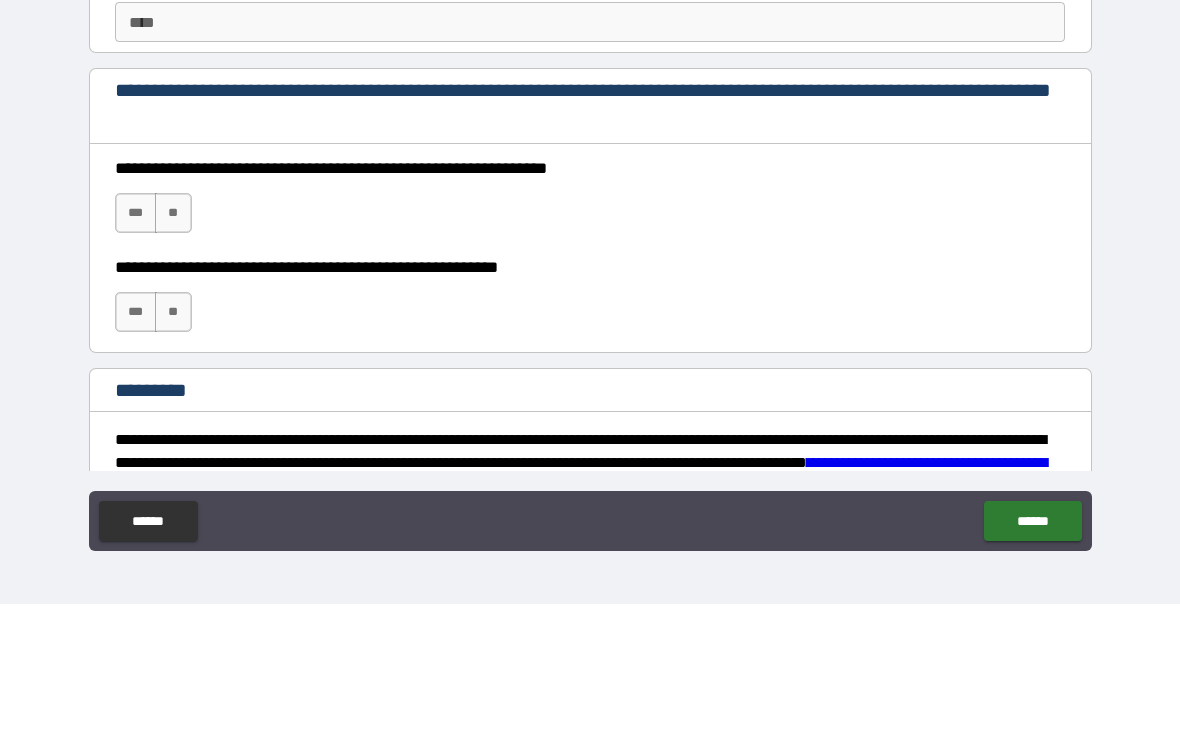 scroll, scrollTop: 2779, scrollLeft: 0, axis: vertical 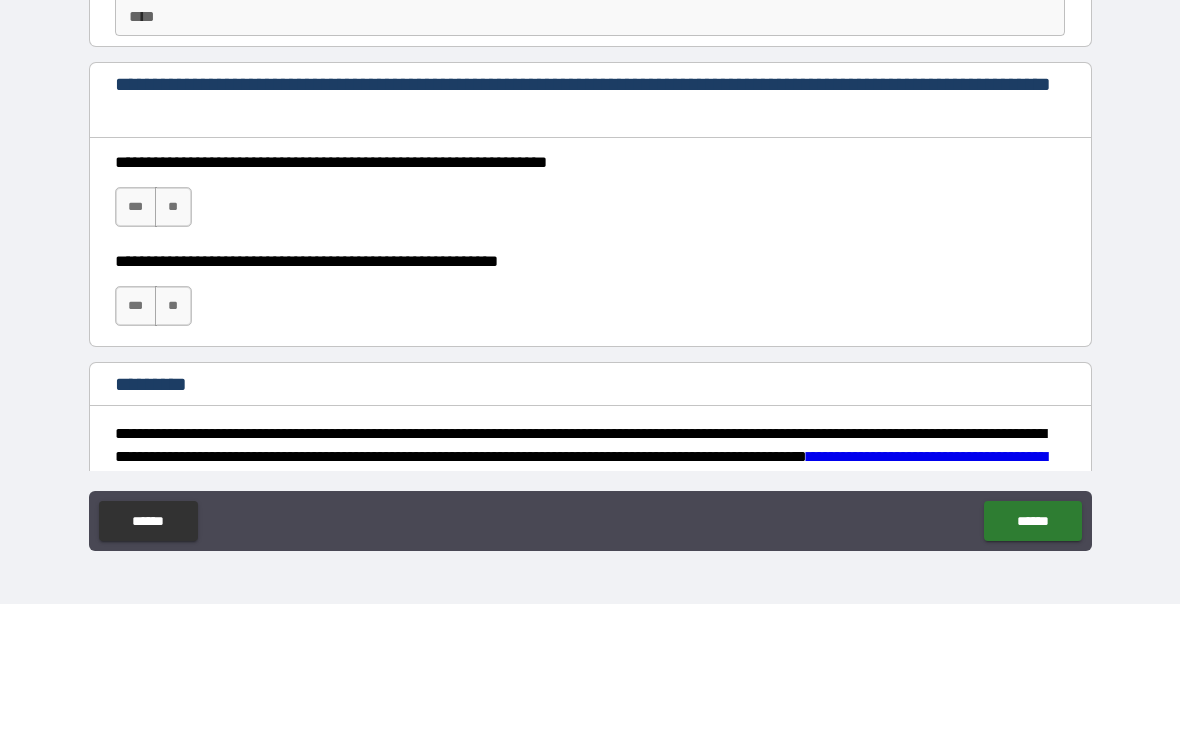 type on "**********" 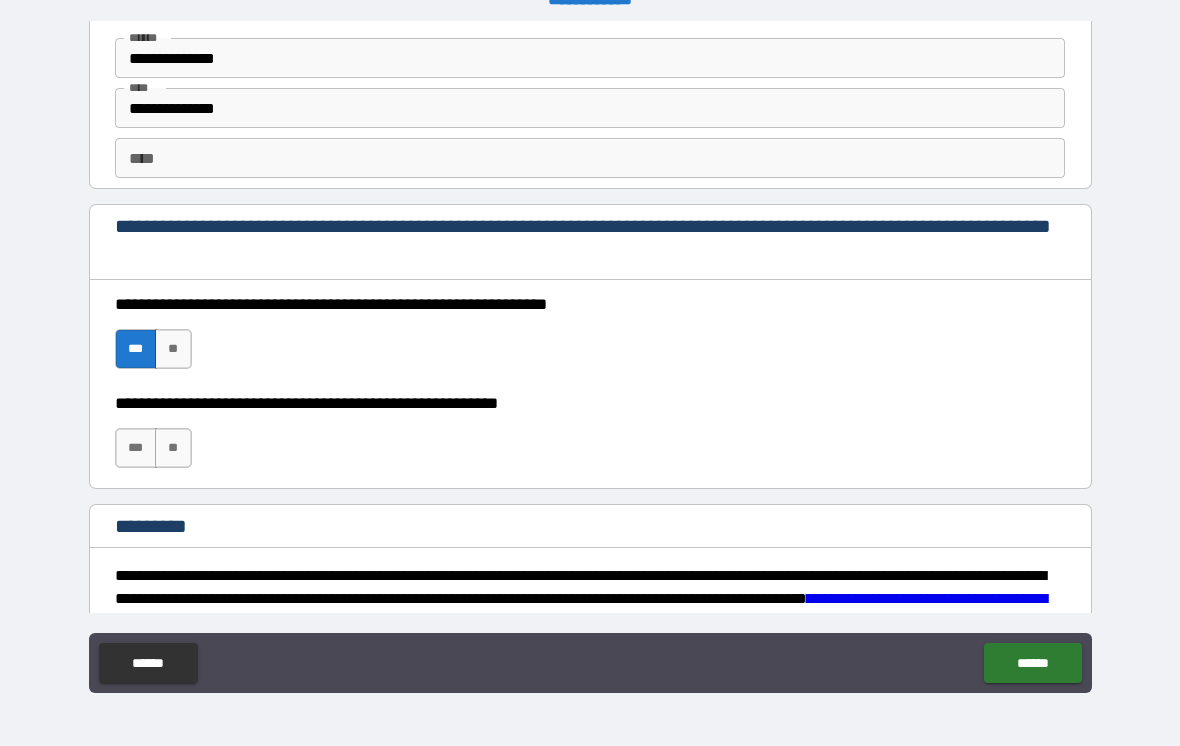 click on "***" at bounding box center (136, 448) 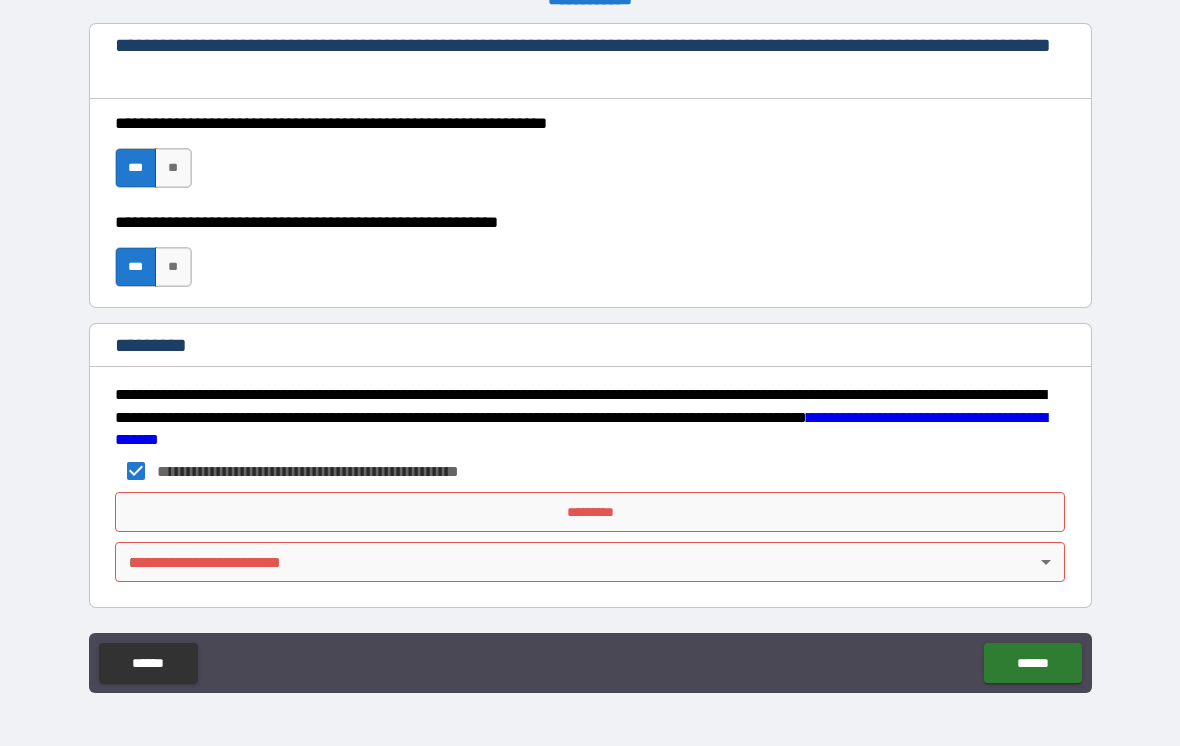 scroll, scrollTop: 2960, scrollLeft: 0, axis: vertical 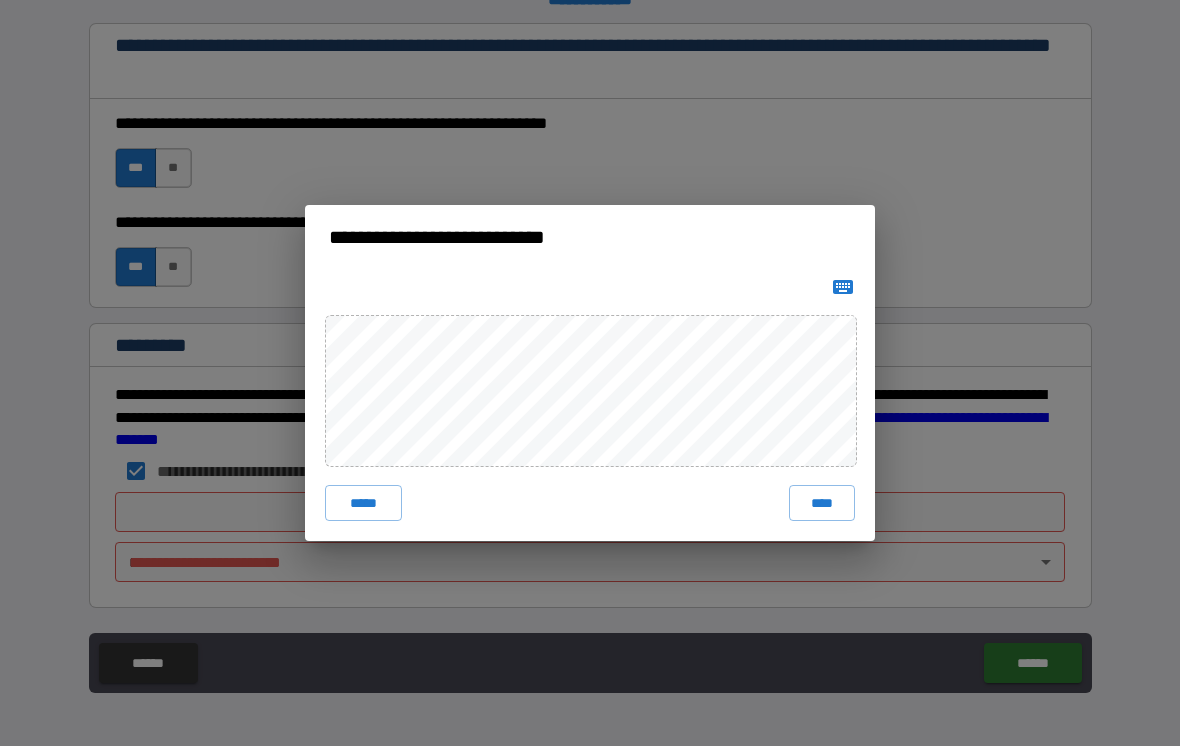click on "****" at bounding box center [822, 503] 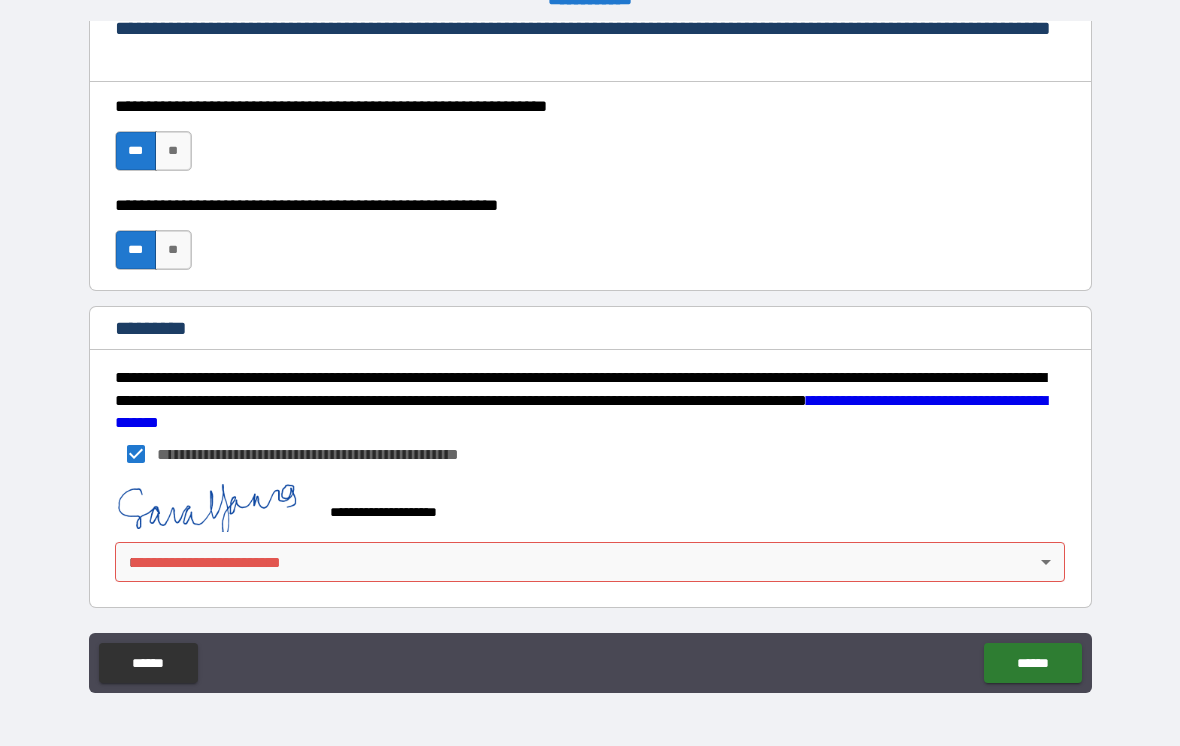 scroll, scrollTop: 2977, scrollLeft: 0, axis: vertical 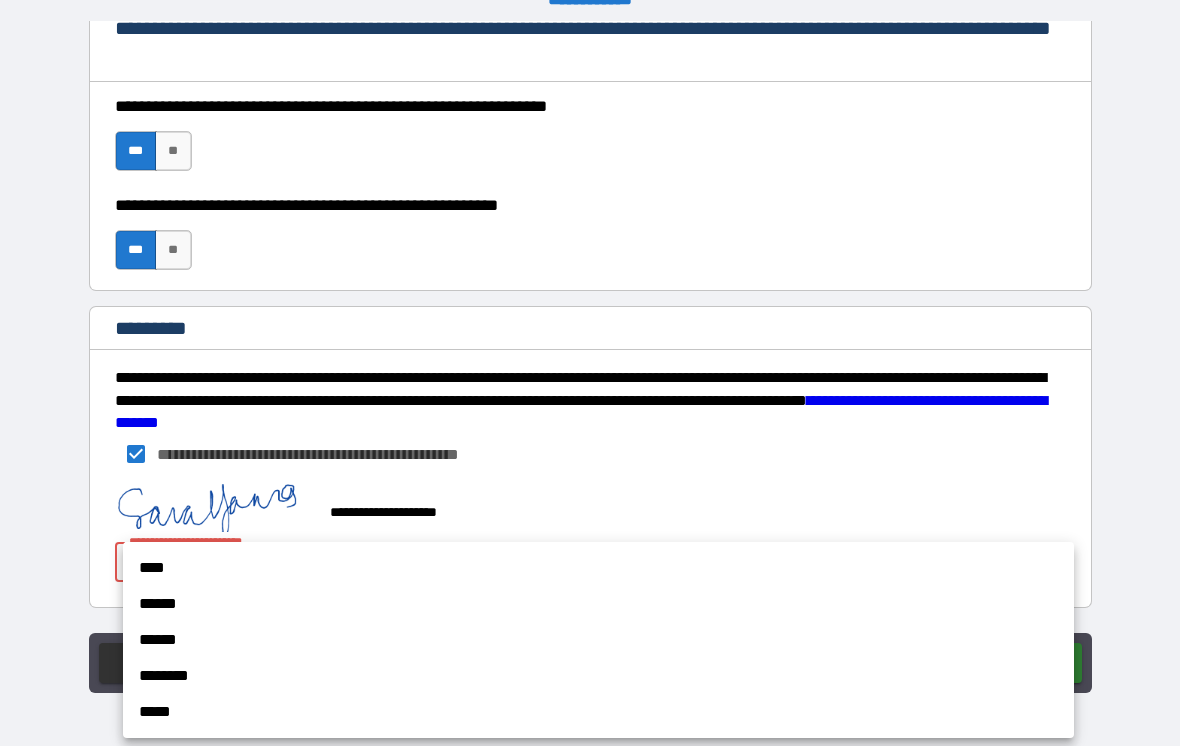 click on "******" at bounding box center [598, 604] 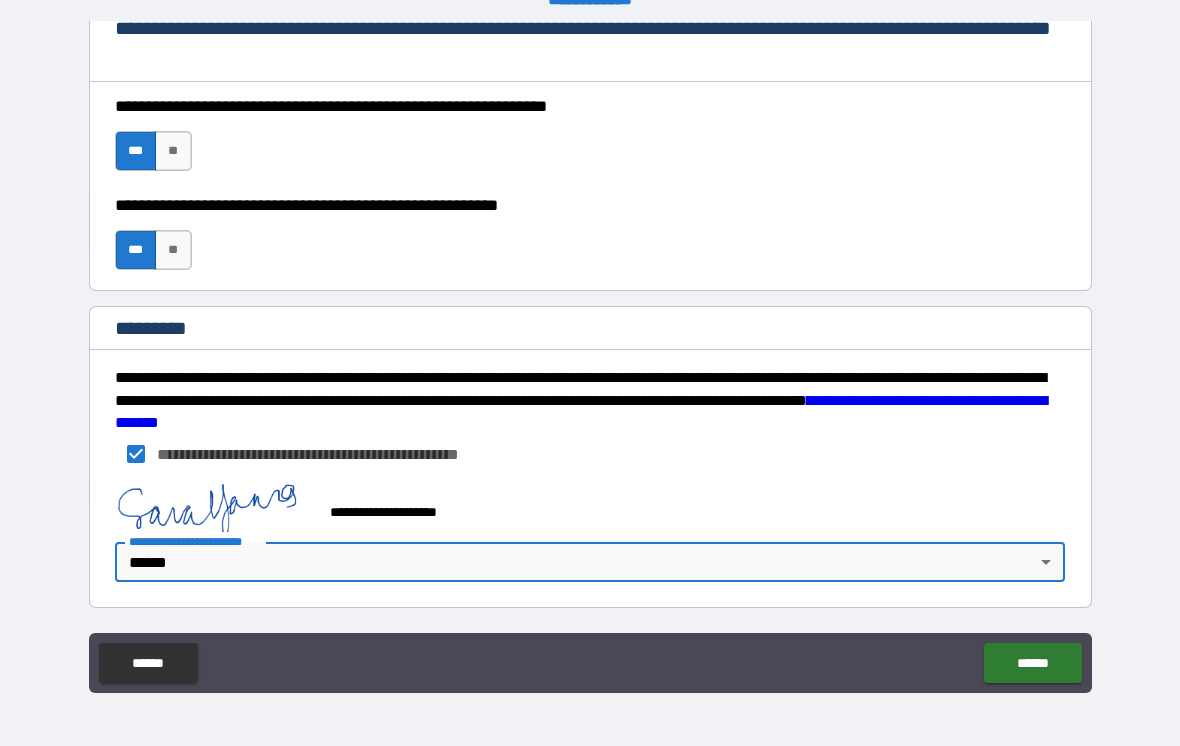 click on "******" at bounding box center [1032, 663] 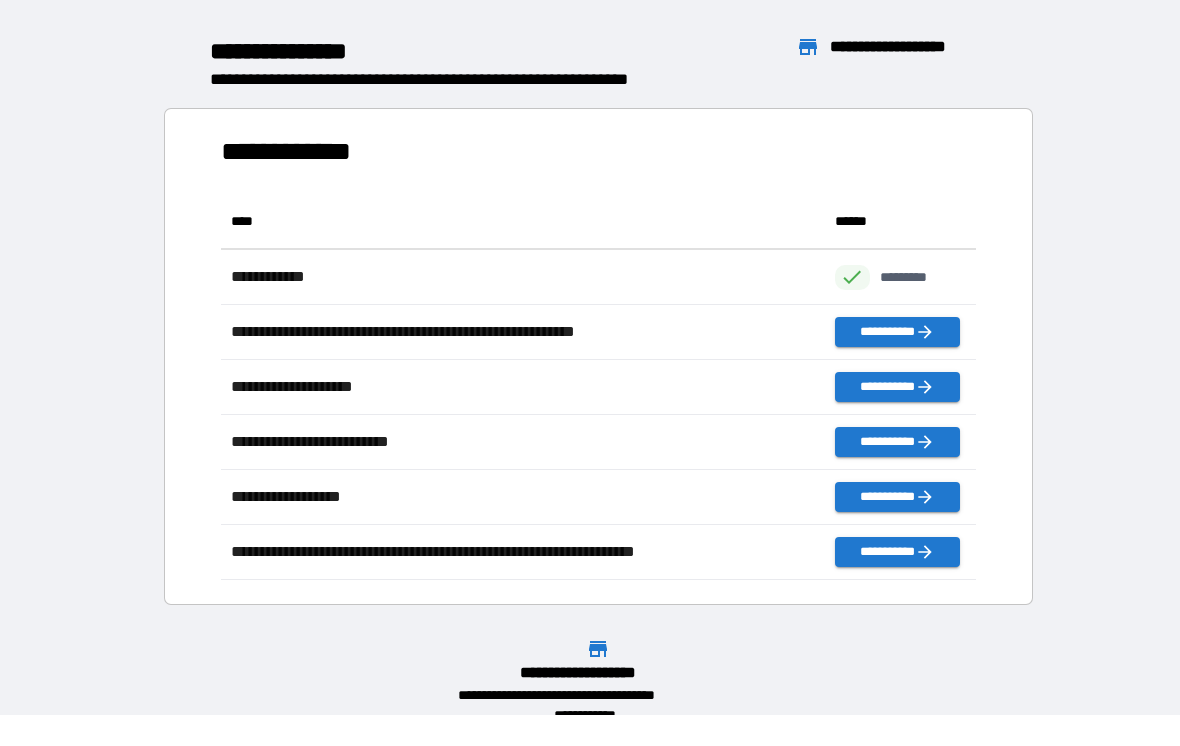 scroll, scrollTop: 1, scrollLeft: 1, axis: both 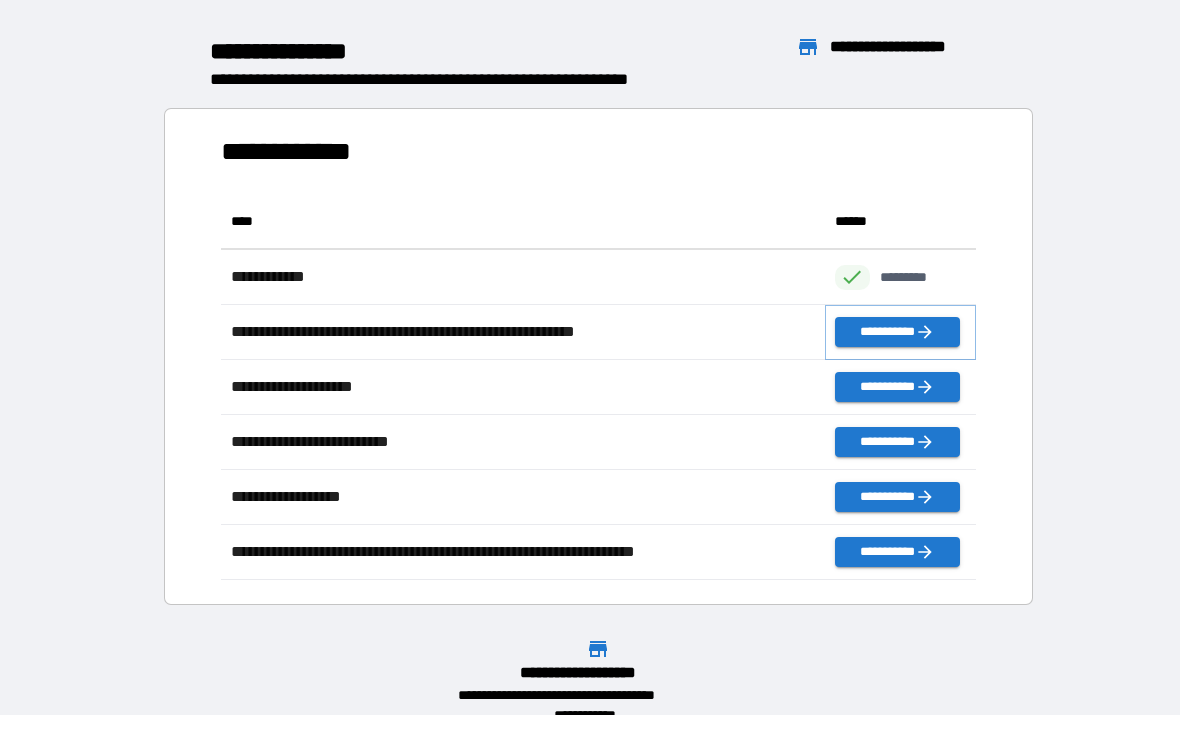 click on "**********" at bounding box center [897, 332] 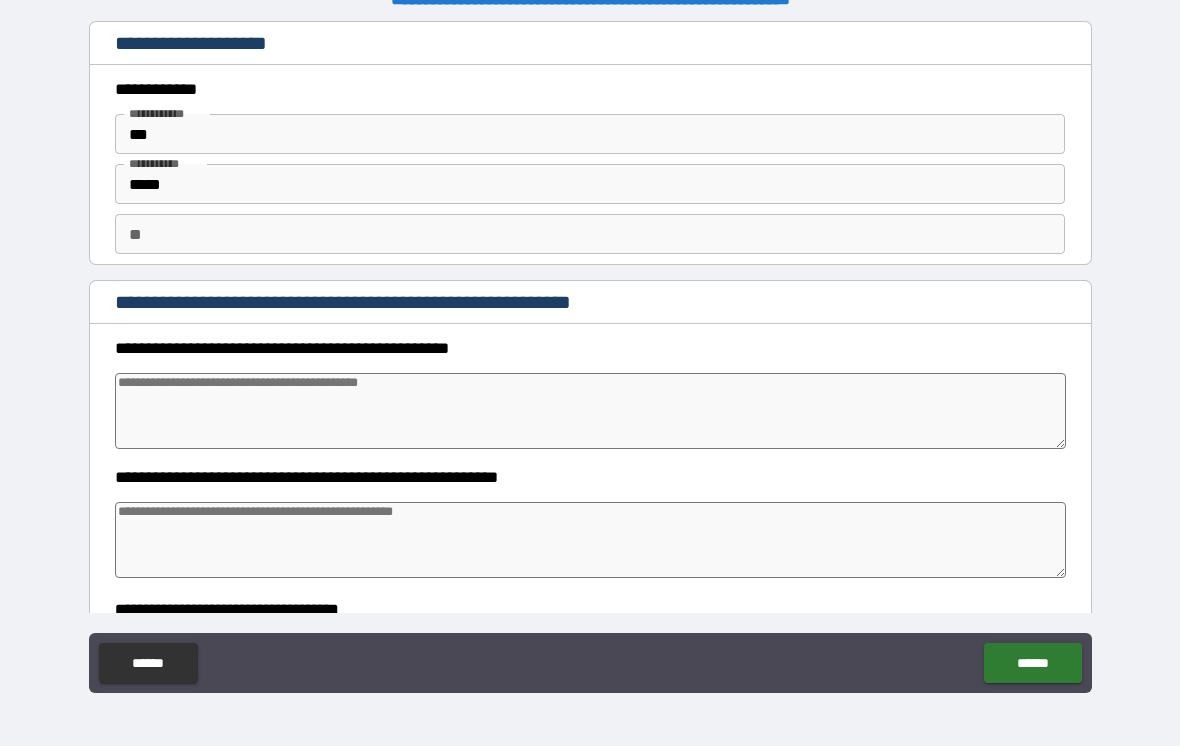 type on "*" 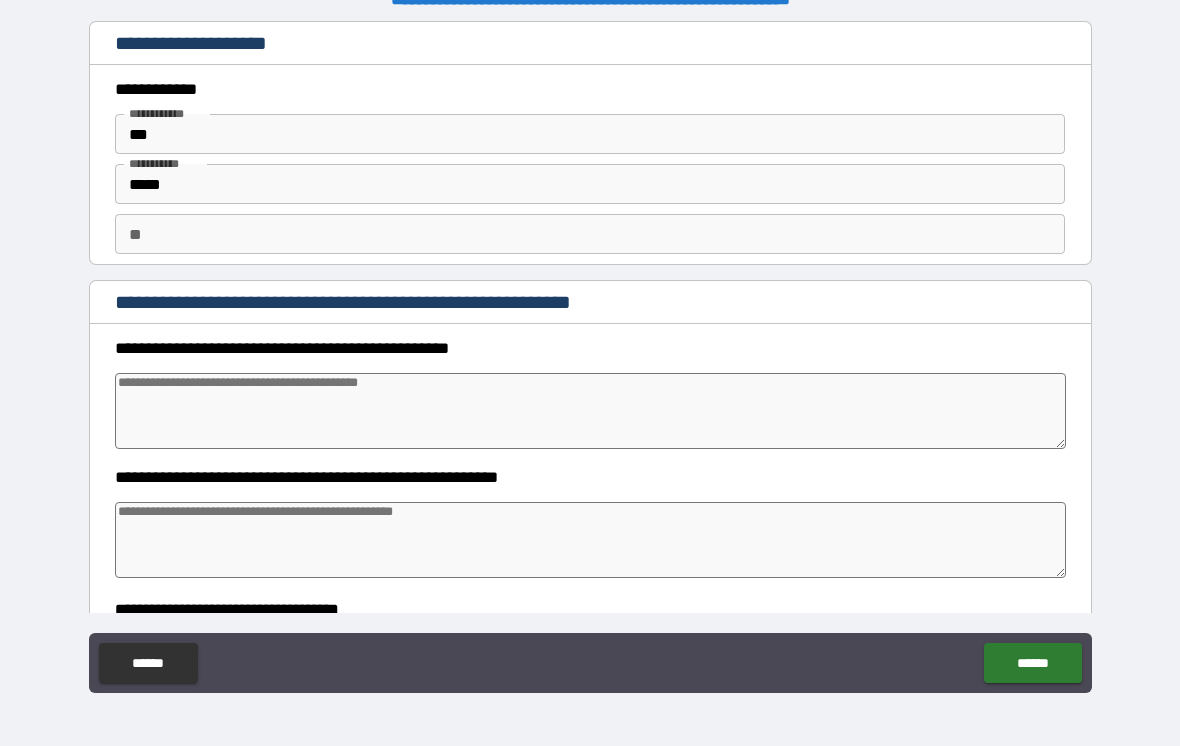 type on "*" 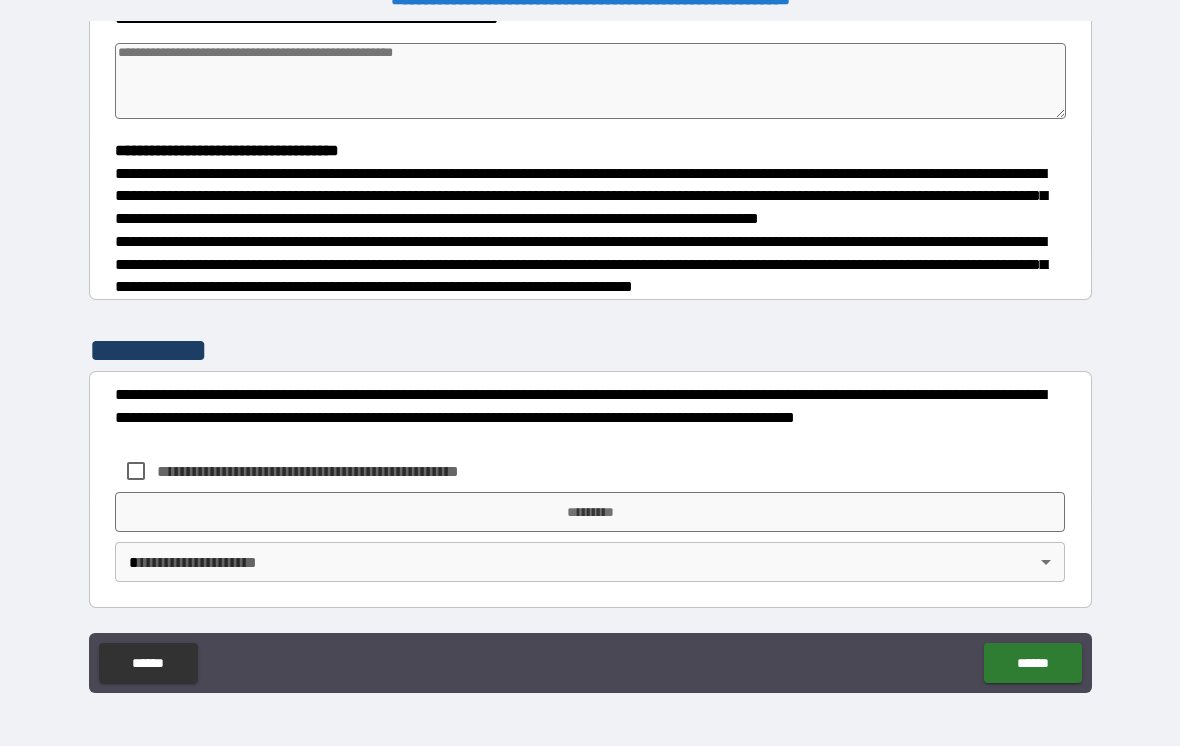 scroll, scrollTop: 476, scrollLeft: 0, axis: vertical 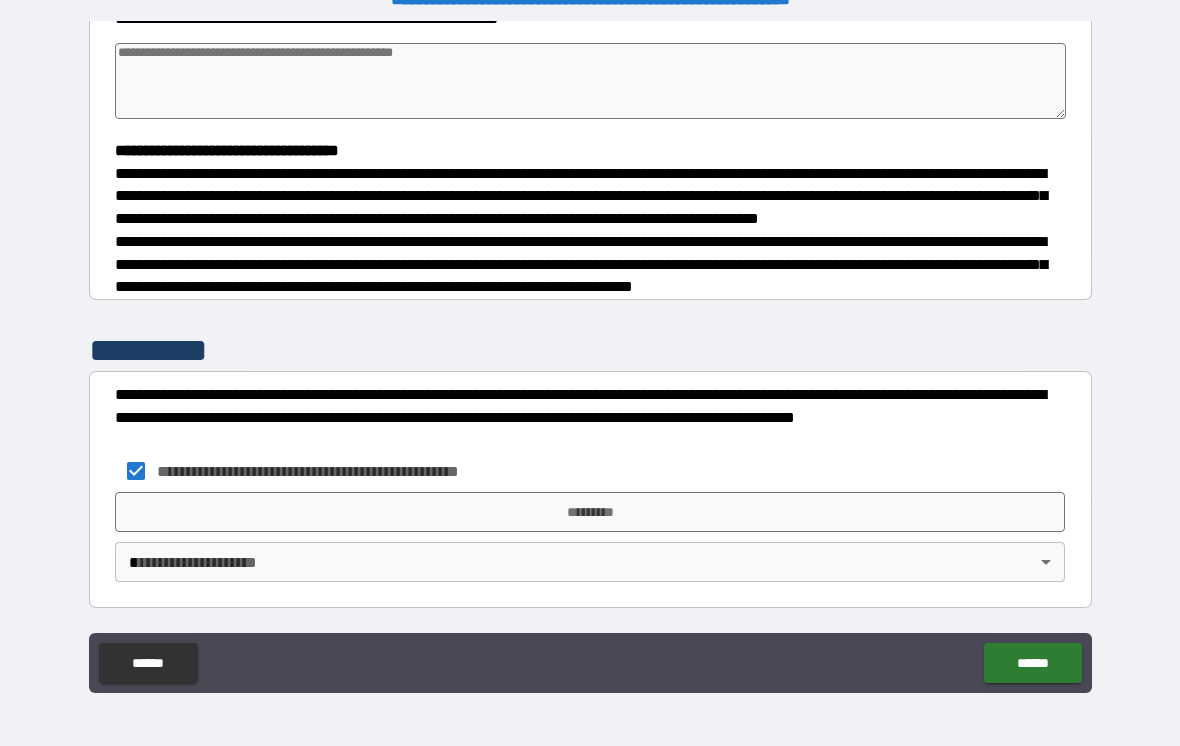 type on "*" 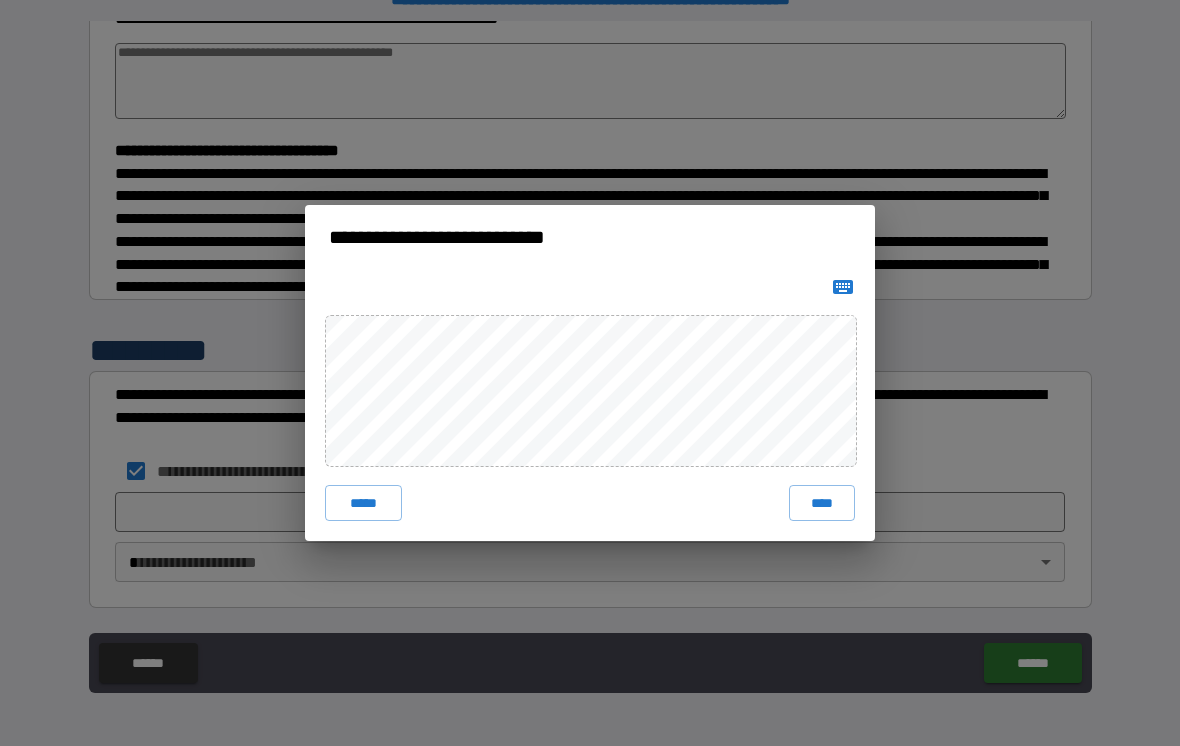 click on "****" at bounding box center [822, 503] 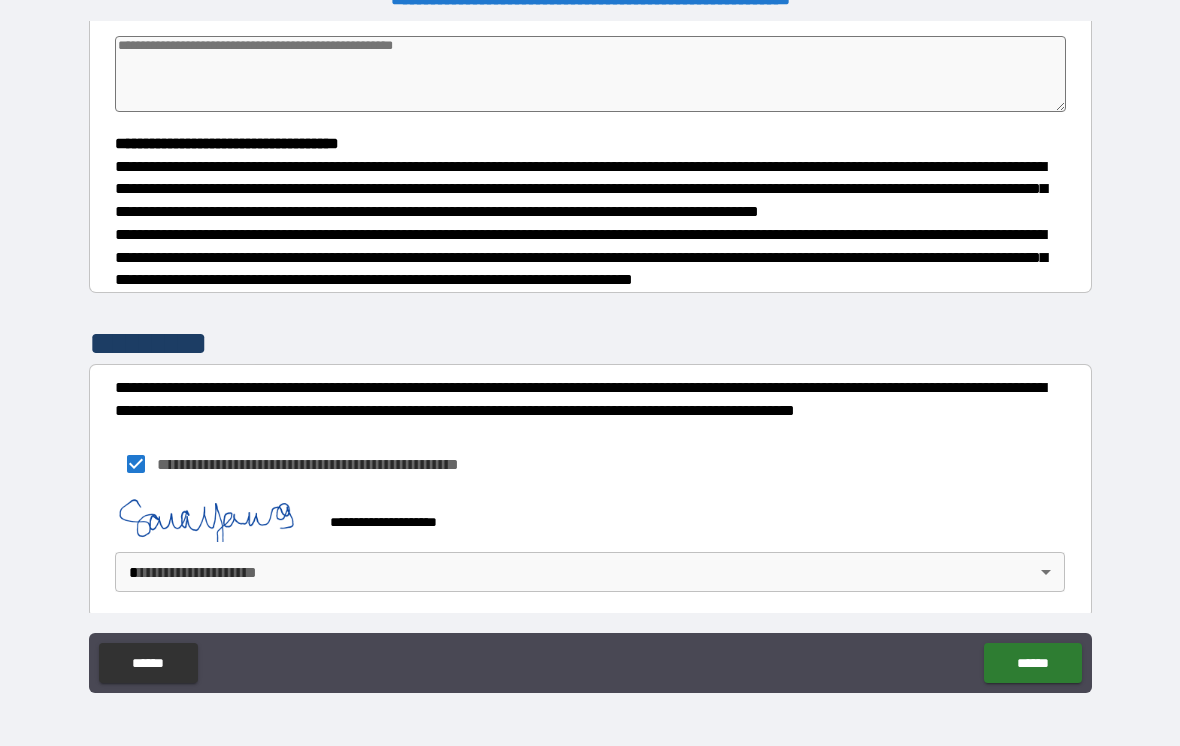 type on "*" 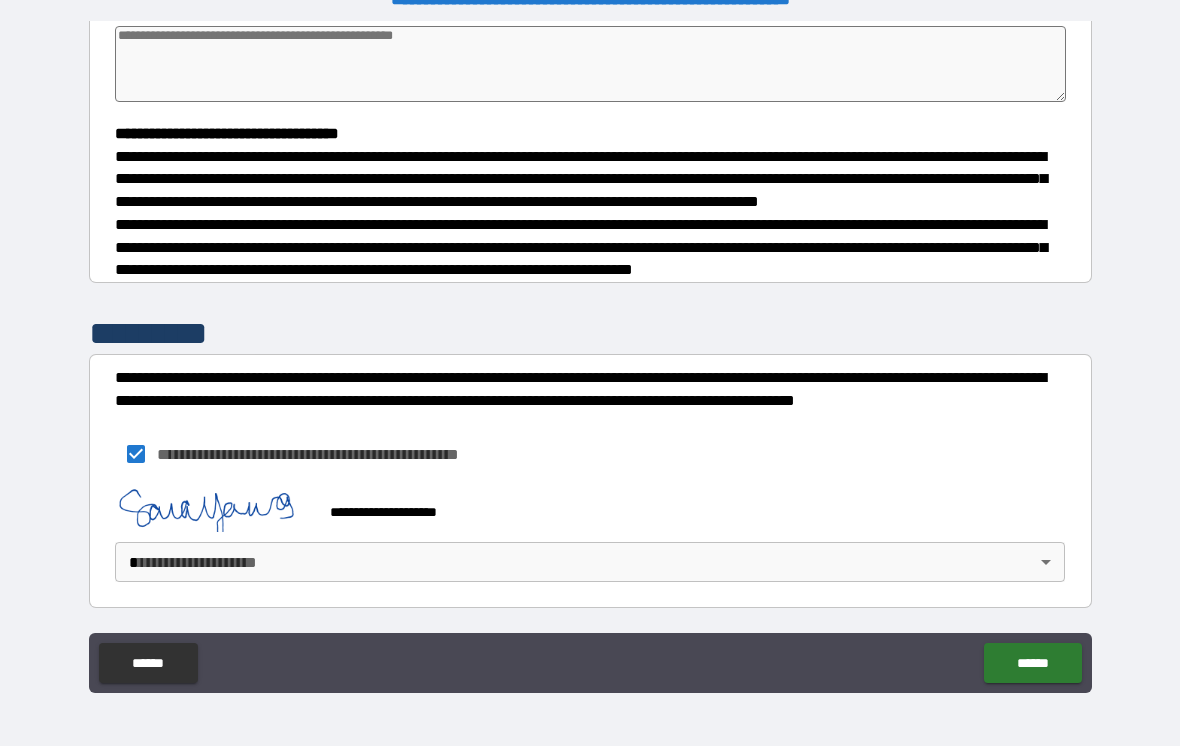 scroll, scrollTop: 493, scrollLeft: 0, axis: vertical 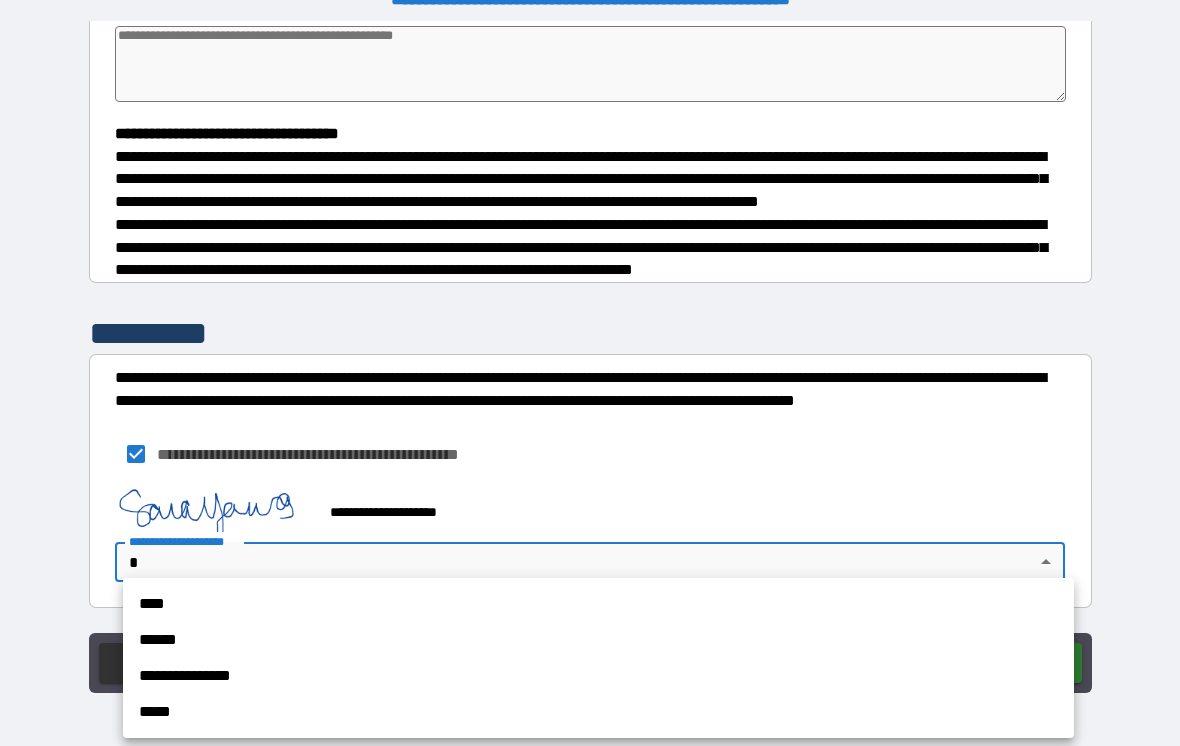 click on "**********" at bounding box center [598, 676] 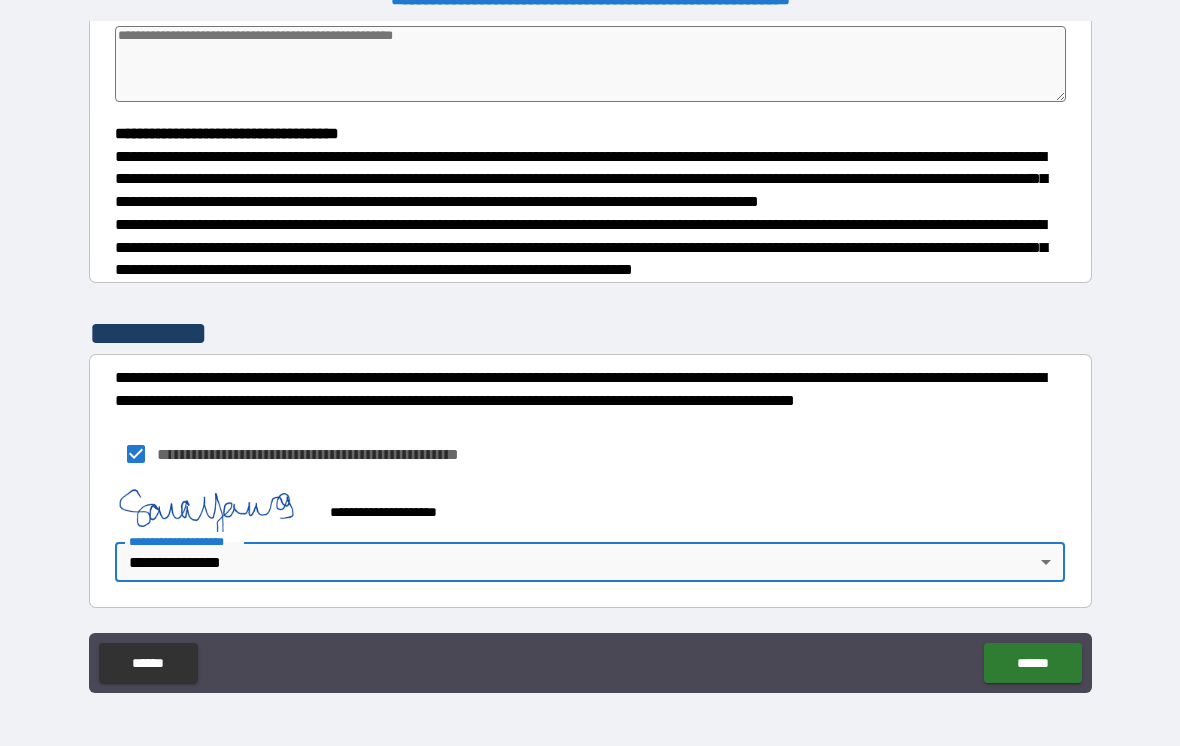 type on "*" 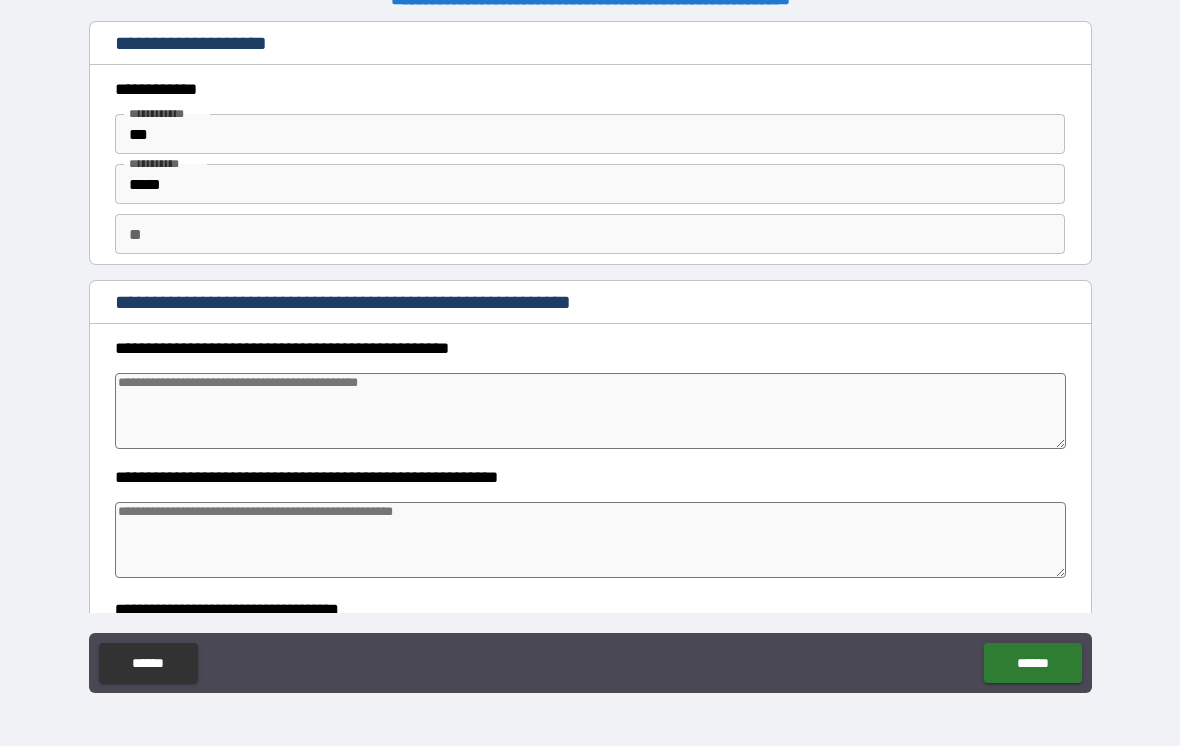 scroll, scrollTop: 0, scrollLeft: 0, axis: both 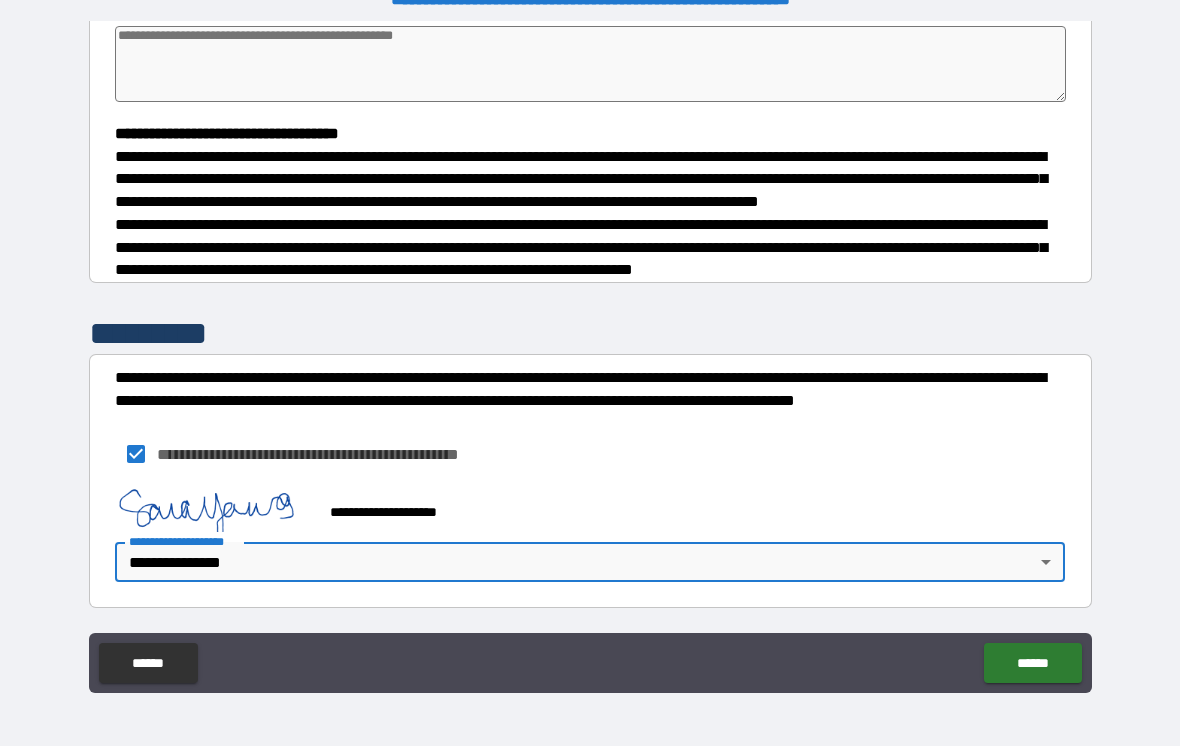 click on "******" at bounding box center [1032, 663] 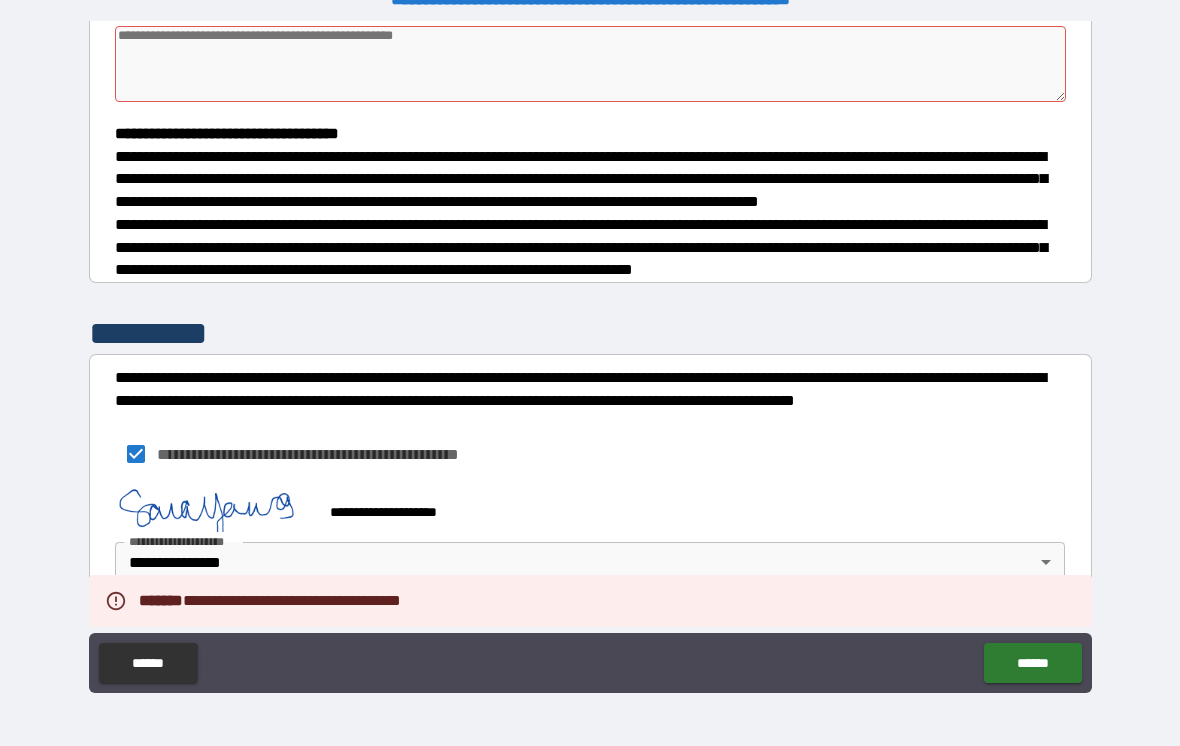 scroll, scrollTop: 493, scrollLeft: 0, axis: vertical 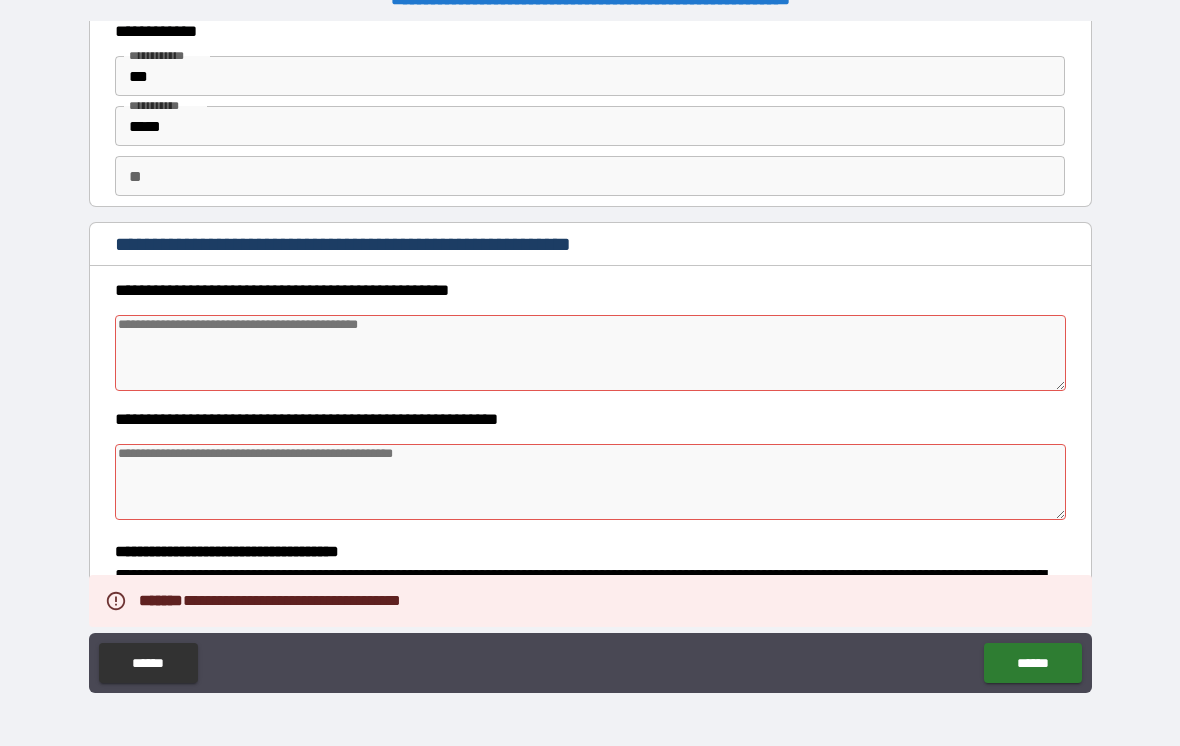 click at bounding box center [591, 353] 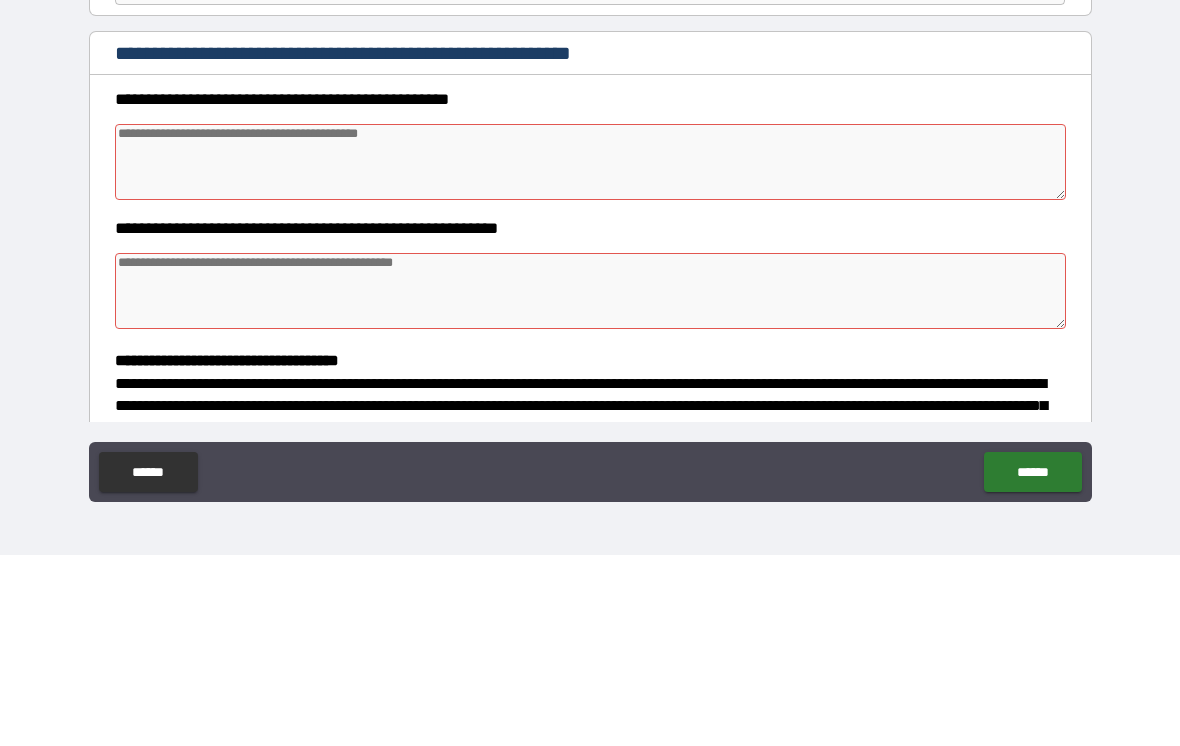 type on "*" 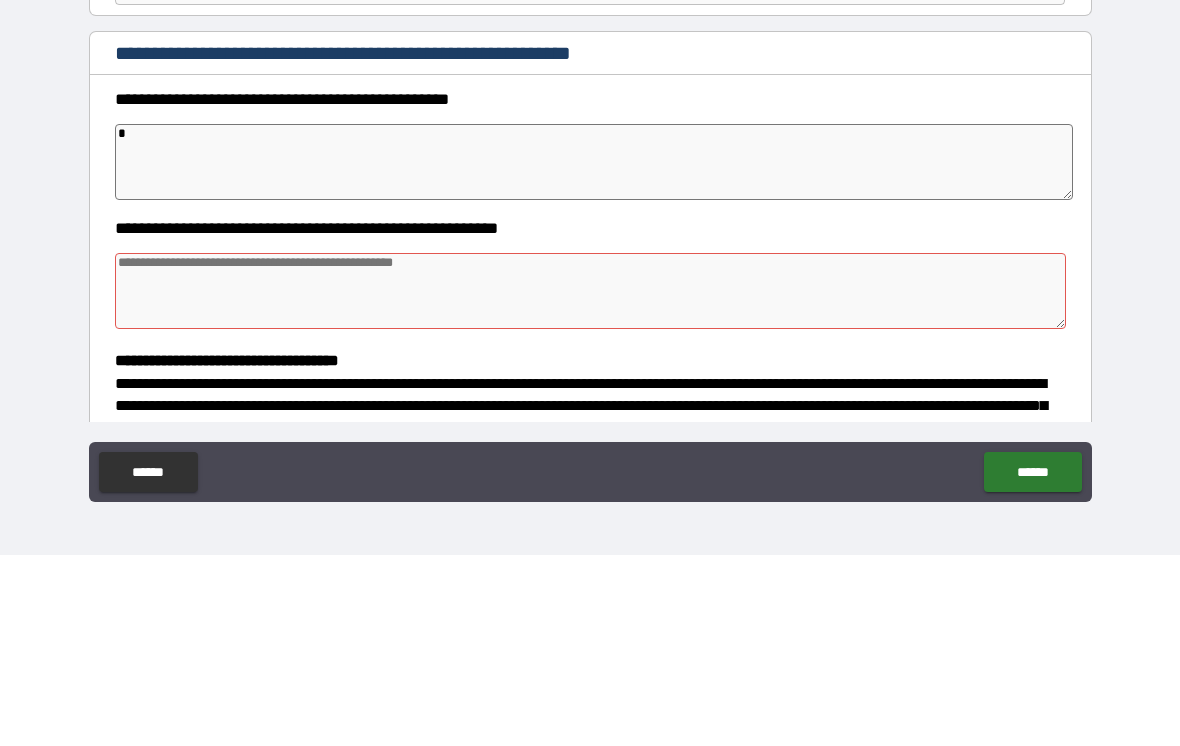 type on "*" 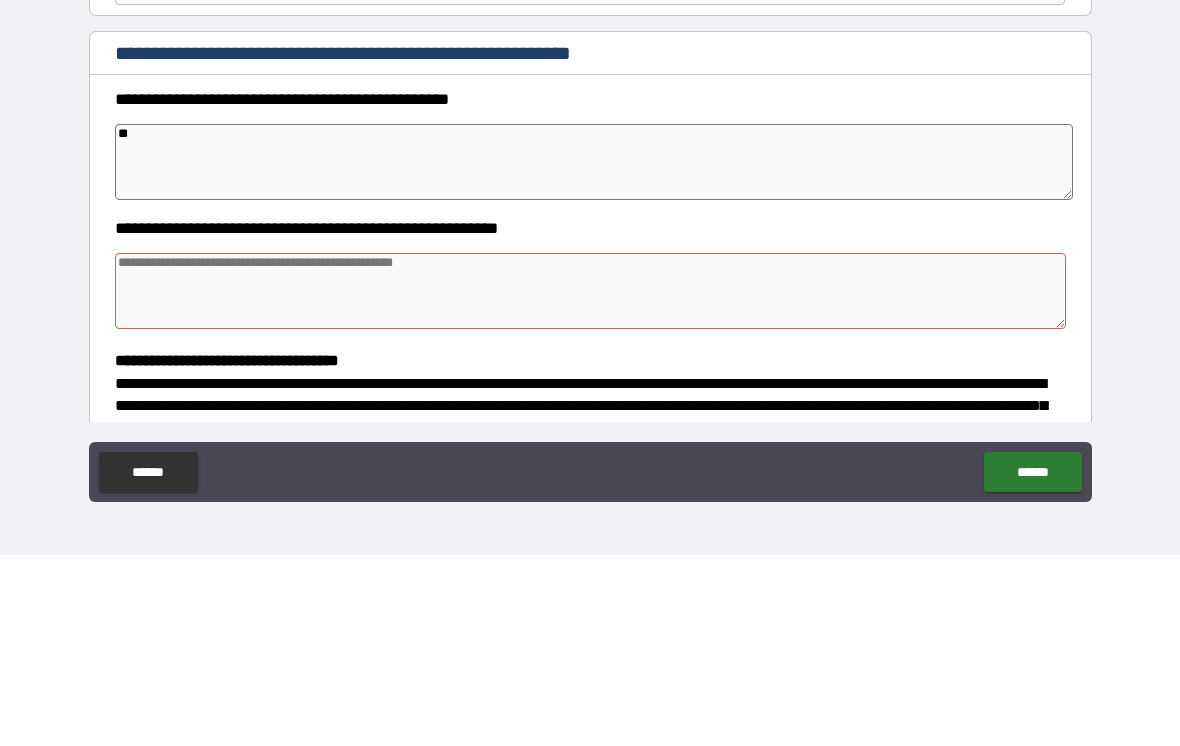 type on "*" 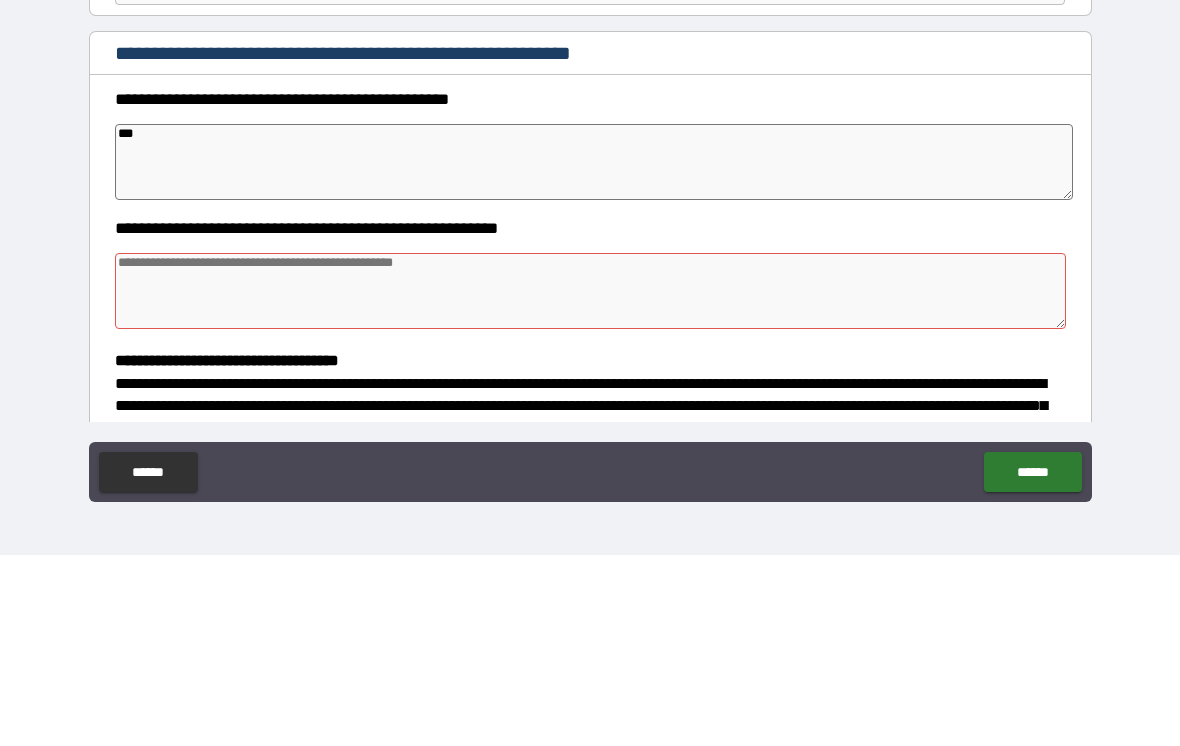 type on "*" 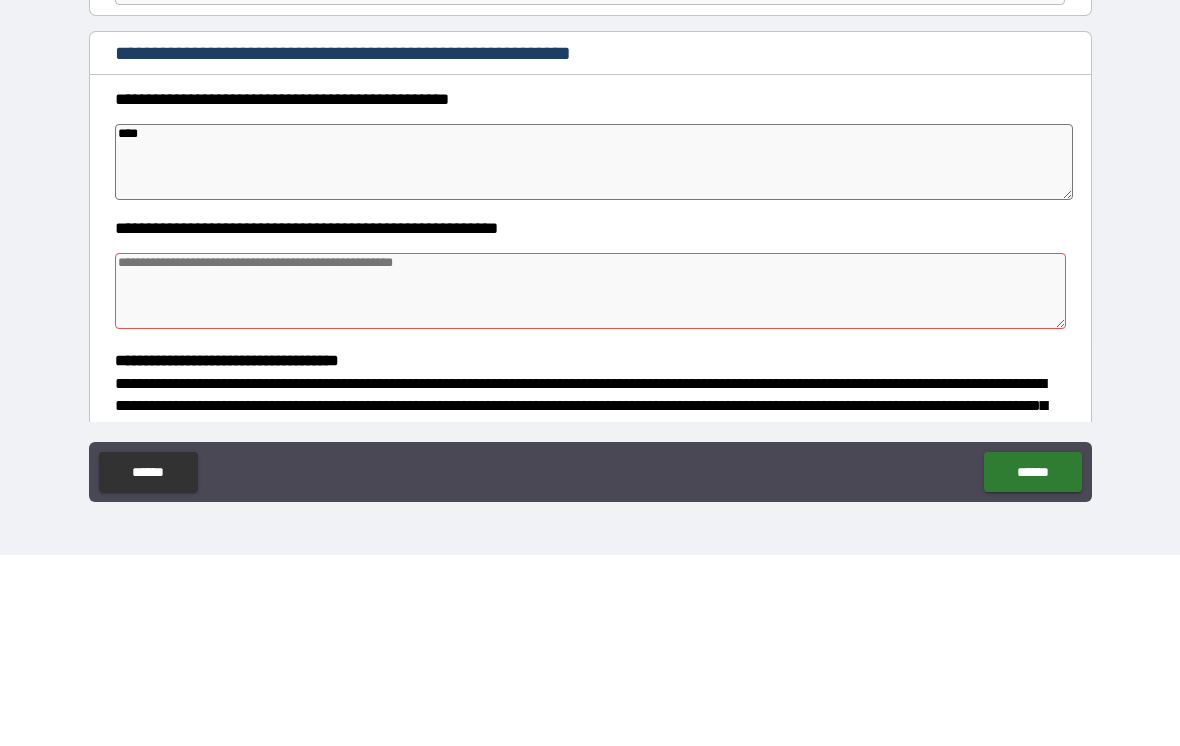 type on "*" 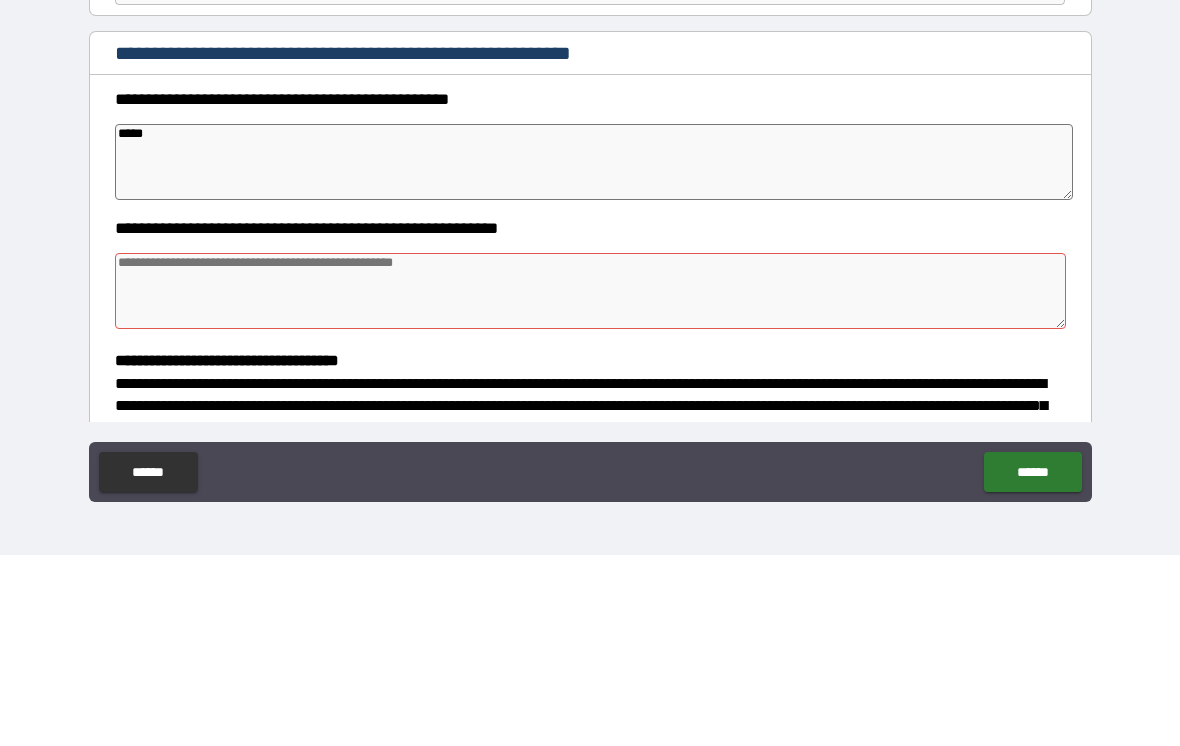 type on "*" 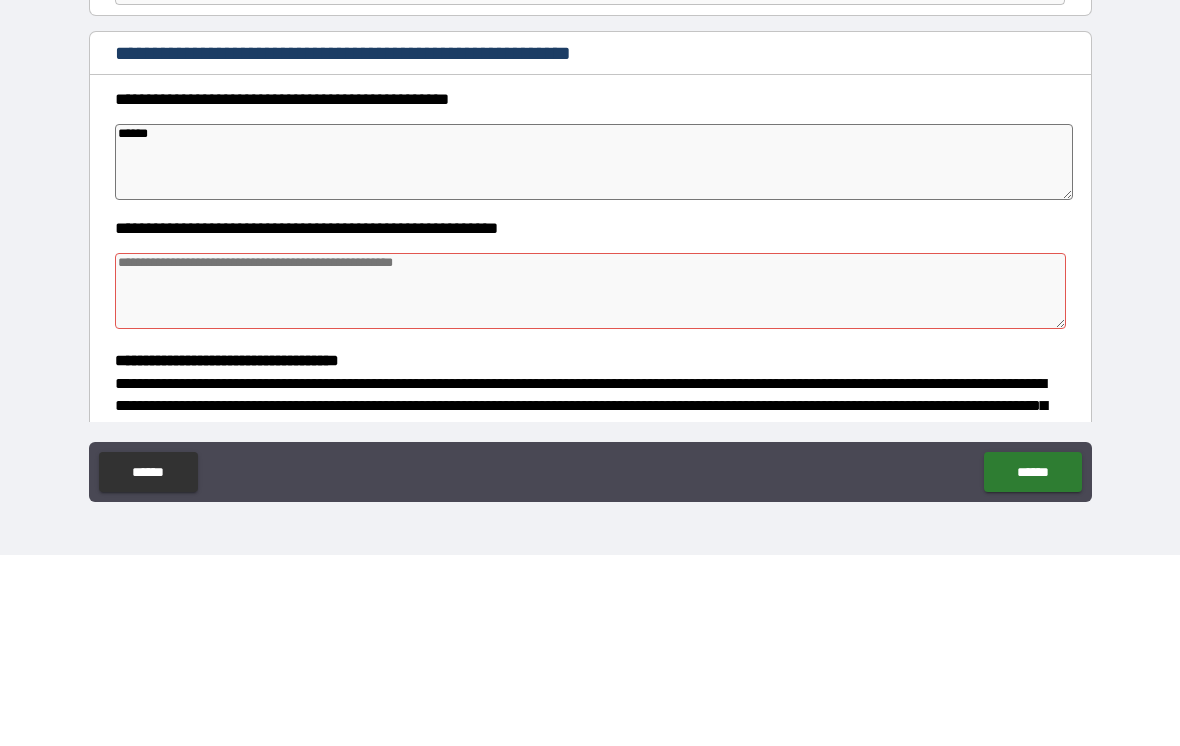 type on "*" 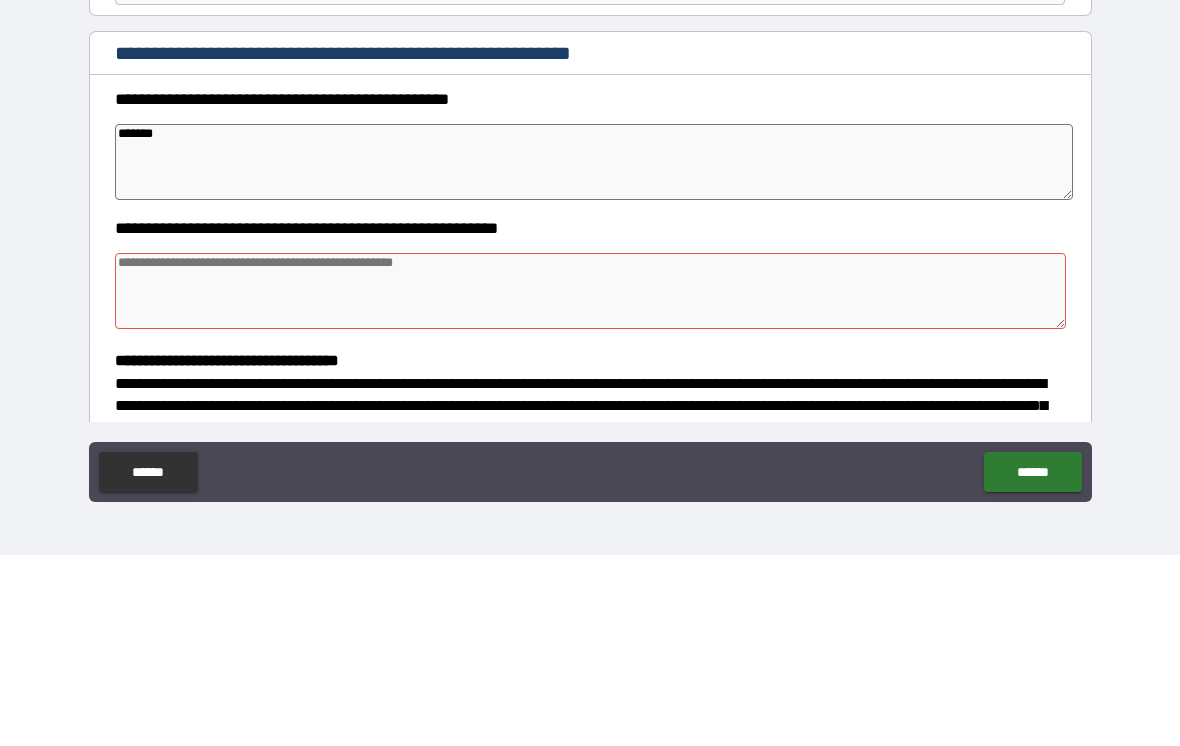 type on "*" 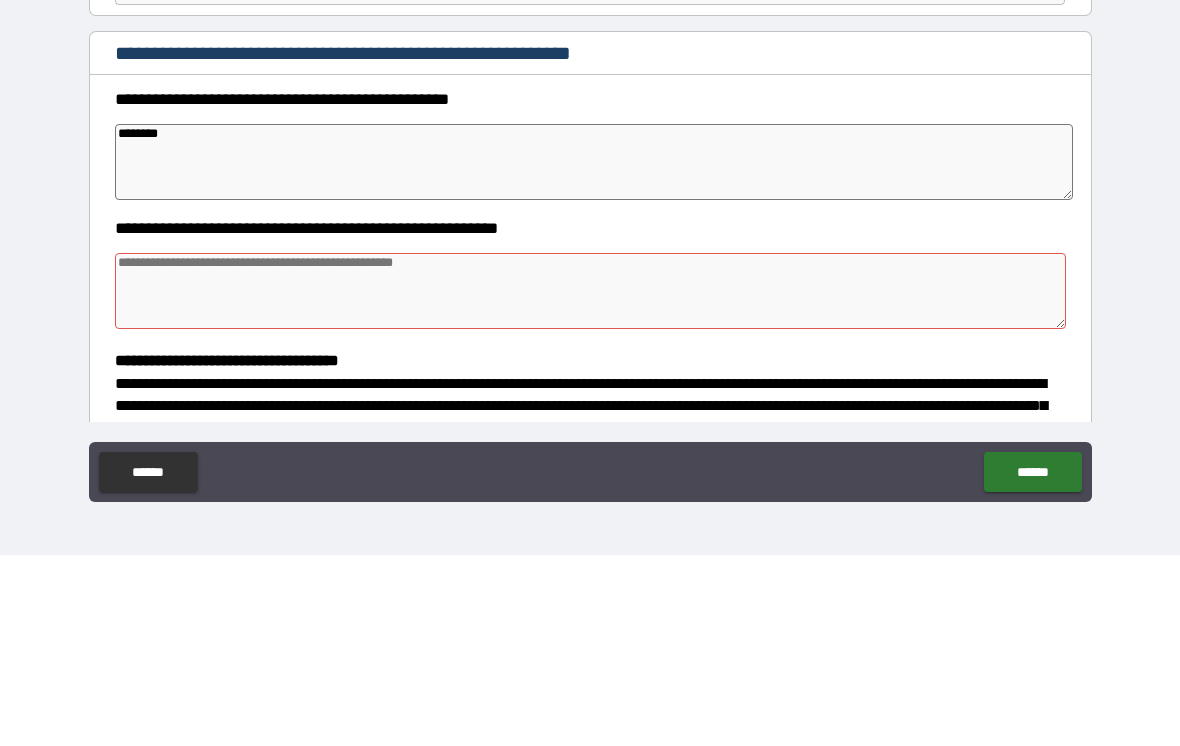 type on "*" 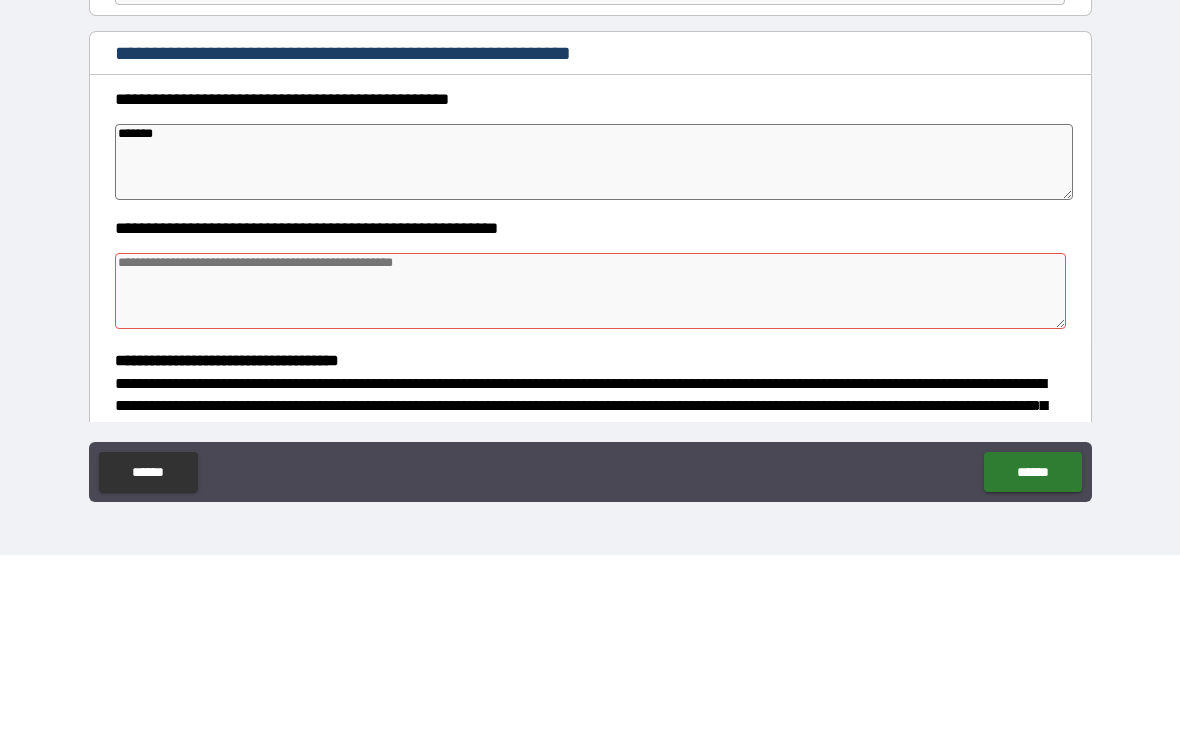 type on "*******" 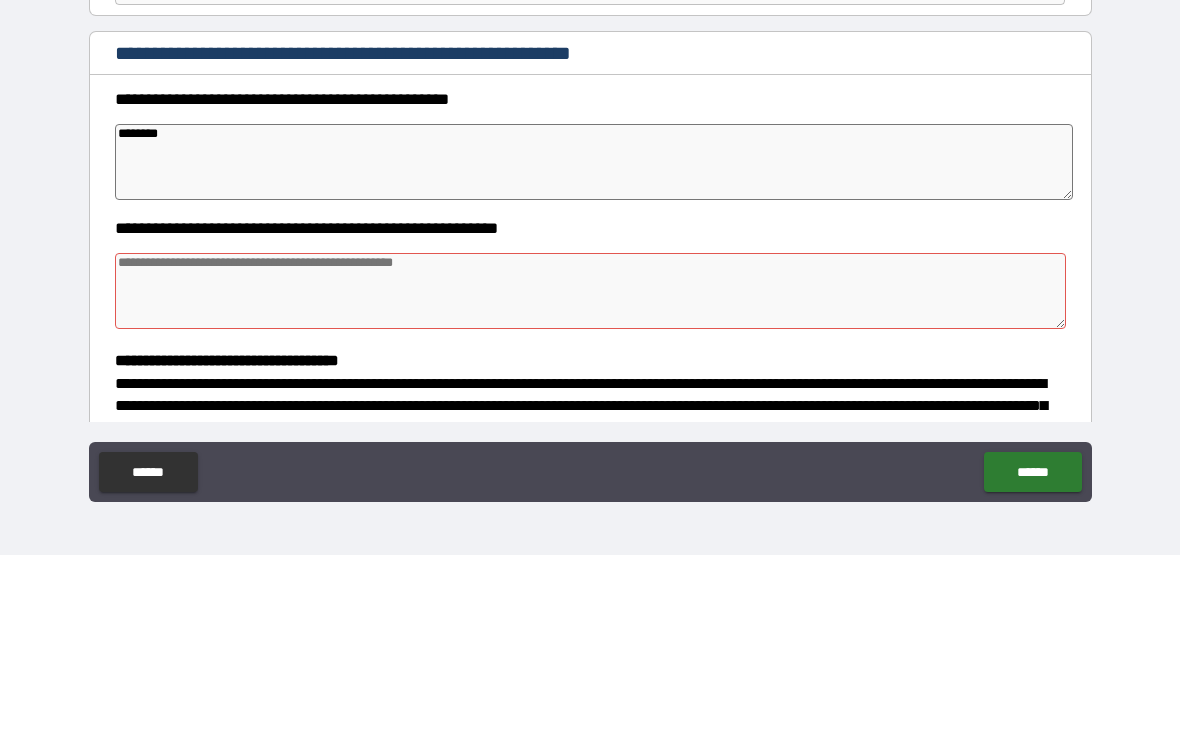type on "*" 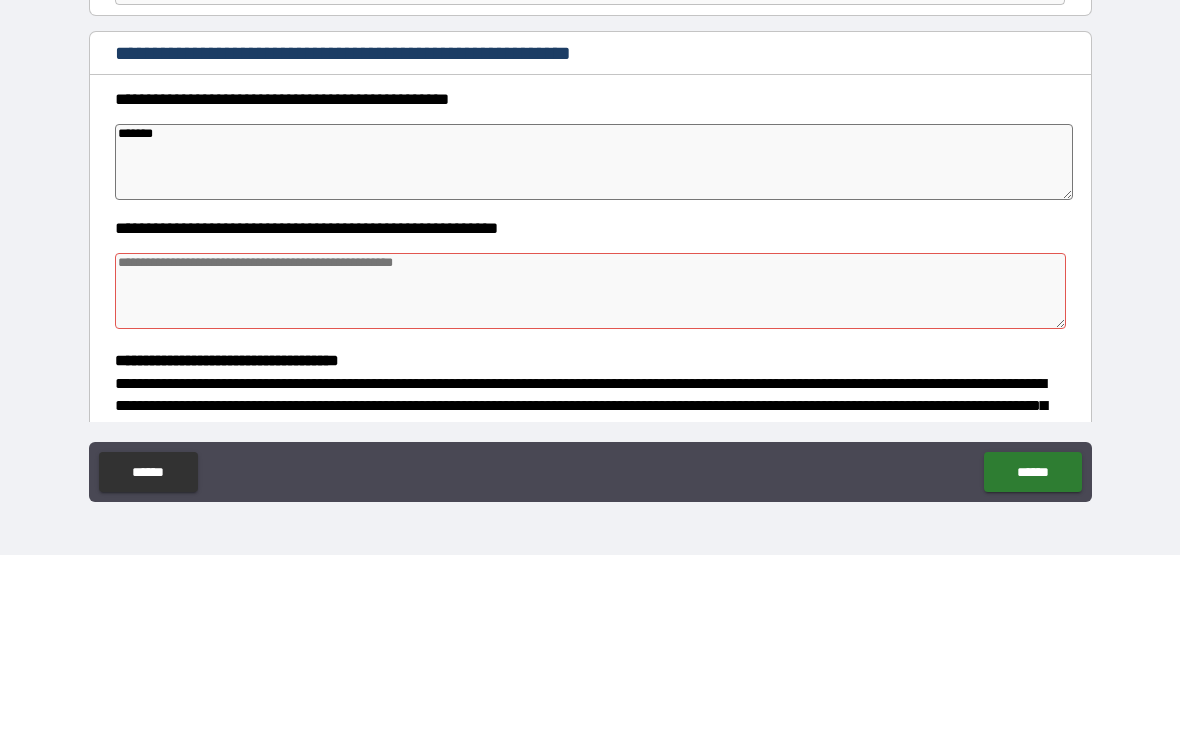 type on "*" 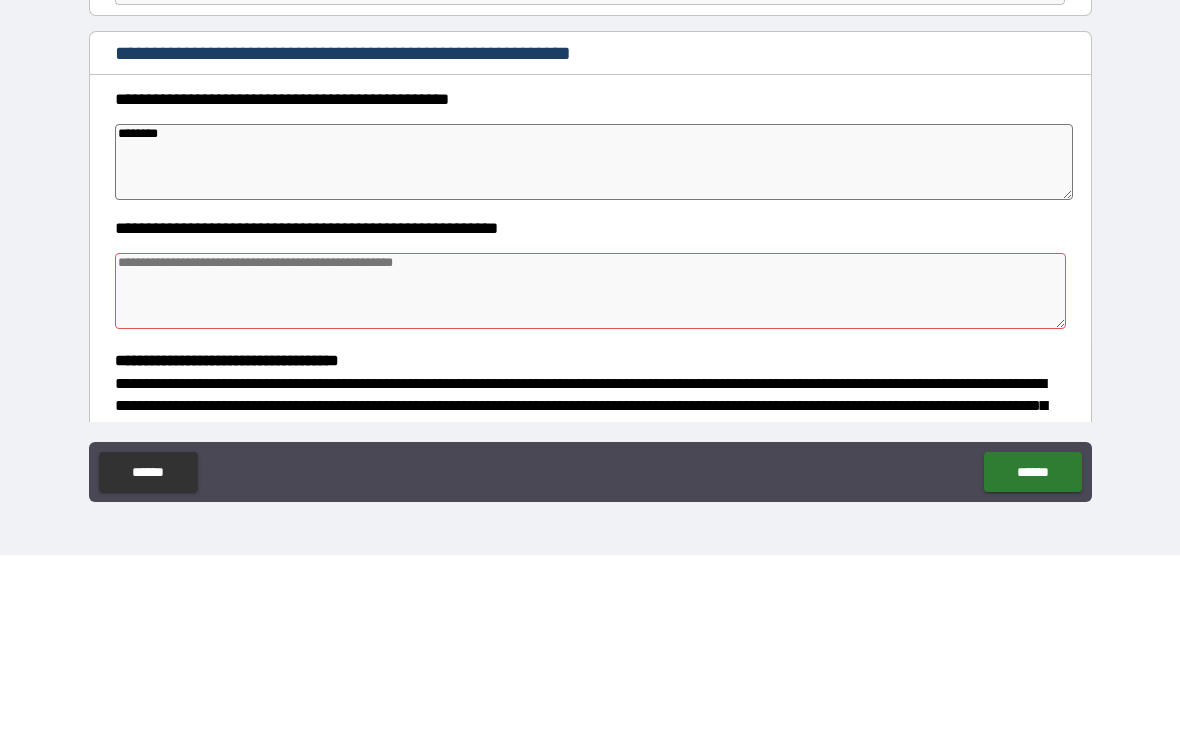 type on "*" 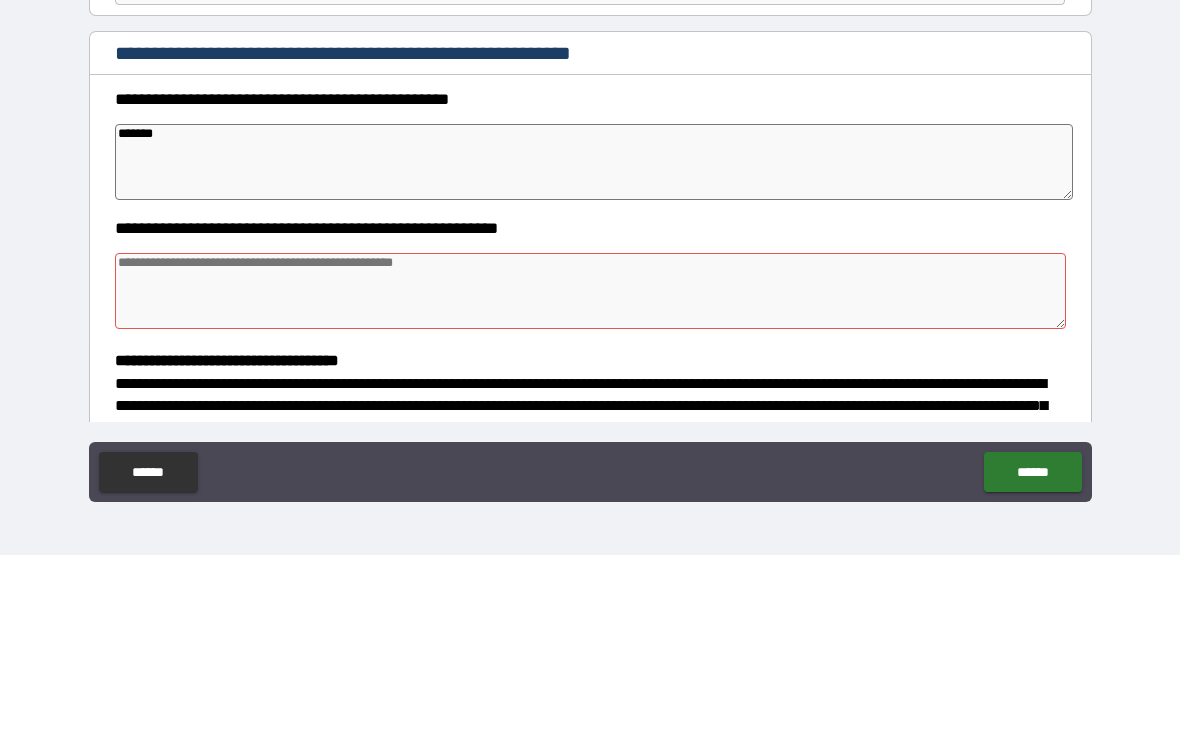 type on "*" 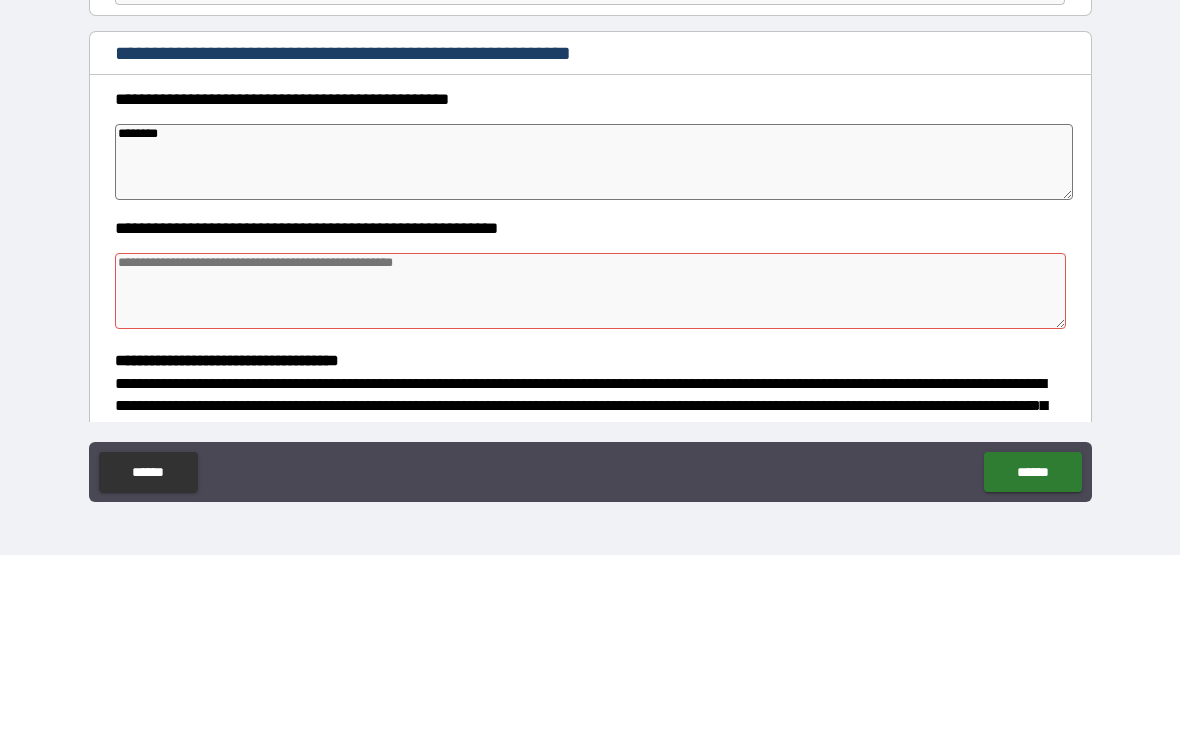 type on "*" 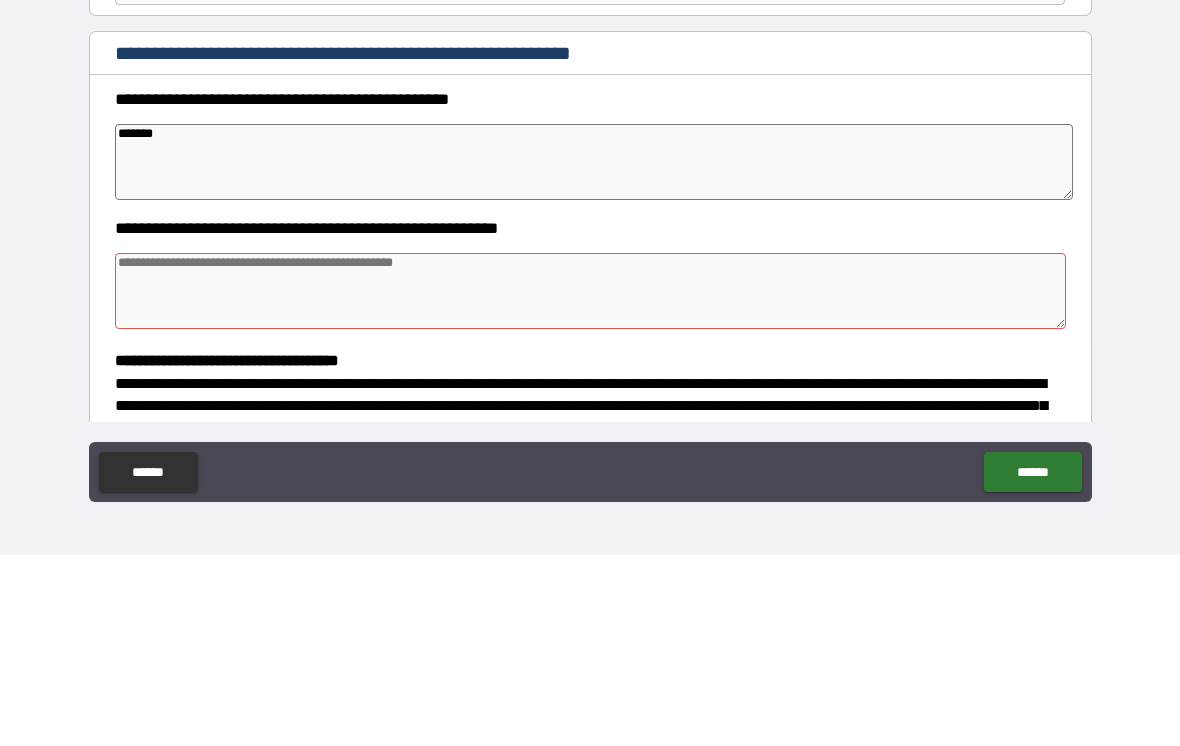 type on "*" 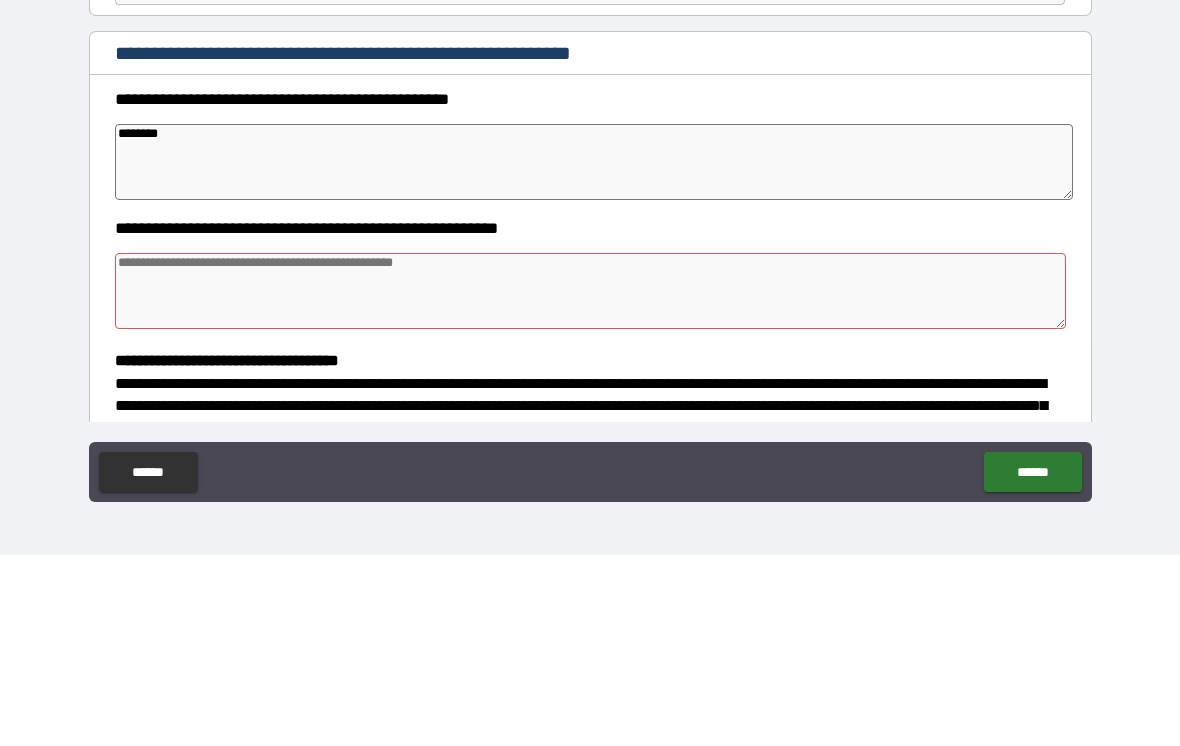 type on "*" 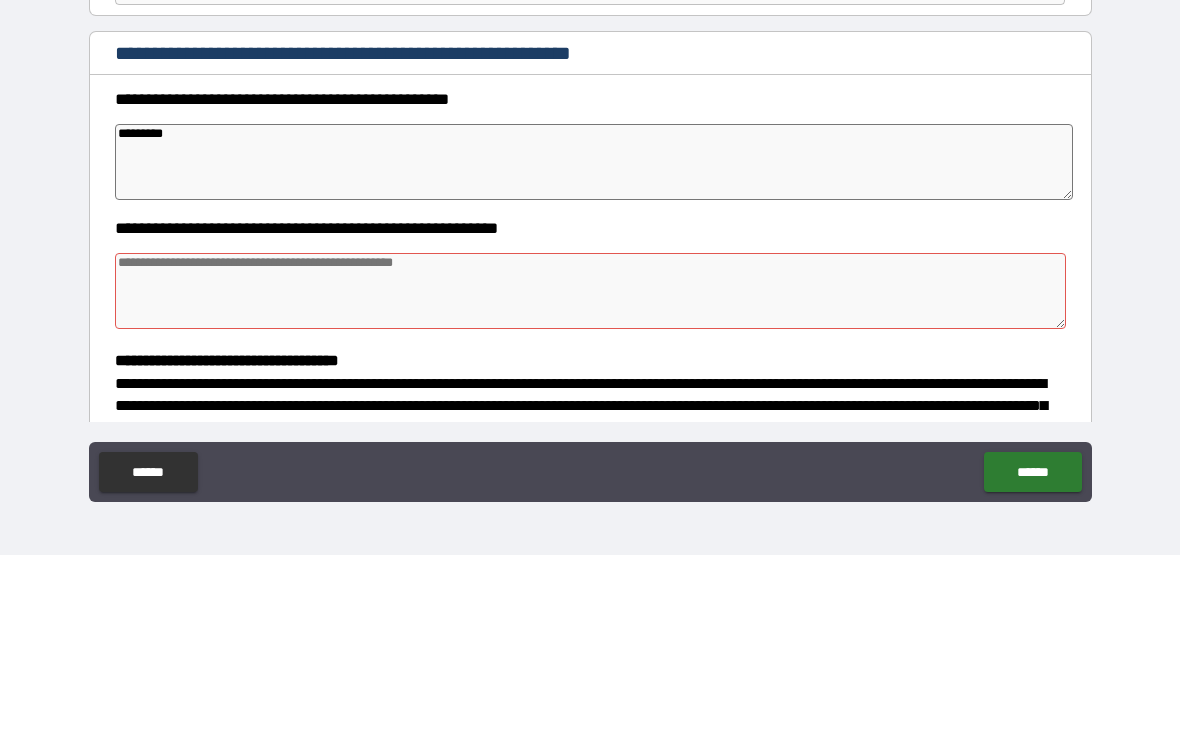 type on "*" 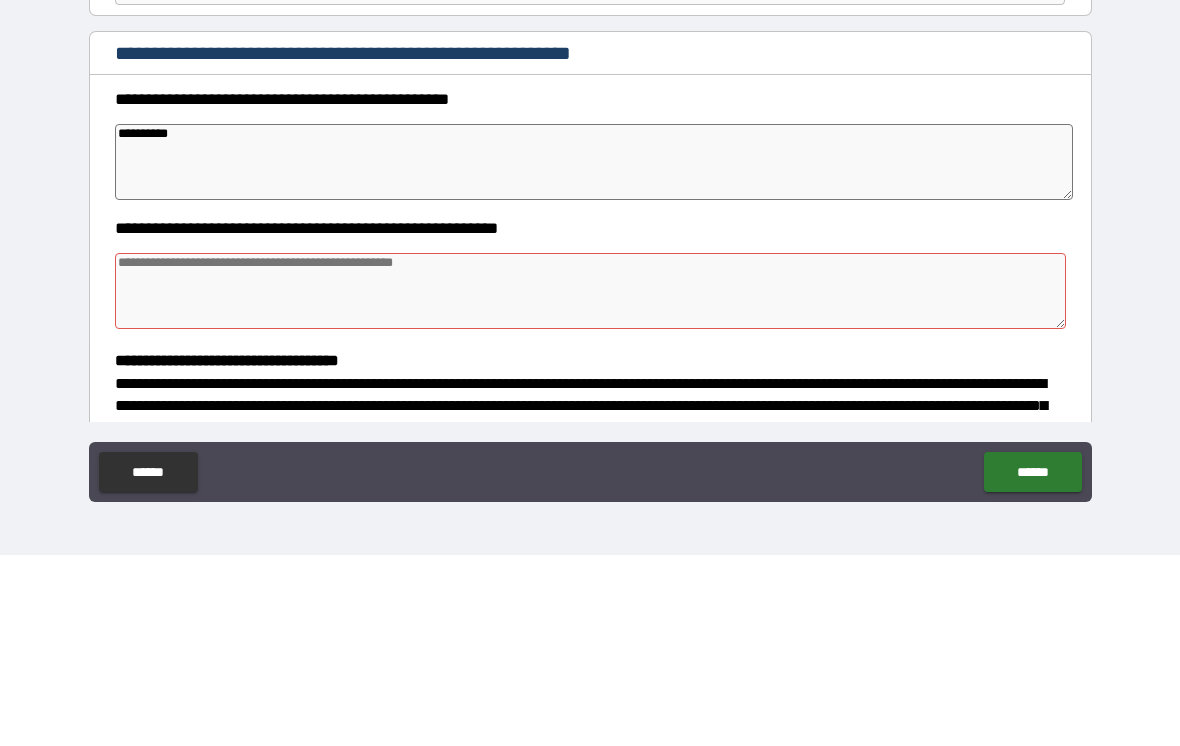 type on "*" 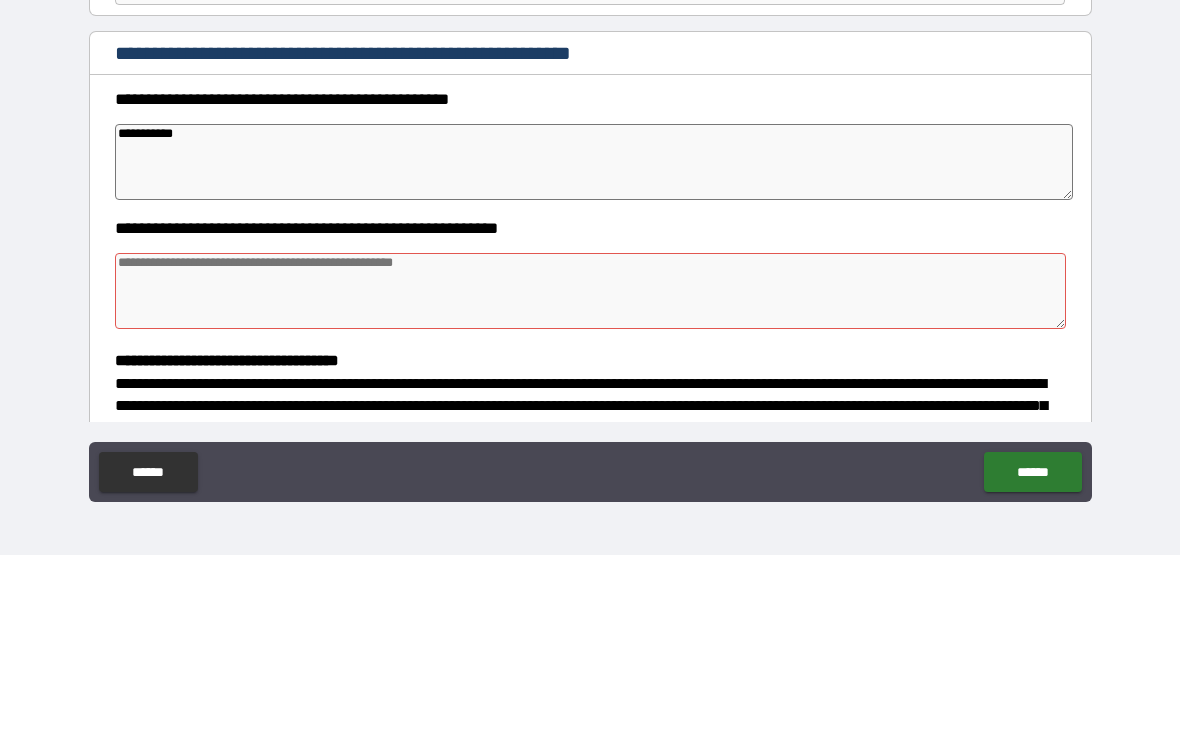 type on "*" 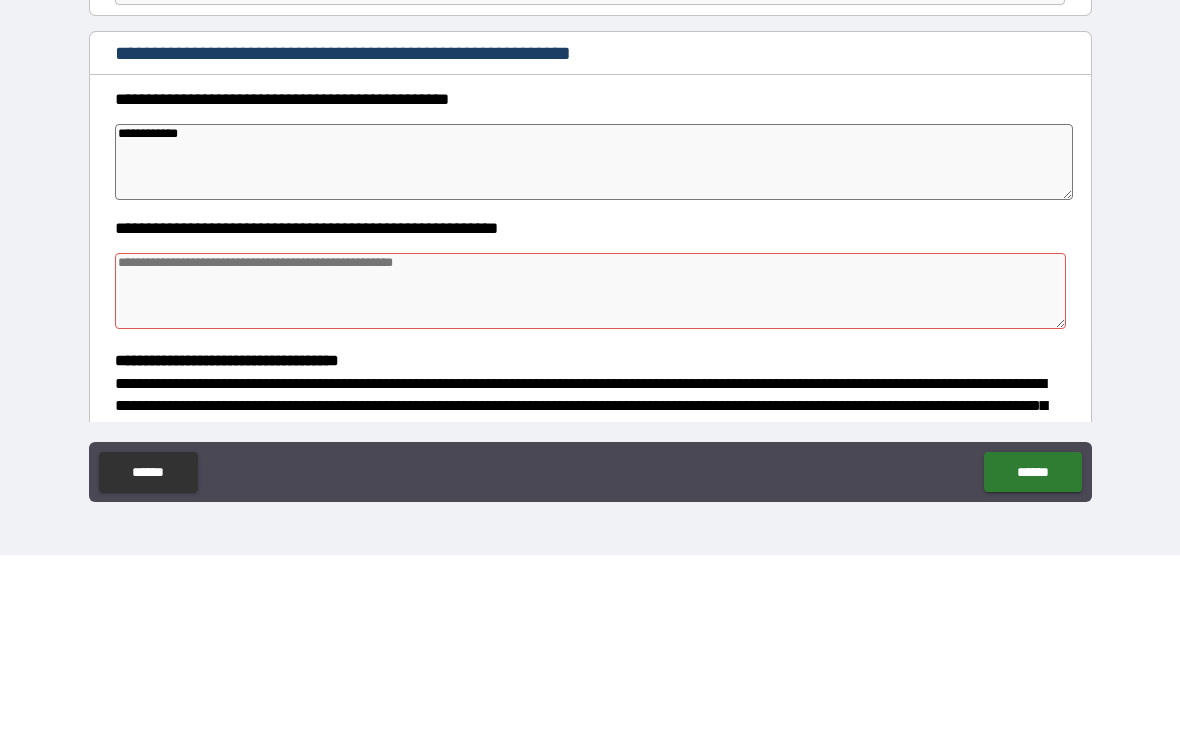 type on "*" 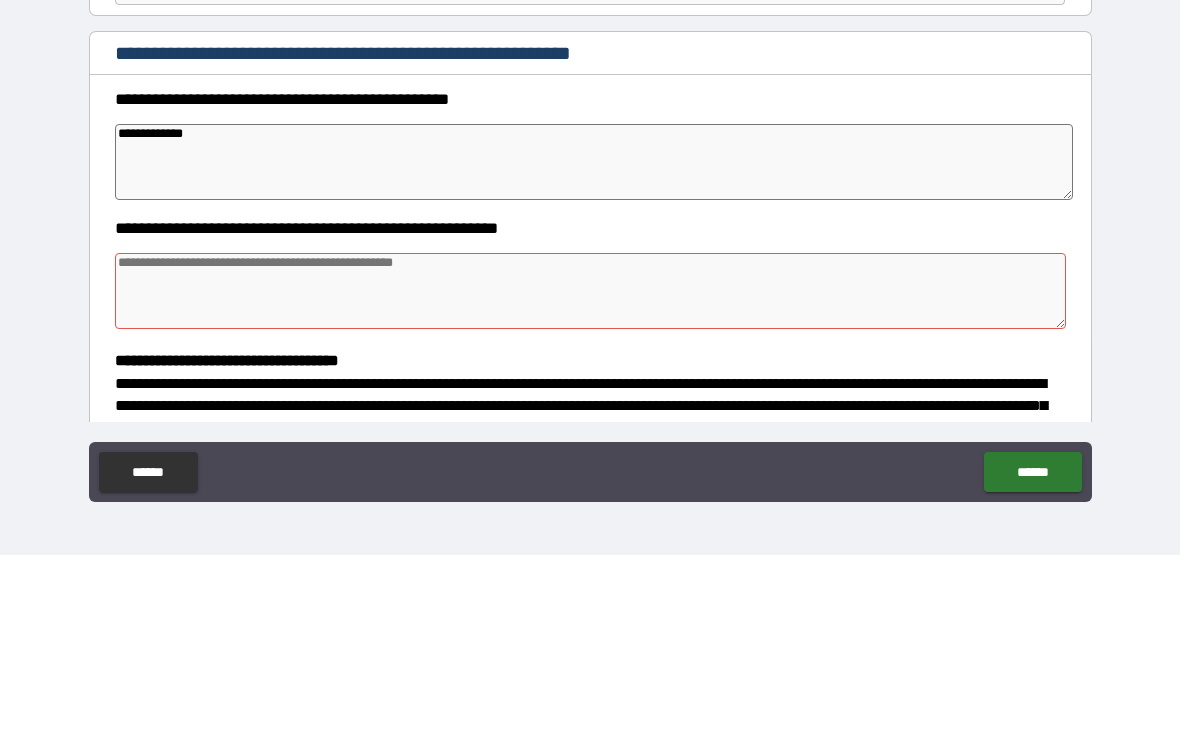 type on "*" 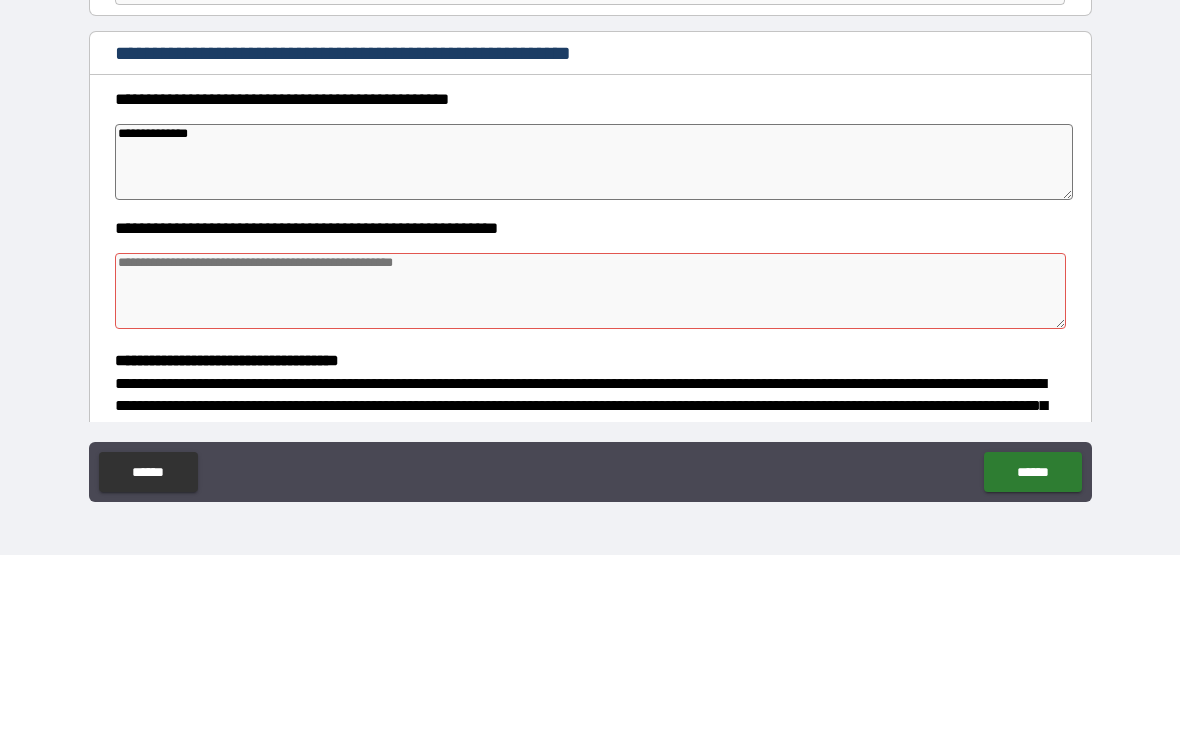 type on "*" 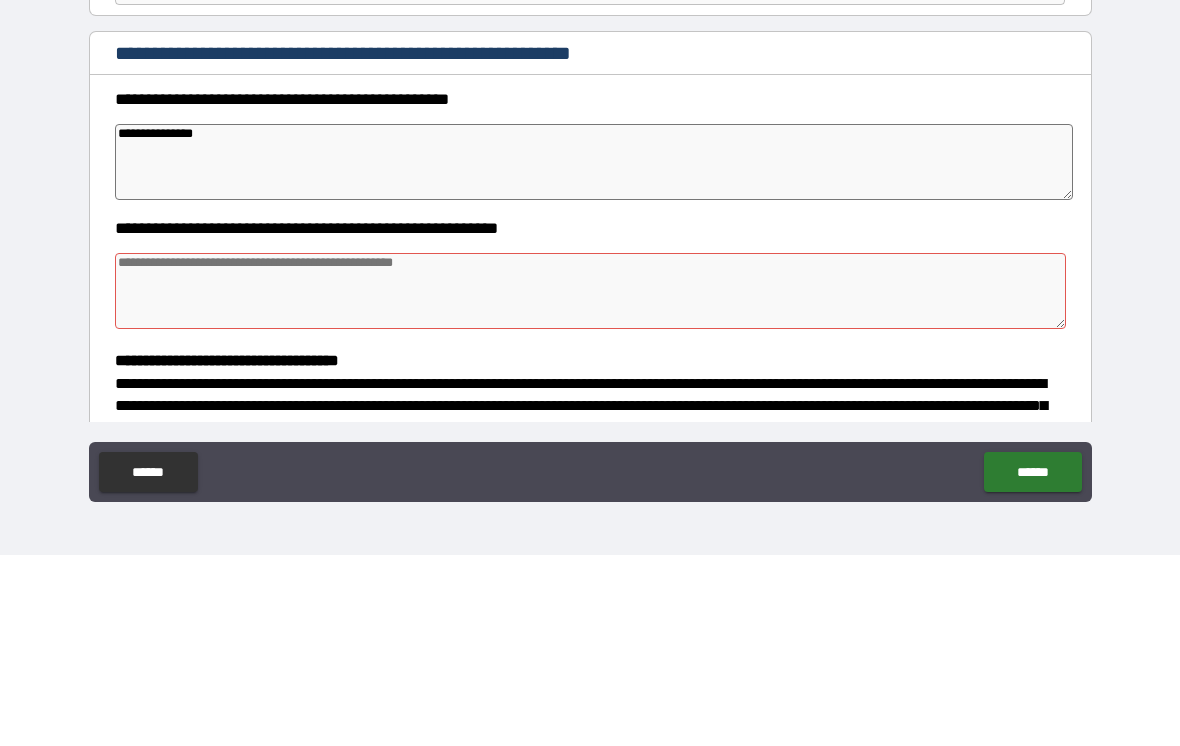 type on "*" 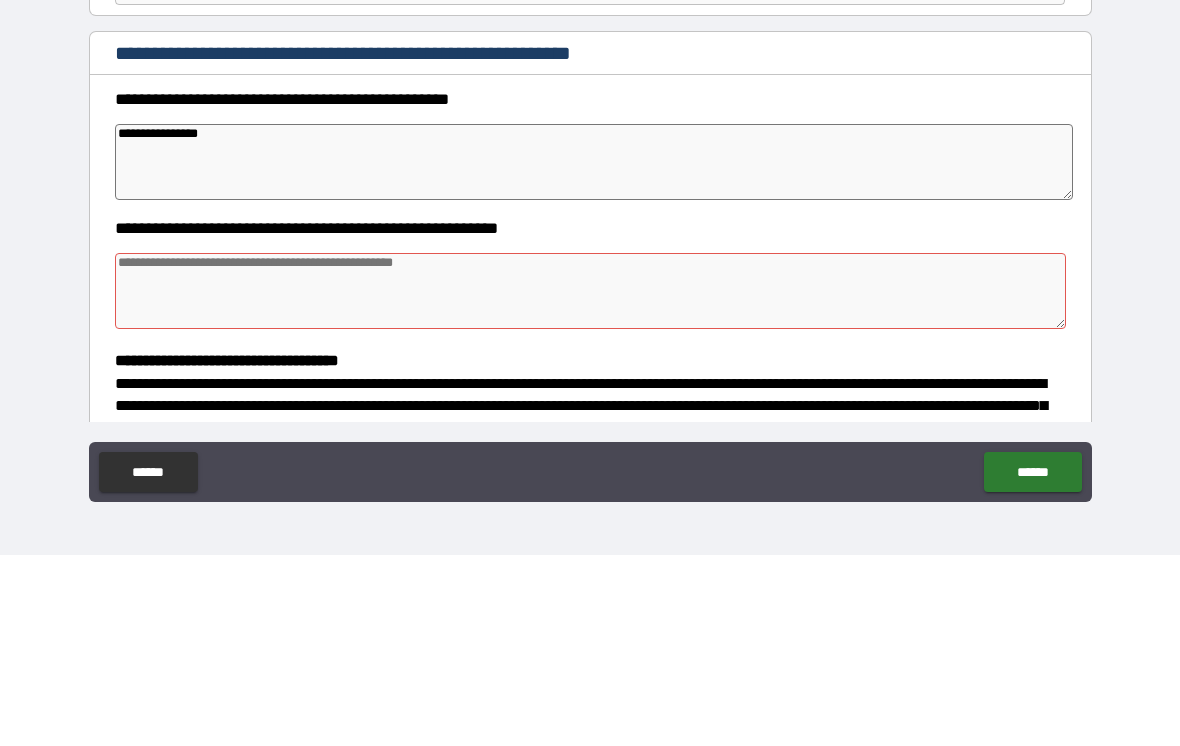 type on "*" 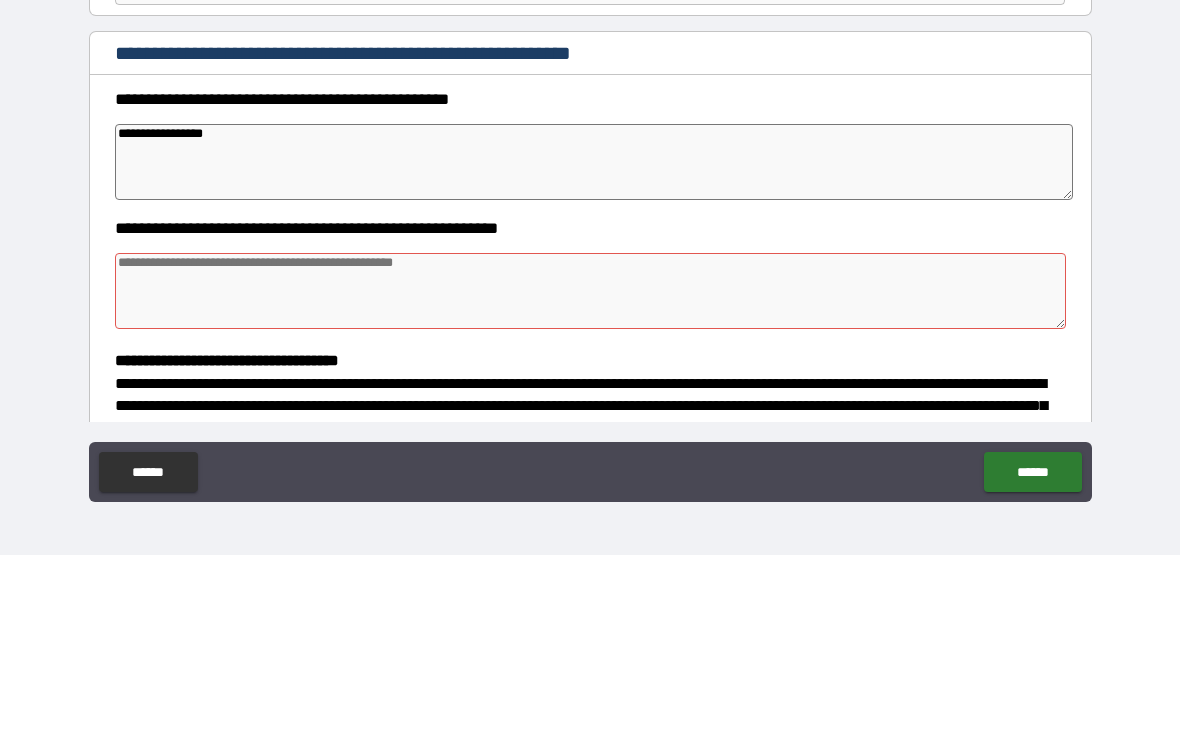 type on "*" 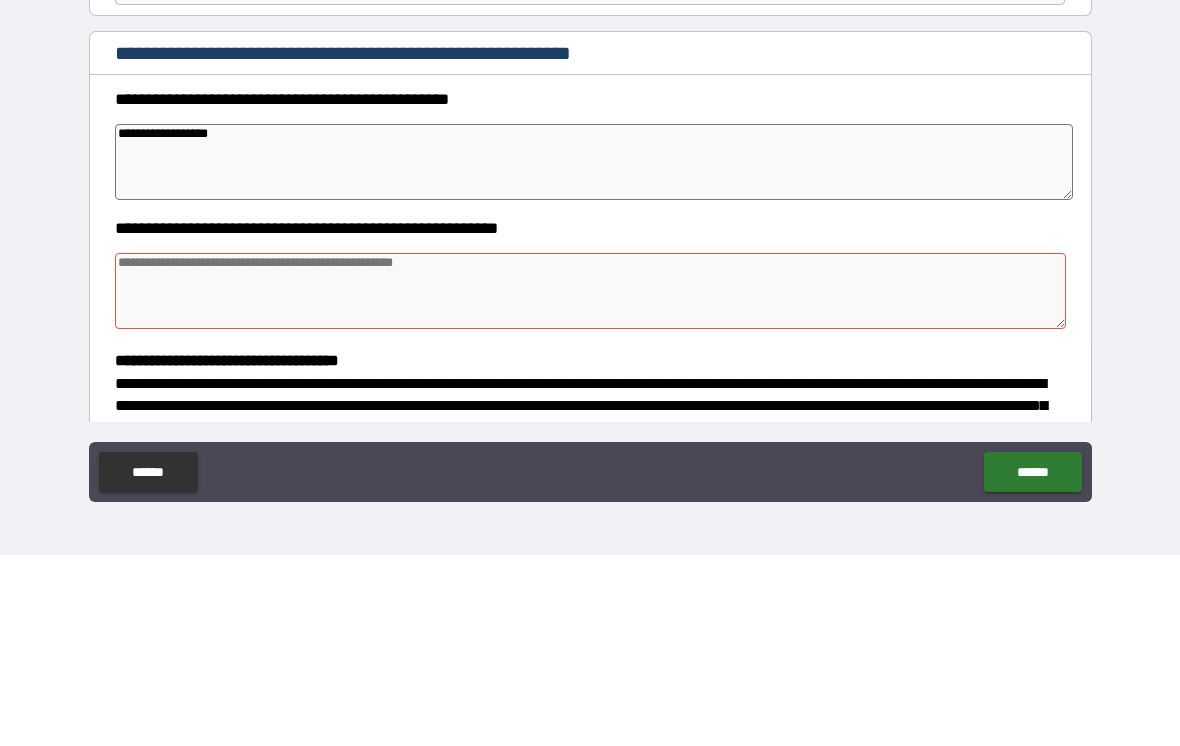 type on "*" 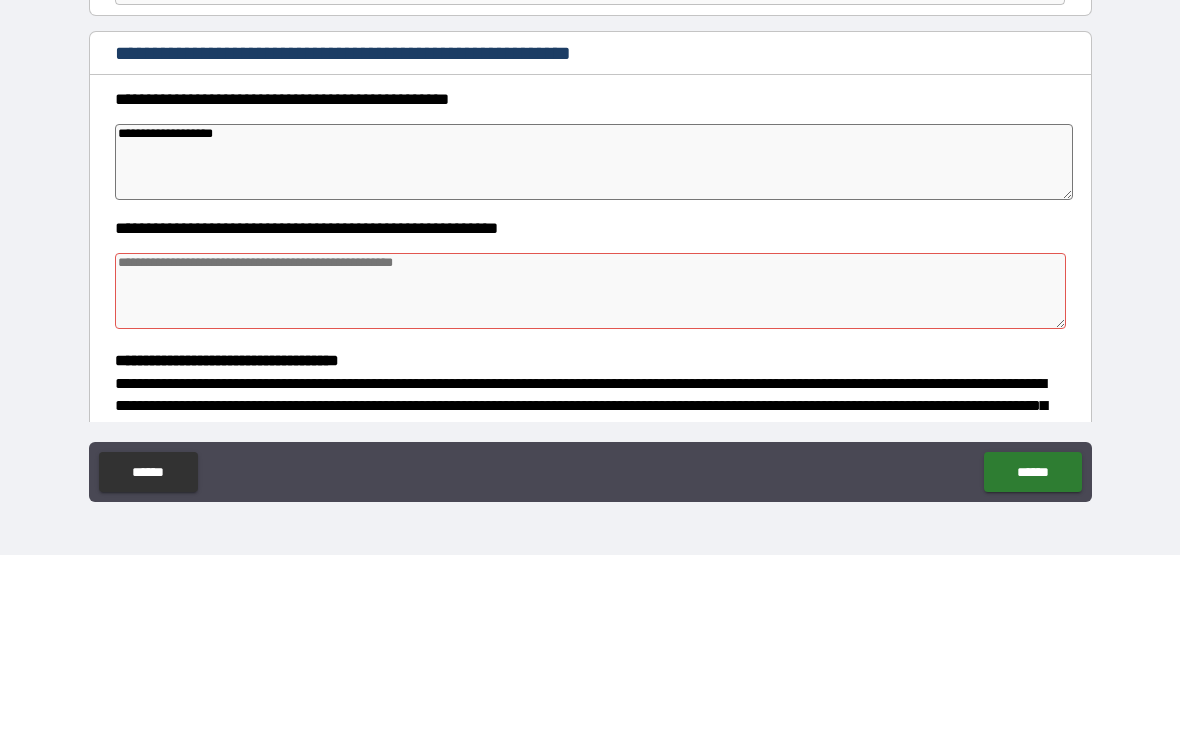 type on "*" 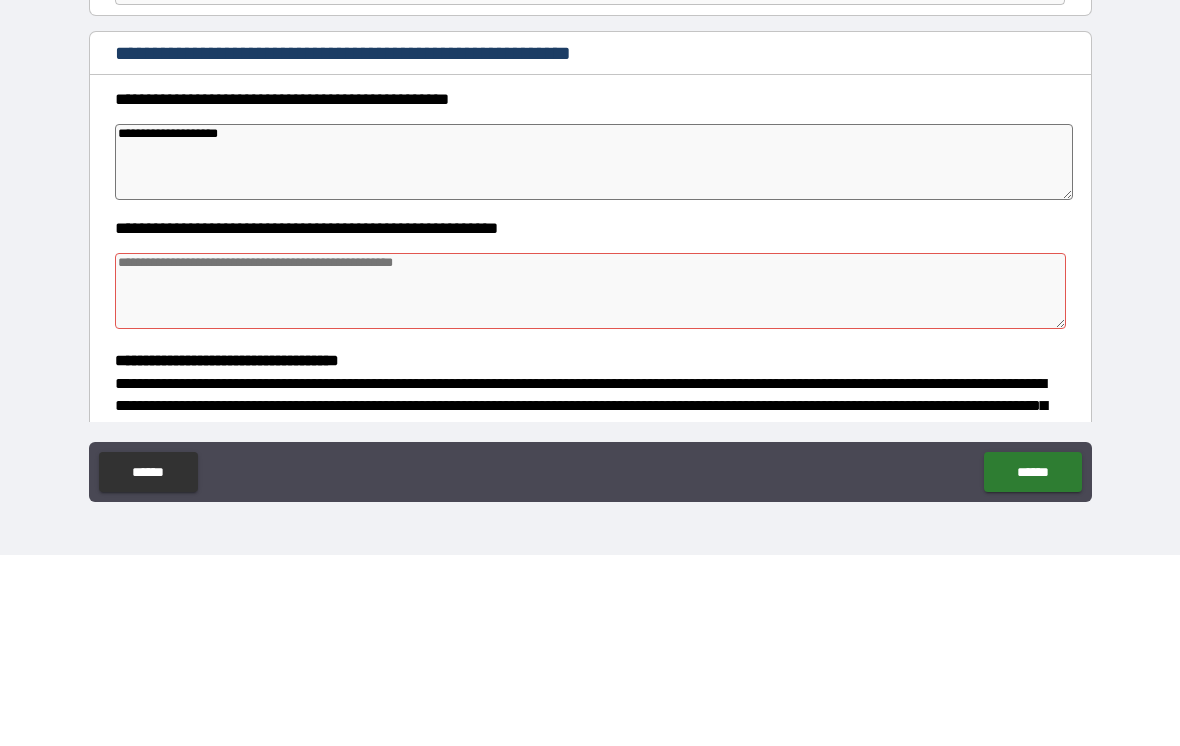 type on "*" 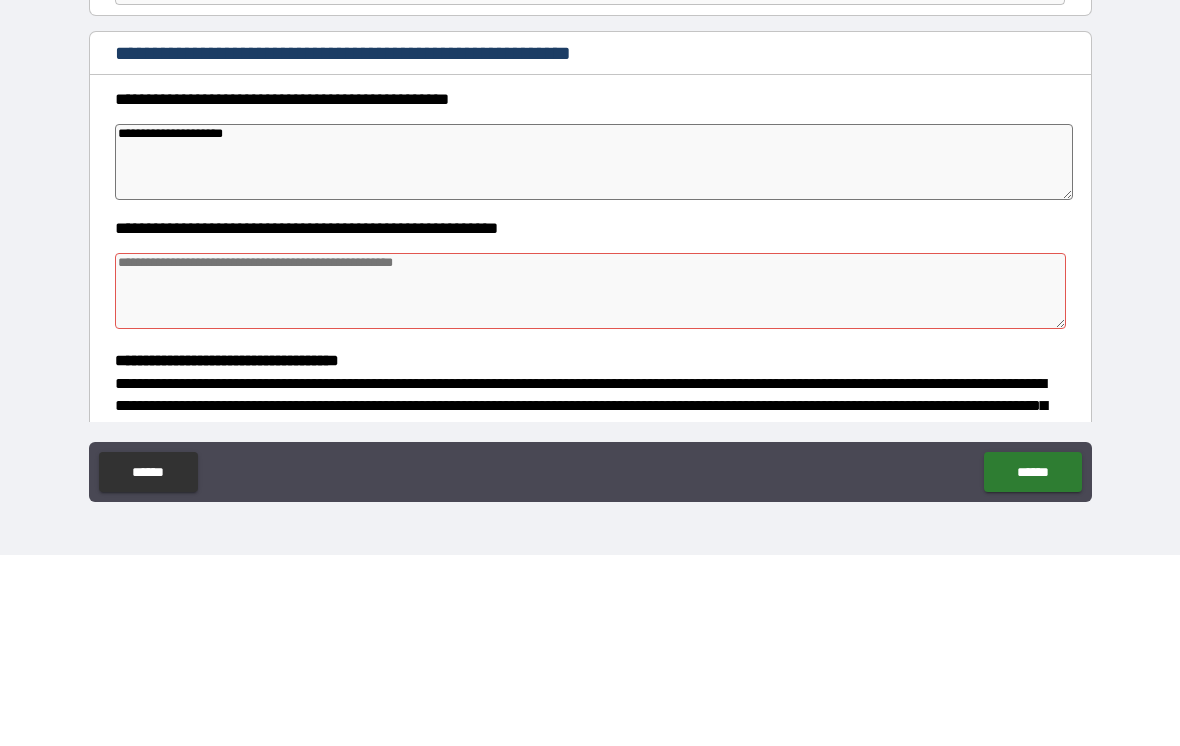 type on "*" 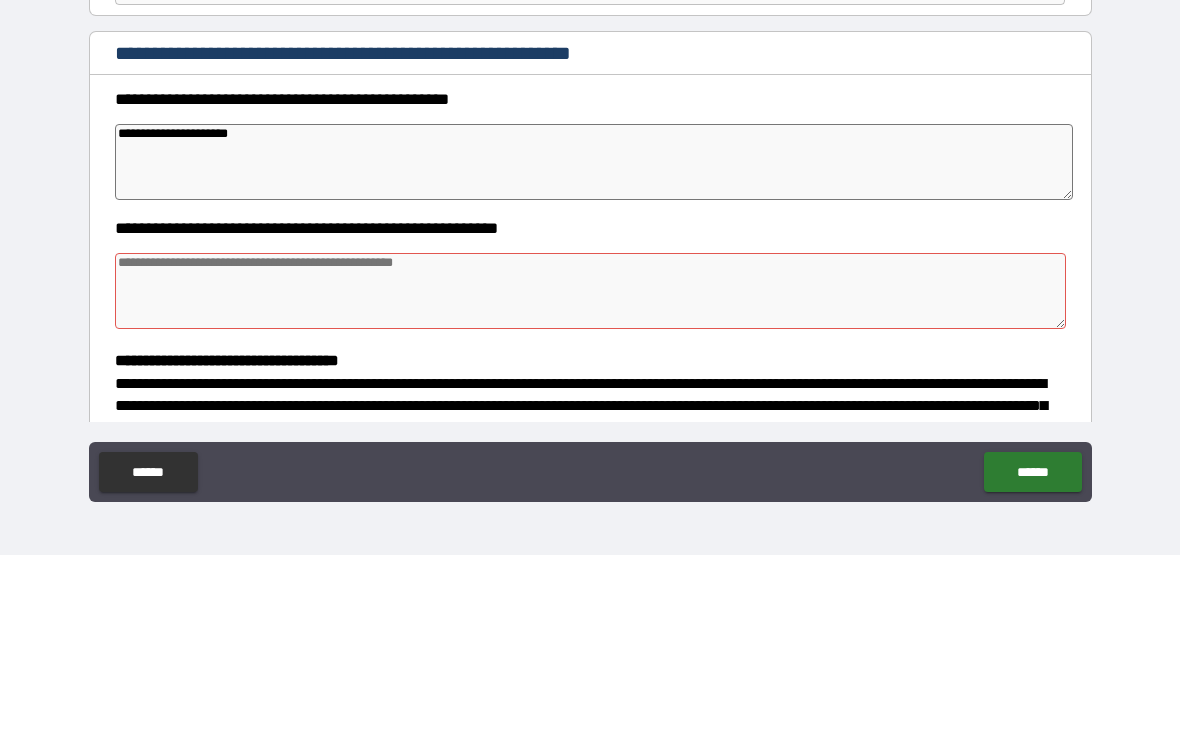 type on "*" 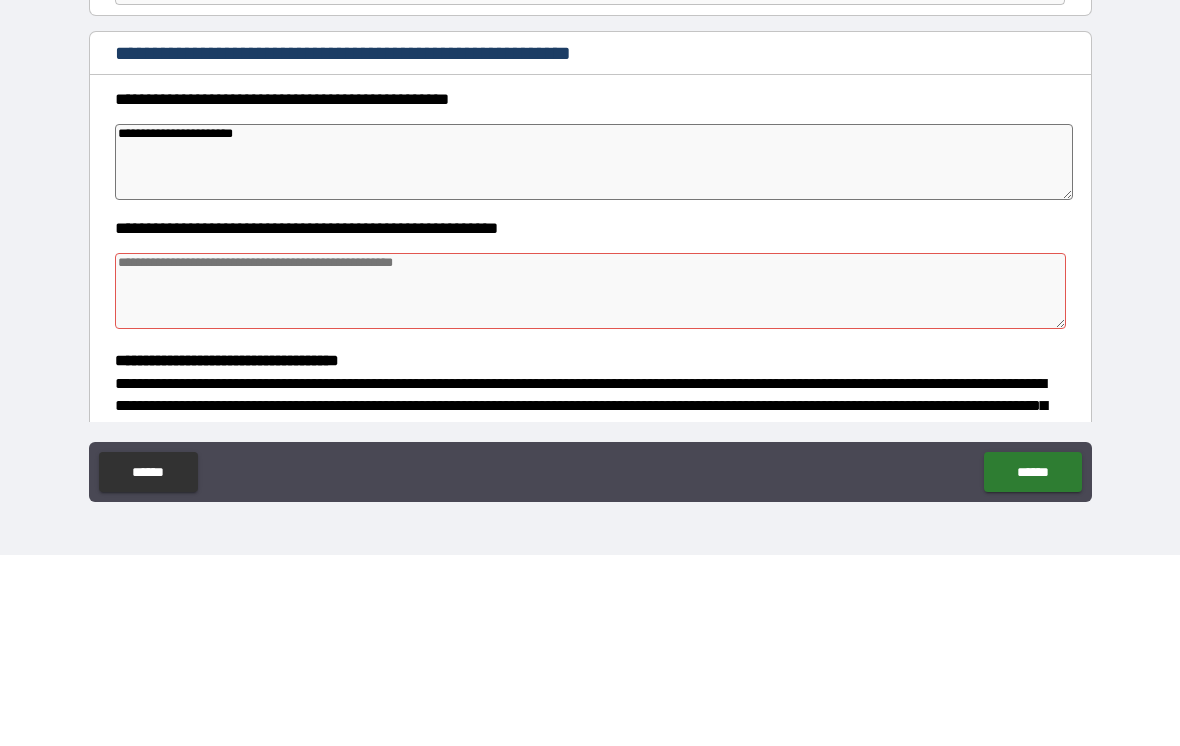 type on "*" 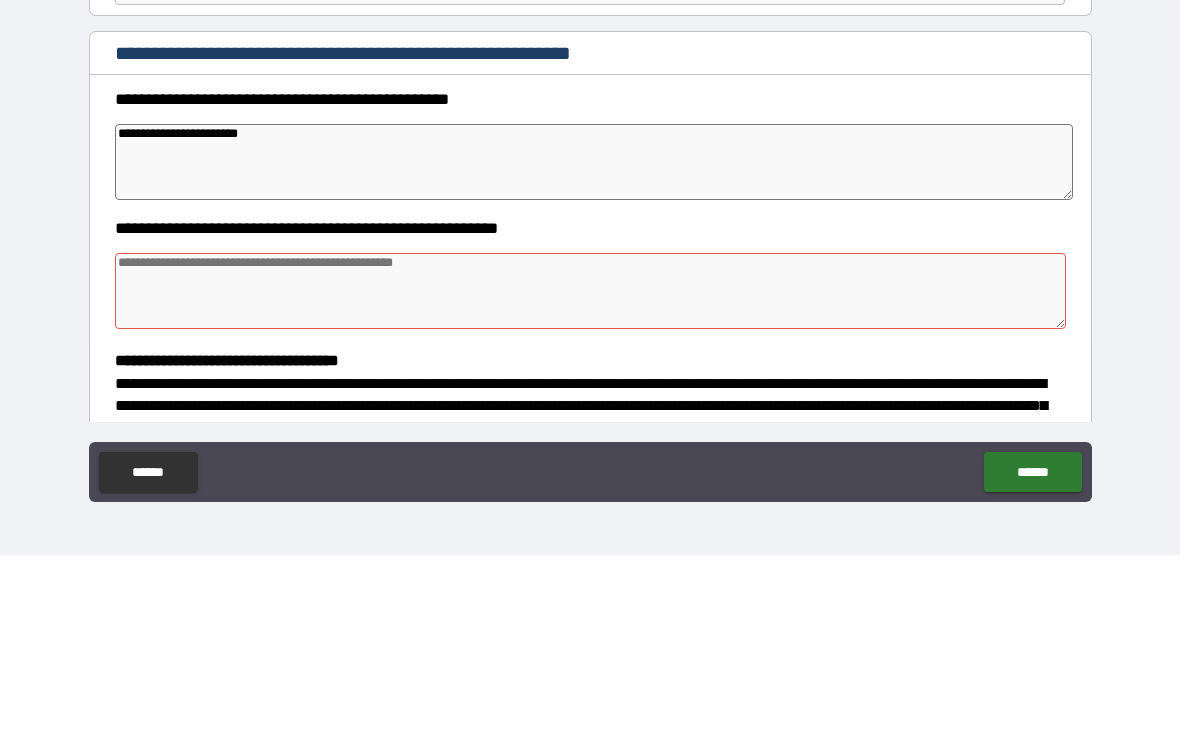 type on "*" 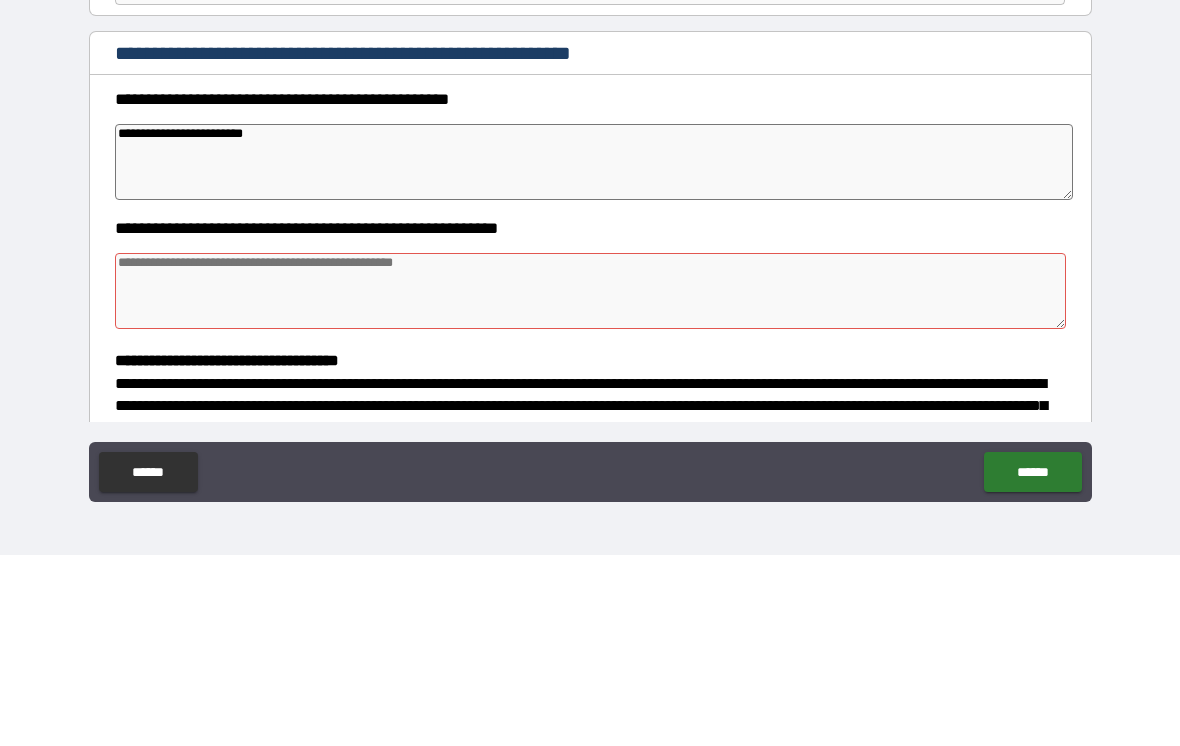type on "*" 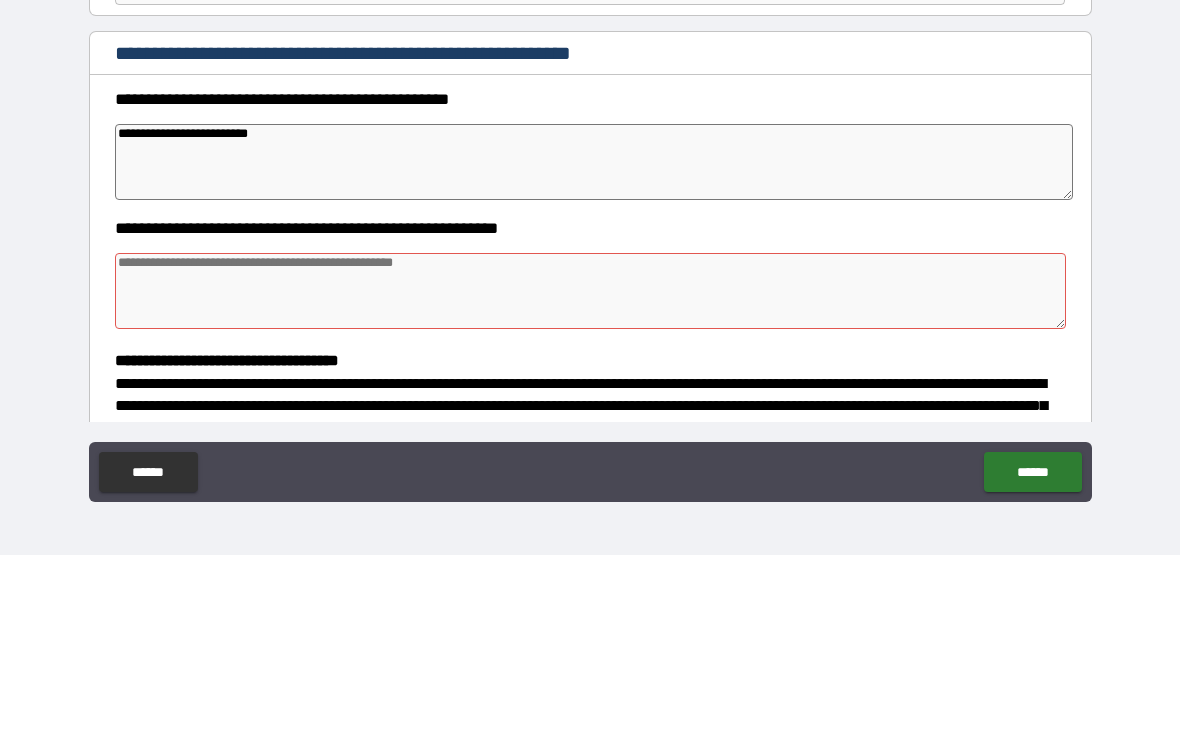 type on "*" 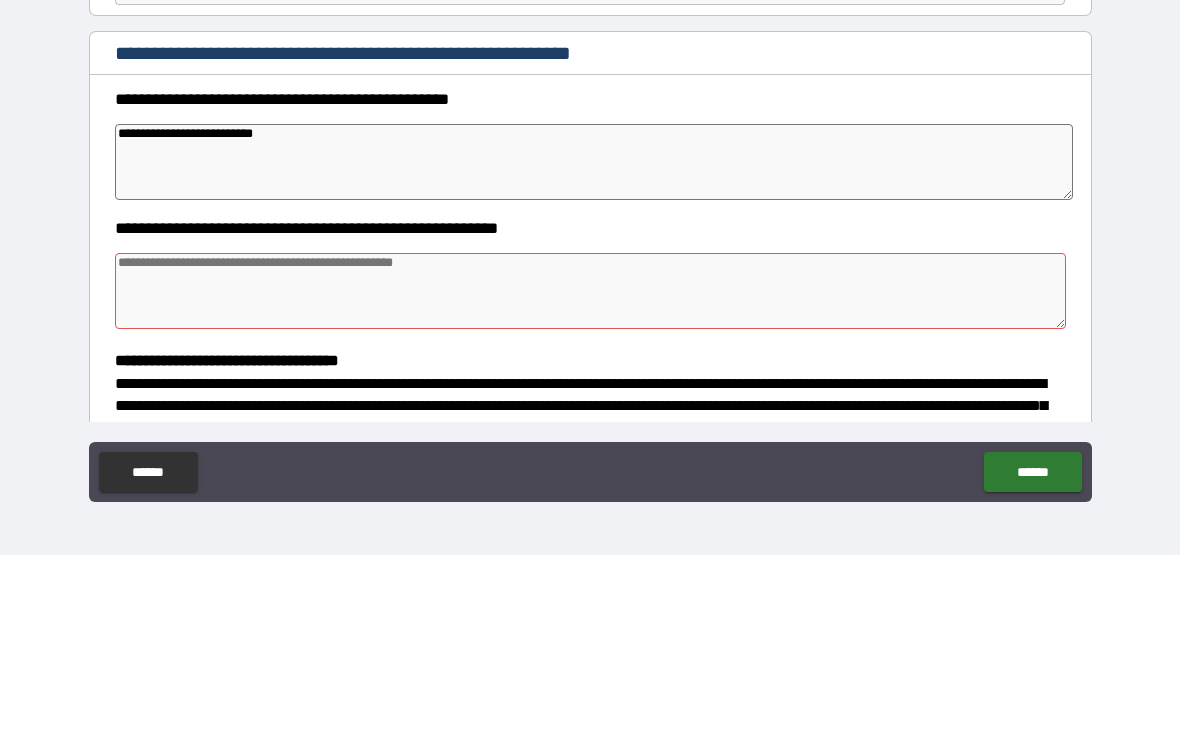 type on "*" 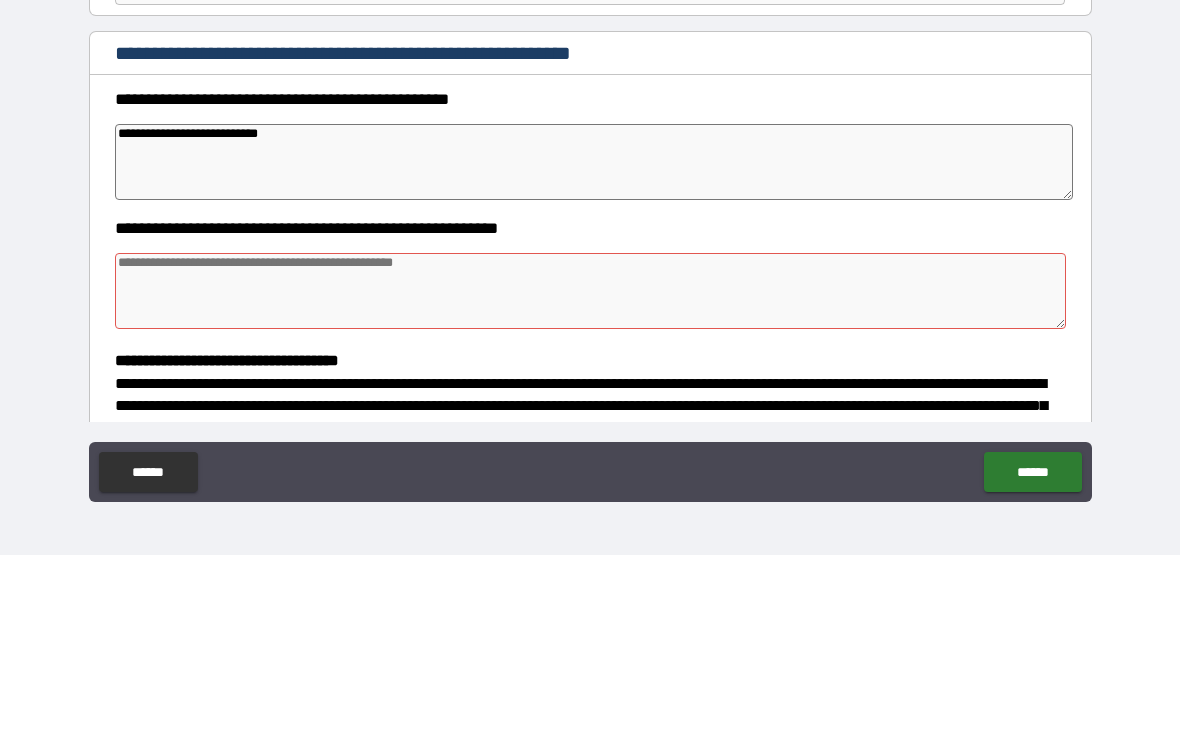 type on "*" 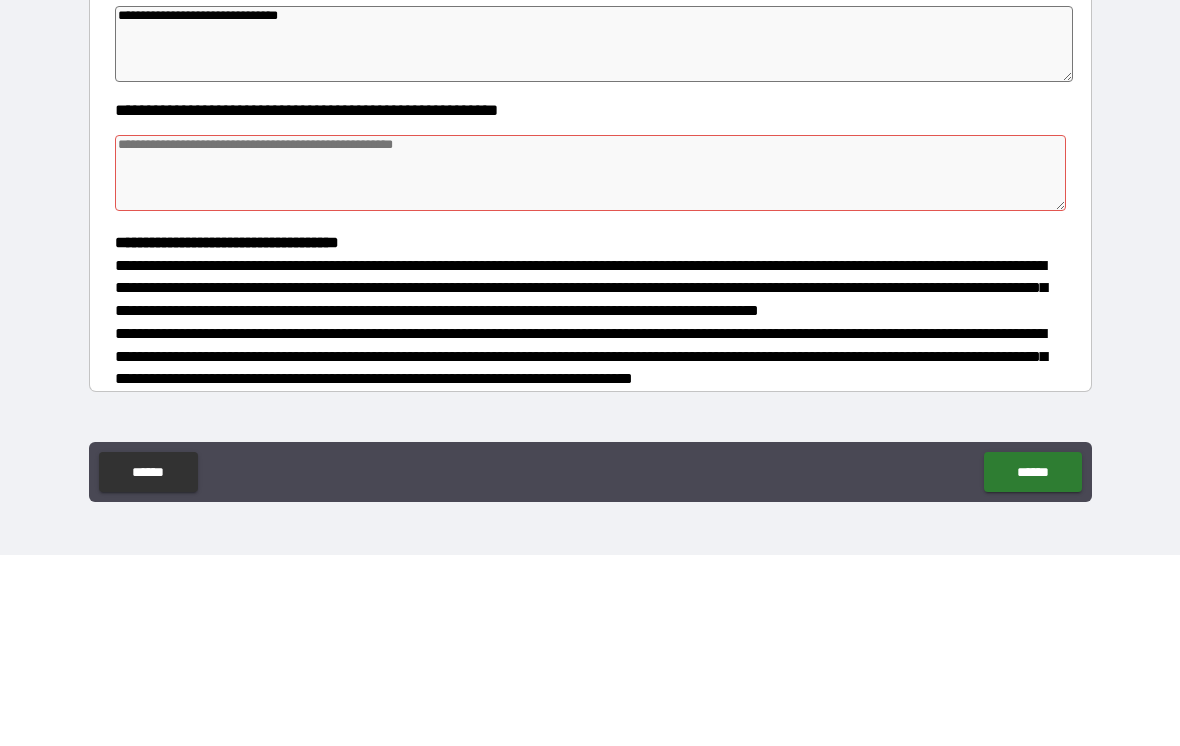 scroll, scrollTop: 179, scrollLeft: 0, axis: vertical 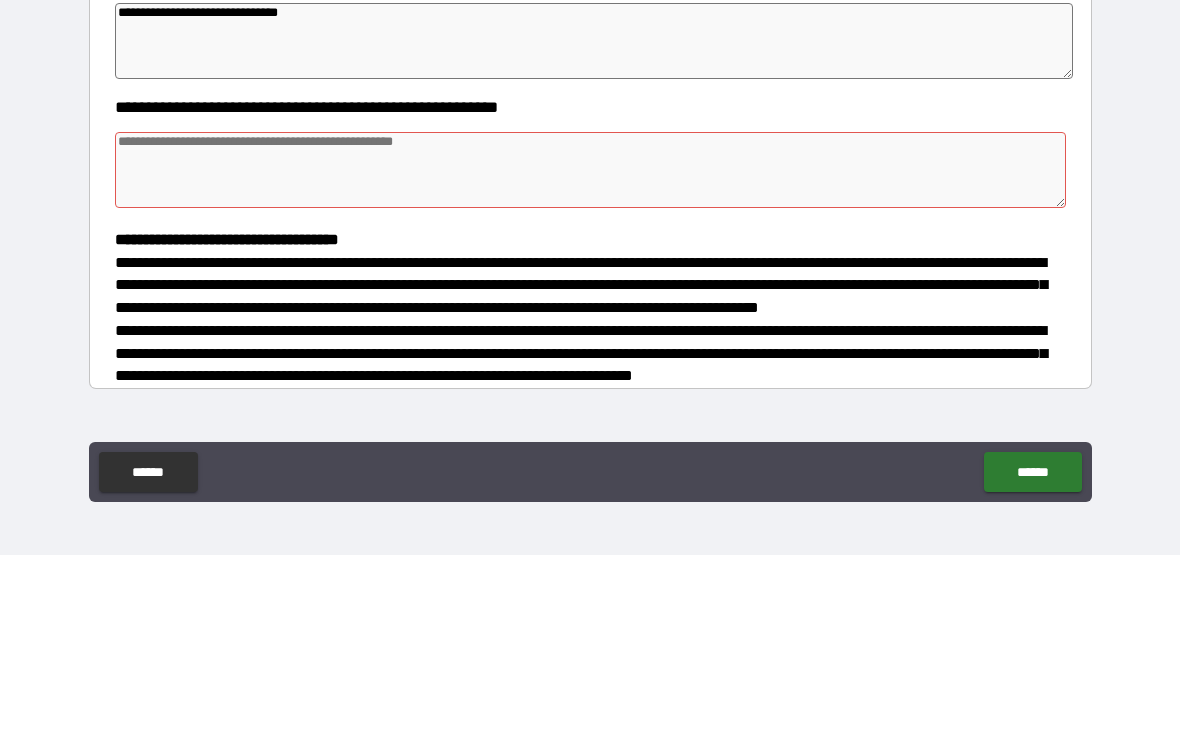 click at bounding box center [591, 361] 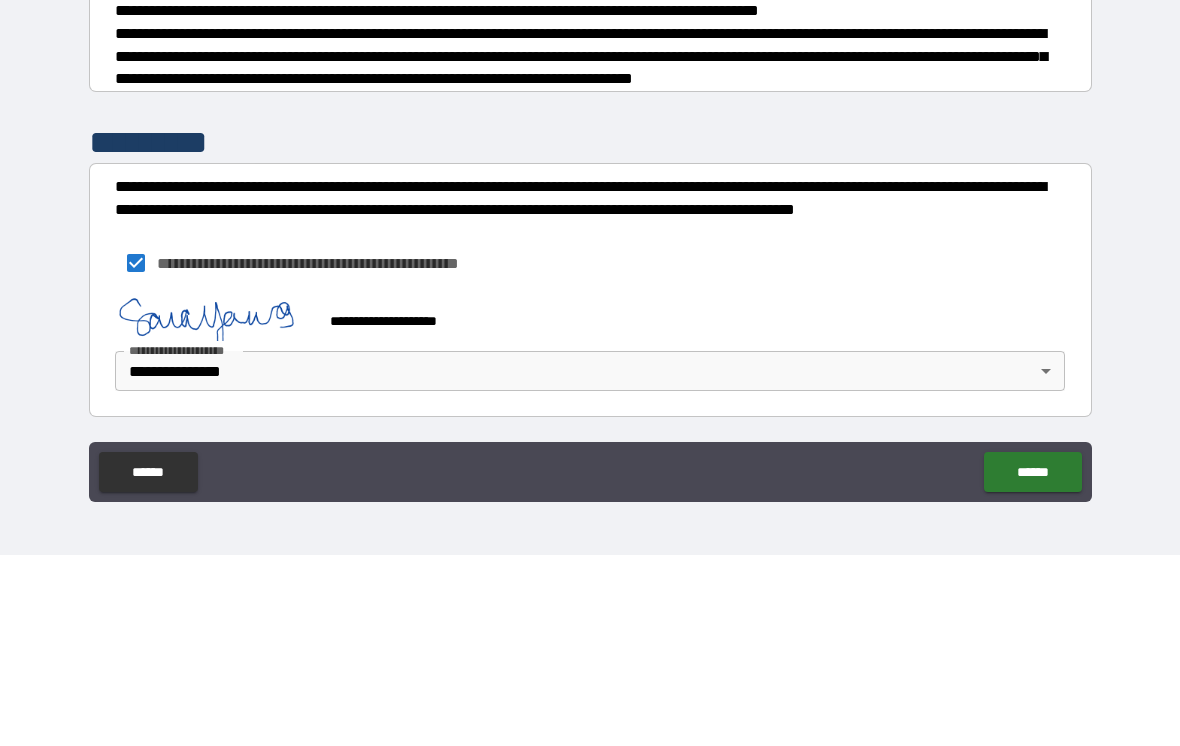 scroll, scrollTop: 493, scrollLeft: 0, axis: vertical 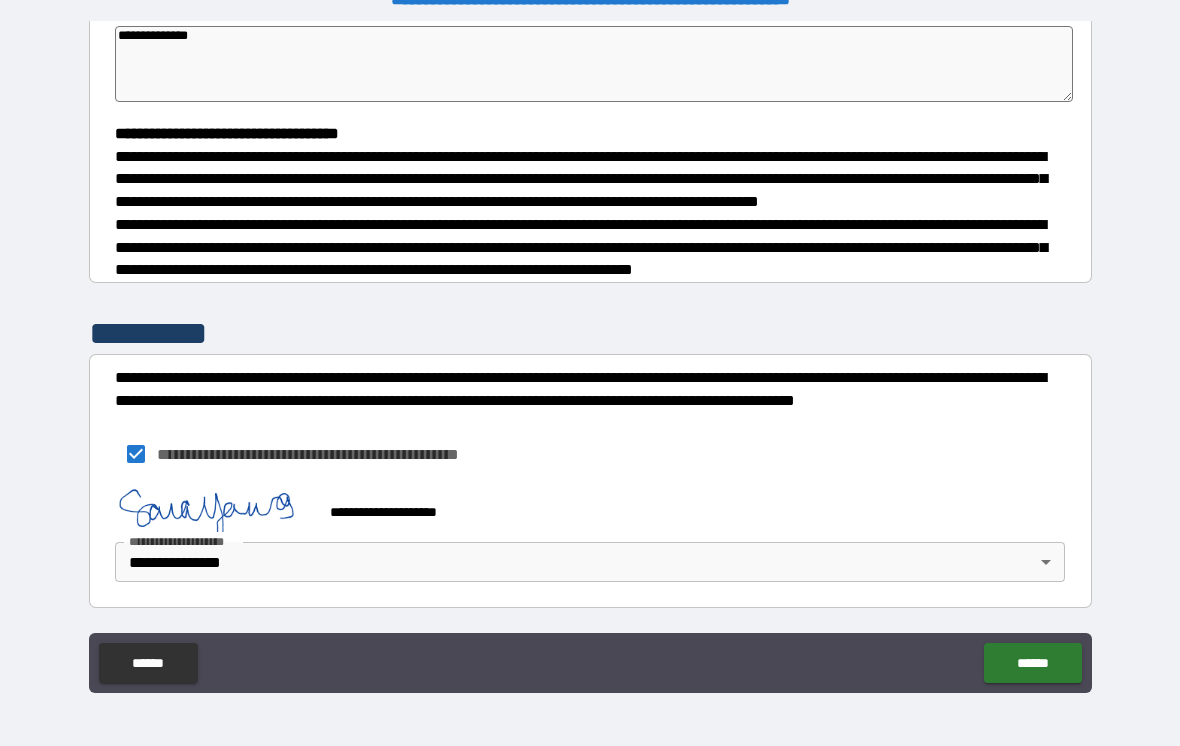 click on "******" at bounding box center [1032, 663] 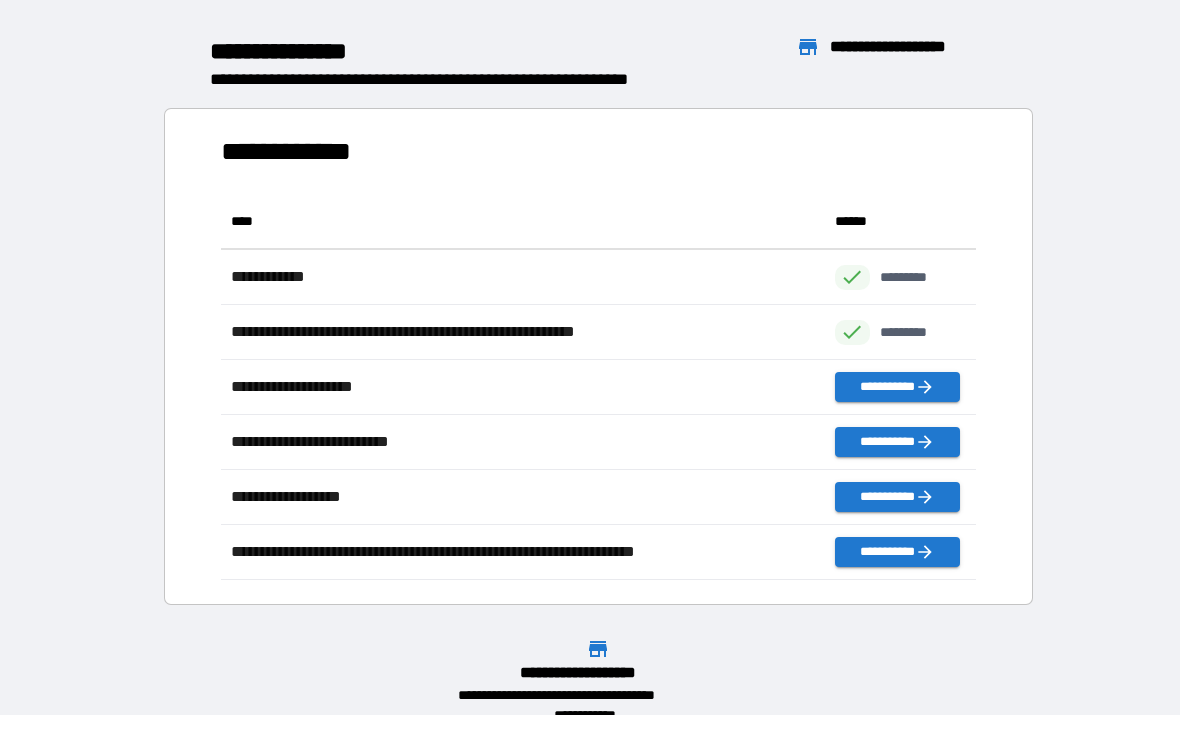 scroll, scrollTop: 1, scrollLeft: 1, axis: both 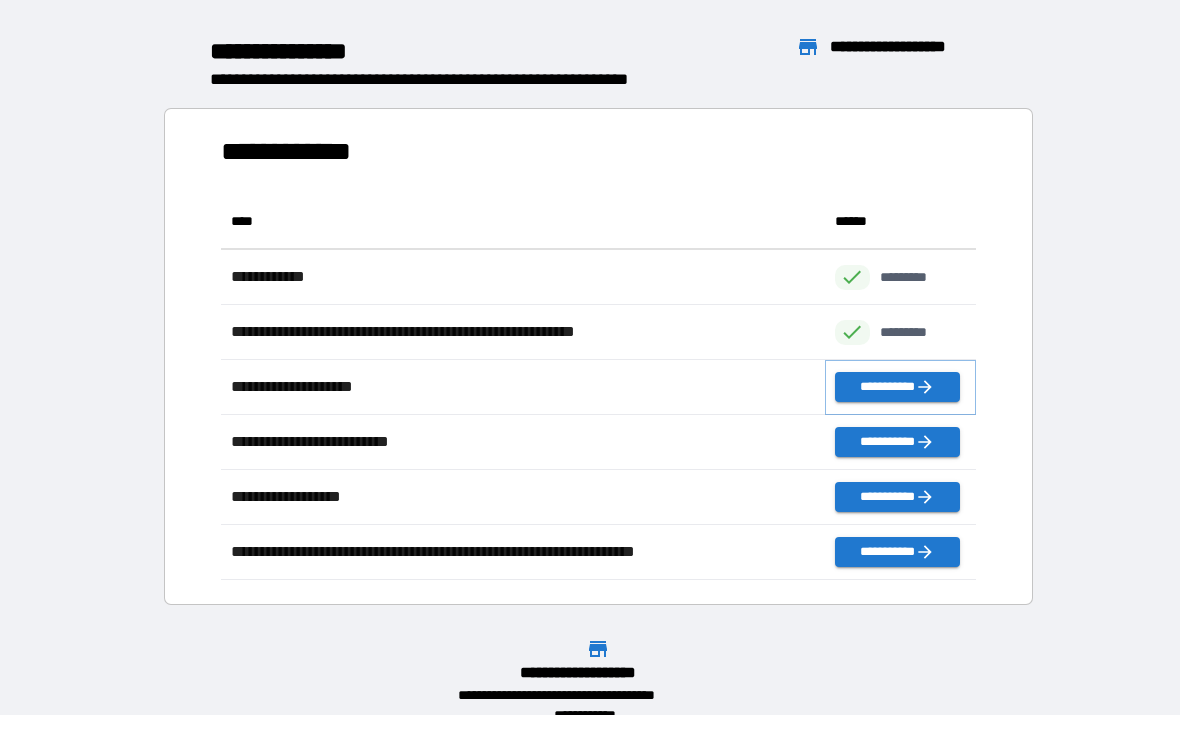 click on "**********" at bounding box center [897, 387] 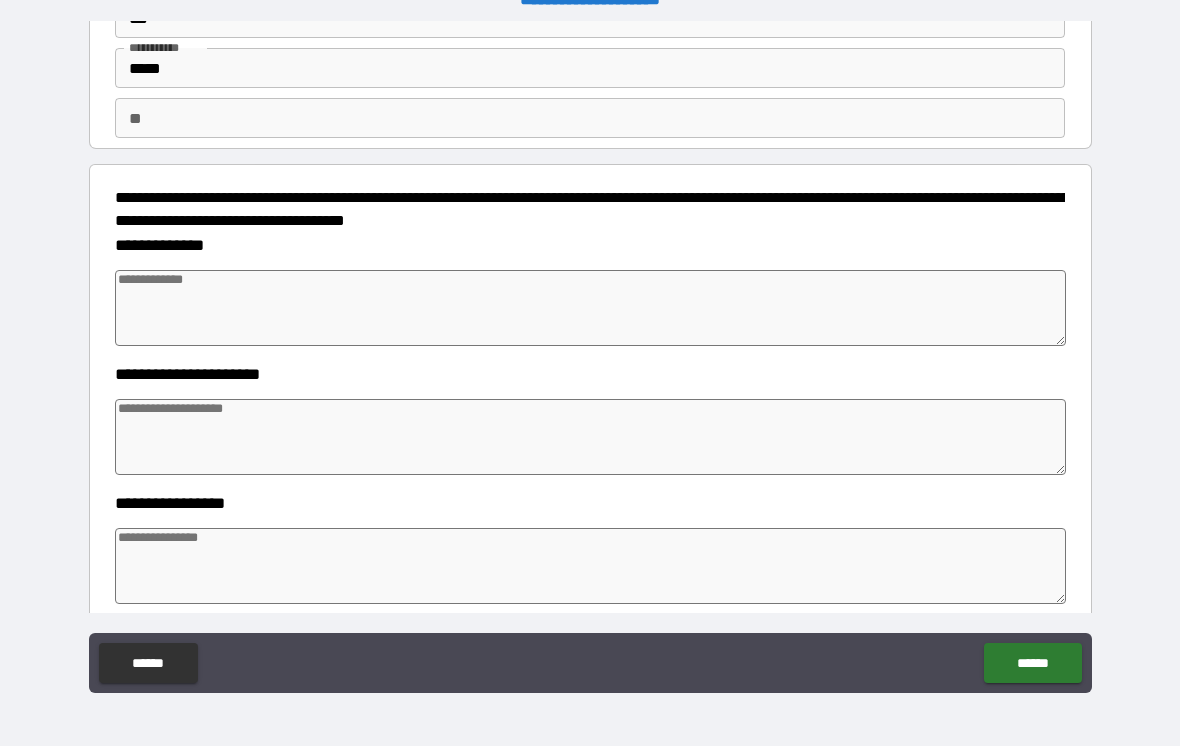 scroll, scrollTop: 123, scrollLeft: 0, axis: vertical 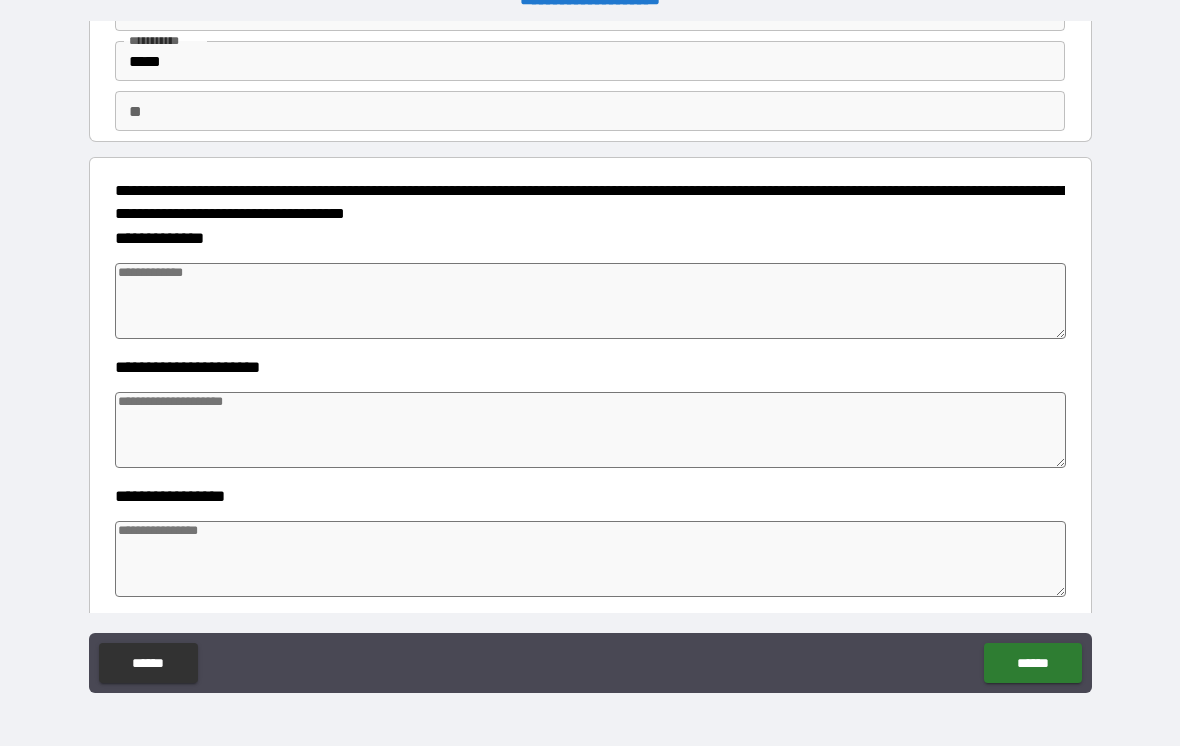 click at bounding box center (591, 301) 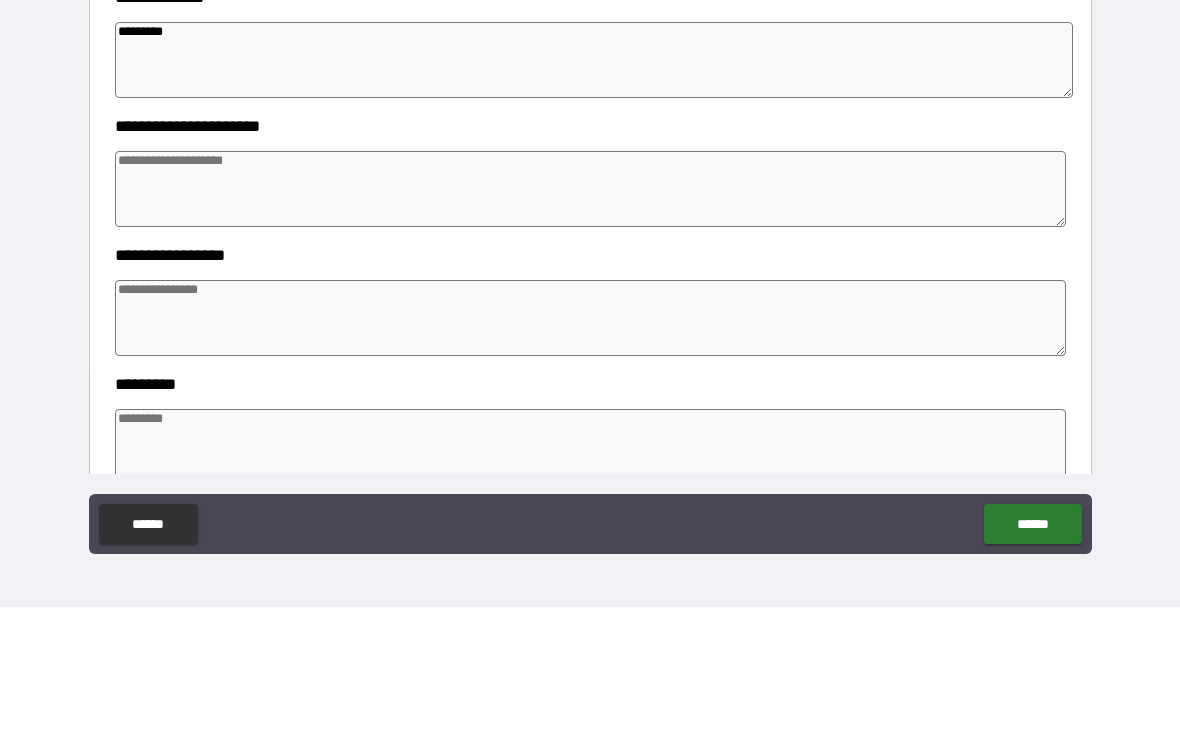 scroll, scrollTop: 231, scrollLeft: 0, axis: vertical 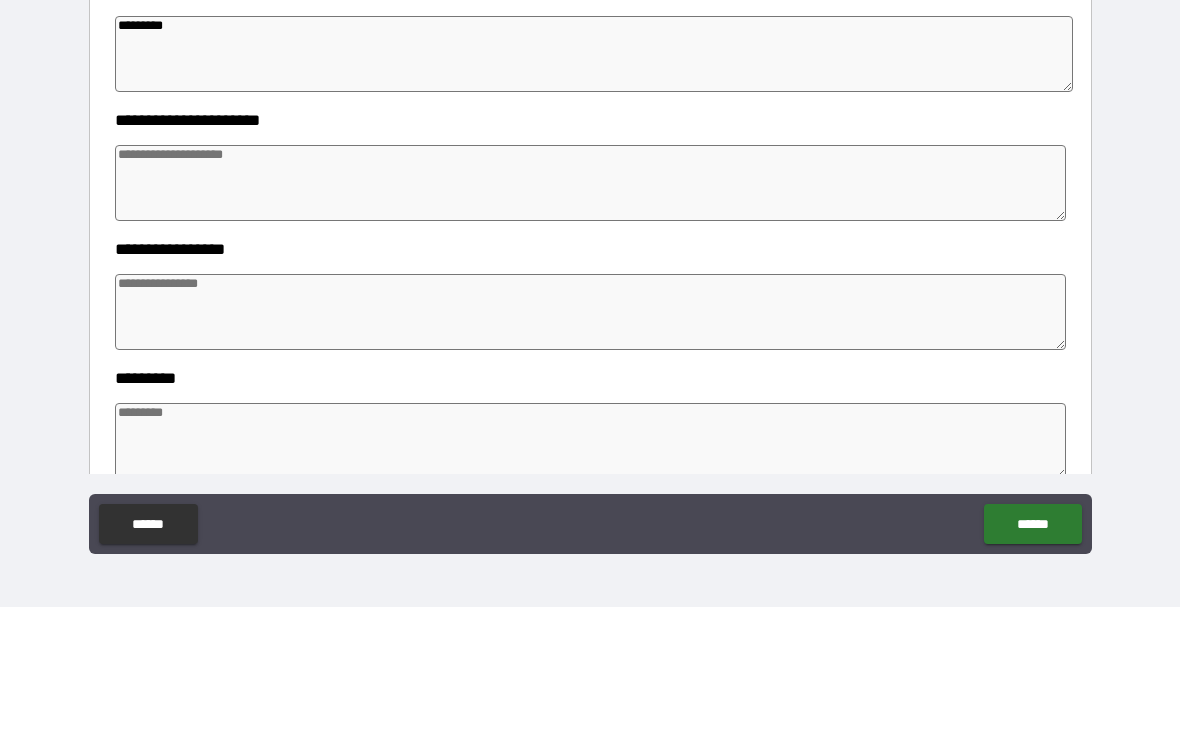 click at bounding box center [591, 322] 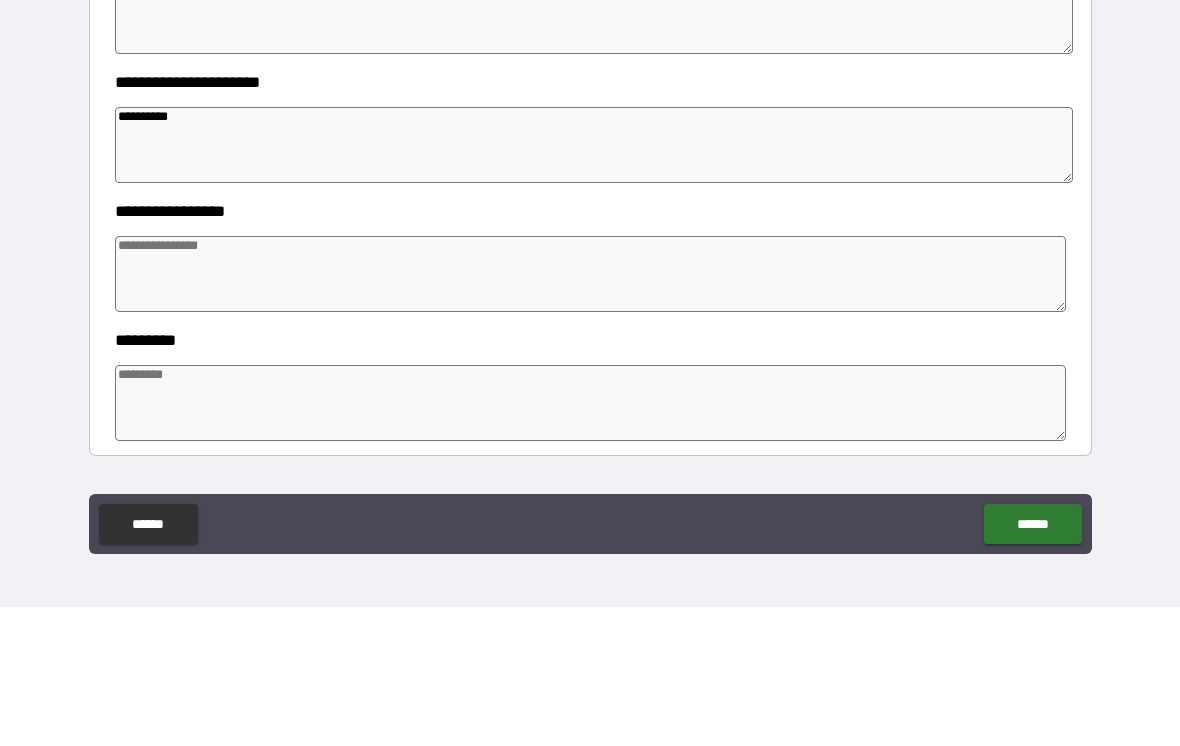 scroll, scrollTop: 343, scrollLeft: 0, axis: vertical 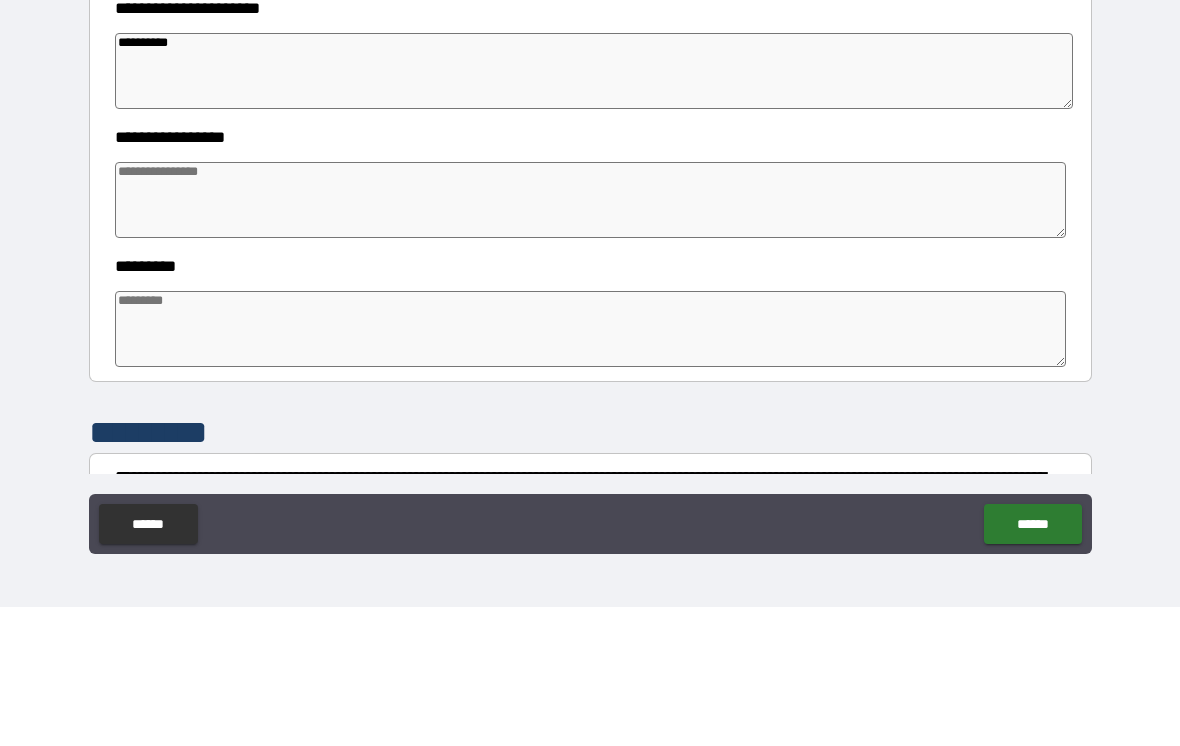click at bounding box center [591, 339] 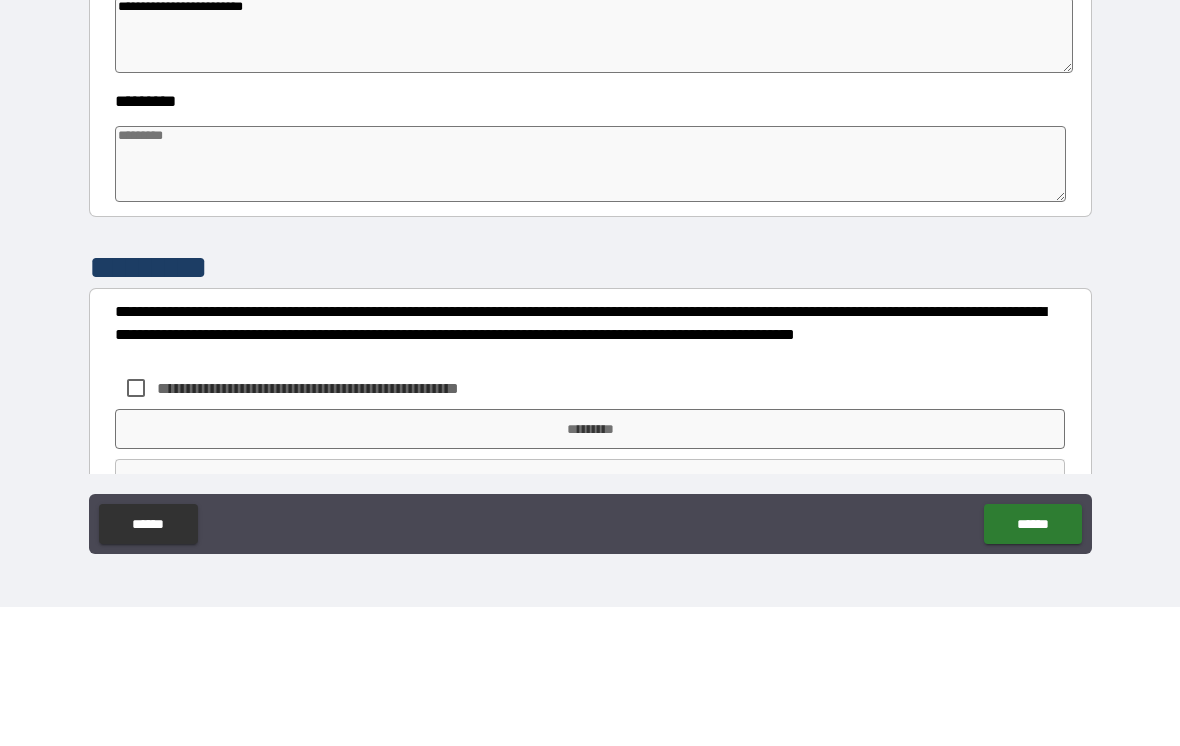 scroll, scrollTop: 511, scrollLeft: 0, axis: vertical 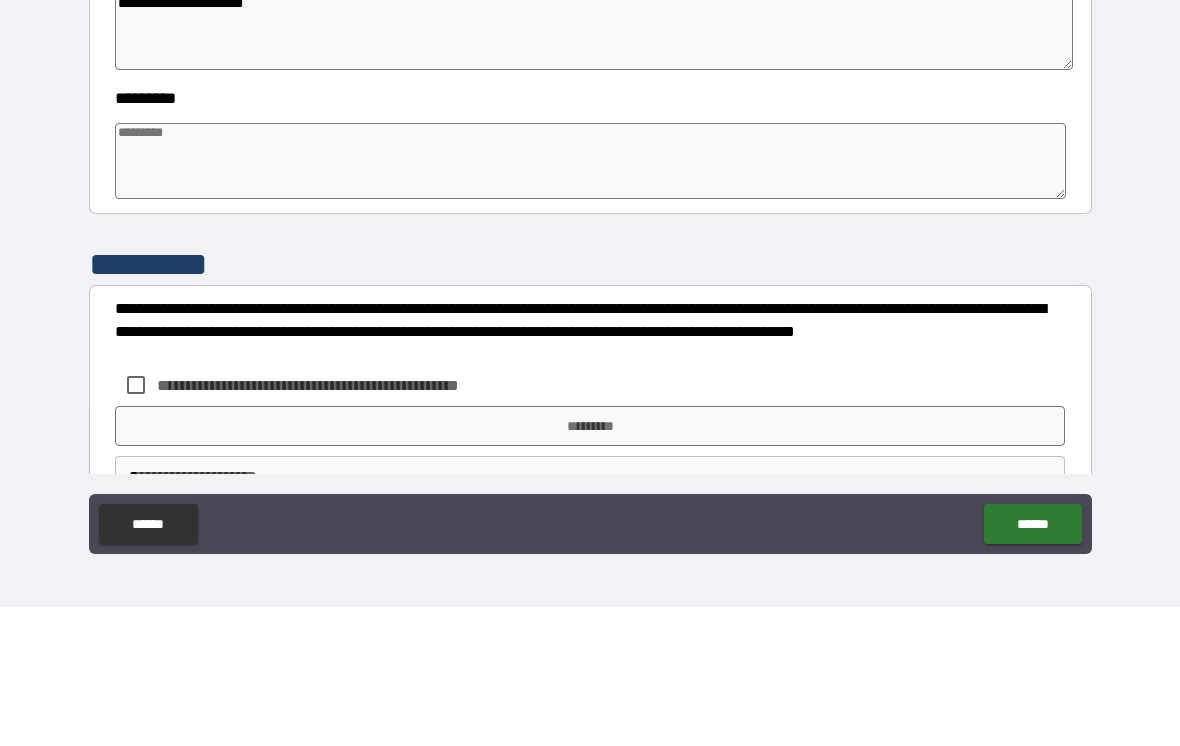click at bounding box center (591, 300) 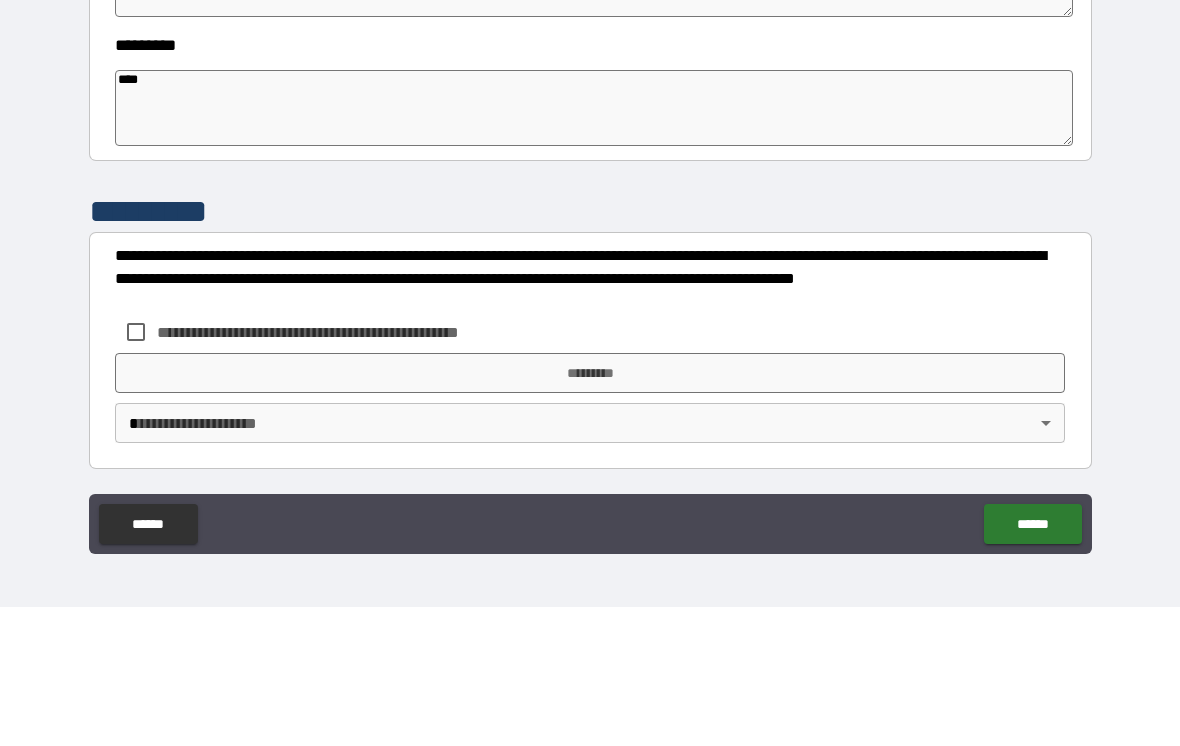 scroll, scrollTop: 564, scrollLeft: 0, axis: vertical 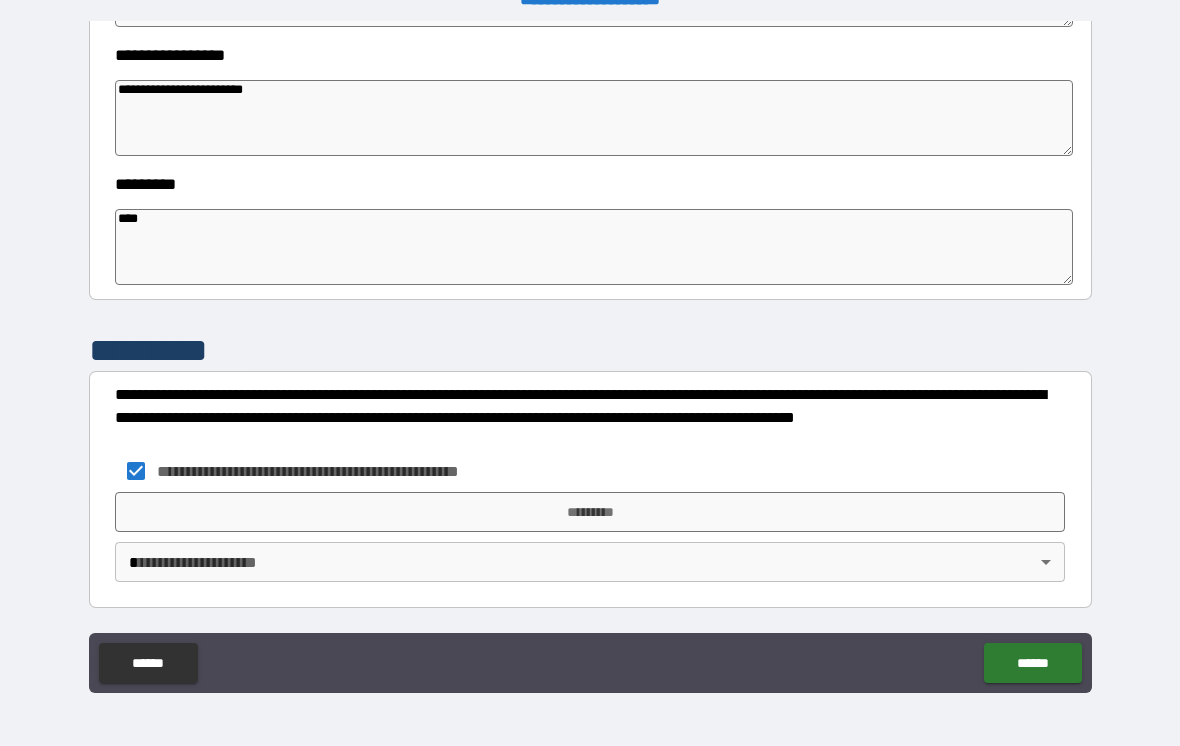 click on "*********" at bounding box center (590, 512) 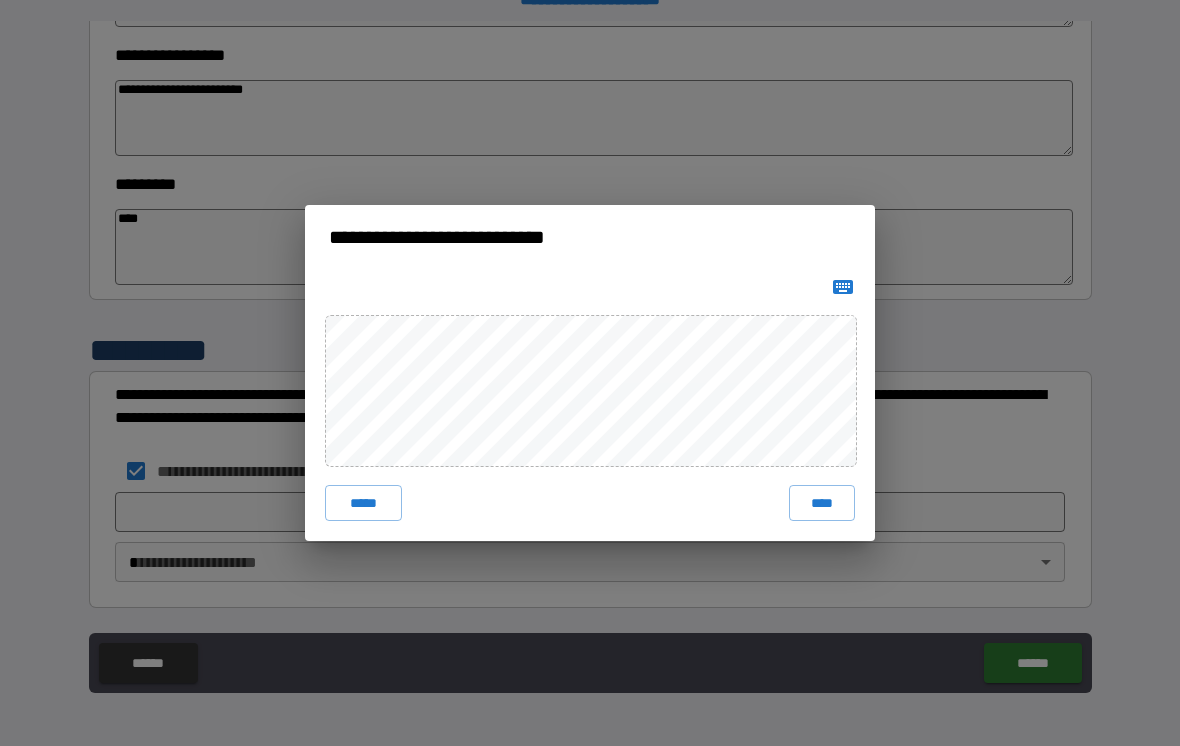 click on "****" at bounding box center [822, 503] 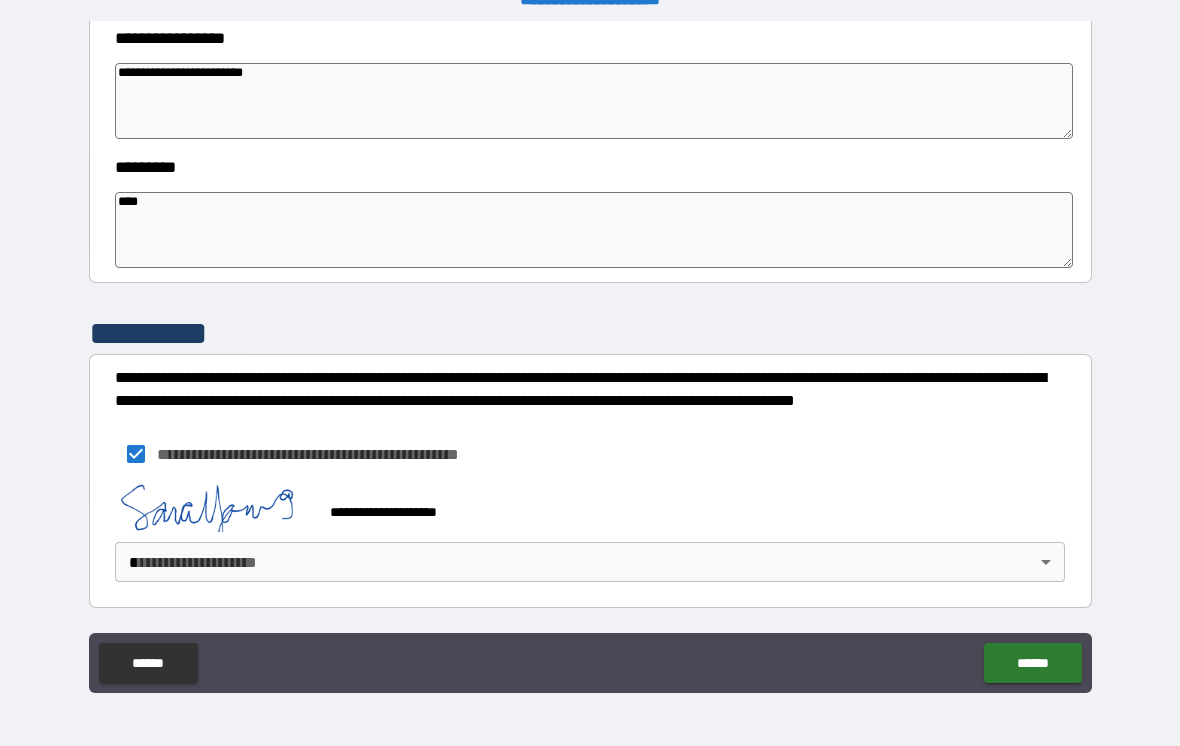 scroll, scrollTop: 581, scrollLeft: 0, axis: vertical 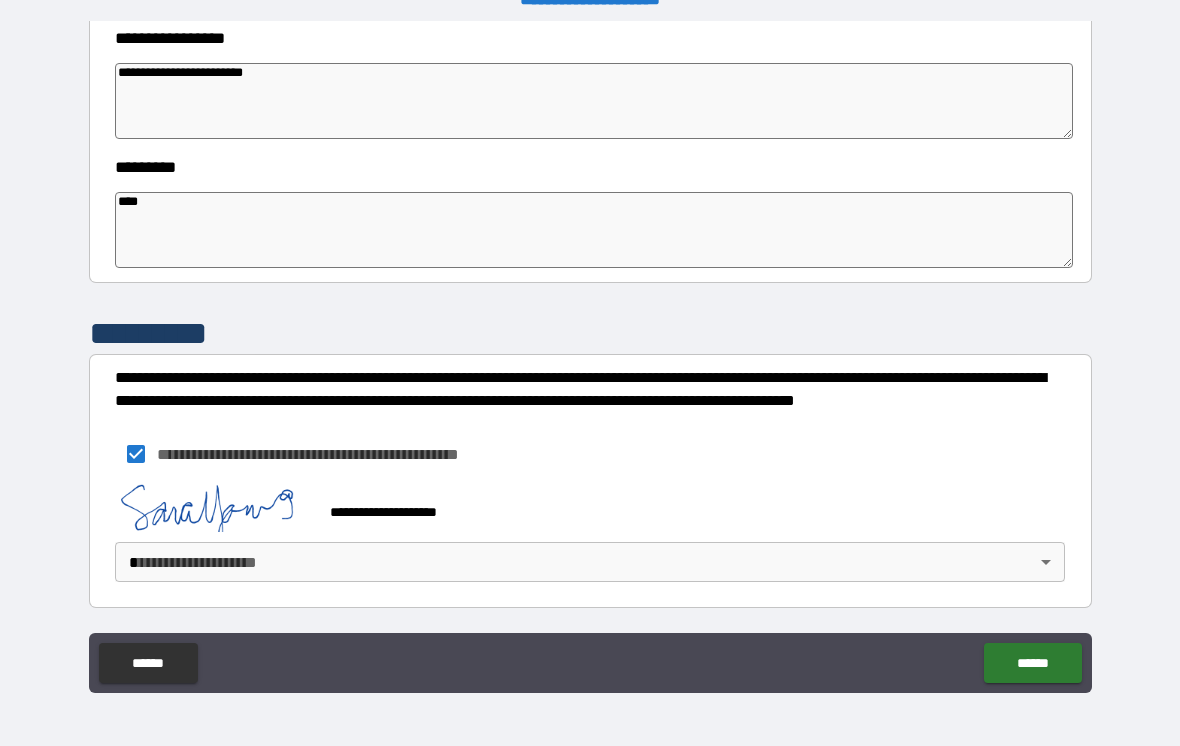 click on "**********" at bounding box center [590, 357] 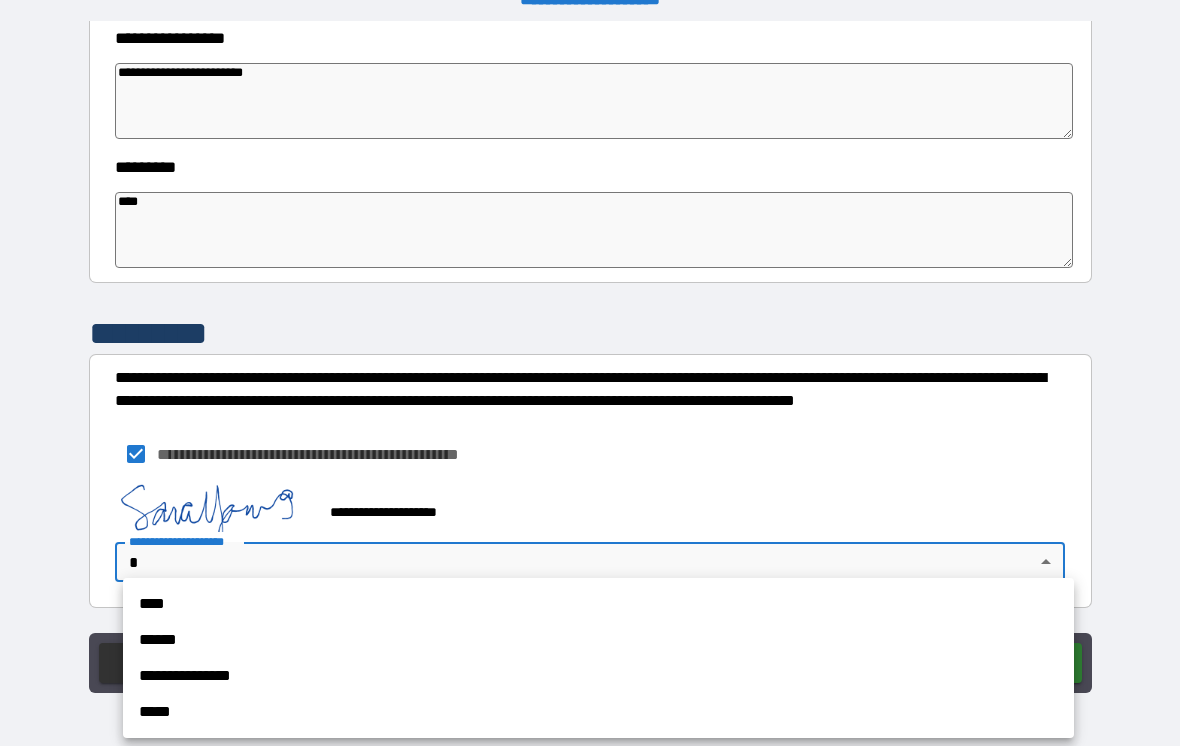 click on "**********" at bounding box center [598, 676] 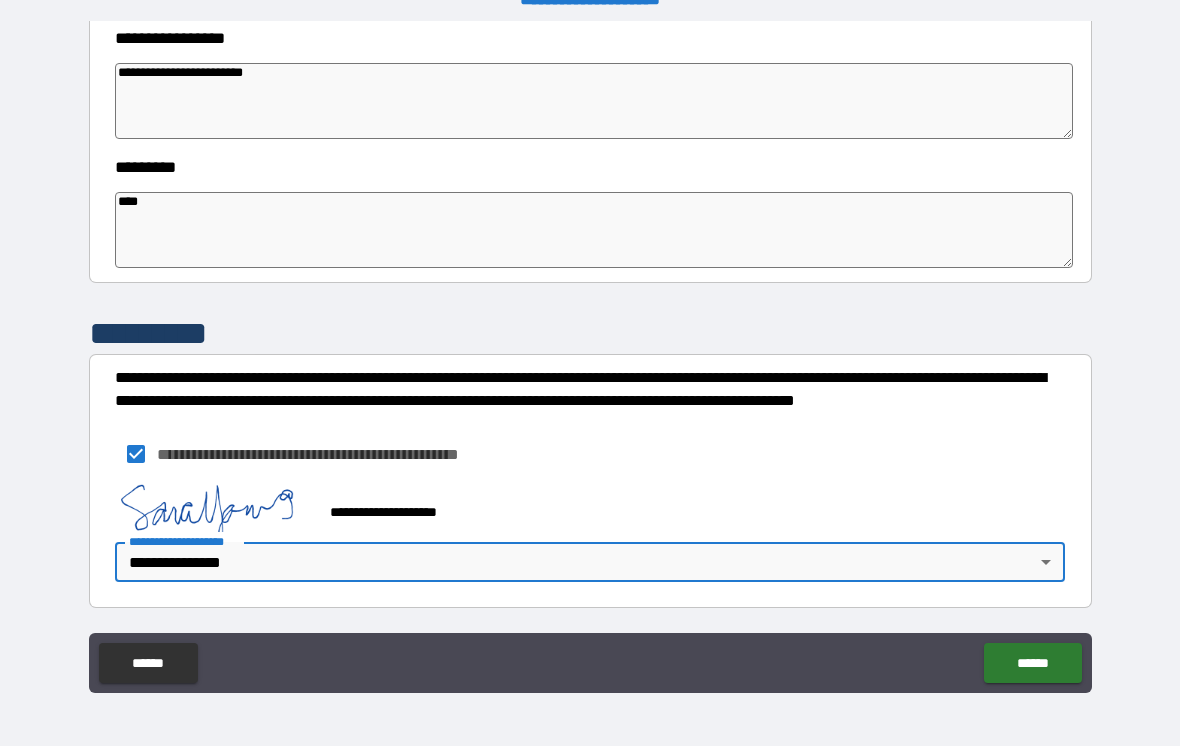 scroll, scrollTop: 581, scrollLeft: 0, axis: vertical 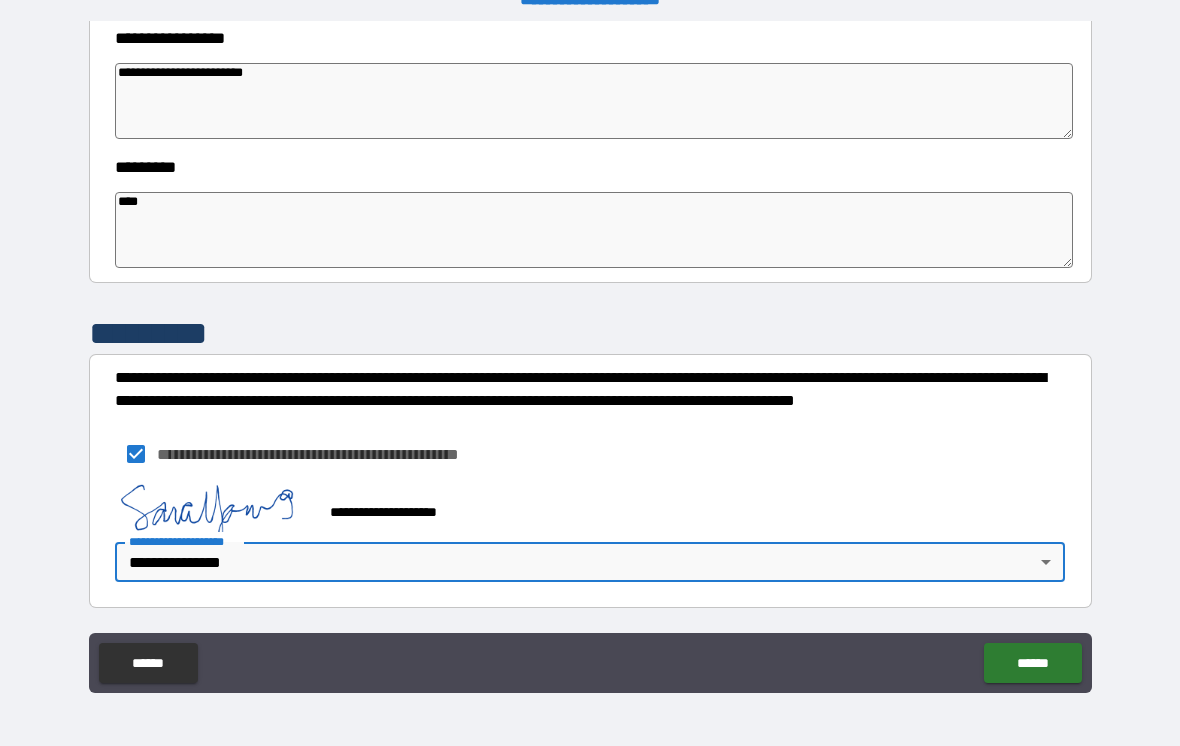 click on "******" at bounding box center (1032, 663) 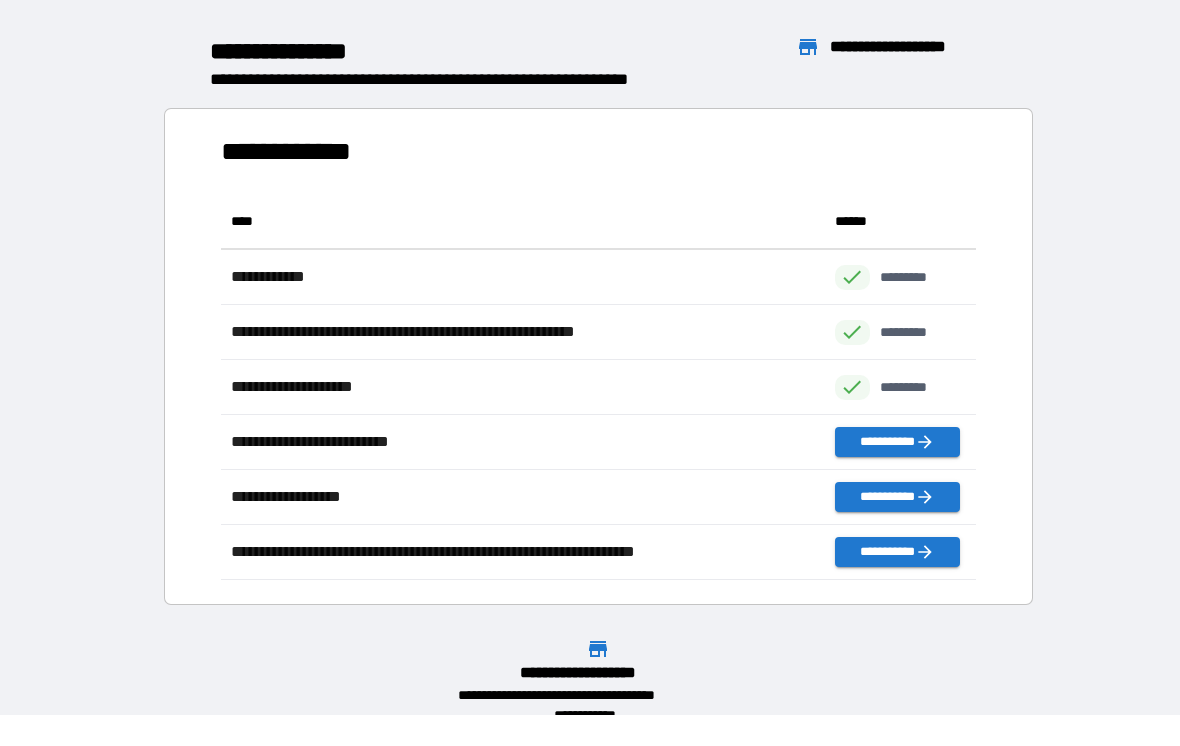 scroll, scrollTop: 1, scrollLeft: 1, axis: both 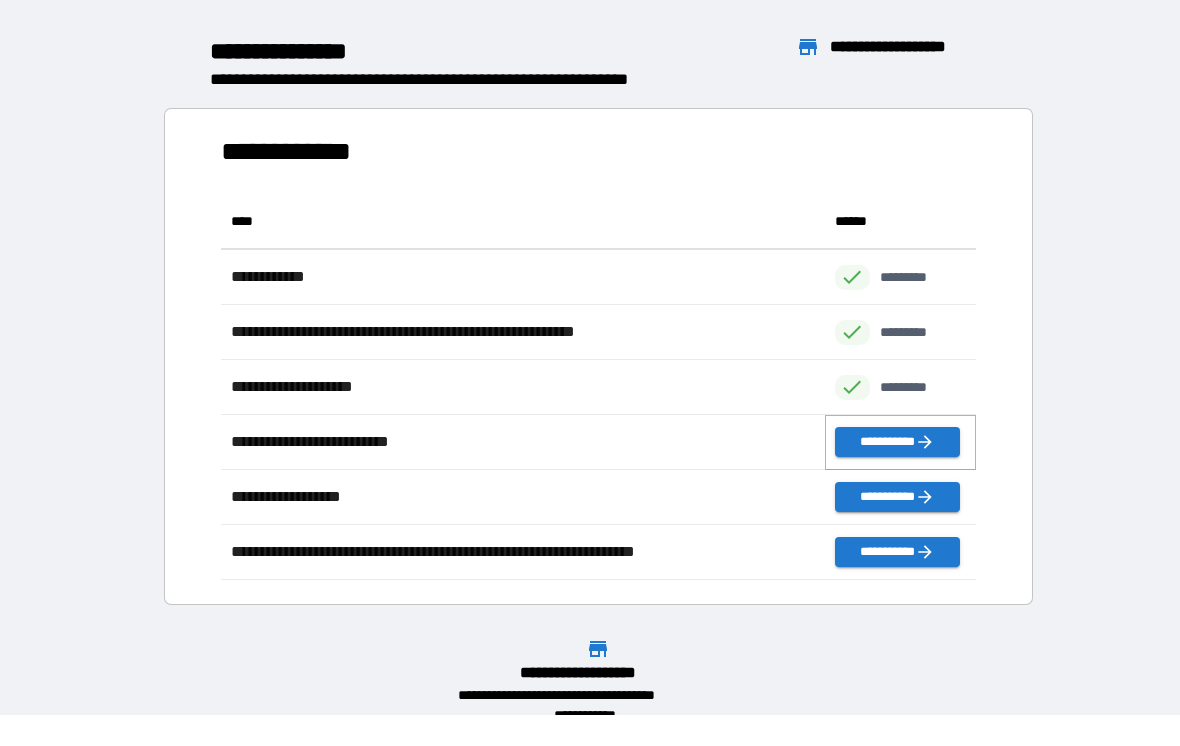 click on "**********" at bounding box center [897, 442] 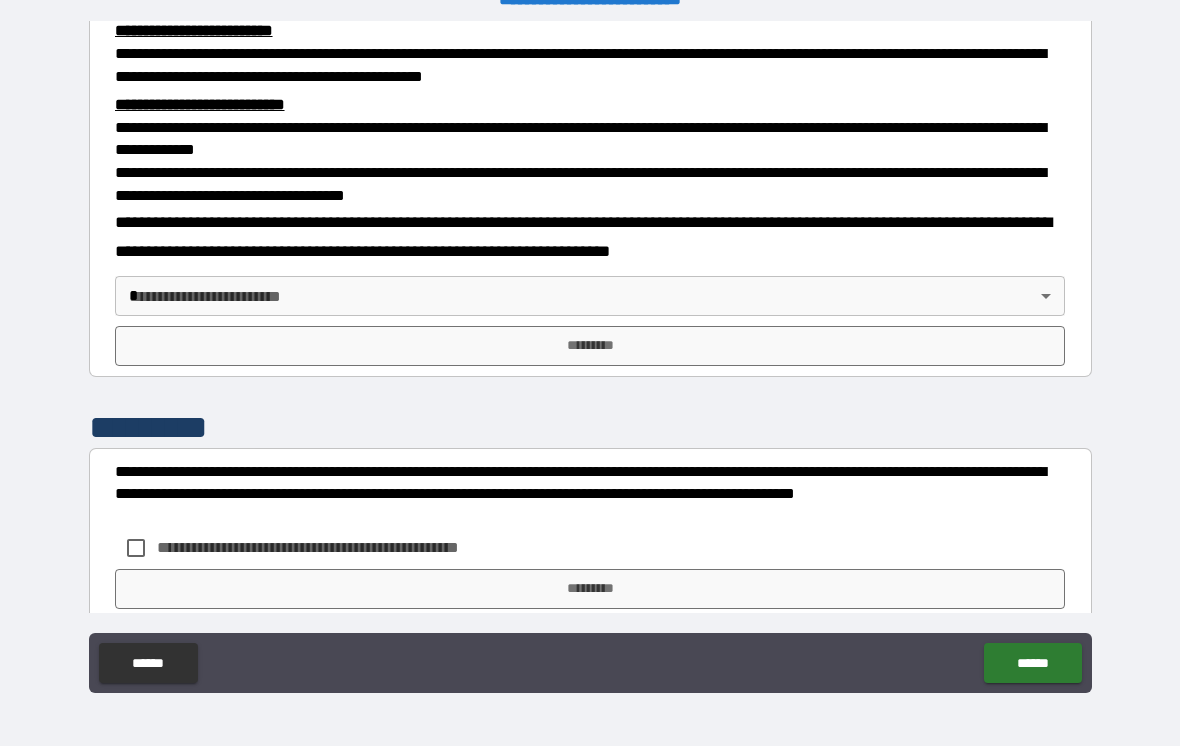 scroll, scrollTop: 564, scrollLeft: 0, axis: vertical 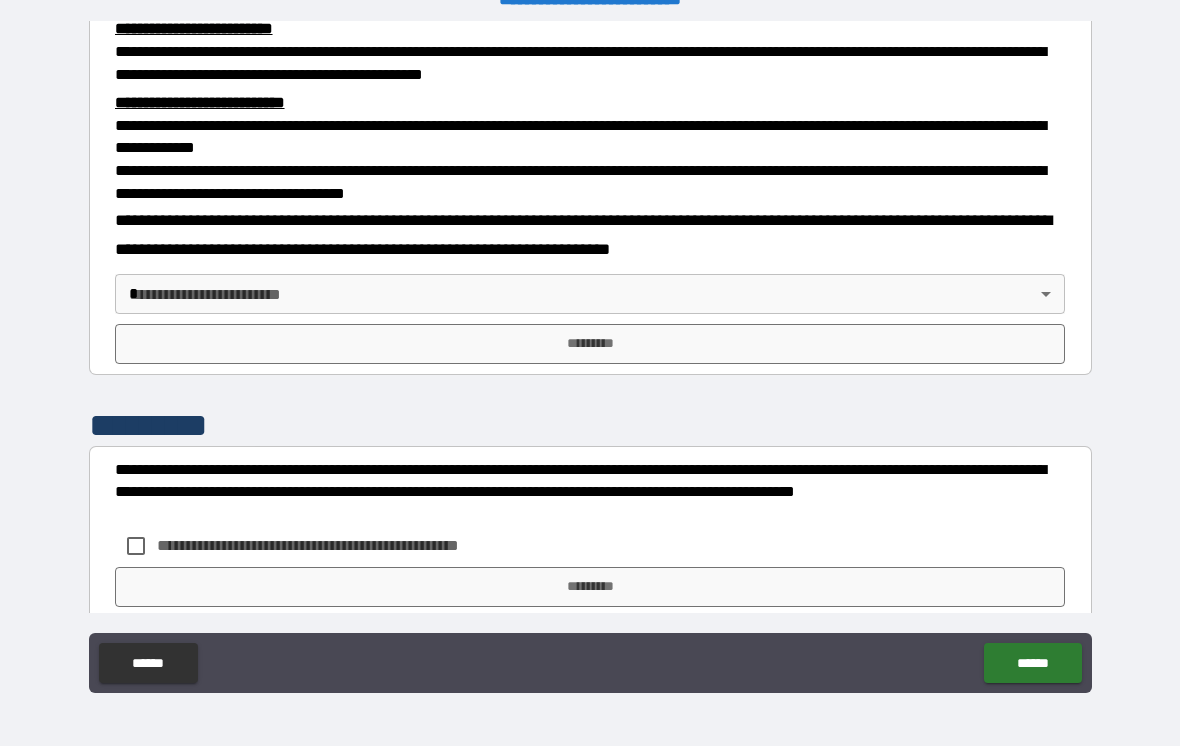 click on "**********" at bounding box center [590, 357] 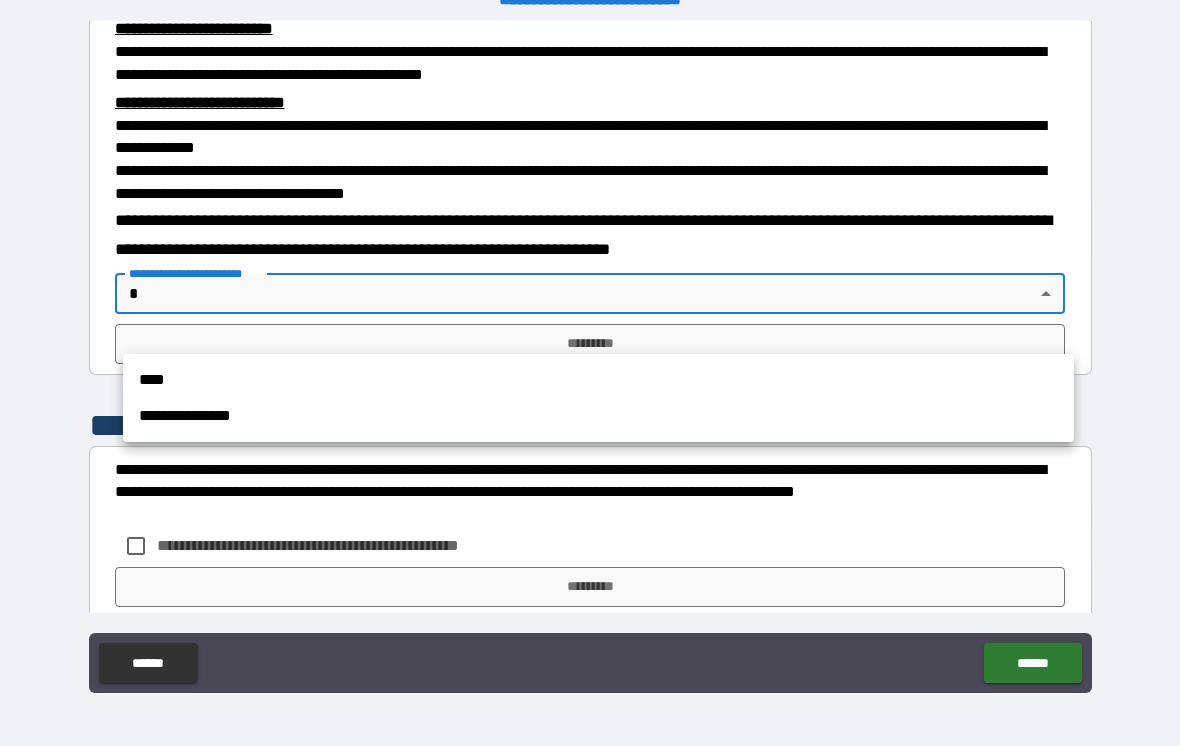 click on "**********" at bounding box center (598, 416) 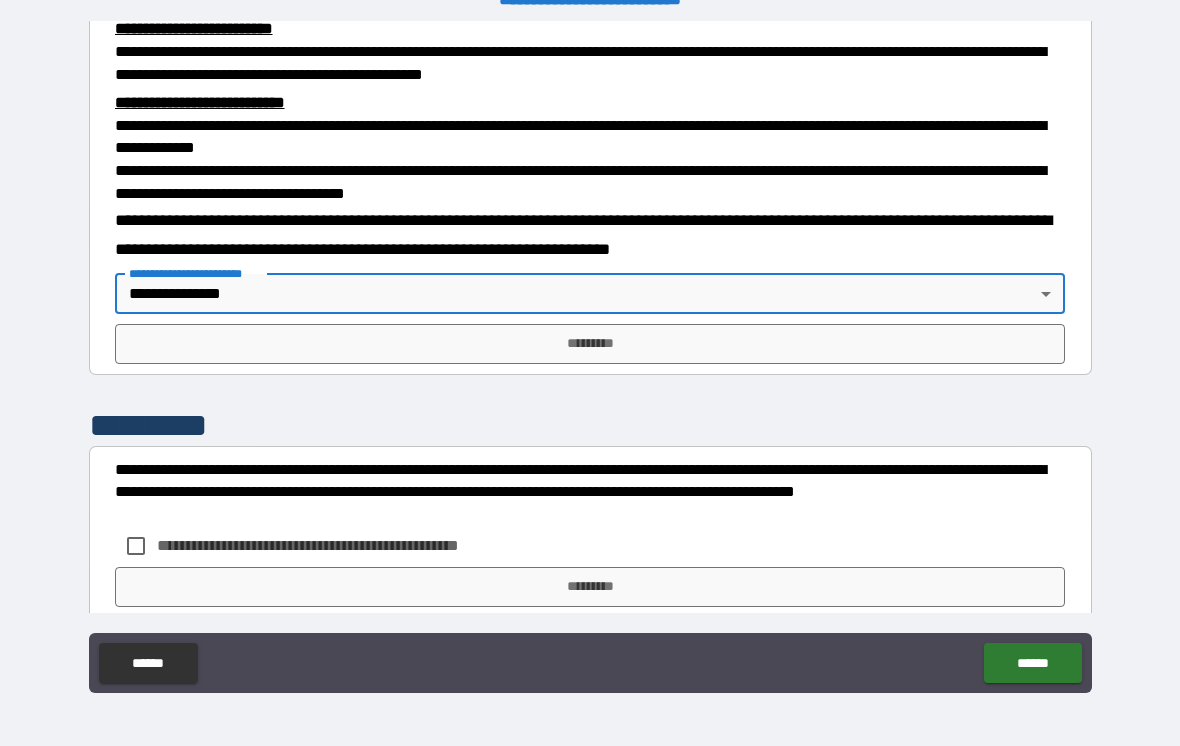 click on "*********" at bounding box center [590, 344] 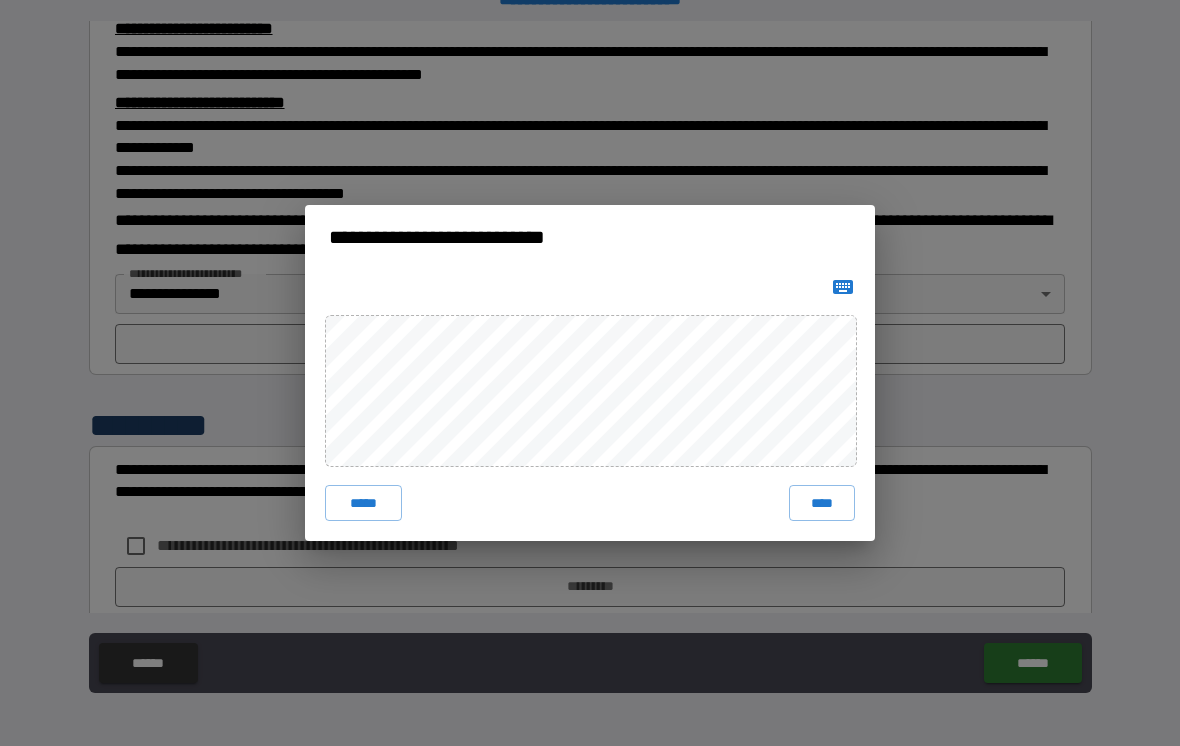 click on "****" at bounding box center [822, 503] 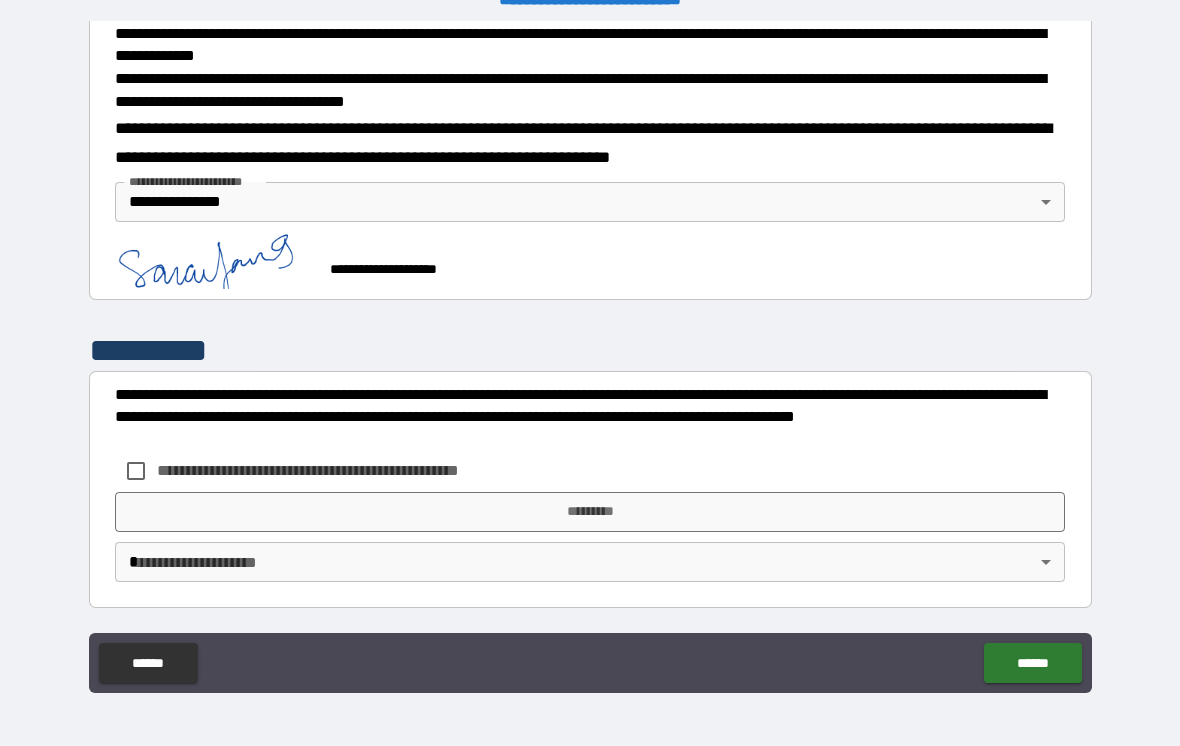 scroll, scrollTop: 688, scrollLeft: 0, axis: vertical 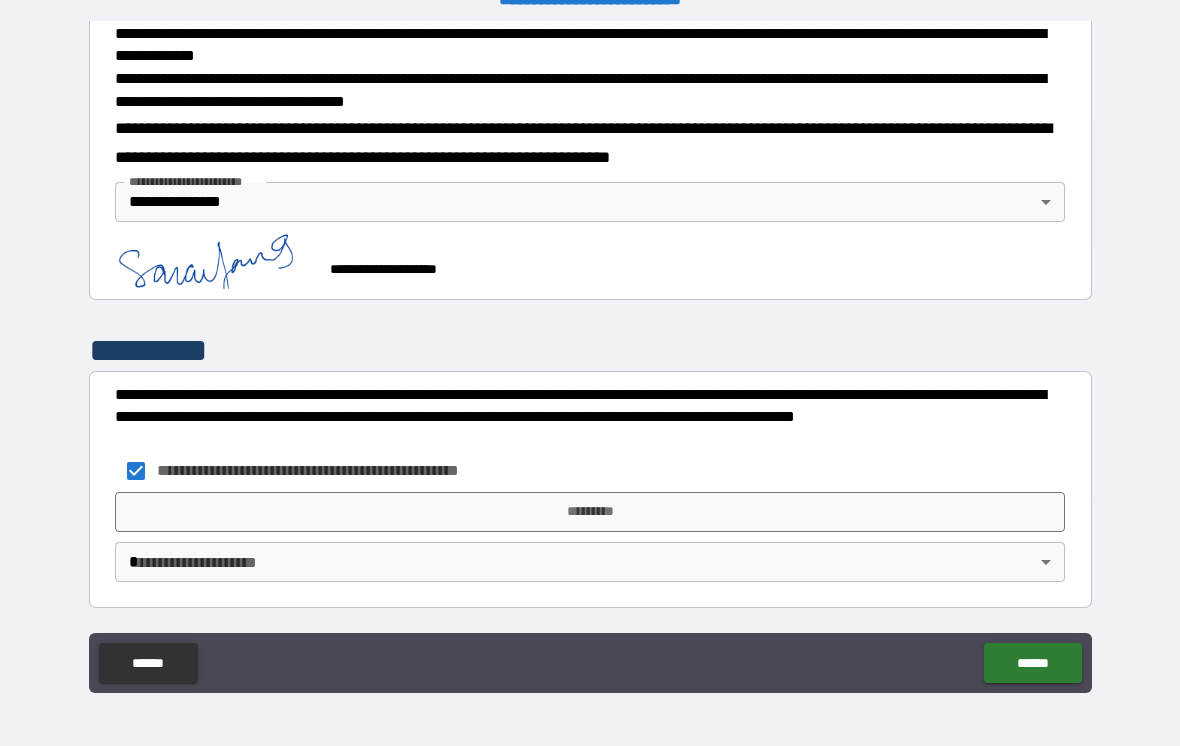 click on "*********" at bounding box center (590, 512) 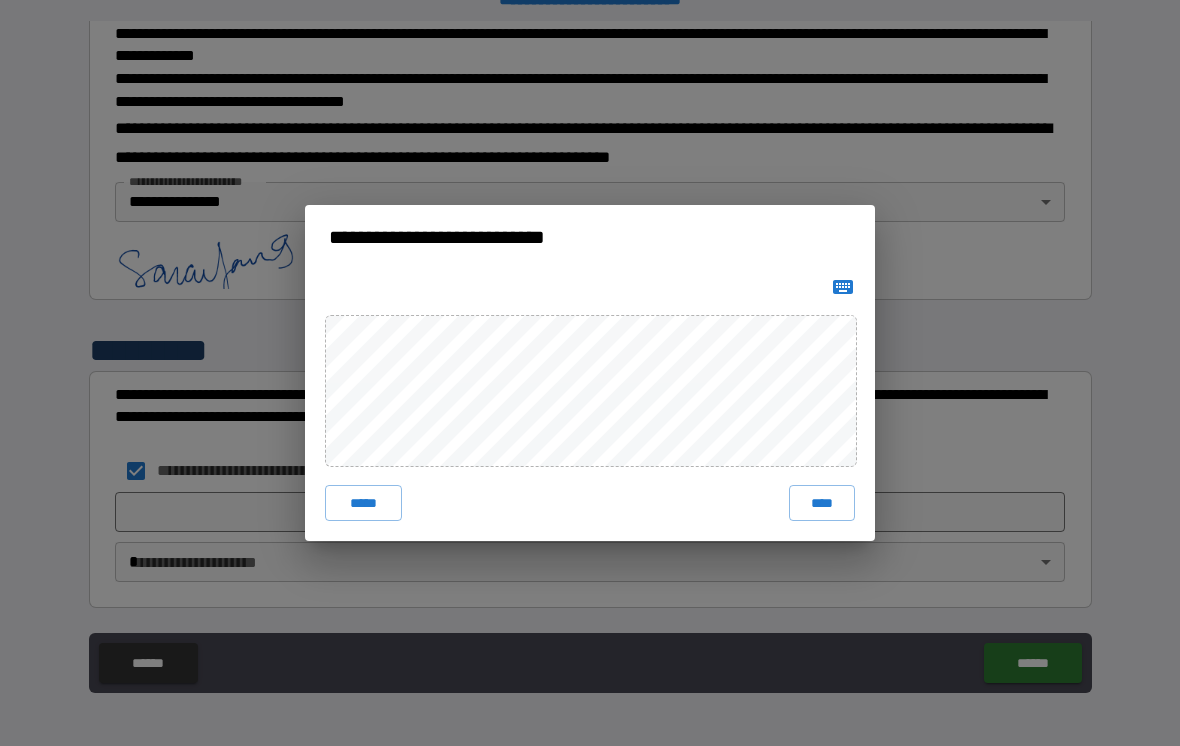 click on "****" at bounding box center (822, 503) 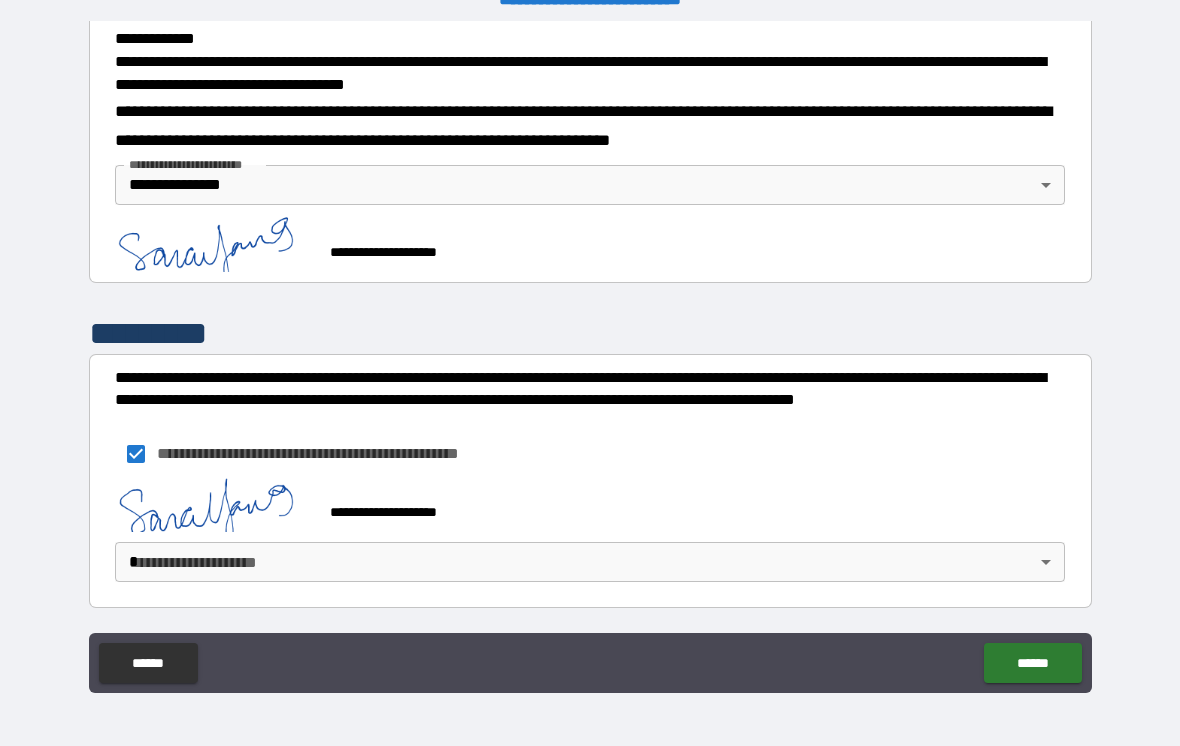 scroll, scrollTop: 705, scrollLeft: 0, axis: vertical 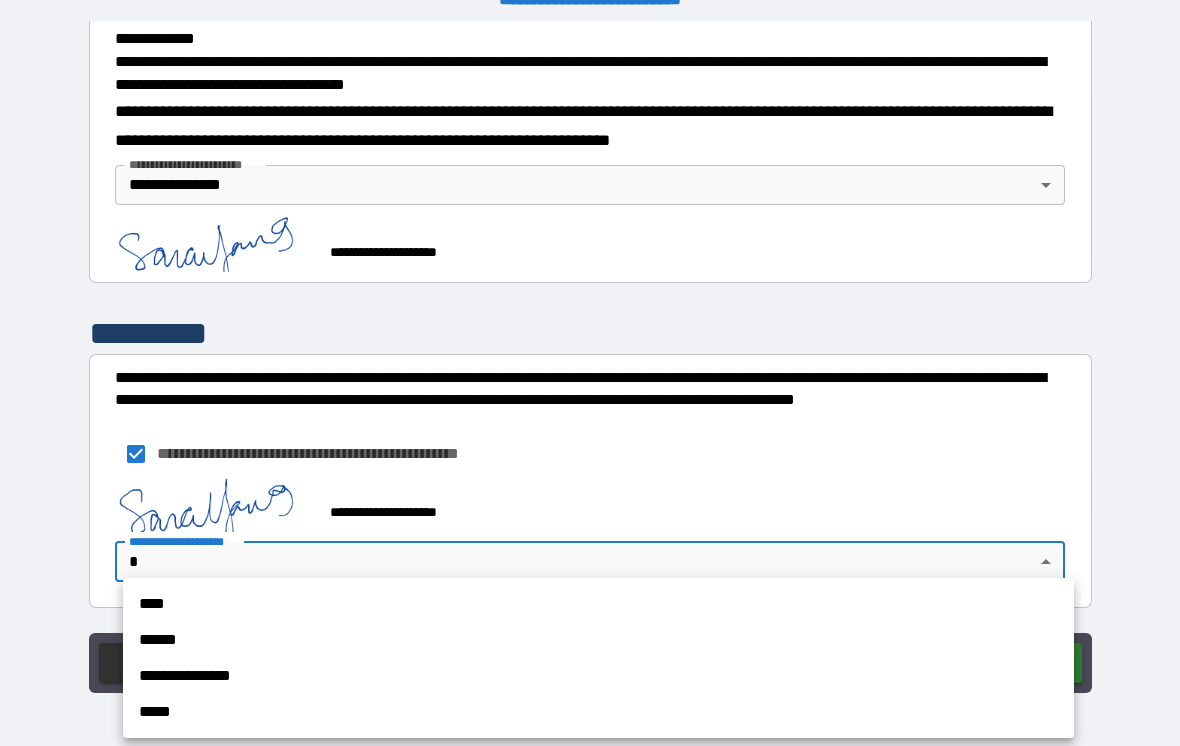 click on "**********" at bounding box center (598, 676) 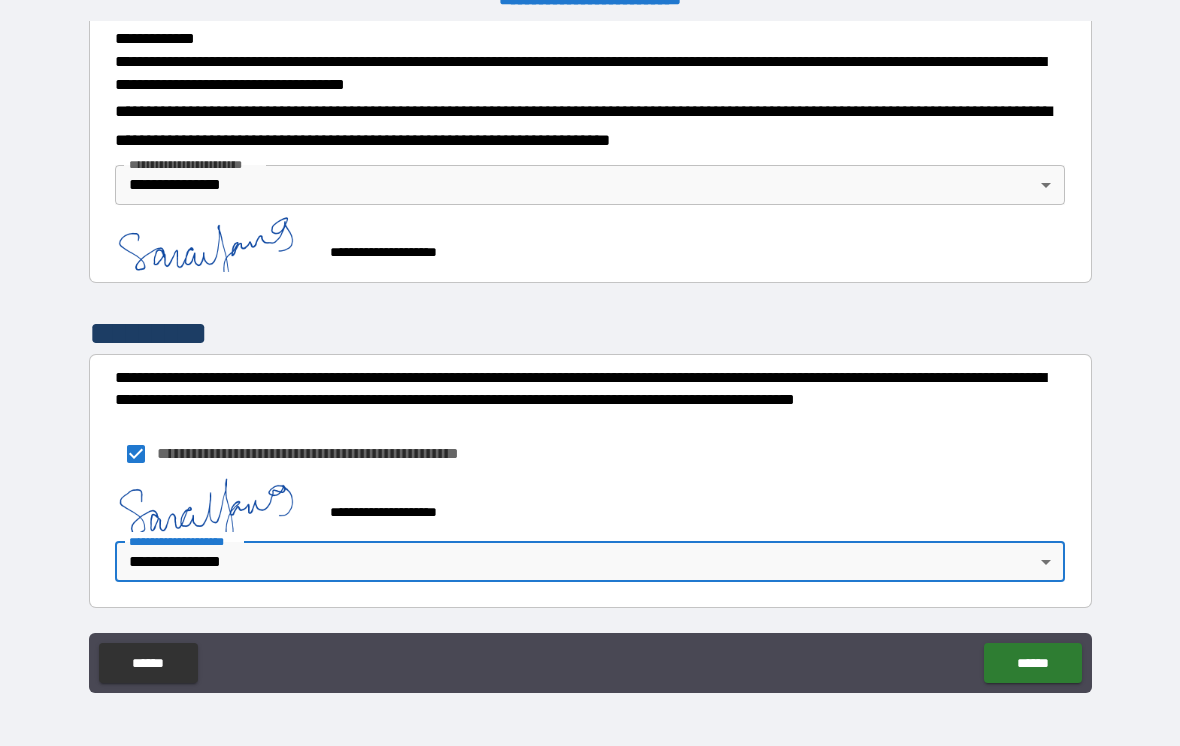 click on "******" at bounding box center [1032, 663] 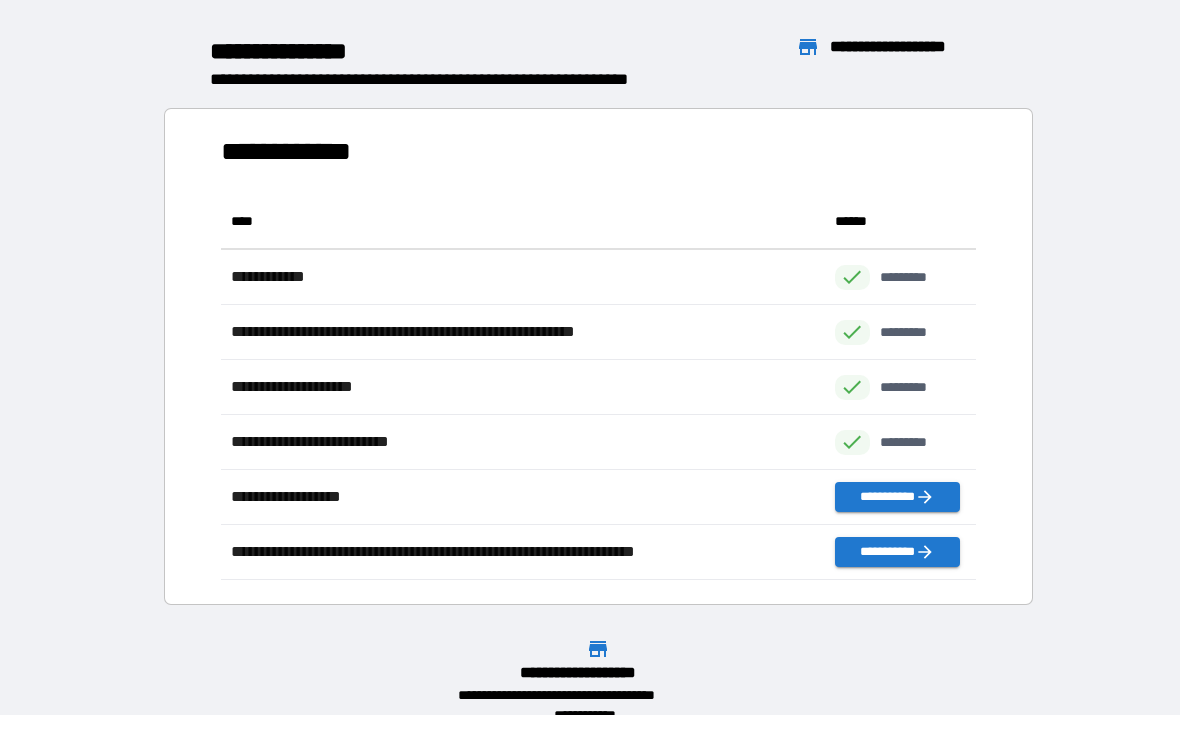 scroll, scrollTop: 1, scrollLeft: 1, axis: both 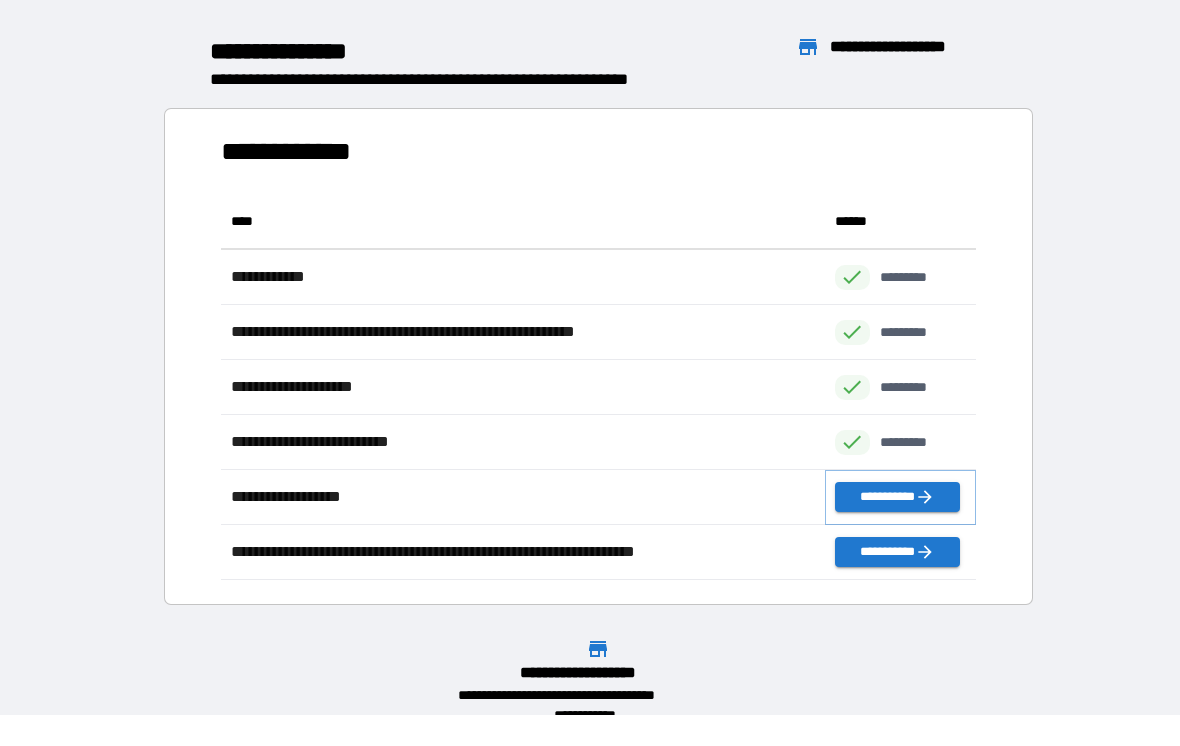click on "**********" at bounding box center [897, 497] 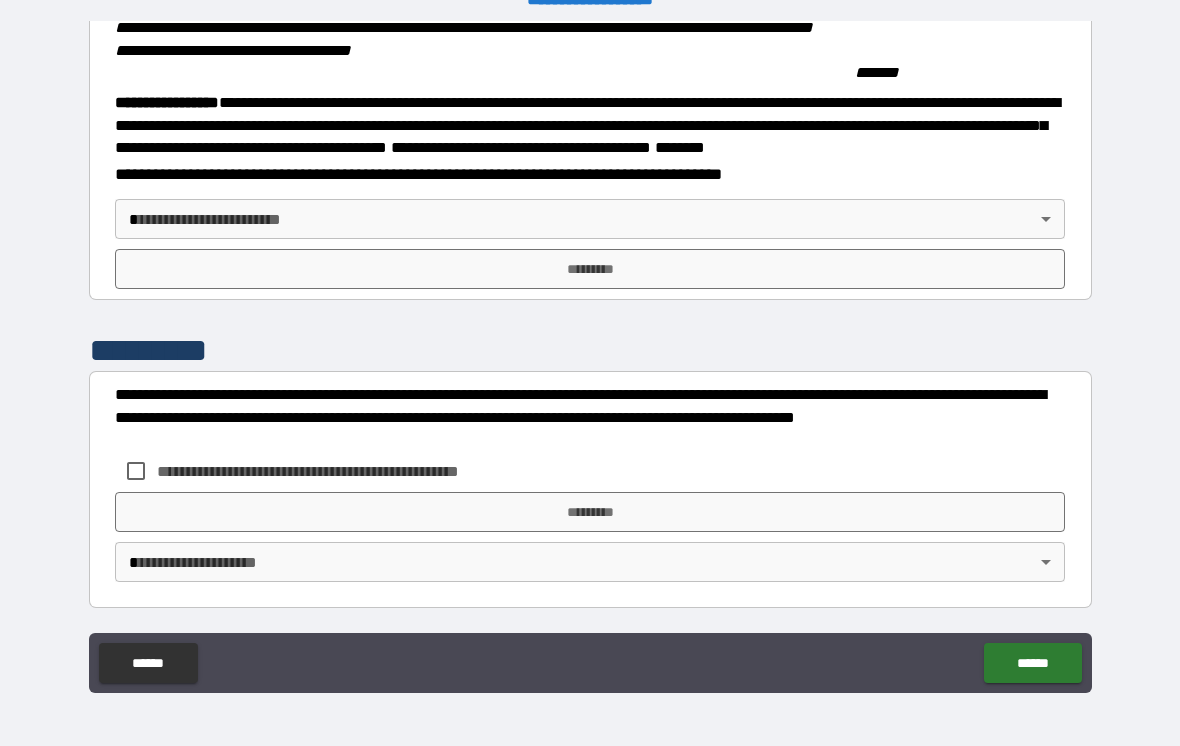 scroll, scrollTop: 2121, scrollLeft: 0, axis: vertical 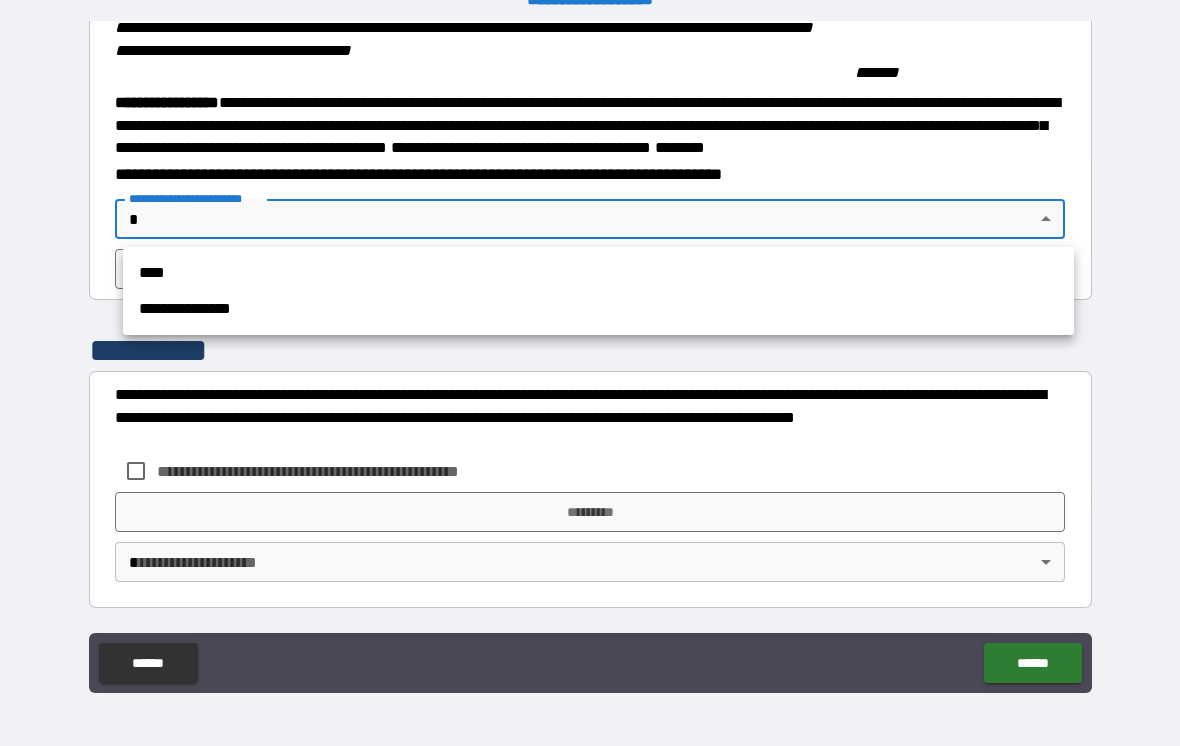 click on "**********" at bounding box center [598, 309] 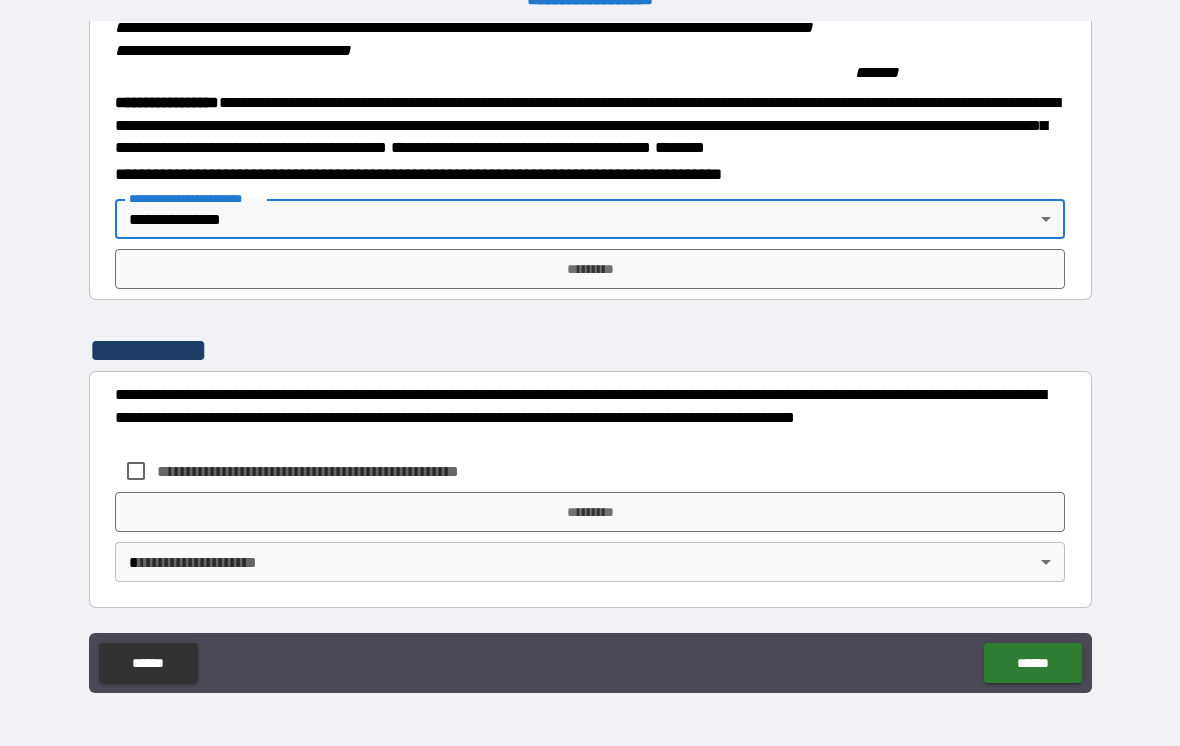 click on "*********" at bounding box center [590, 269] 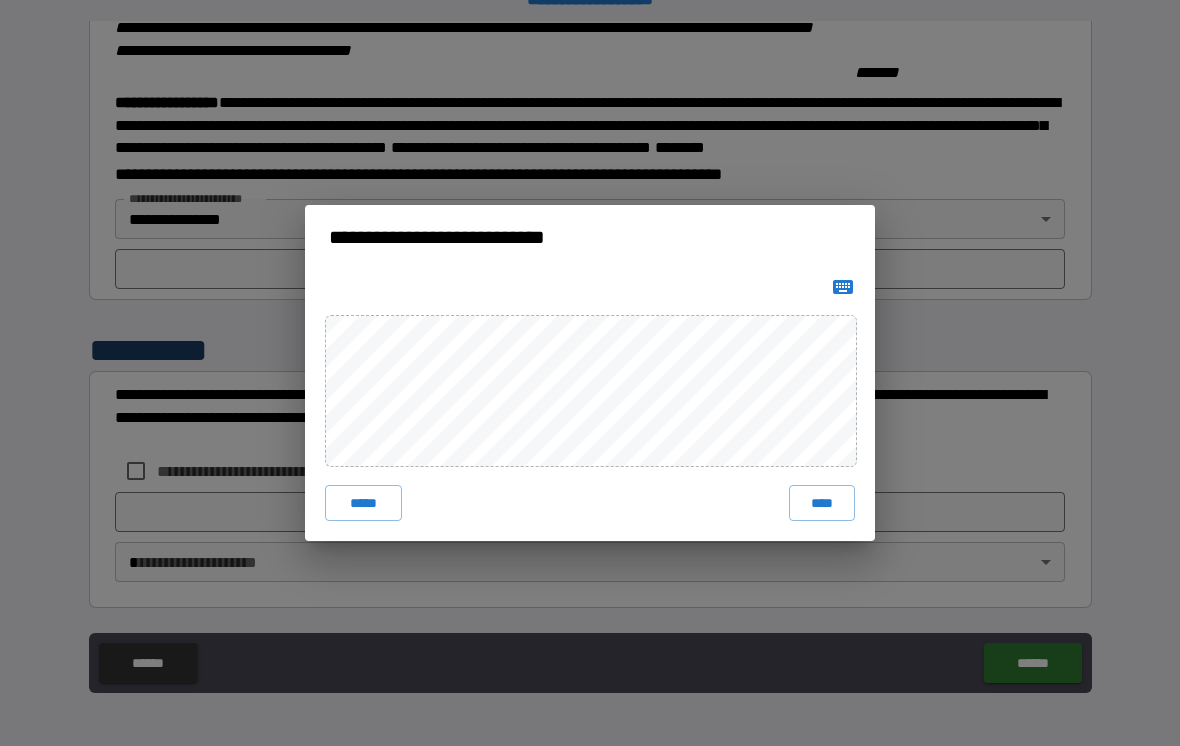 click on "****" at bounding box center (822, 503) 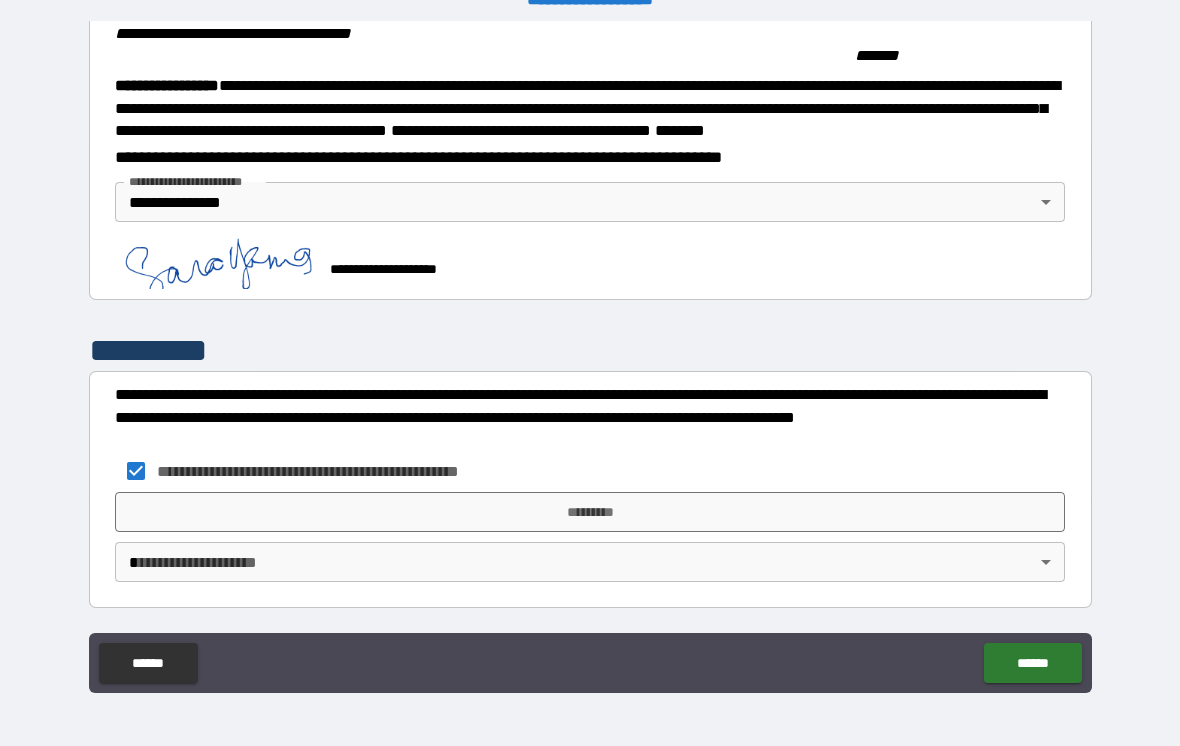 click on "*********" at bounding box center (590, 512) 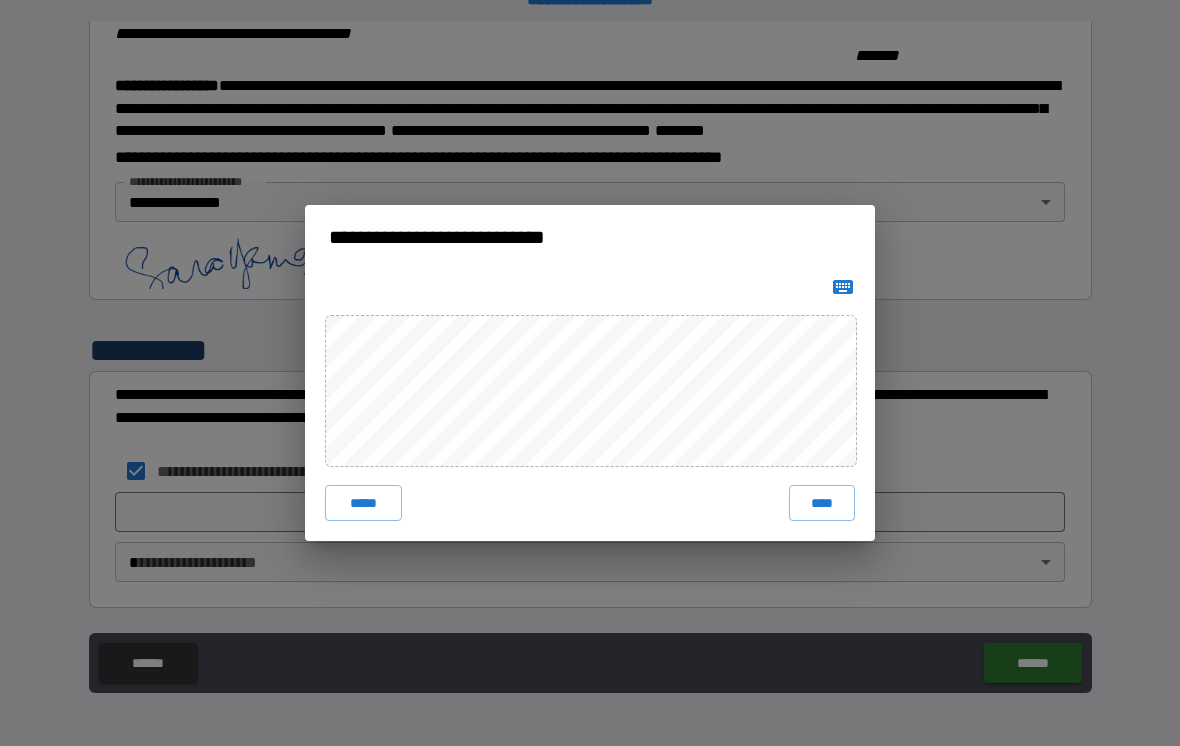 click on "****" at bounding box center (822, 503) 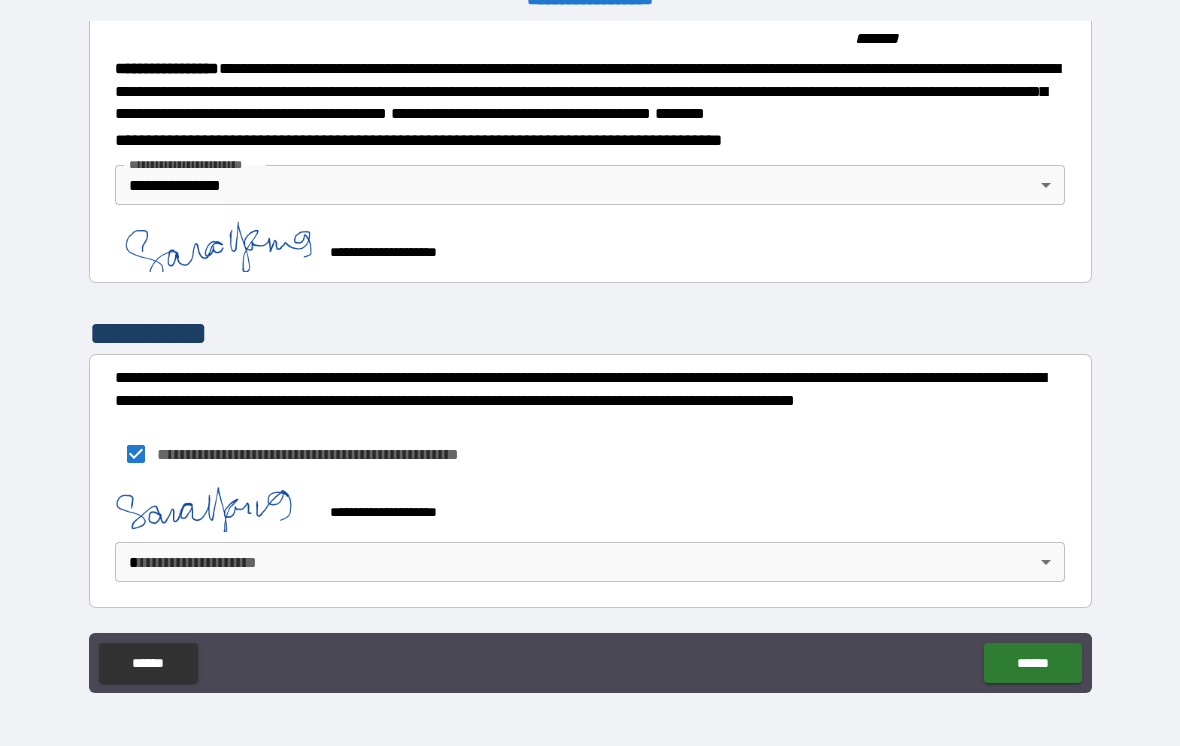 scroll, scrollTop: 2155, scrollLeft: 0, axis: vertical 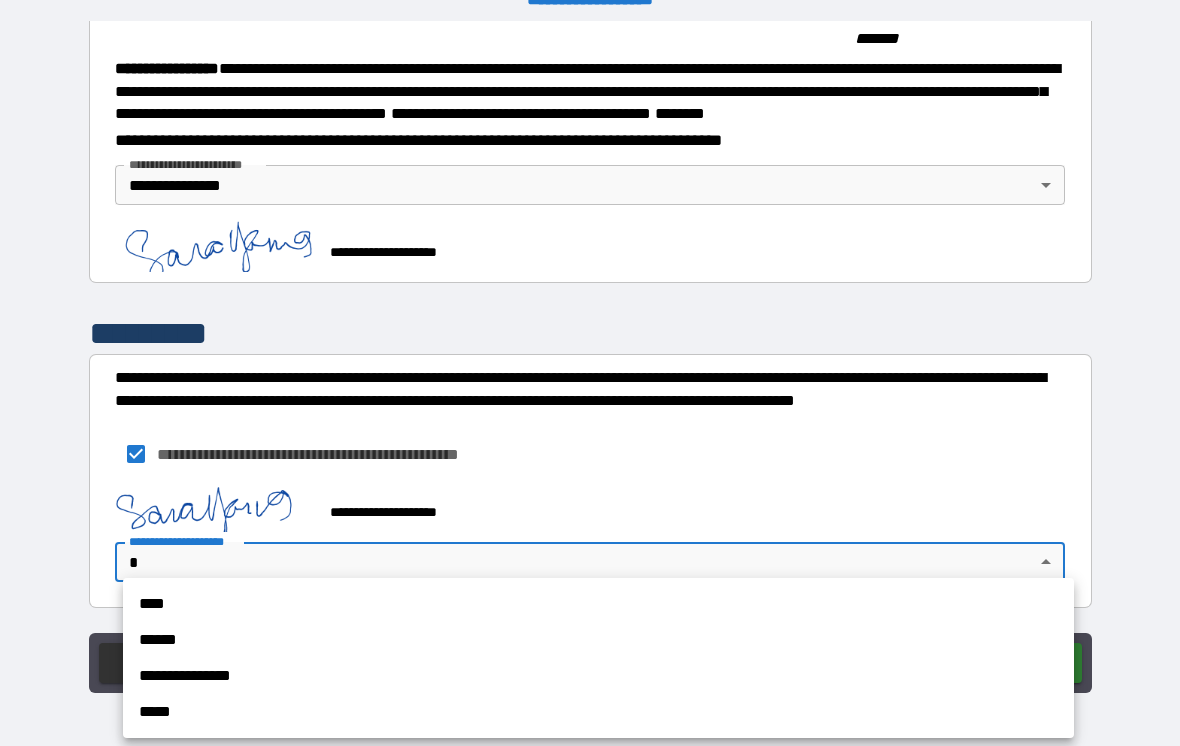 click on "**********" at bounding box center [598, 676] 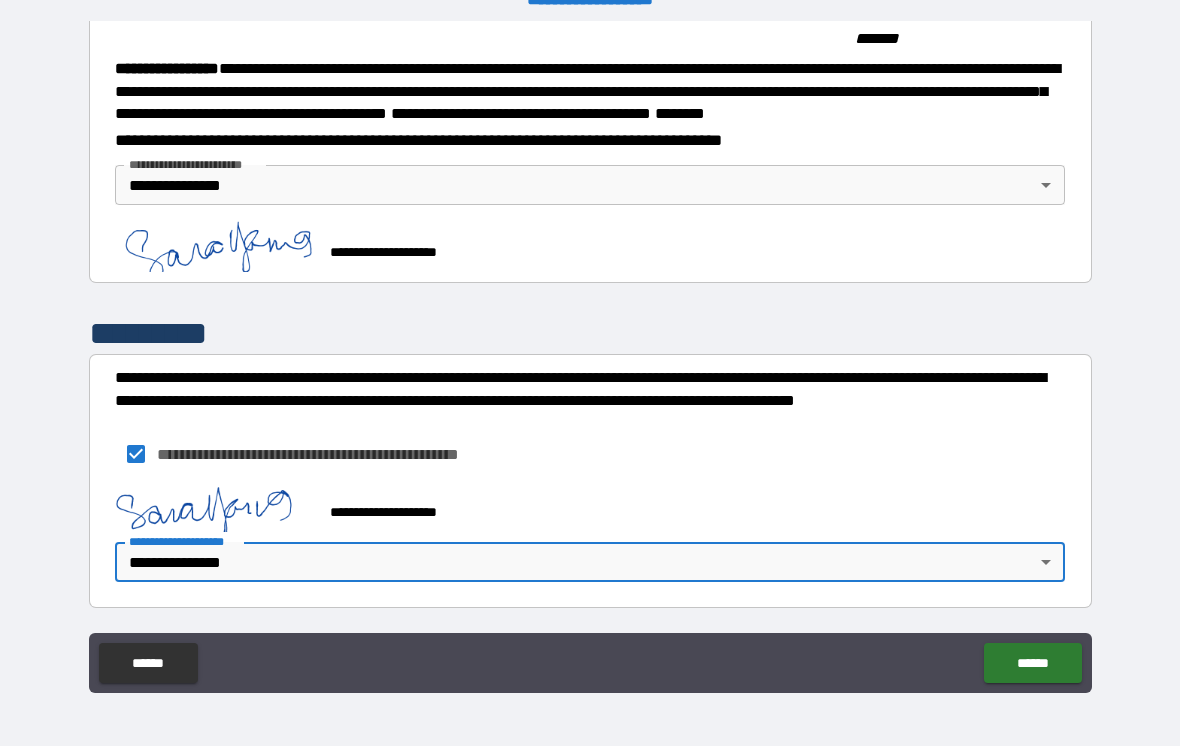 click on "******" at bounding box center (1032, 663) 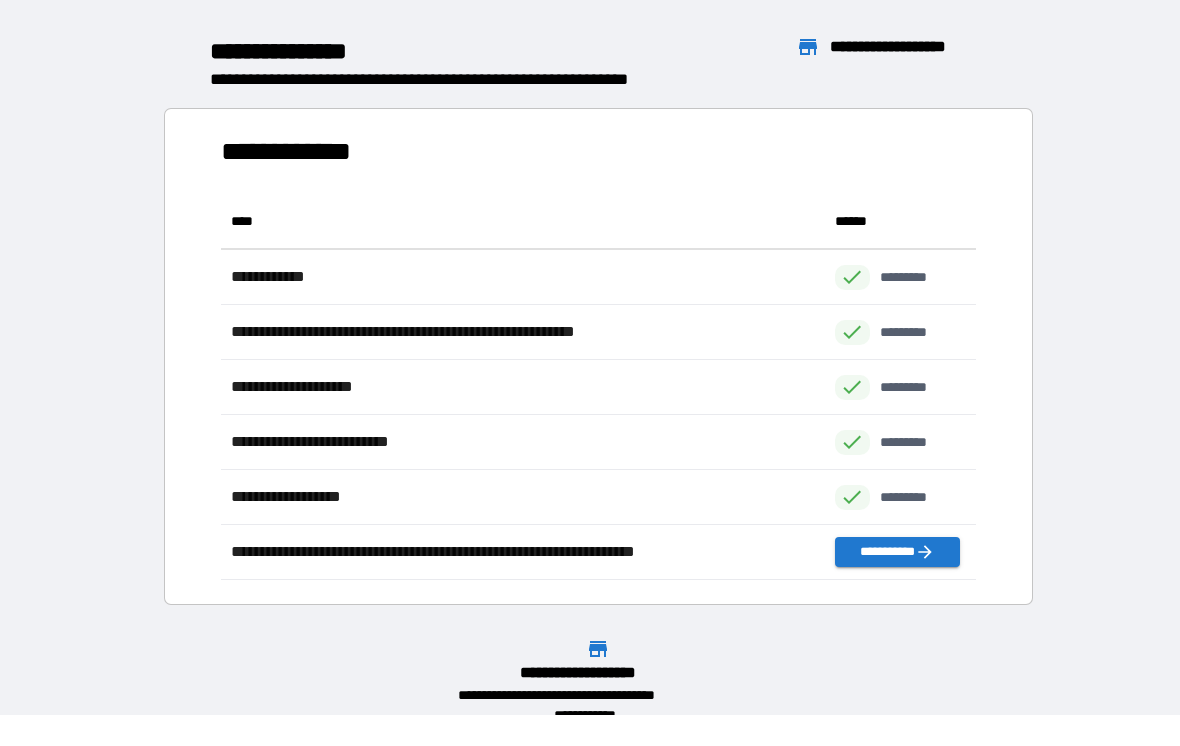 scroll, scrollTop: 1, scrollLeft: 1, axis: both 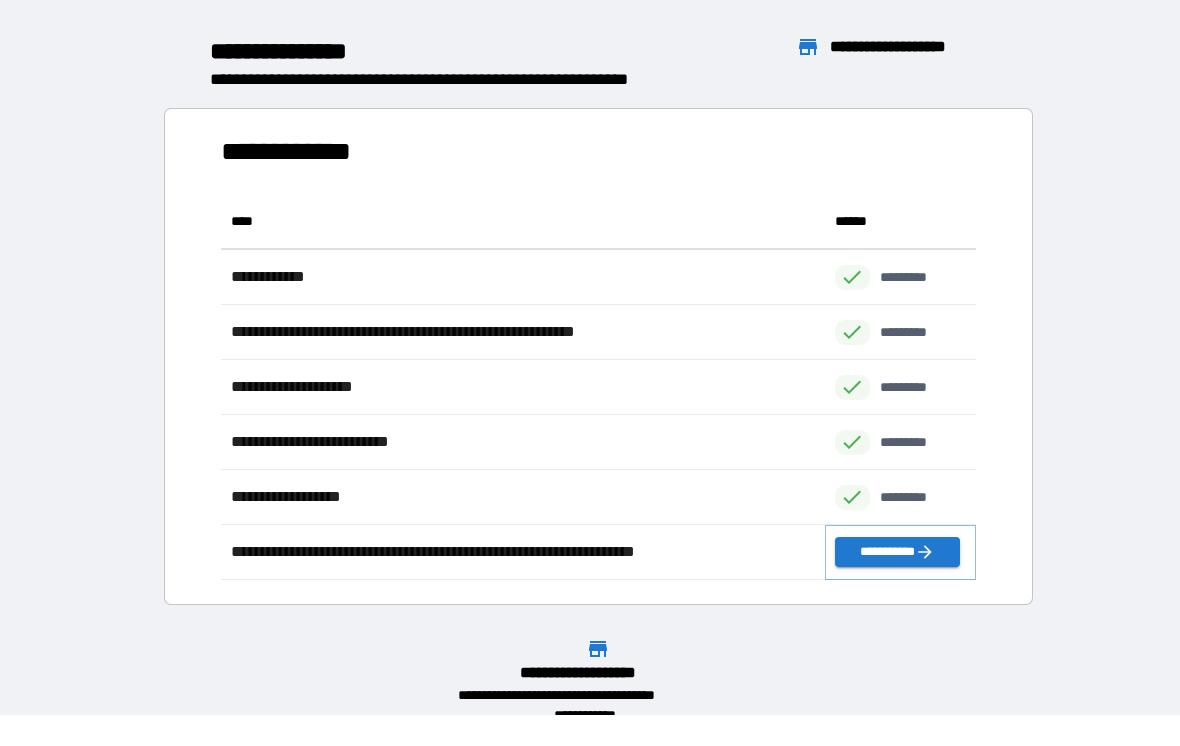 click on "**********" at bounding box center (897, 552) 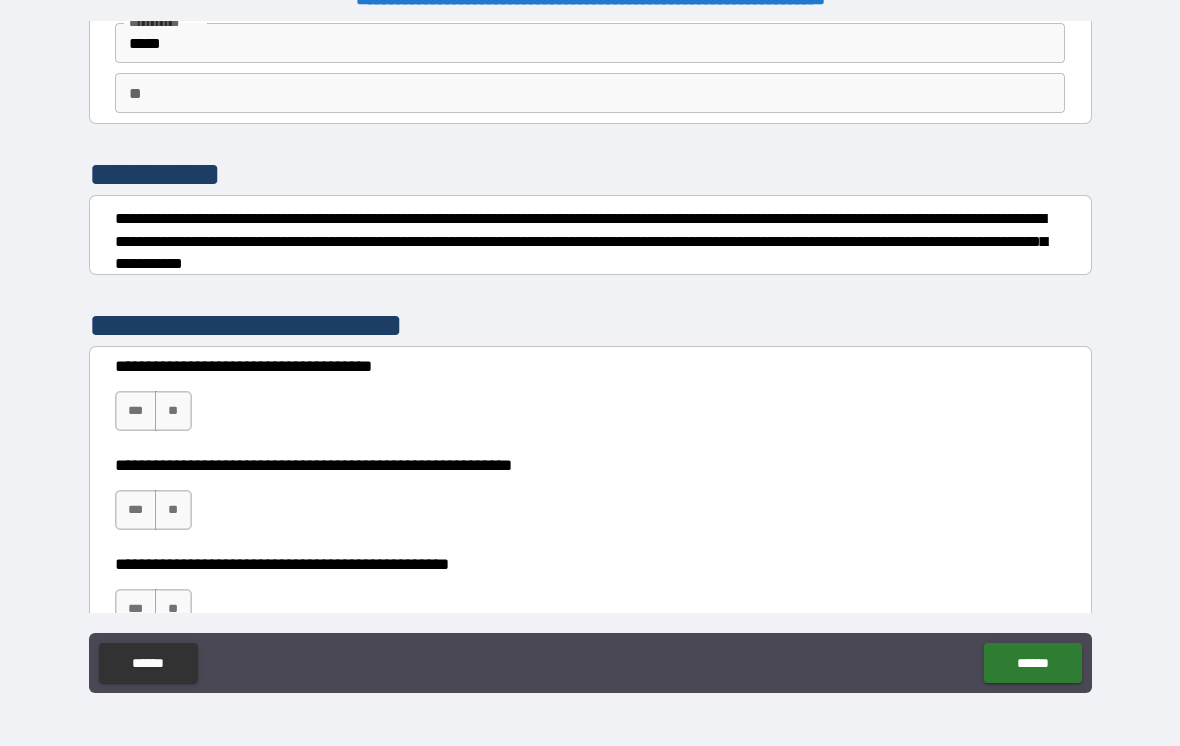 scroll, scrollTop: 148, scrollLeft: 0, axis: vertical 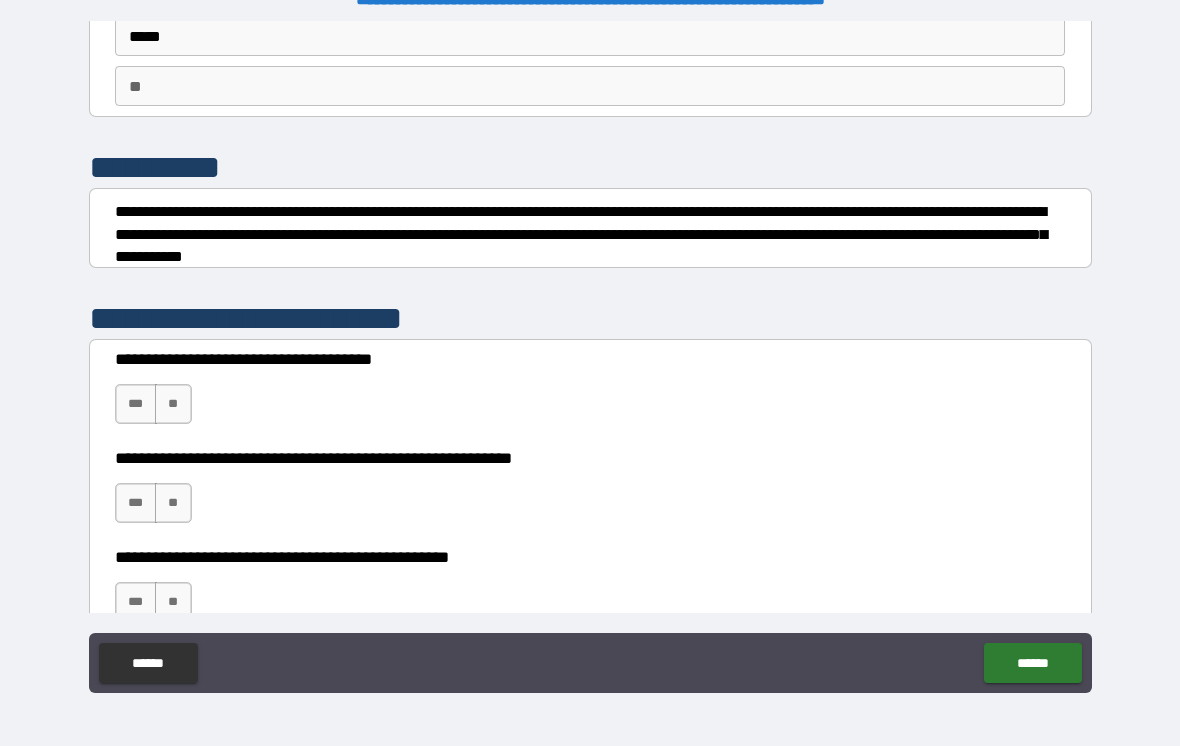 click on "***" at bounding box center [136, 404] 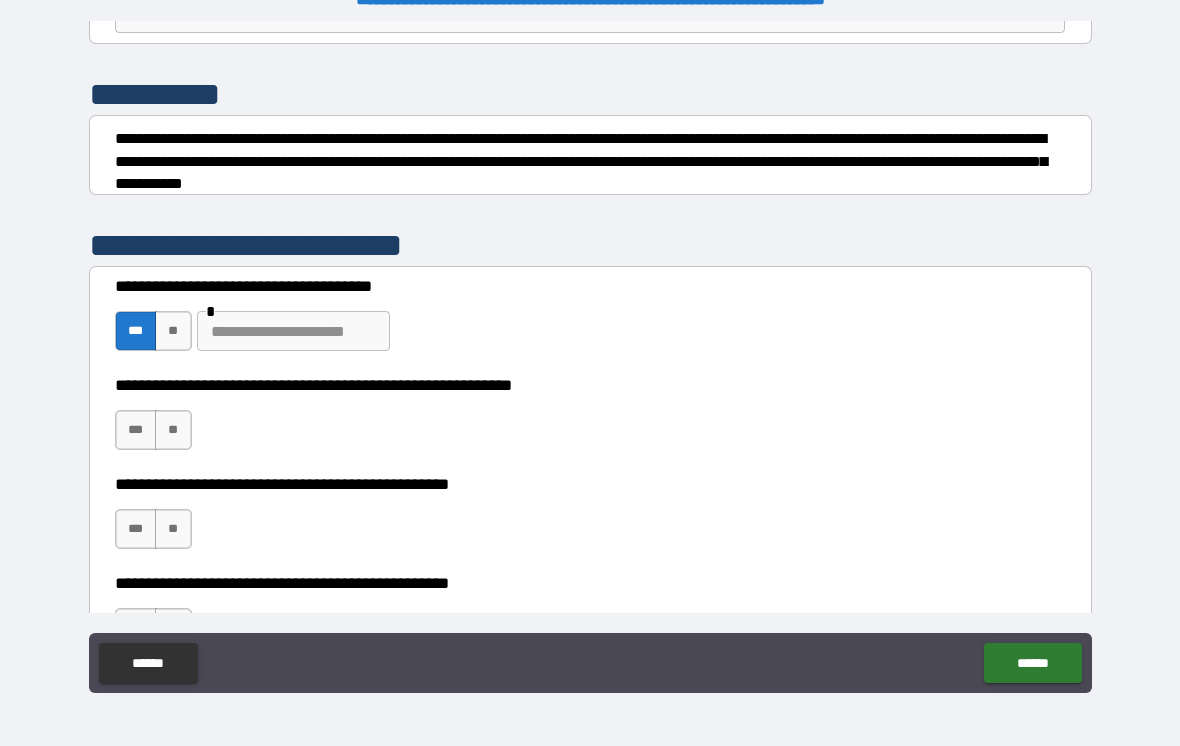 scroll, scrollTop: 222, scrollLeft: 0, axis: vertical 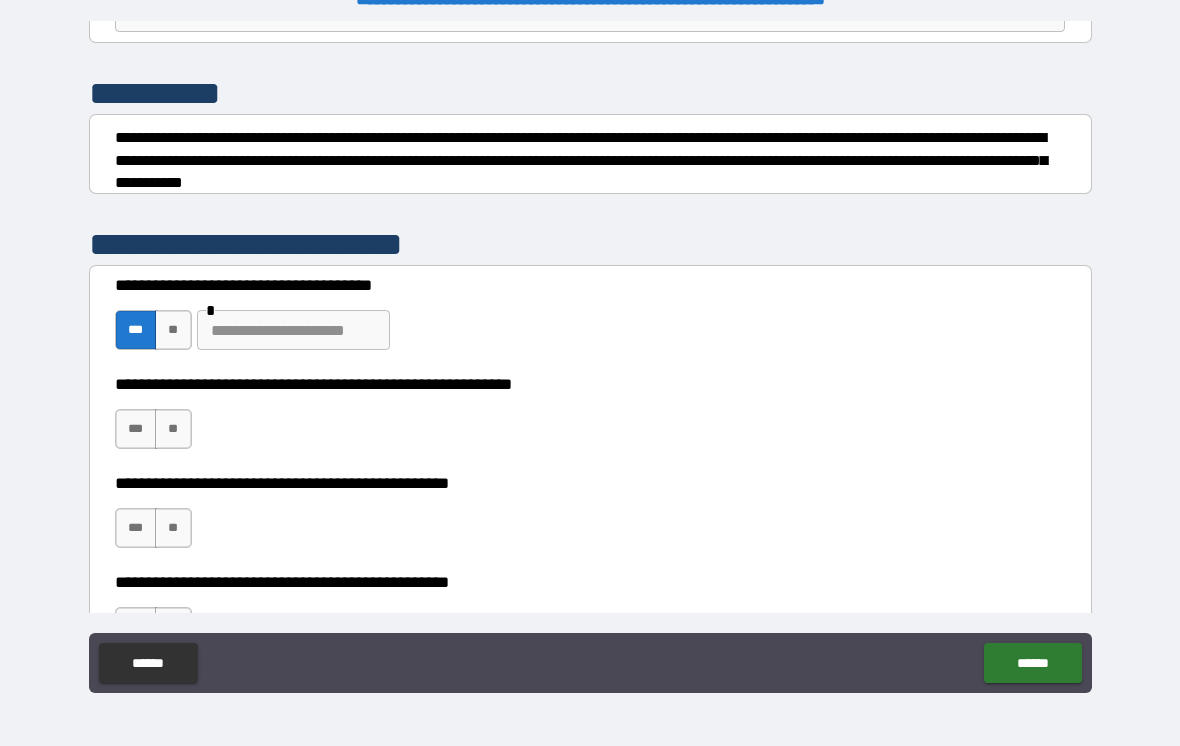 click on "***" at bounding box center (136, 429) 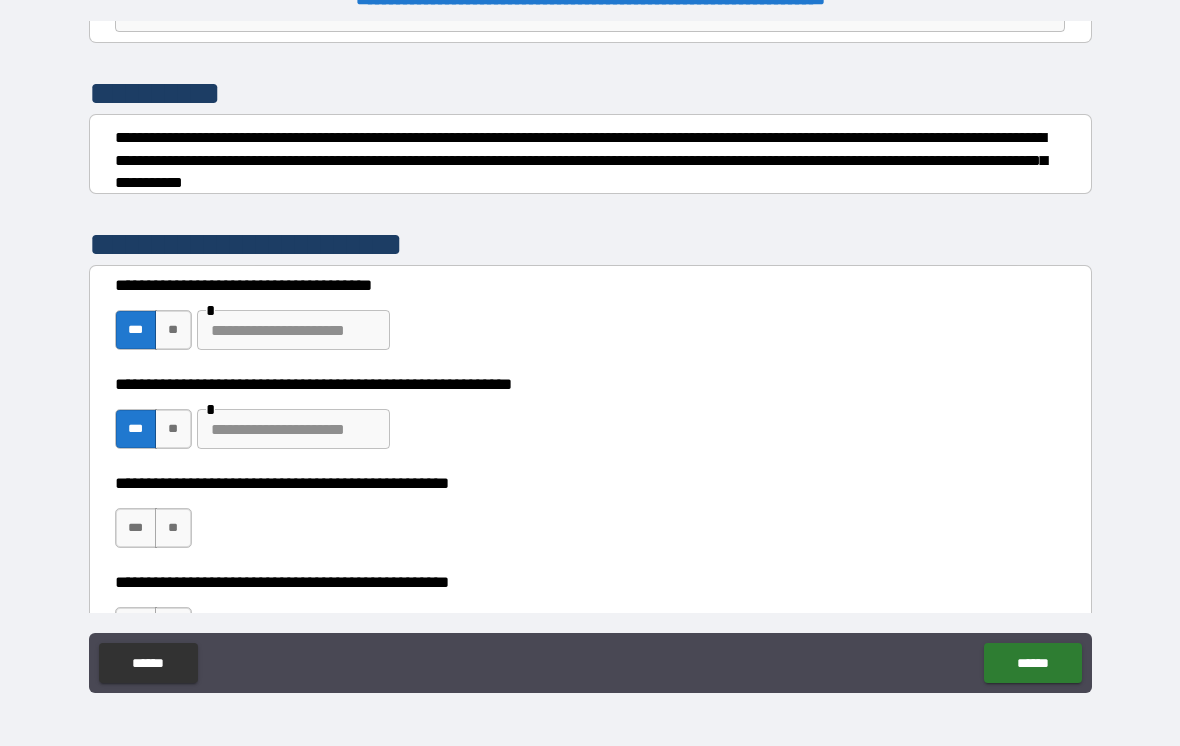 click at bounding box center [293, 429] 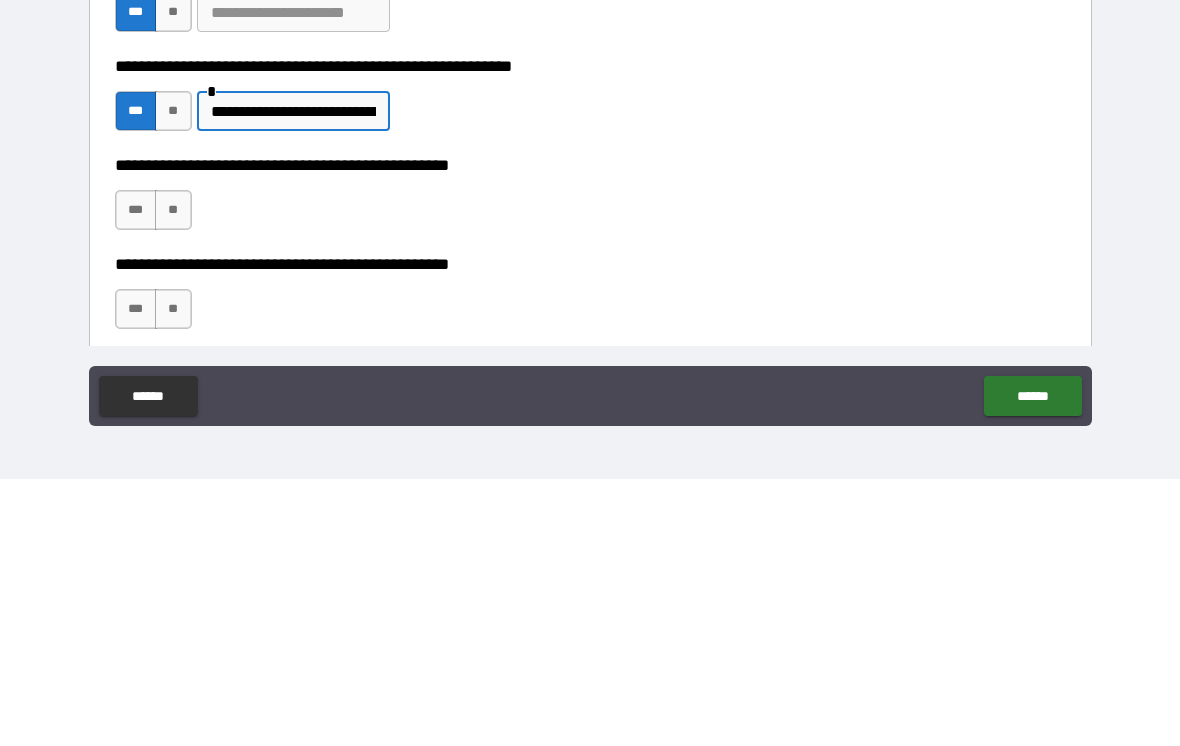 scroll, scrollTop: 274, scrollLeft: 0, axis: vertical 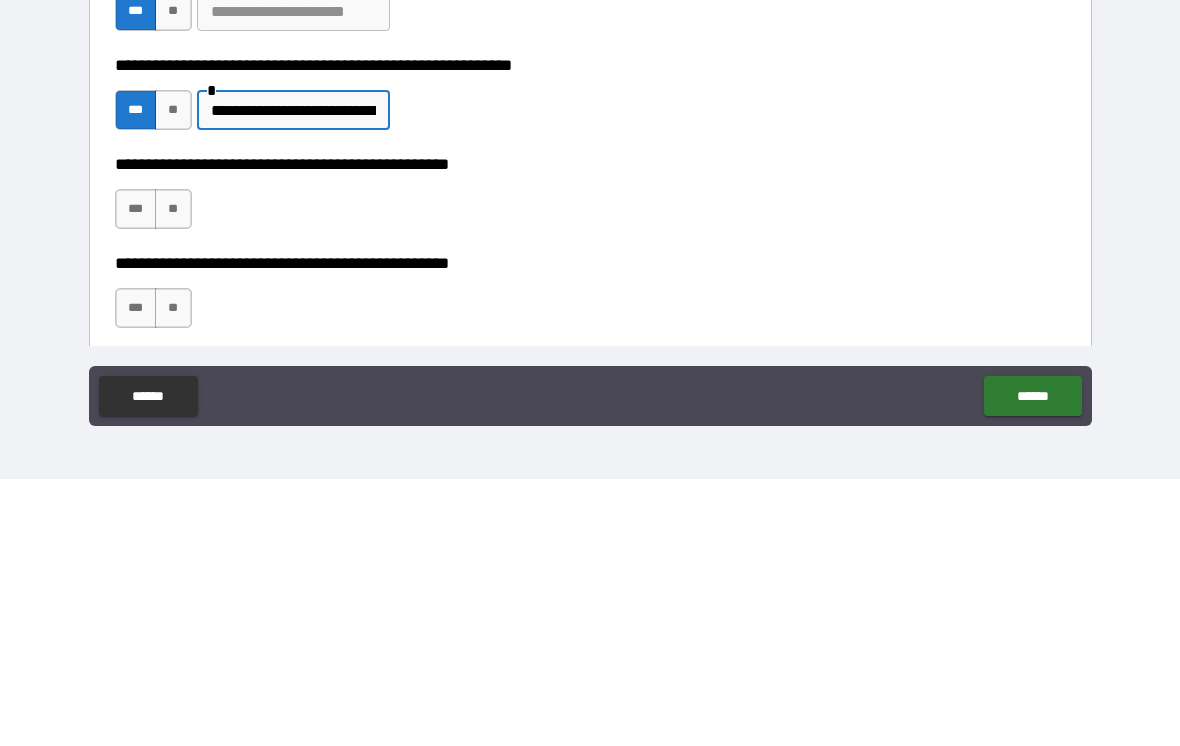 click on "**" at bounding box center (173, 476) 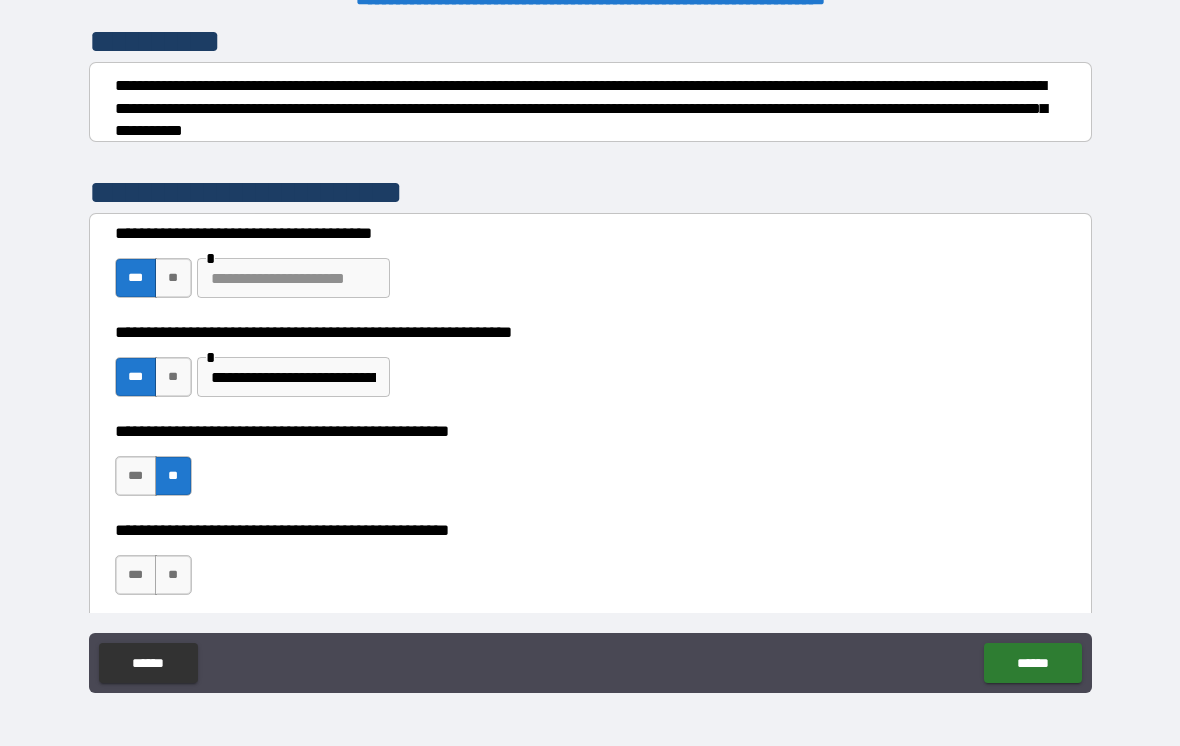 click on "***" at bounding box center [136, 575] 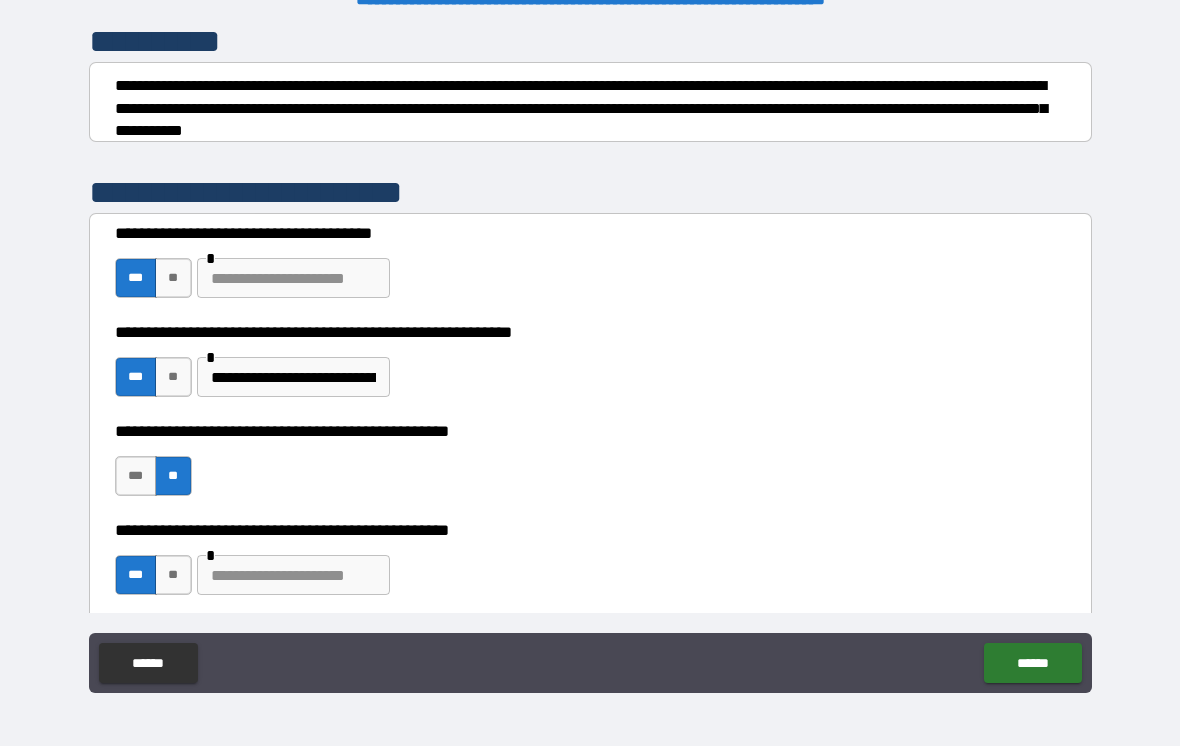 click at bounding box center [293, 575] 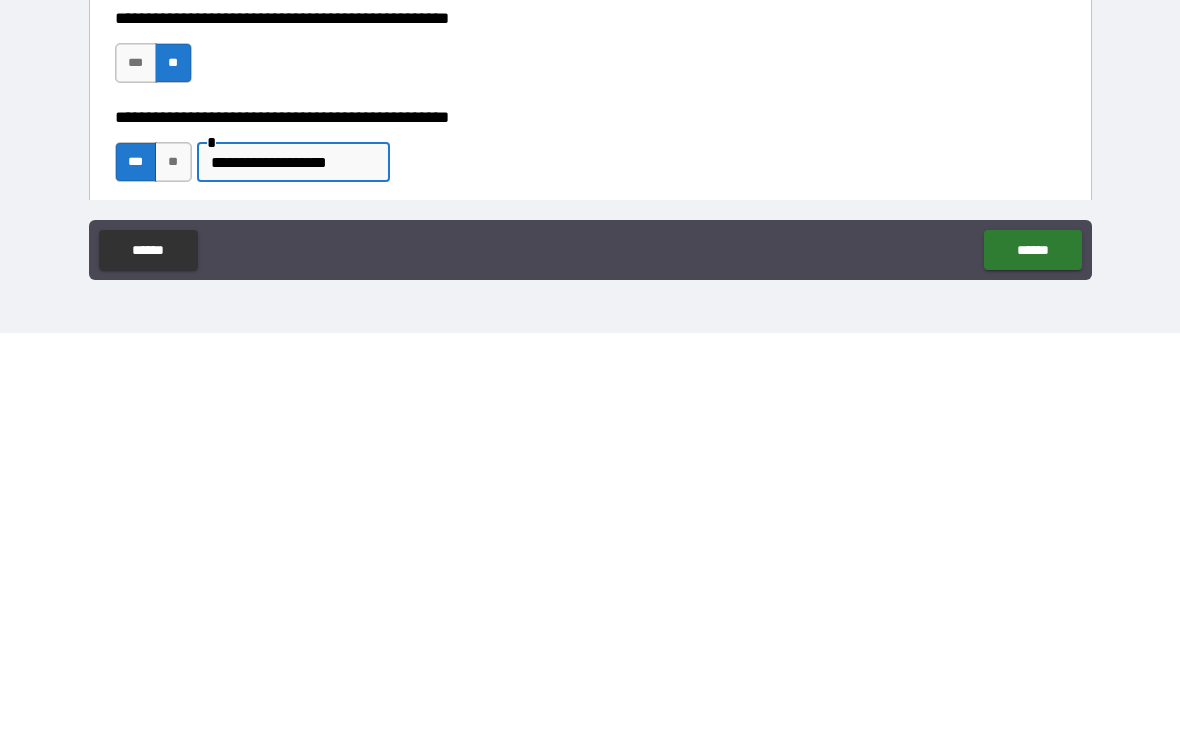 click on "******" at bounding box center (1032, 663) 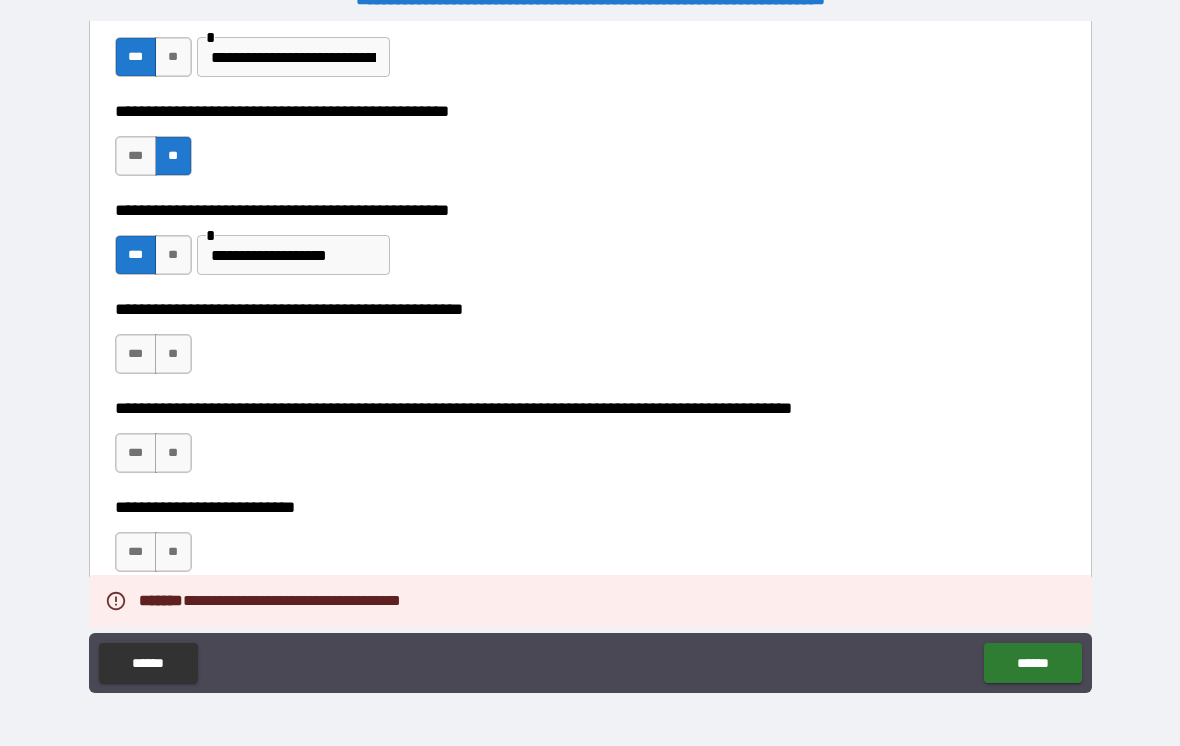 scroll, scrollTop: 595, scrollLeft: 0, axis: vertical 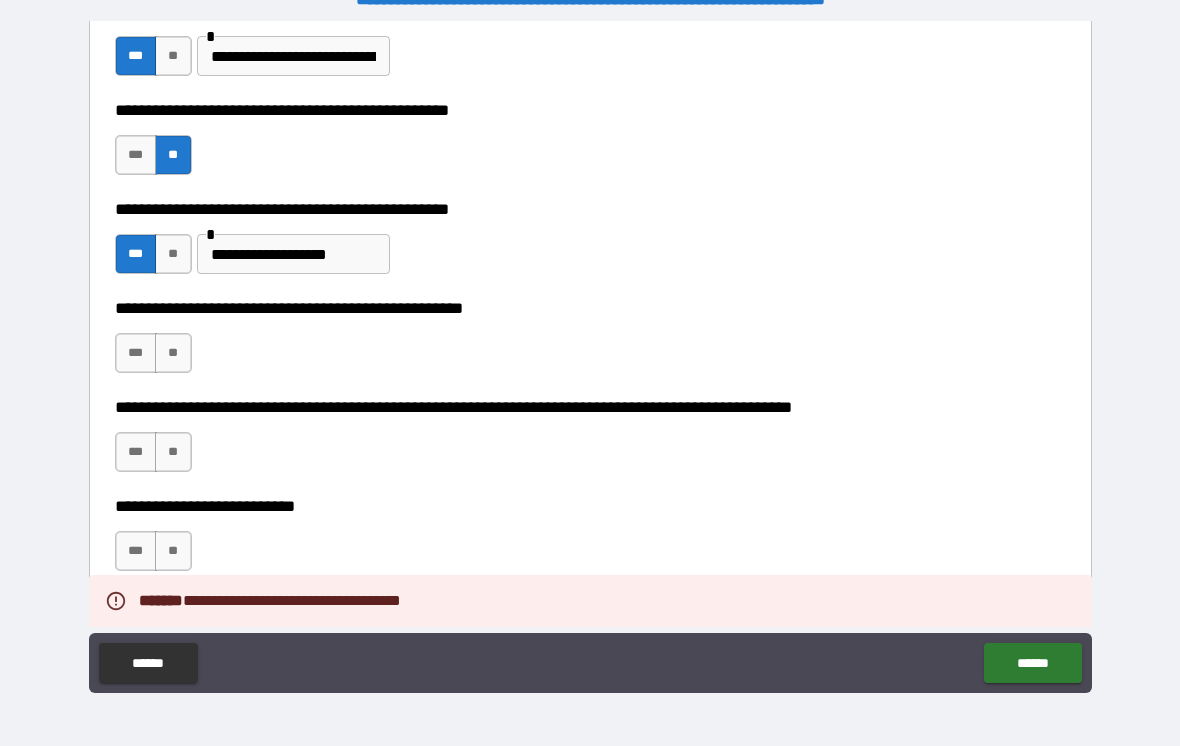 click on "**" at bounding box center (173, 353) 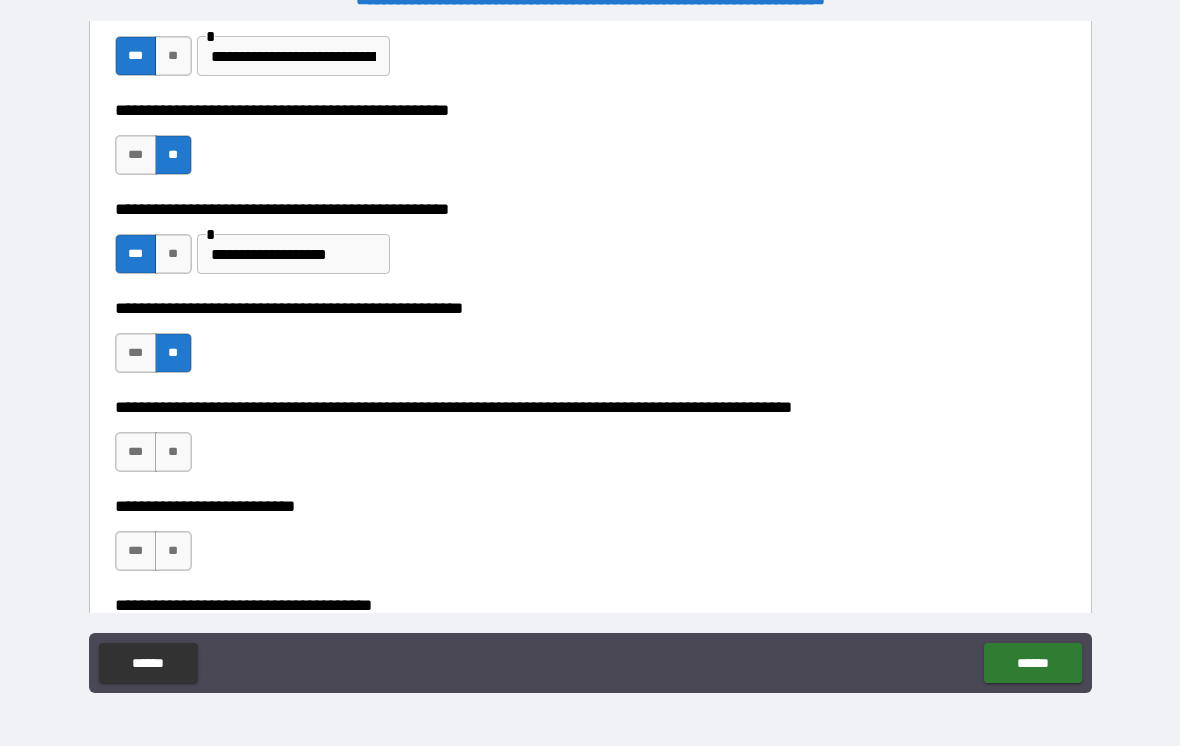 click on "**" at bounding box center (173, 452) 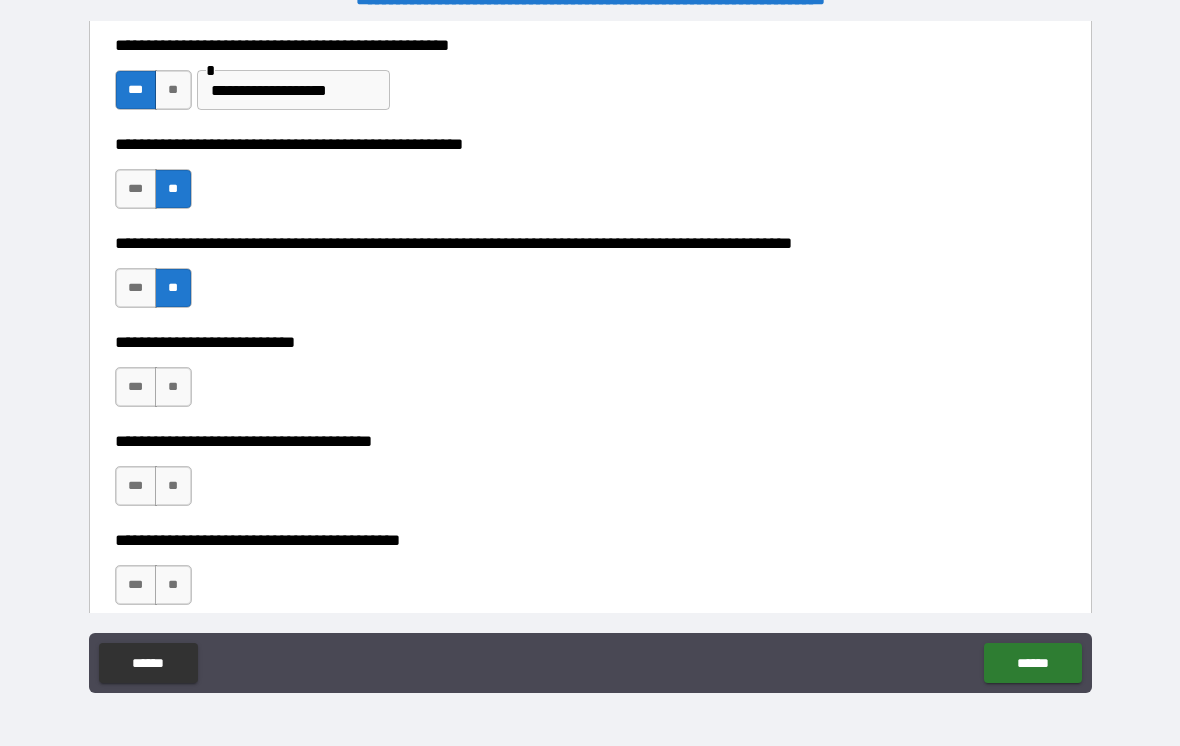 scroll, scrollTop: 765, scrollLeft: 0, axis: vertical 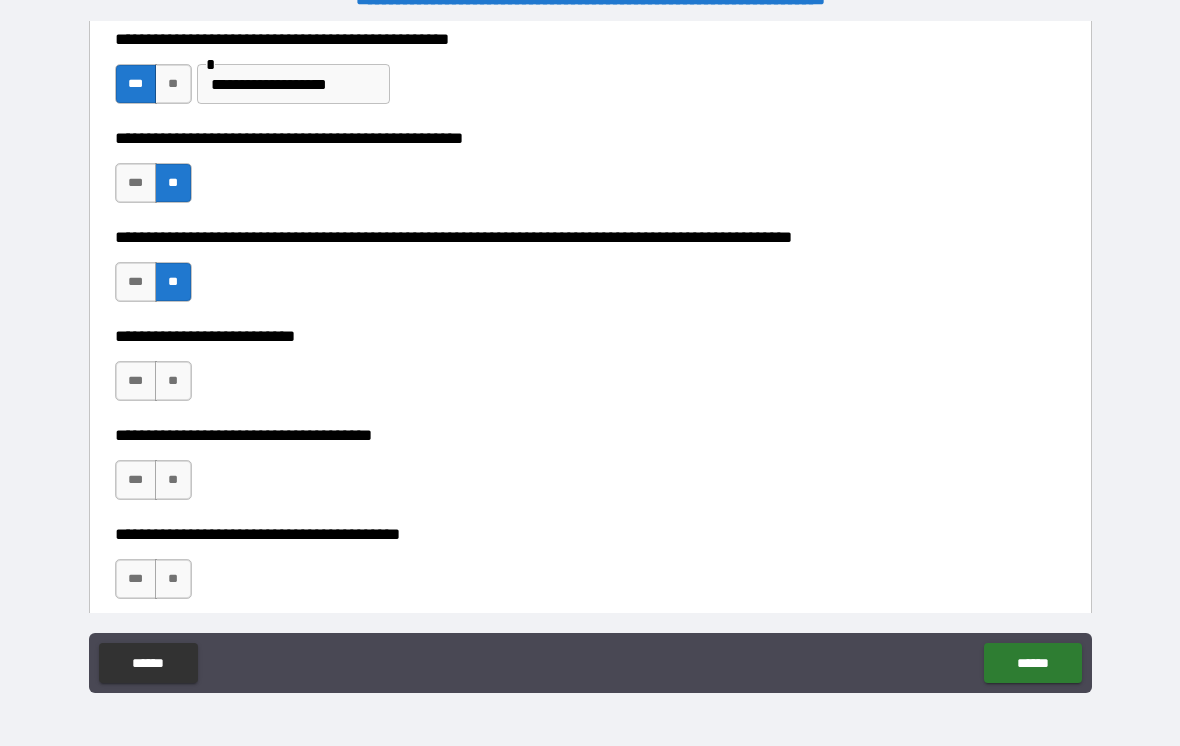 click on "**" at bounding box center (173, 381) 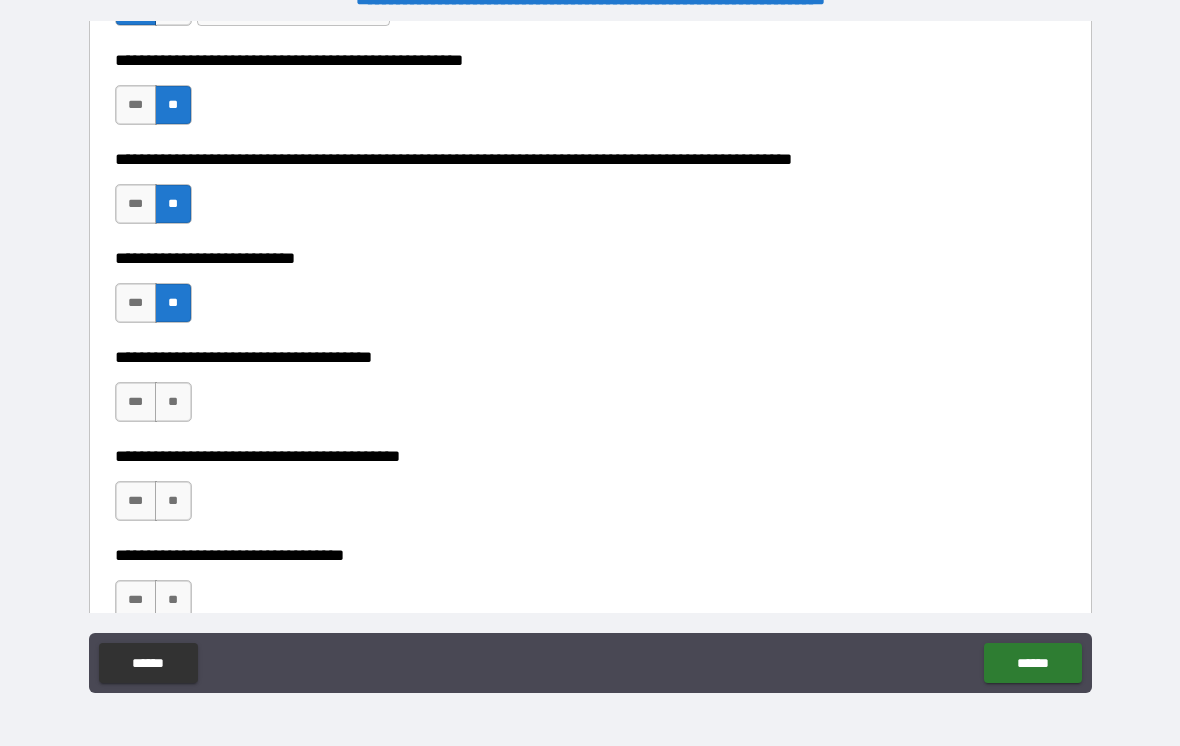 scroll, scrollTop: 862, scrollLeft: 0, axis: vertical 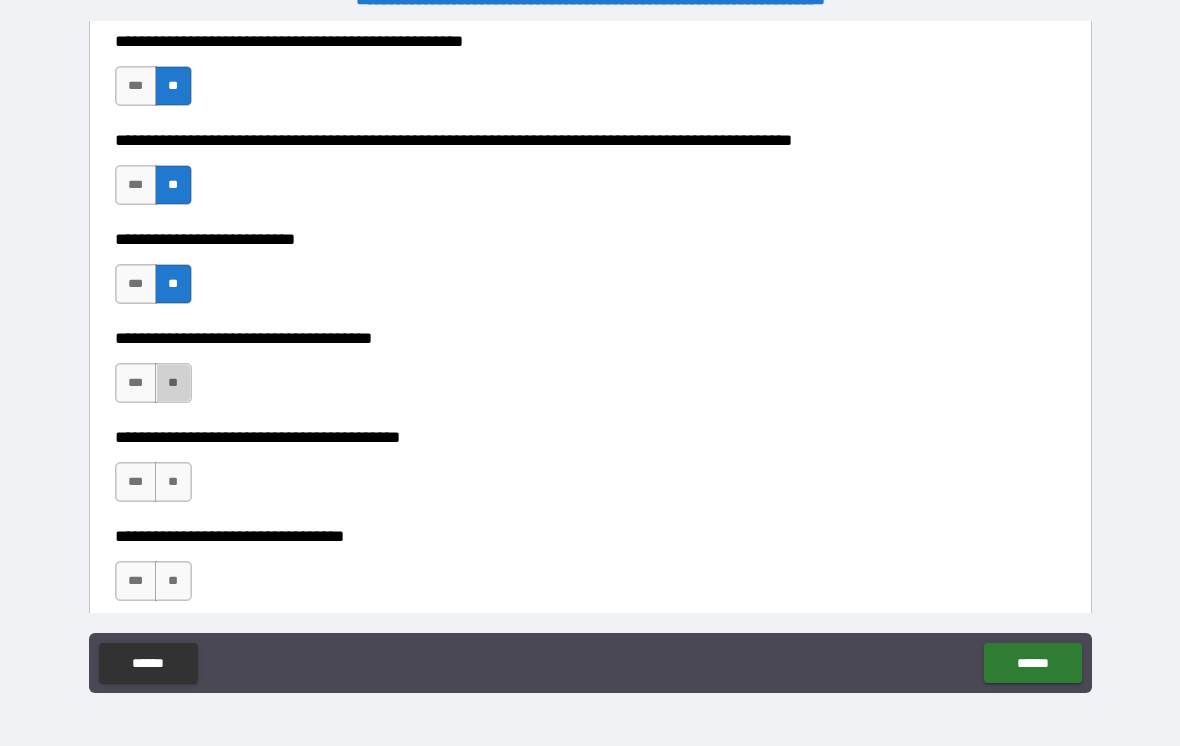 click on "**" at bounding box center (173, 383) 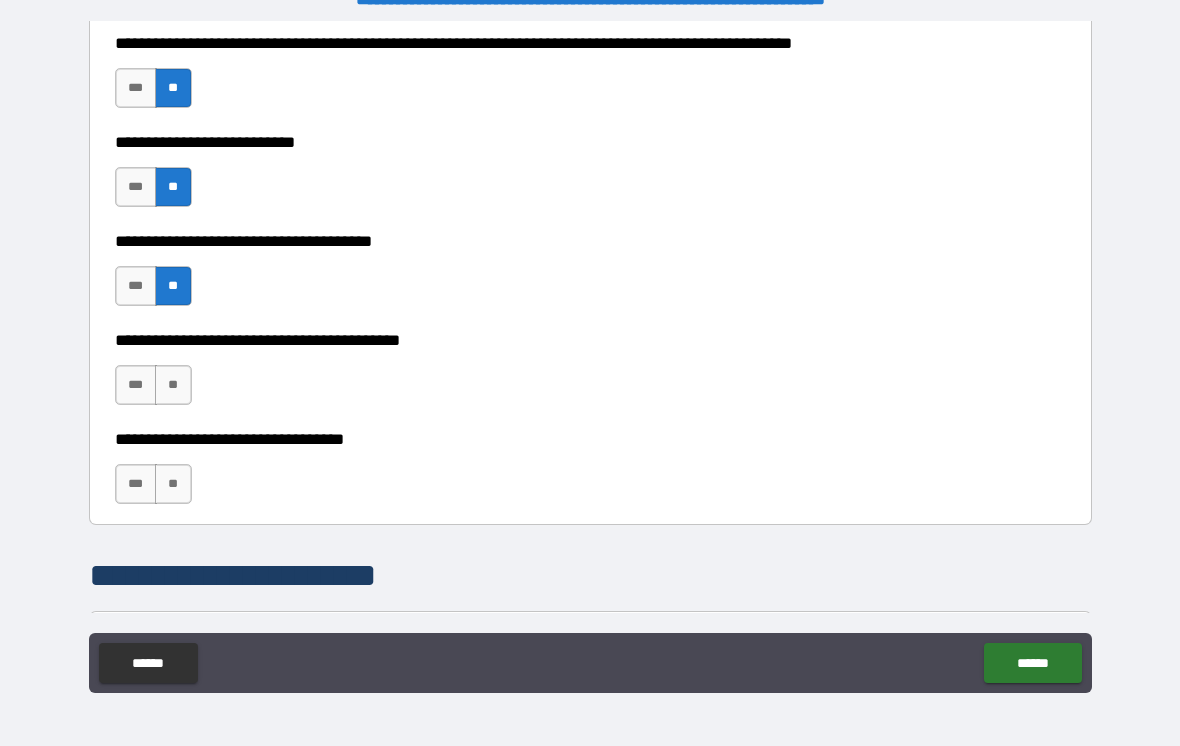 scroll, scrollTop: 962, scrollLeft: 0, axis: vertical 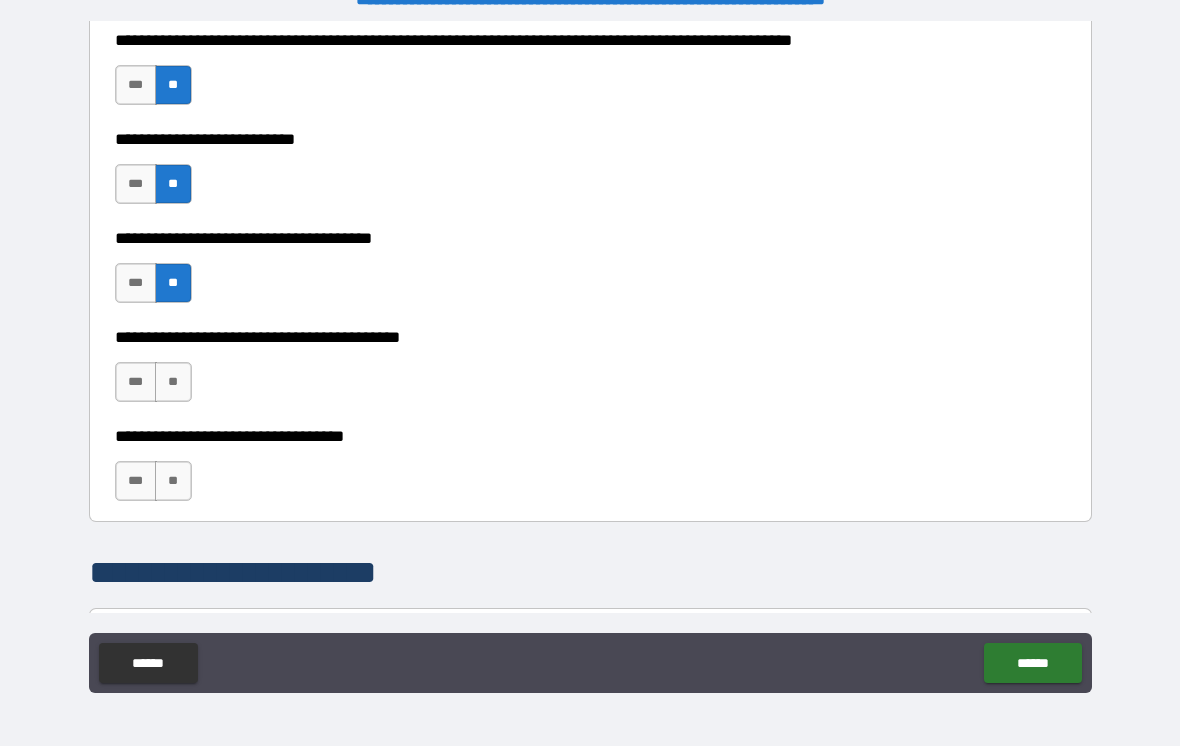 click on "**" at bounding box center (173, 382) 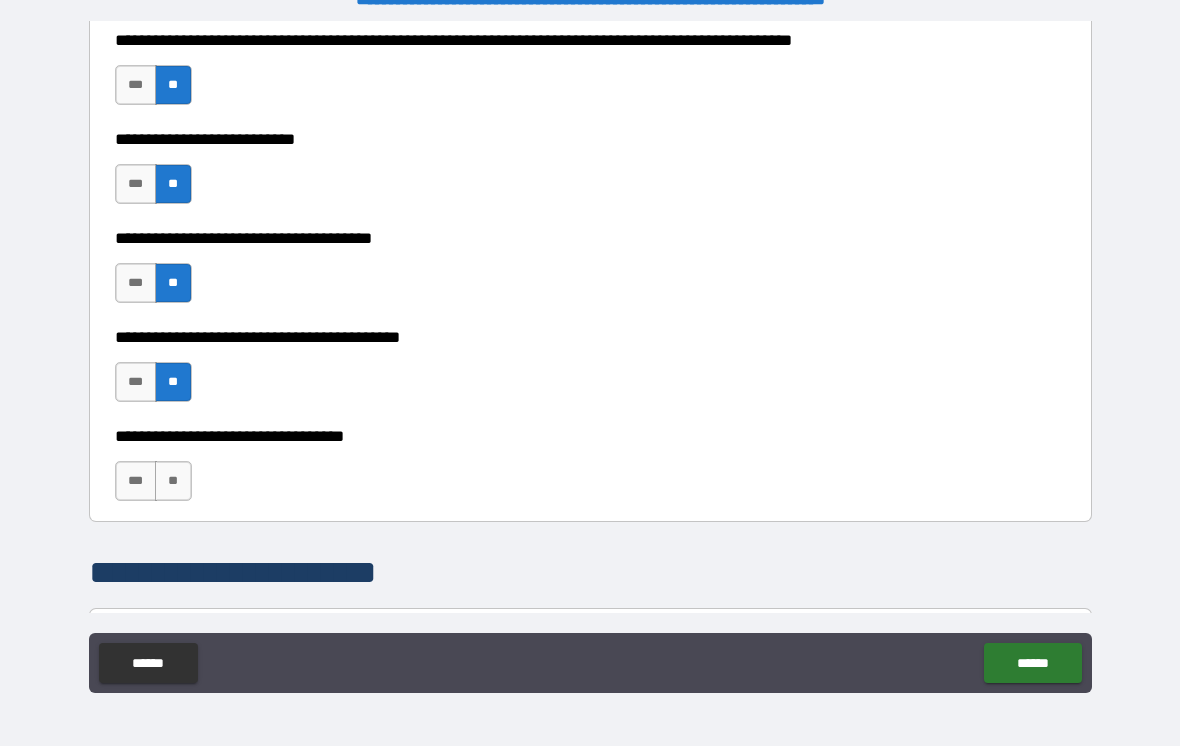 click on "**" at bounding box center [173, 481] 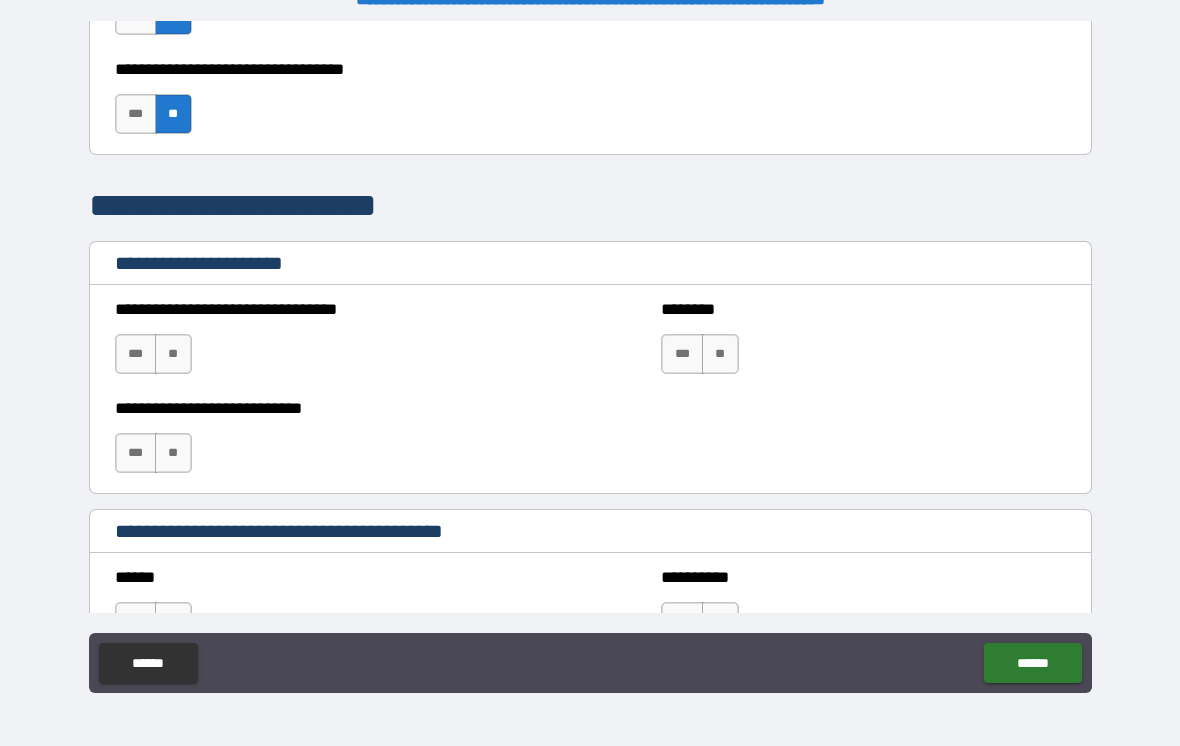scroll, scrollTop: 1330, scrollLeft: 0, axis: vertical 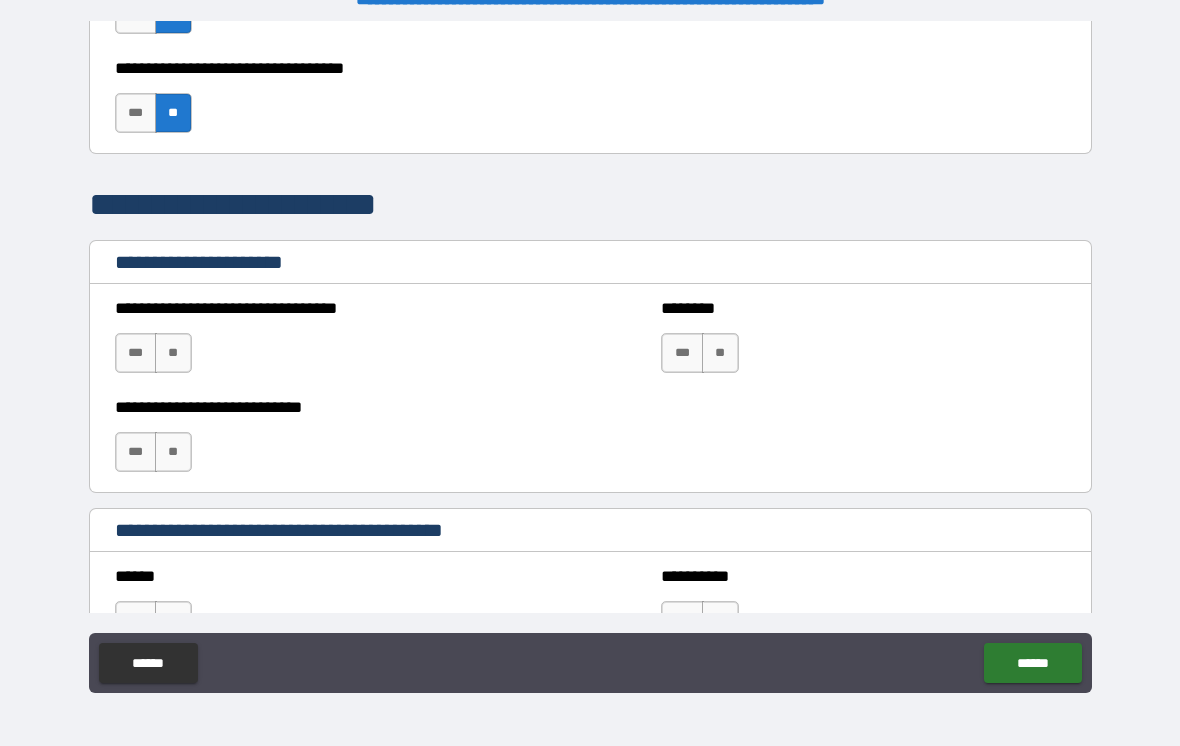 click on "**" at bounding box center [173, 353] 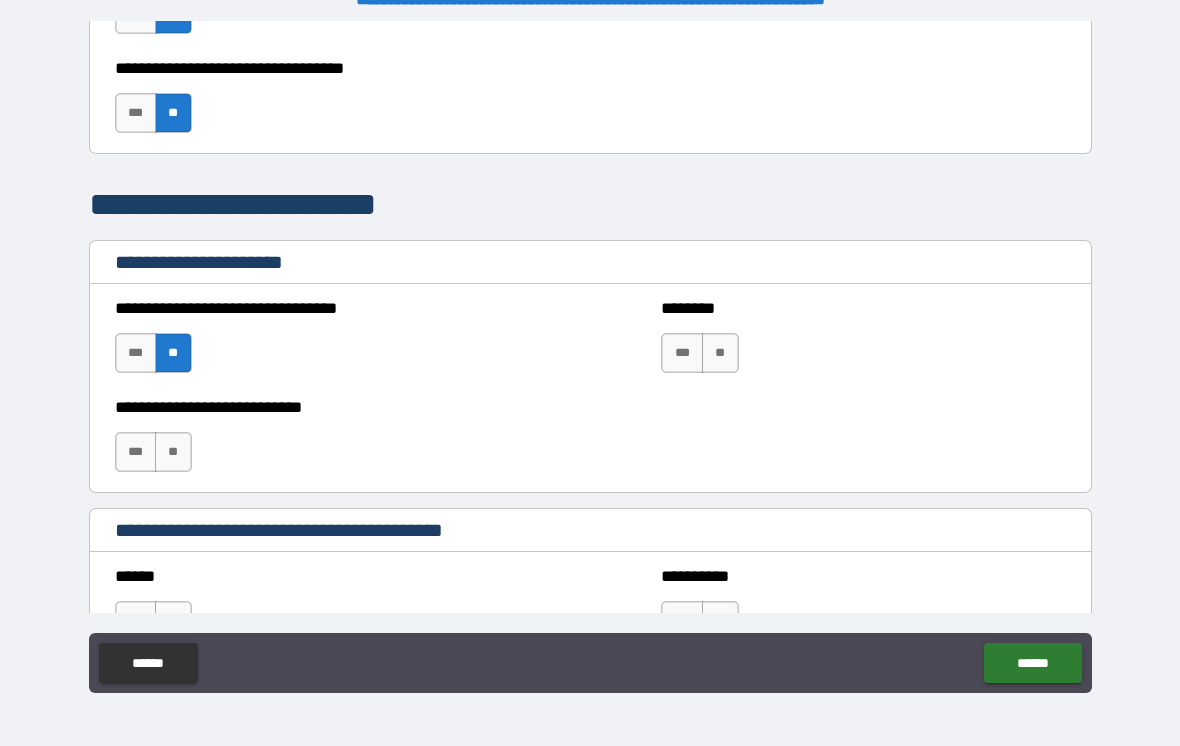 click on "**" at bounding box center (173, 452) 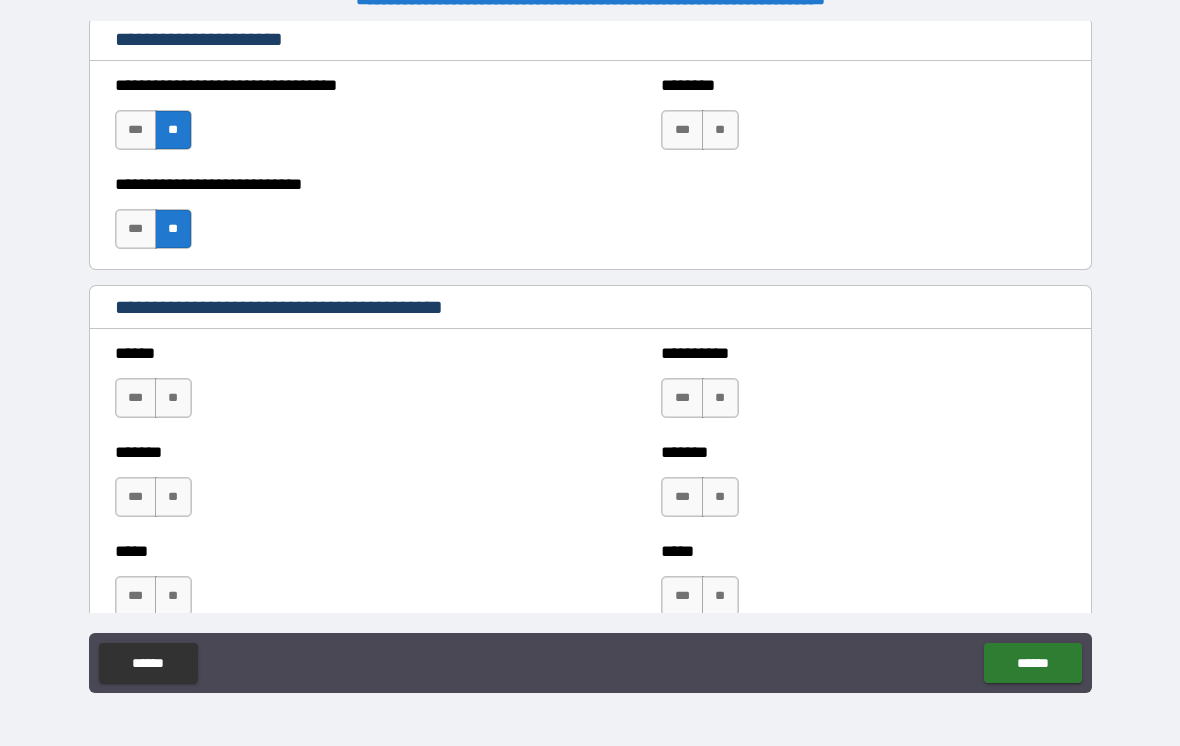 scroll, scrollTop: 1573, scrollLeft: 0, axis: vertical 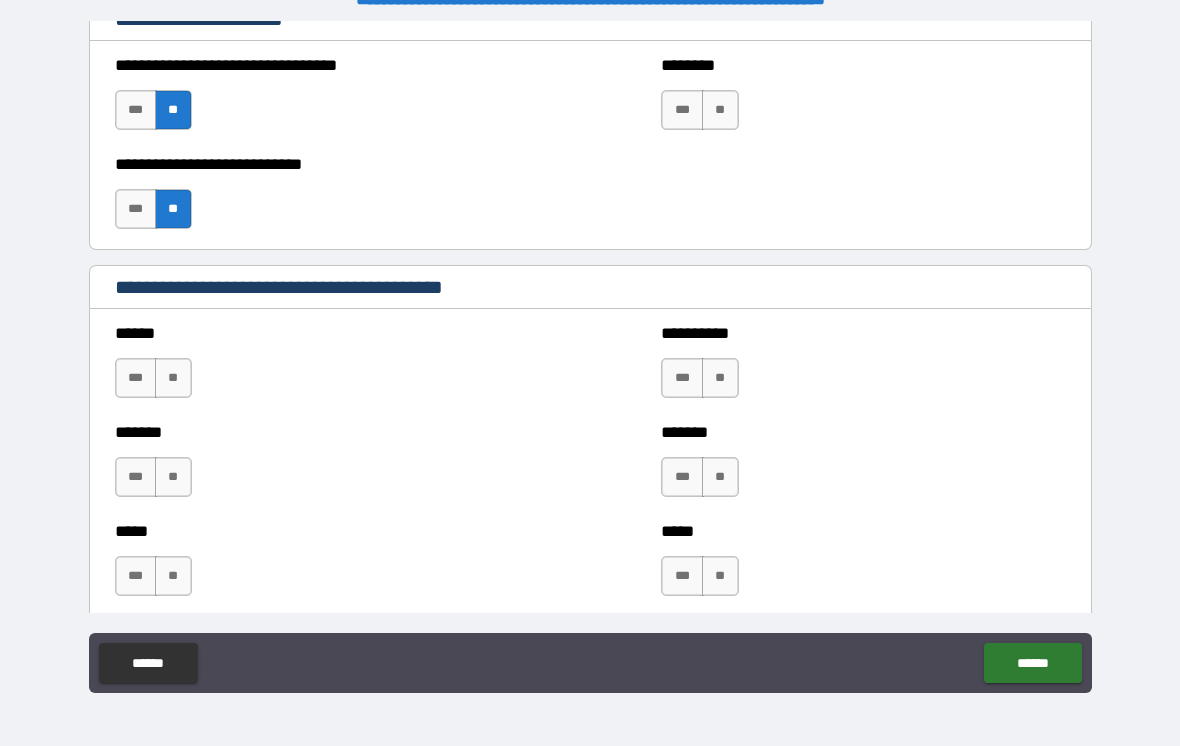click on "**" at bounding box center [173, 378] 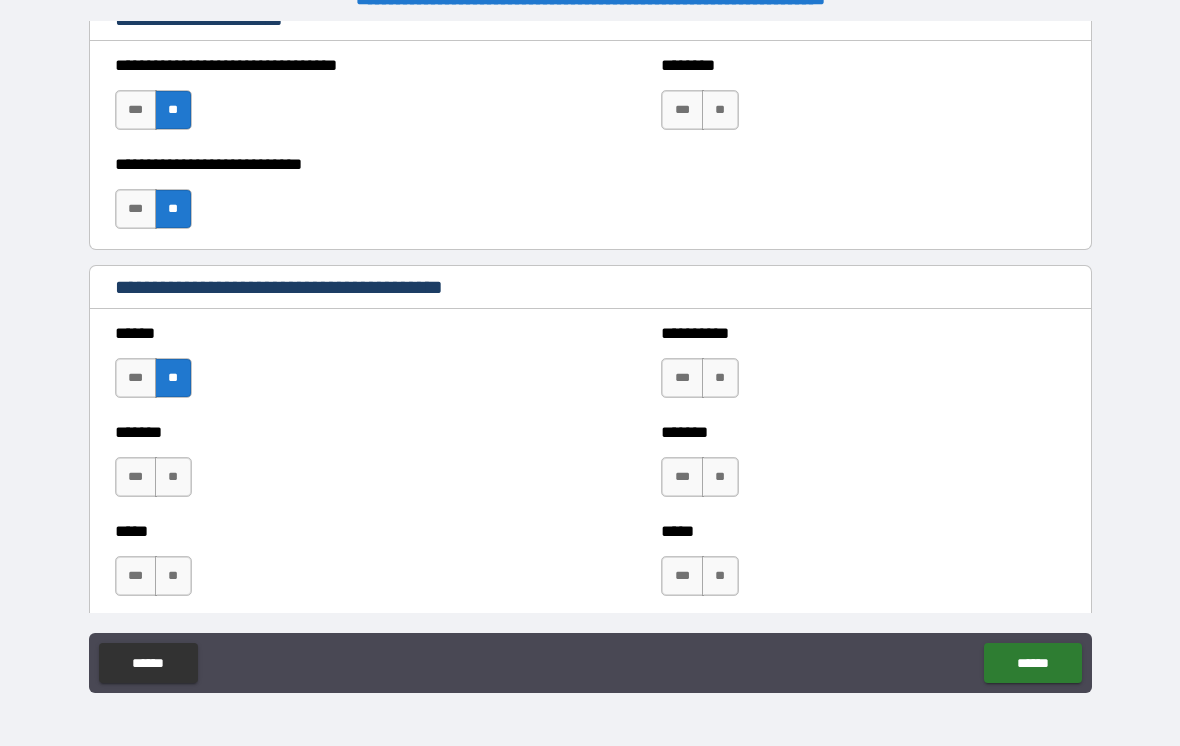 click on "**" at bounding box center (173, 477) 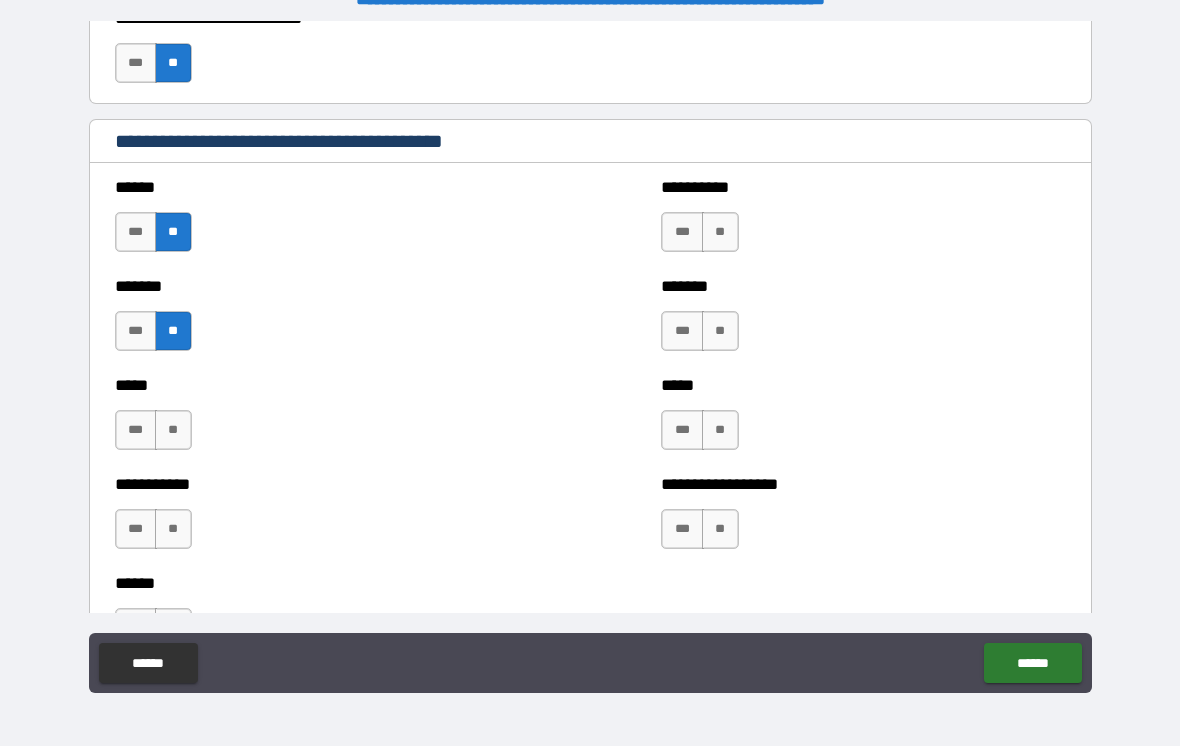 scroll, scrollTop: 1721, scrollLeft: 0, axis: vertical 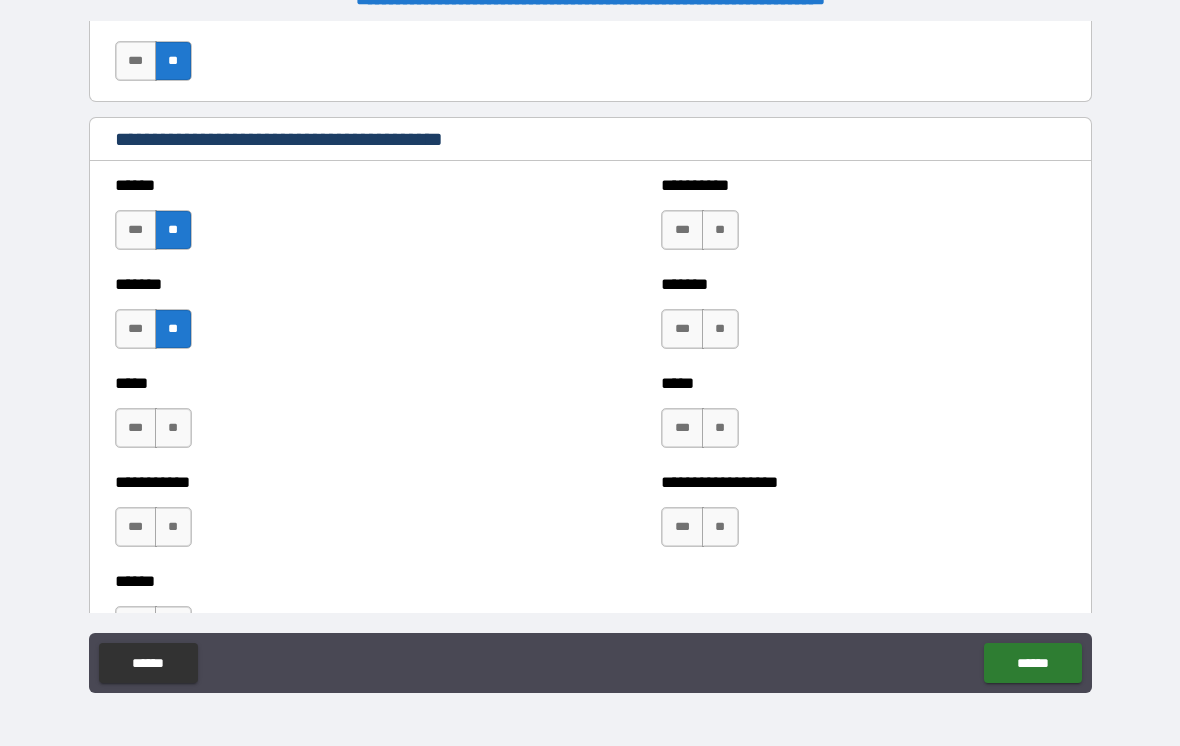 click on "**" at bounding box center (173, 428) 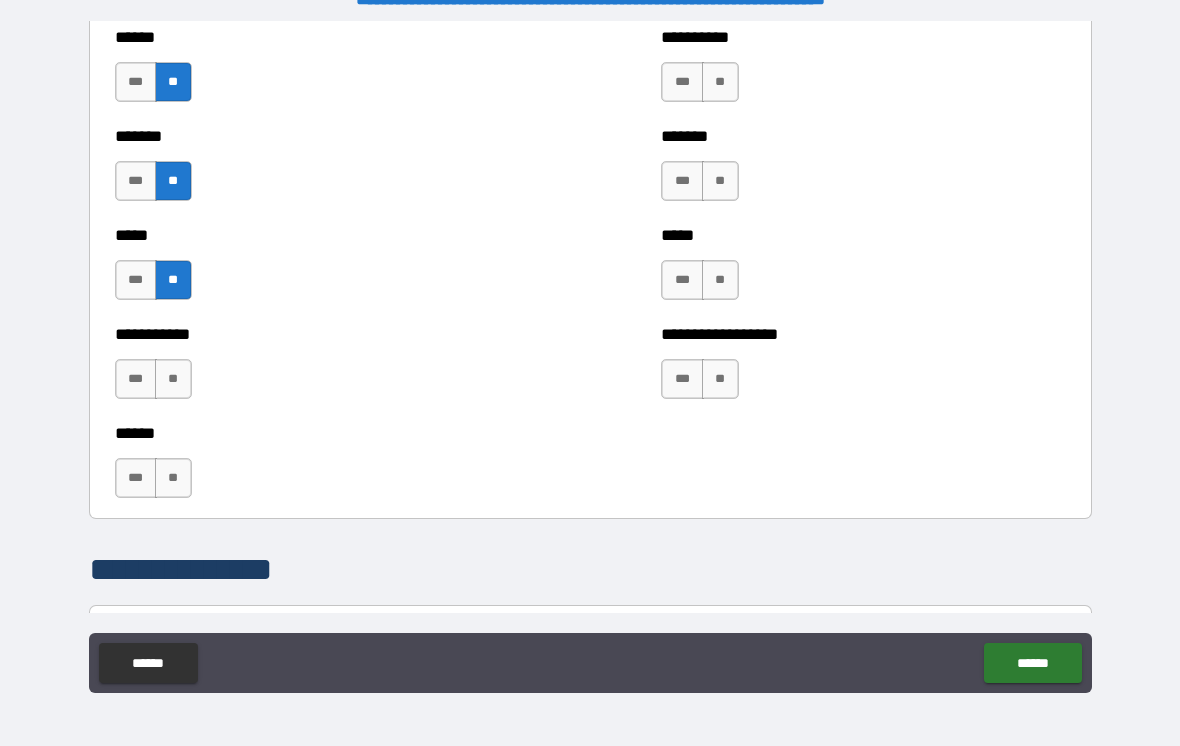 scroll, scrollTop: 1904, scrollLeft: 0, axis: vertical 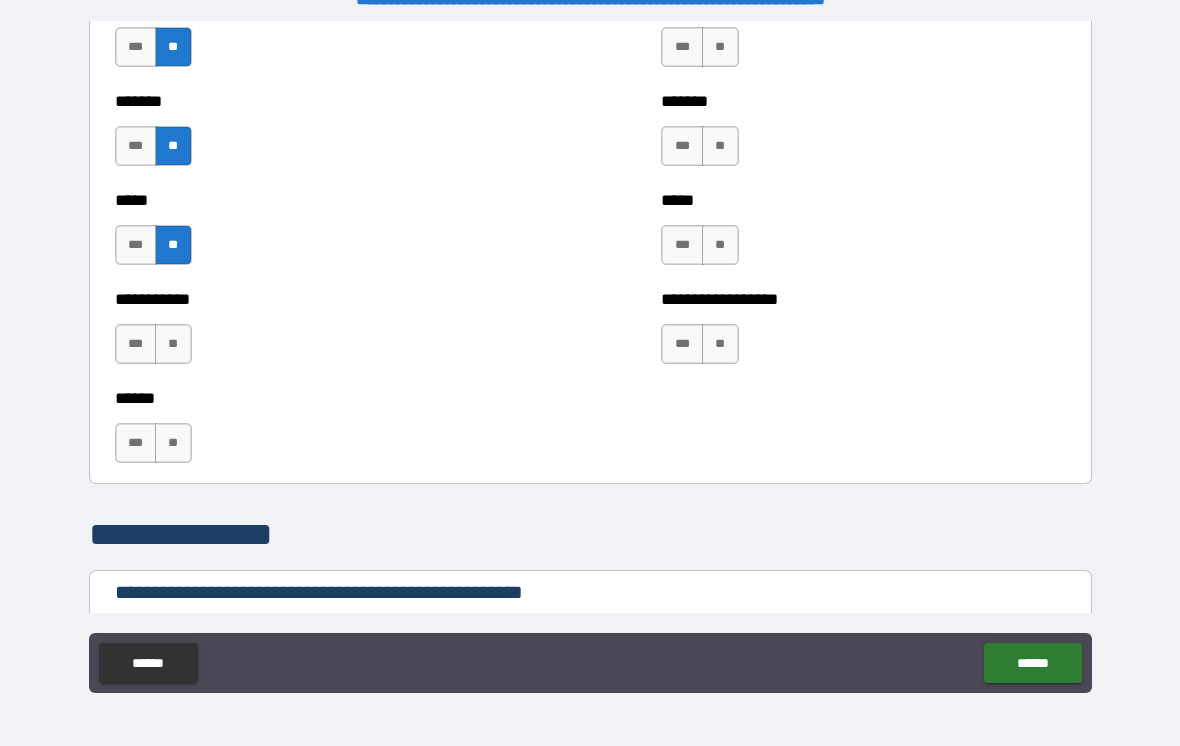 click on "**" at bounding box center [173, 344] 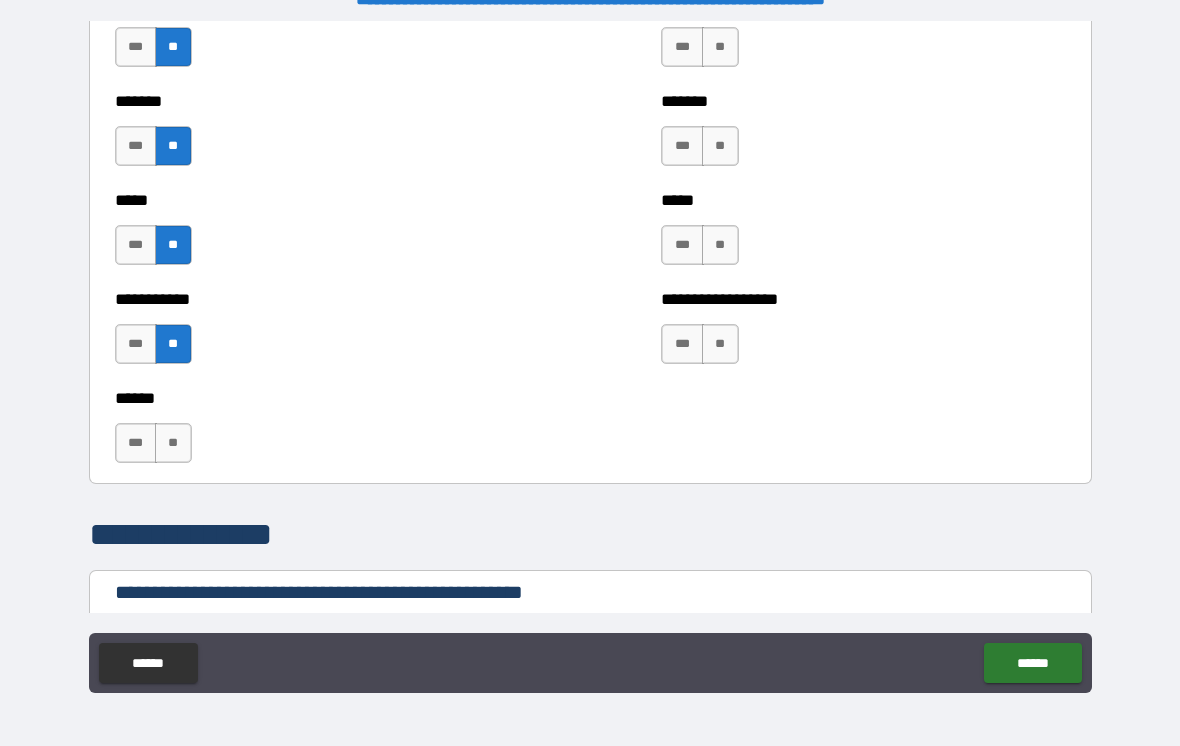 click on "**" at bounding box center (173, 443) 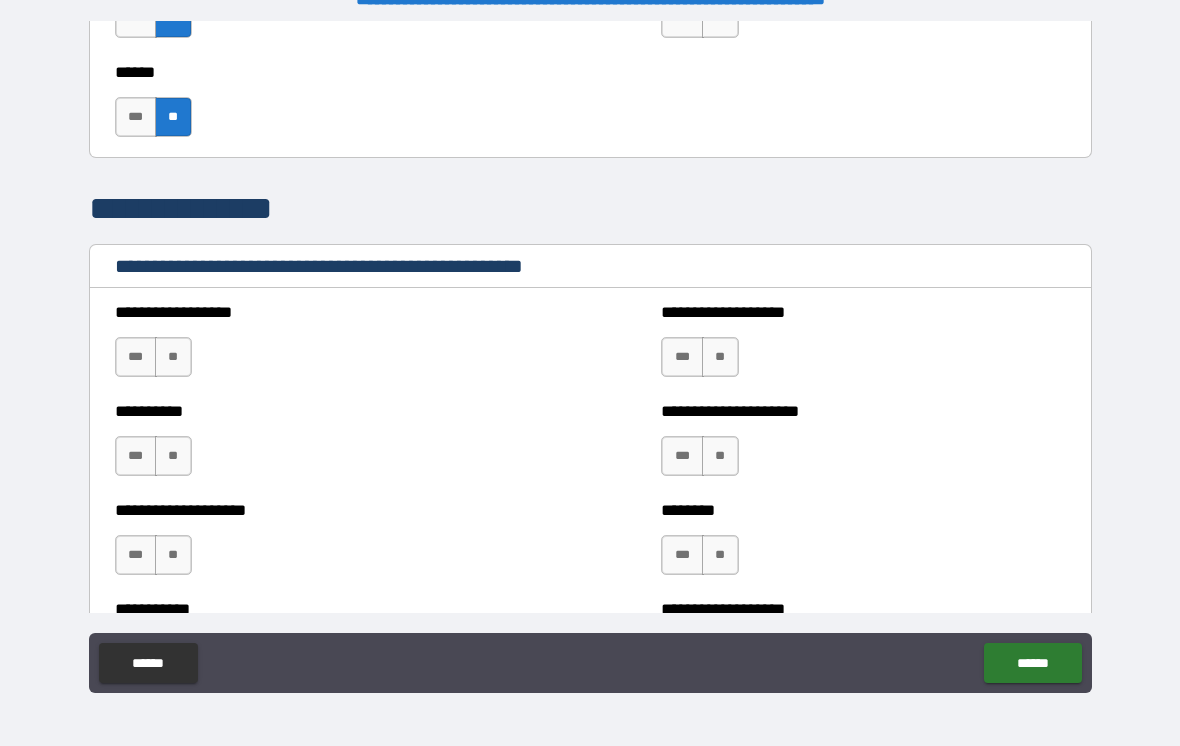 scroll, scrollTop: 2235, scrollLeft: 0, axis: vertical 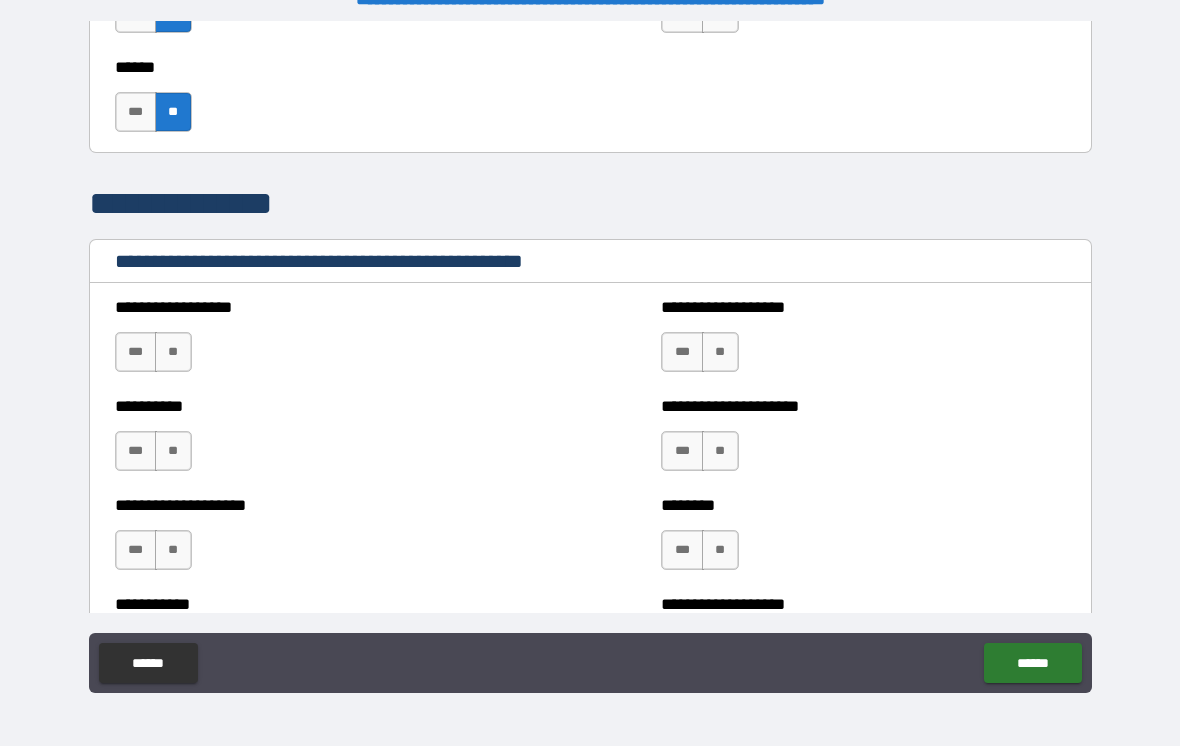 click on "**" at bounding box center (173, 352) 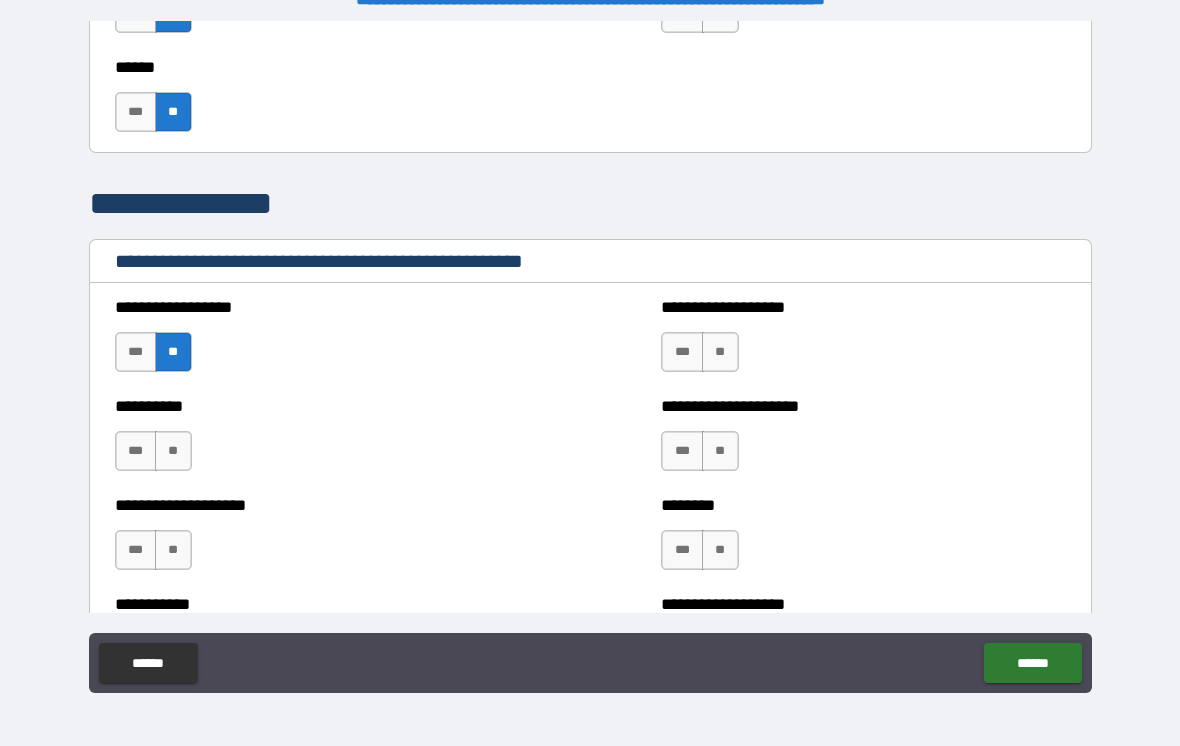 click on "**" at bounding box center (173, 451) 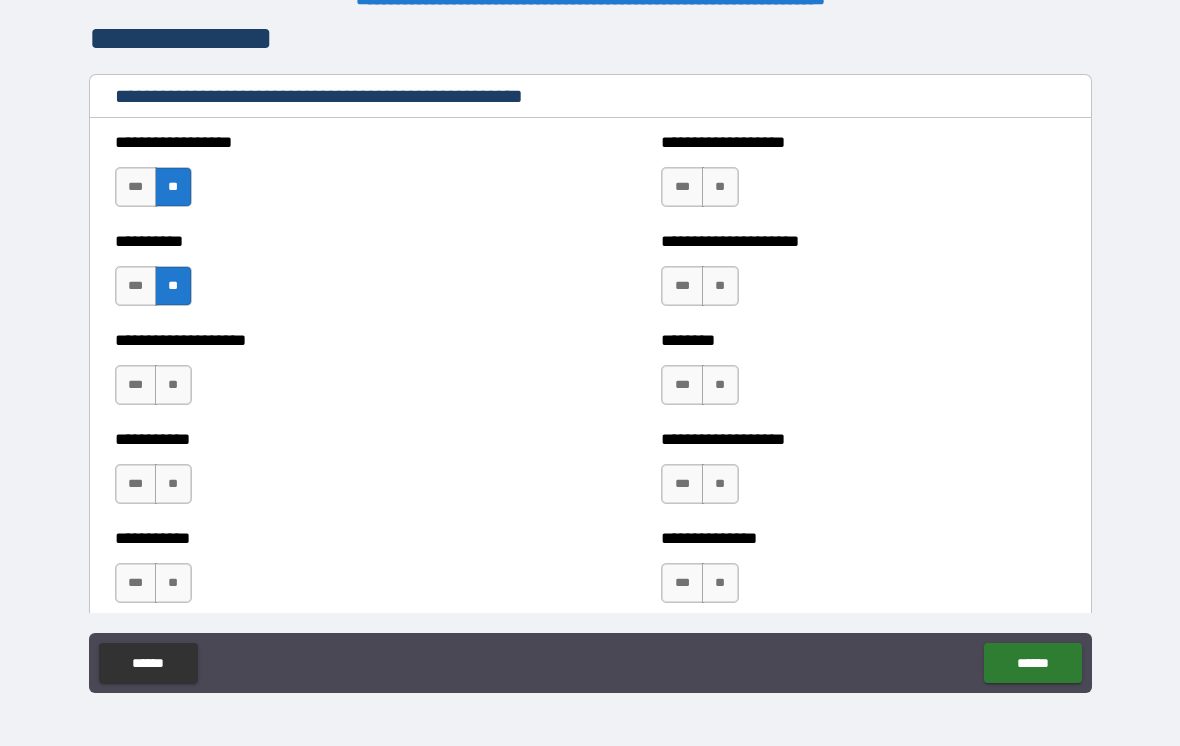 scroll, scrollTop: 2405, scrollLeft: 0, axis: vertical 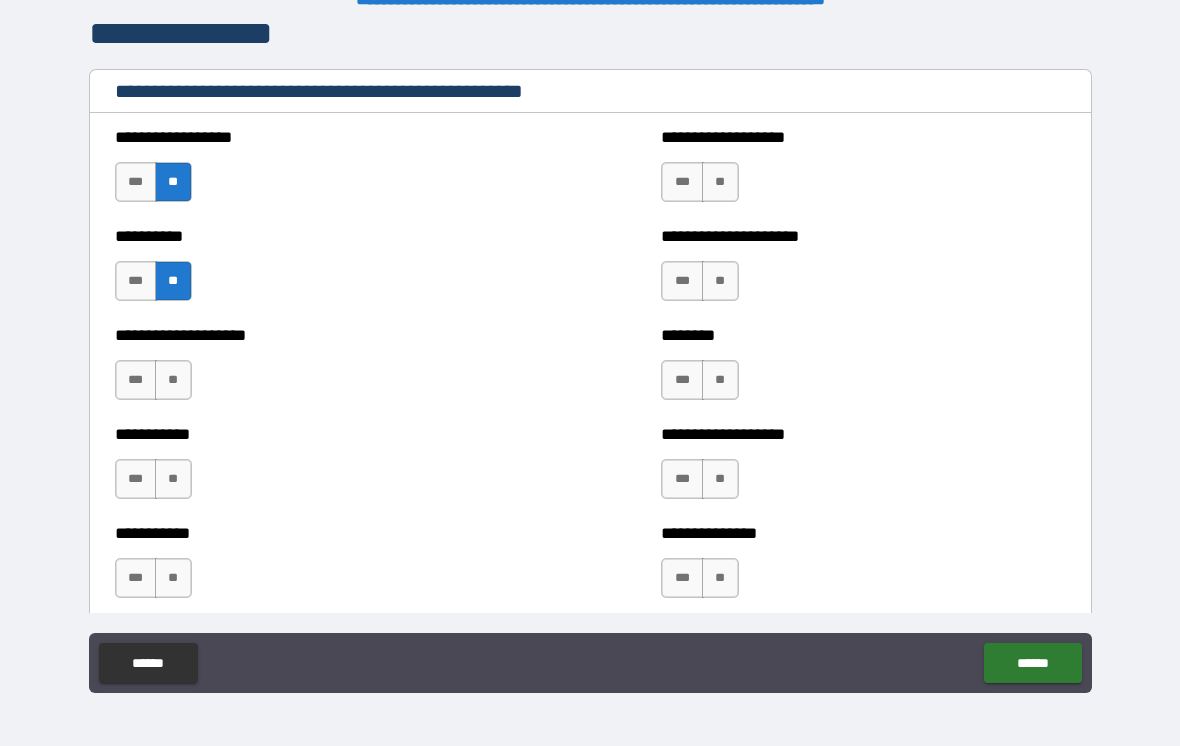 click on "**" at bounding box center (173, 380) 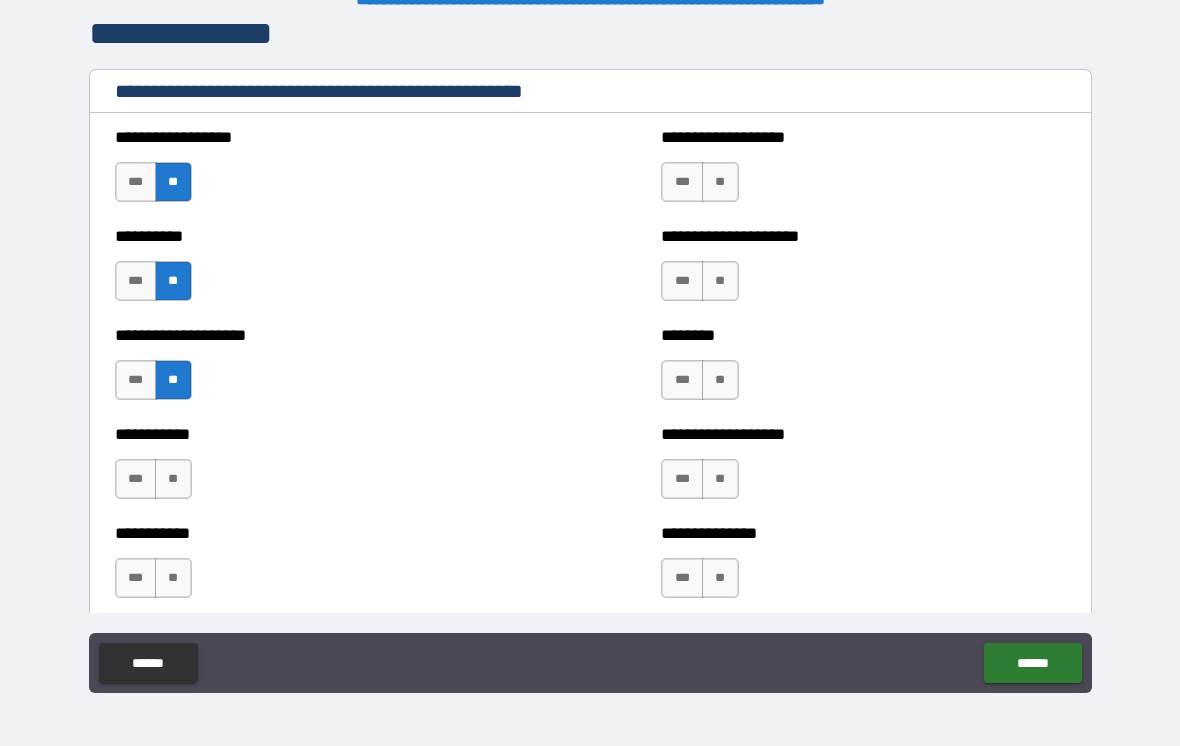 click on "**" at bounding box center [173, 479] 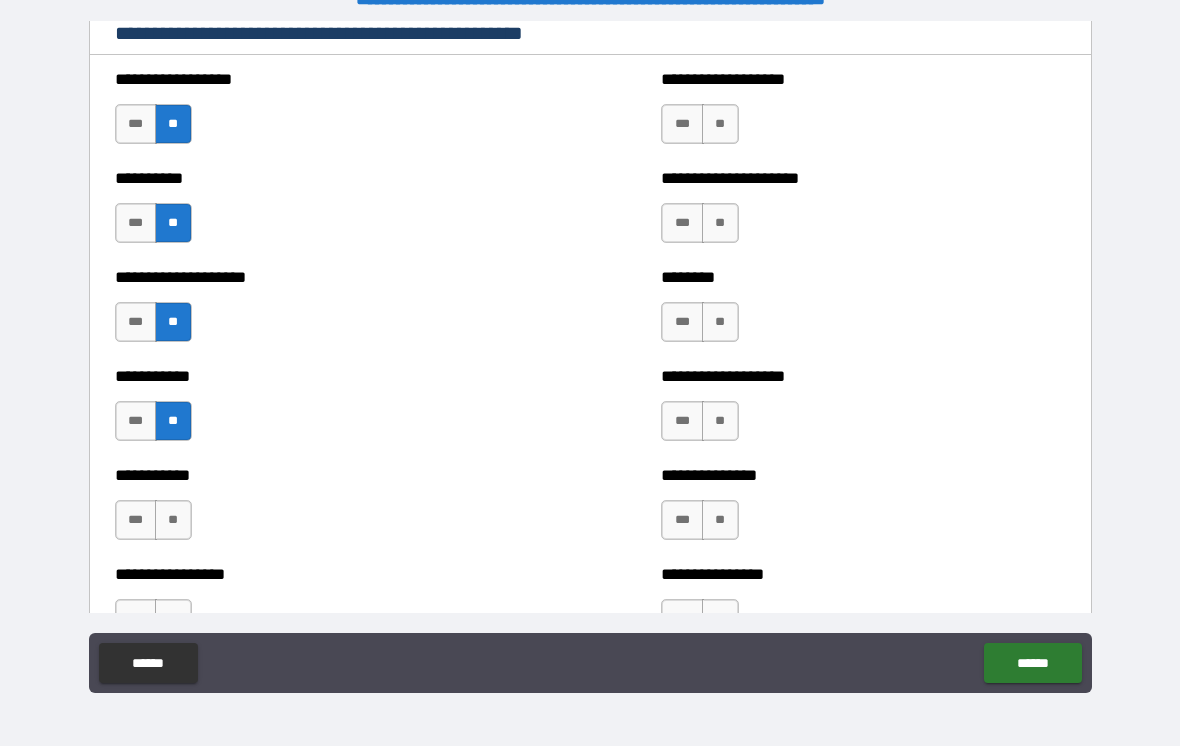 scroll, scrollTop: 2555, scrollLeft: 0, axis: vertical 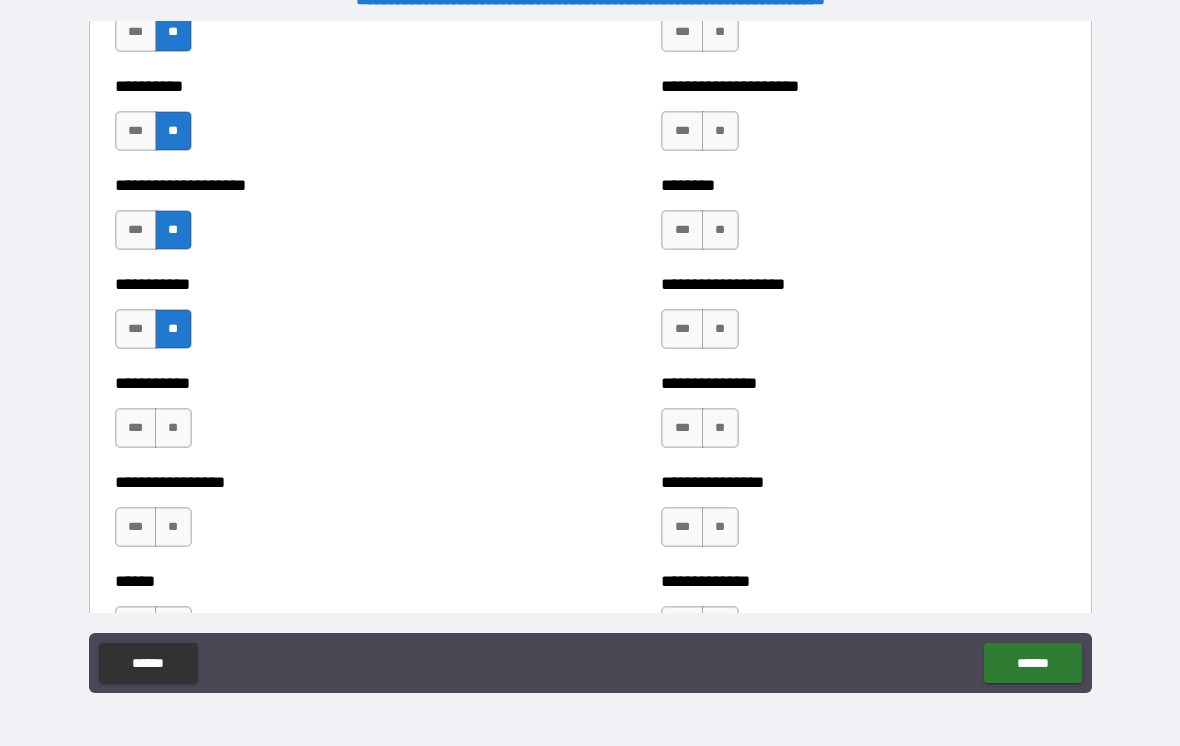 click on "**" at bounding box center [173, 428] 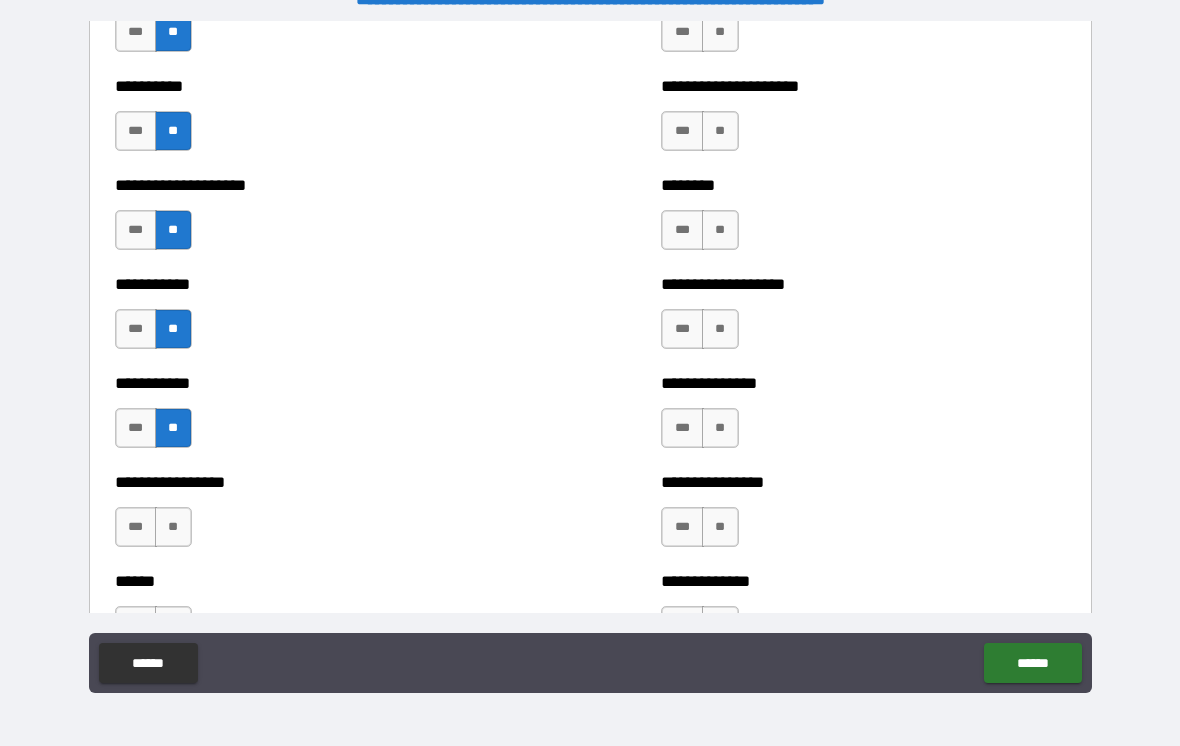click on "**" at bounding box center (173, 527) 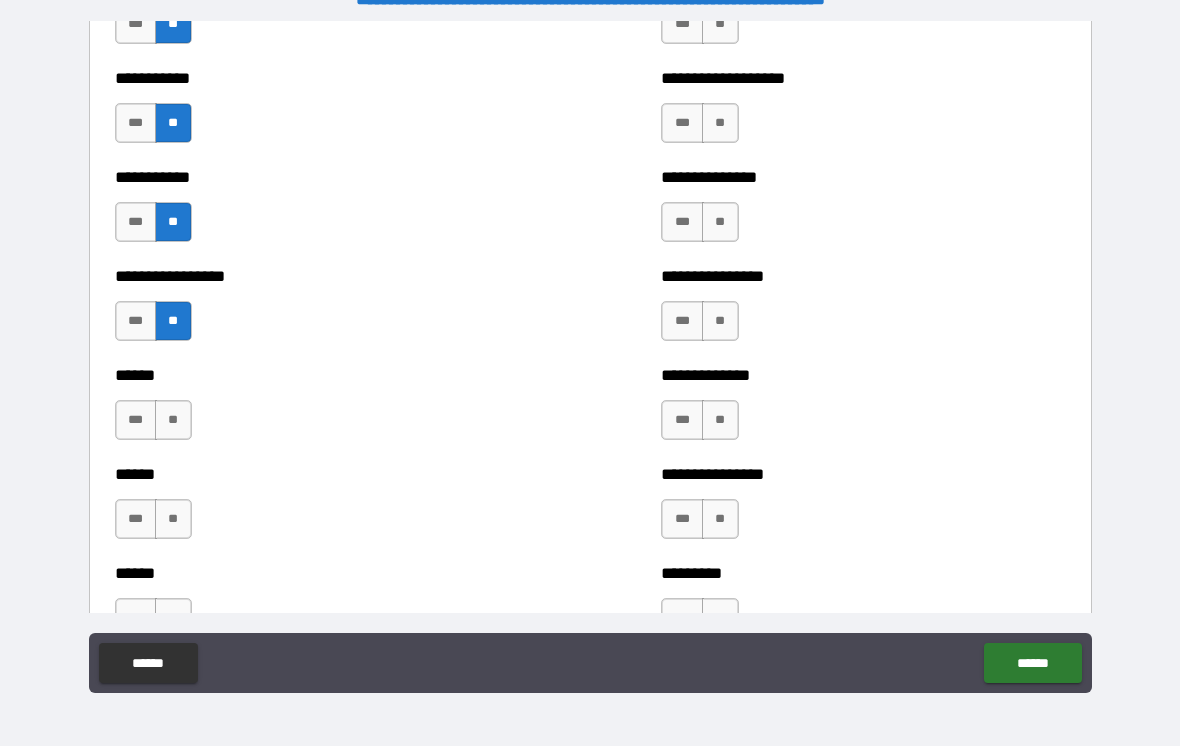 scroll, scrollTop: 2768, scrollLeft: 0, axis: vertical 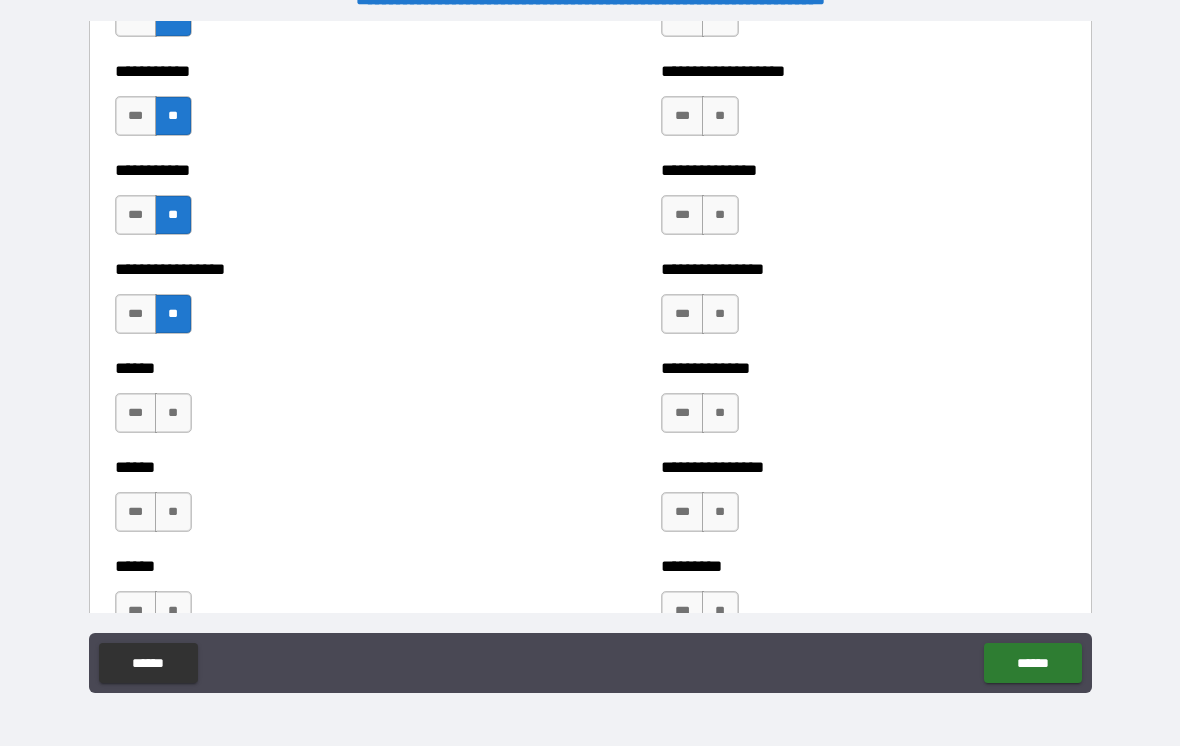 click on "**" at bounding box center [173, 413] 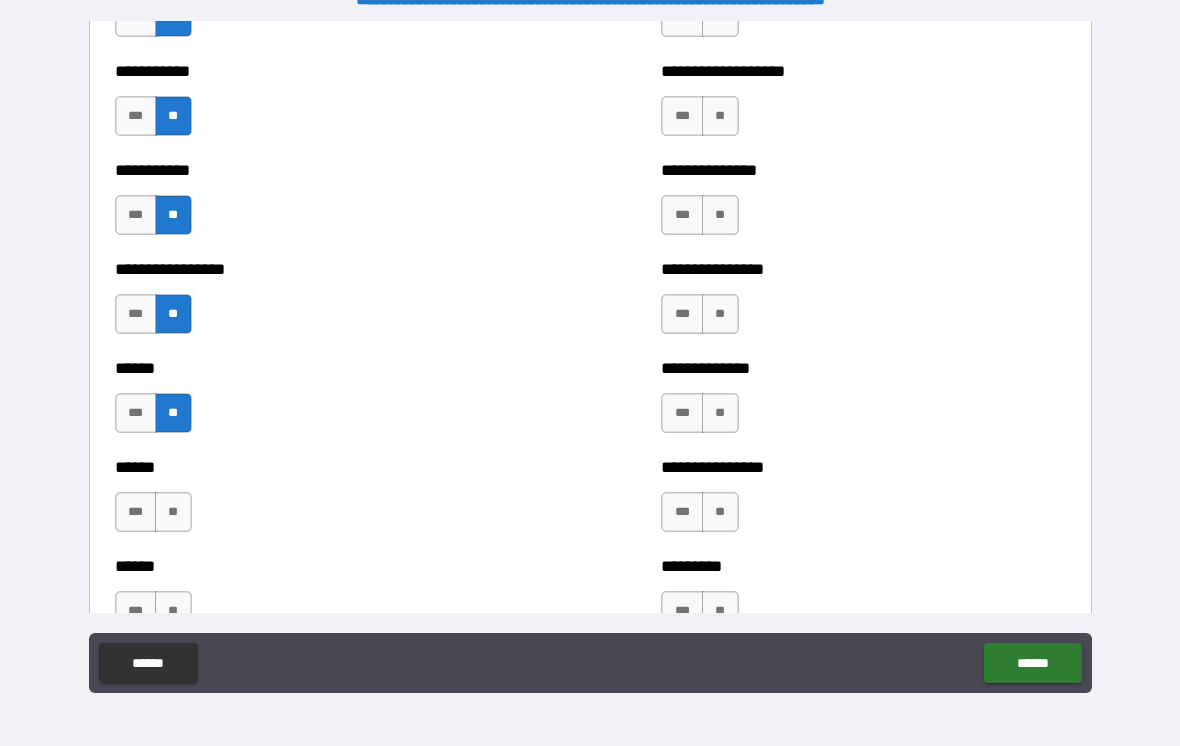 click on "**" at bounding box center (173, 512) 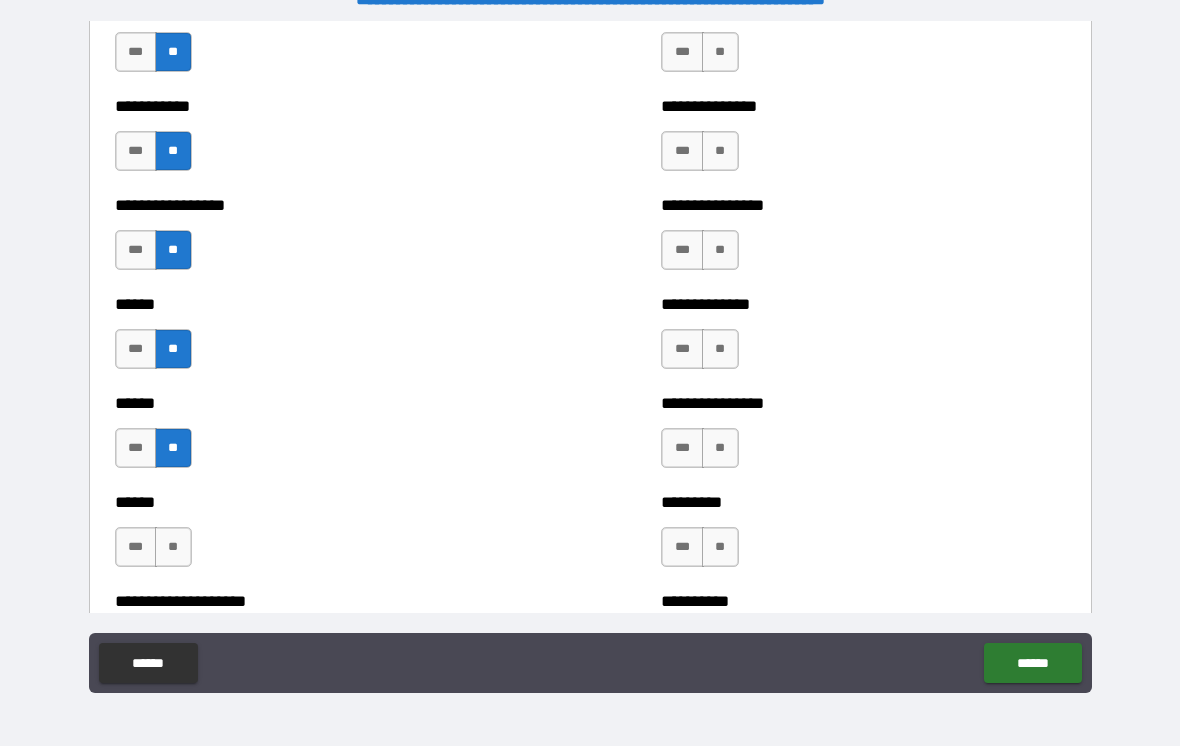 scroll, scrollTop: 2959, scrollLeft: 0, axis: vertical 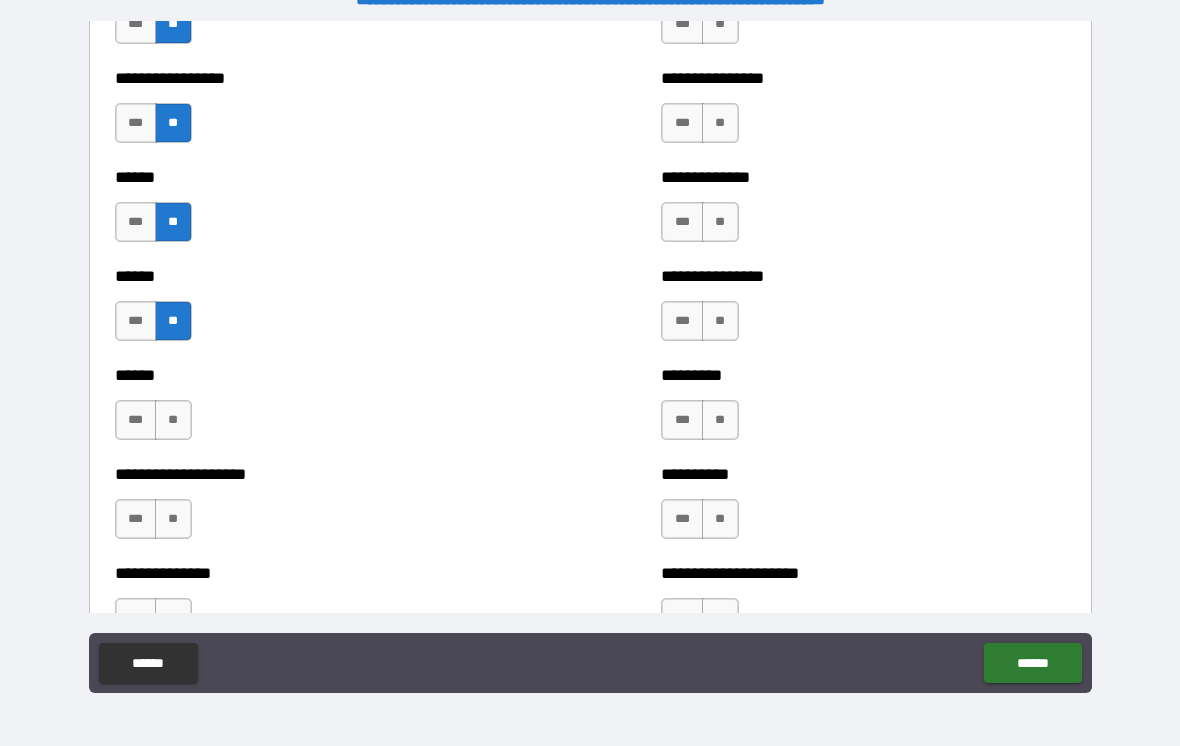 click on "**" at bounding box center [173, 420] 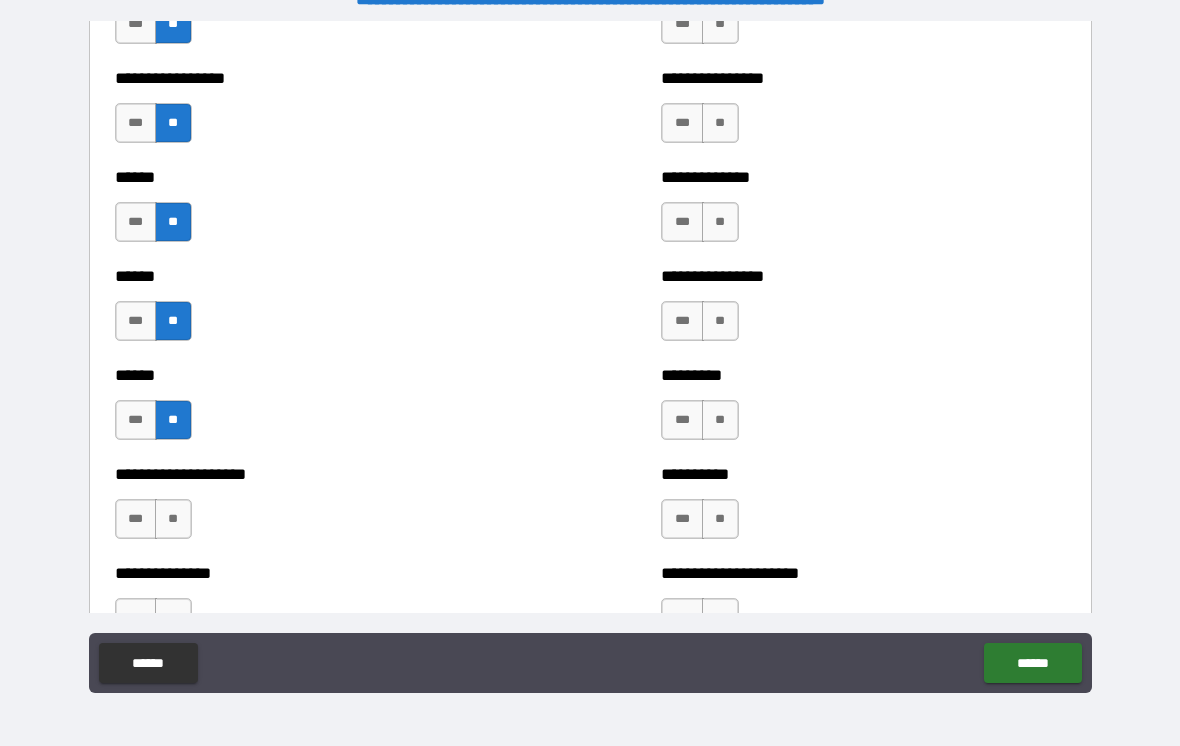 click on "**" at bounding box center [173, 519] 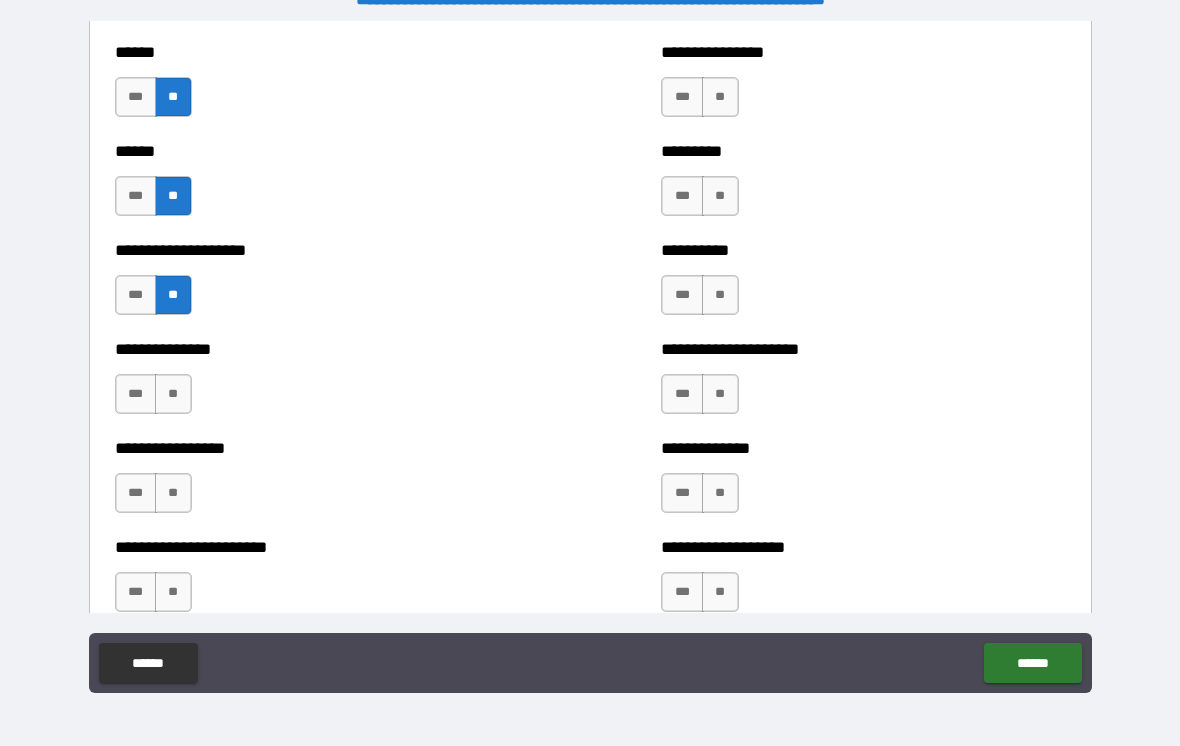 scroll, scrollTop: 3185, scrollLeft: 0, axis: vertical 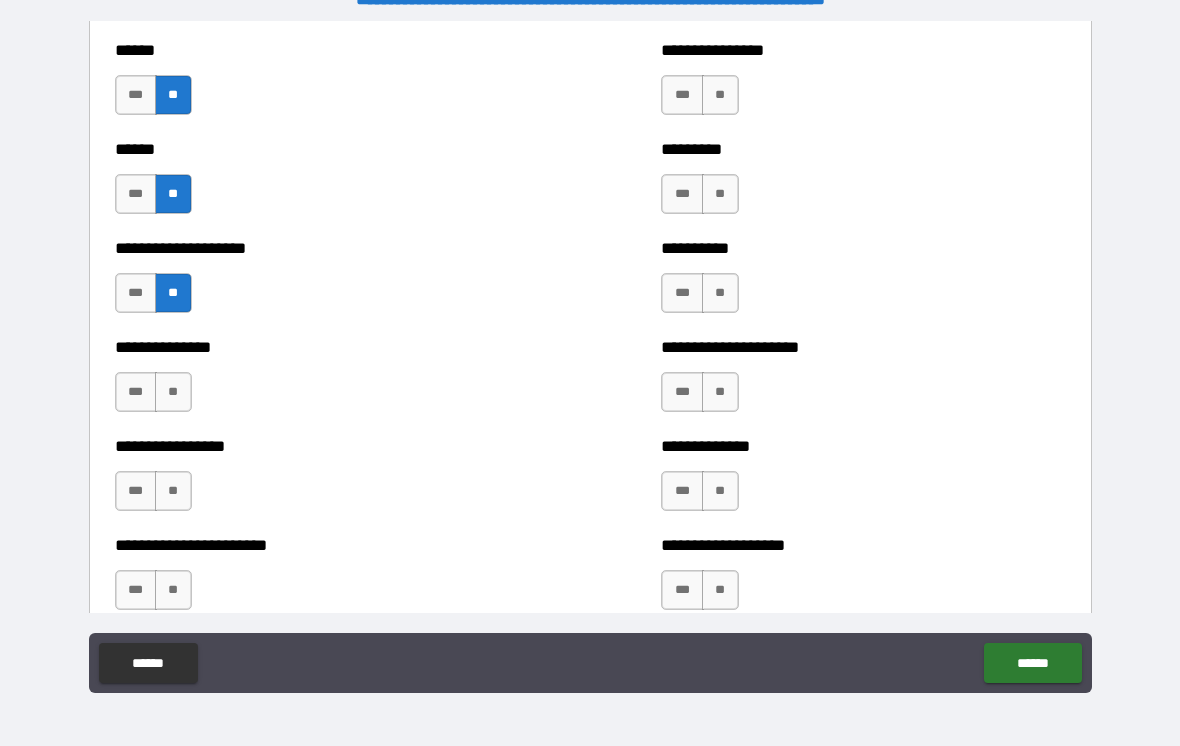 click on "**" at bounding box center (173, 392) 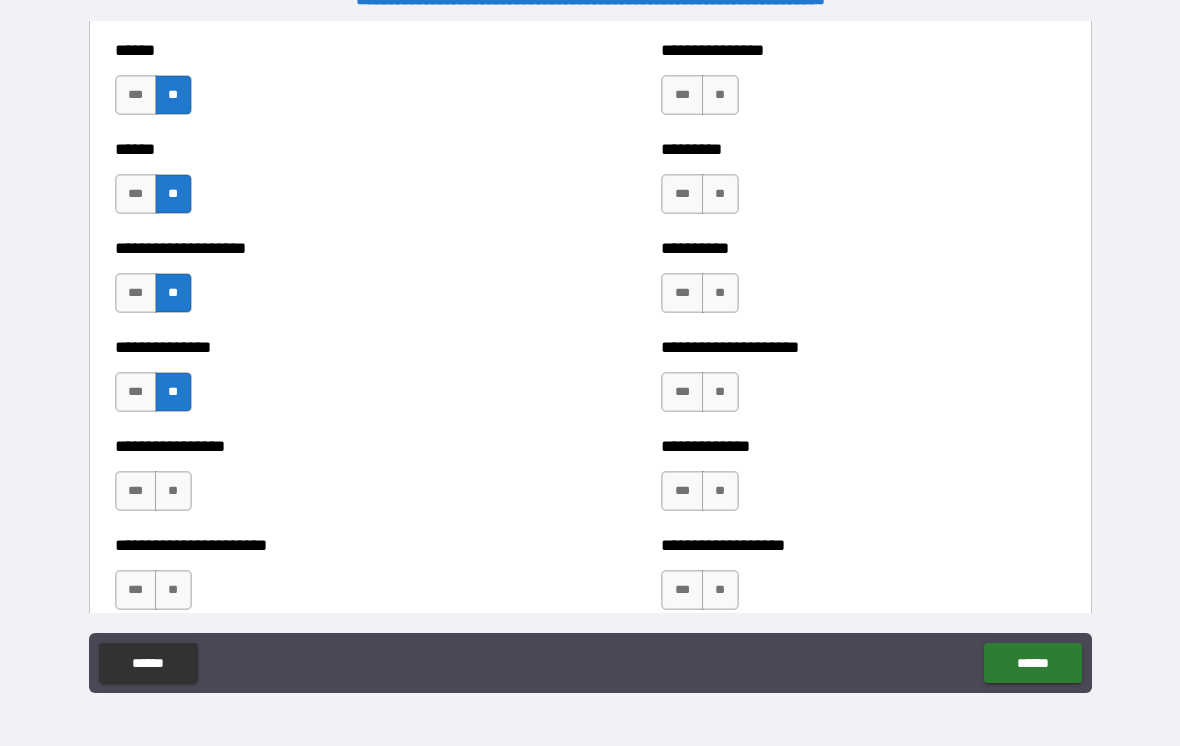 click on "**" at bounding box center [173, 491] 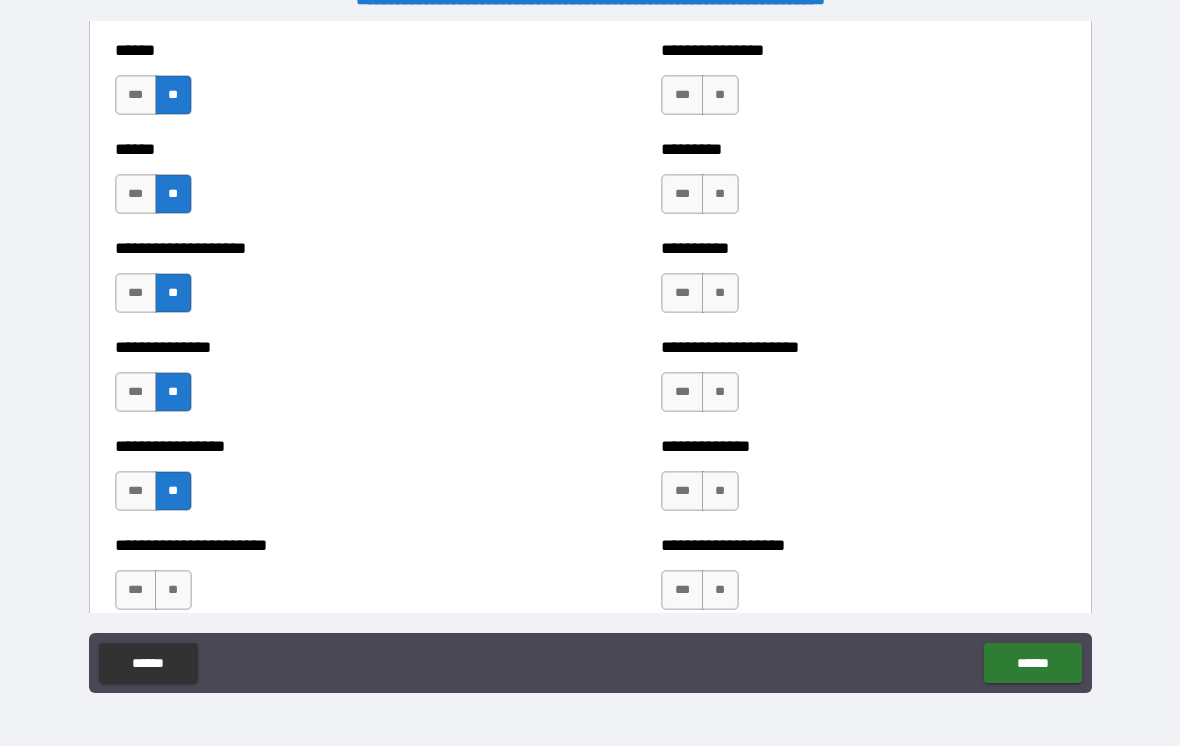 click on "**" at bounding box center (173, 590) 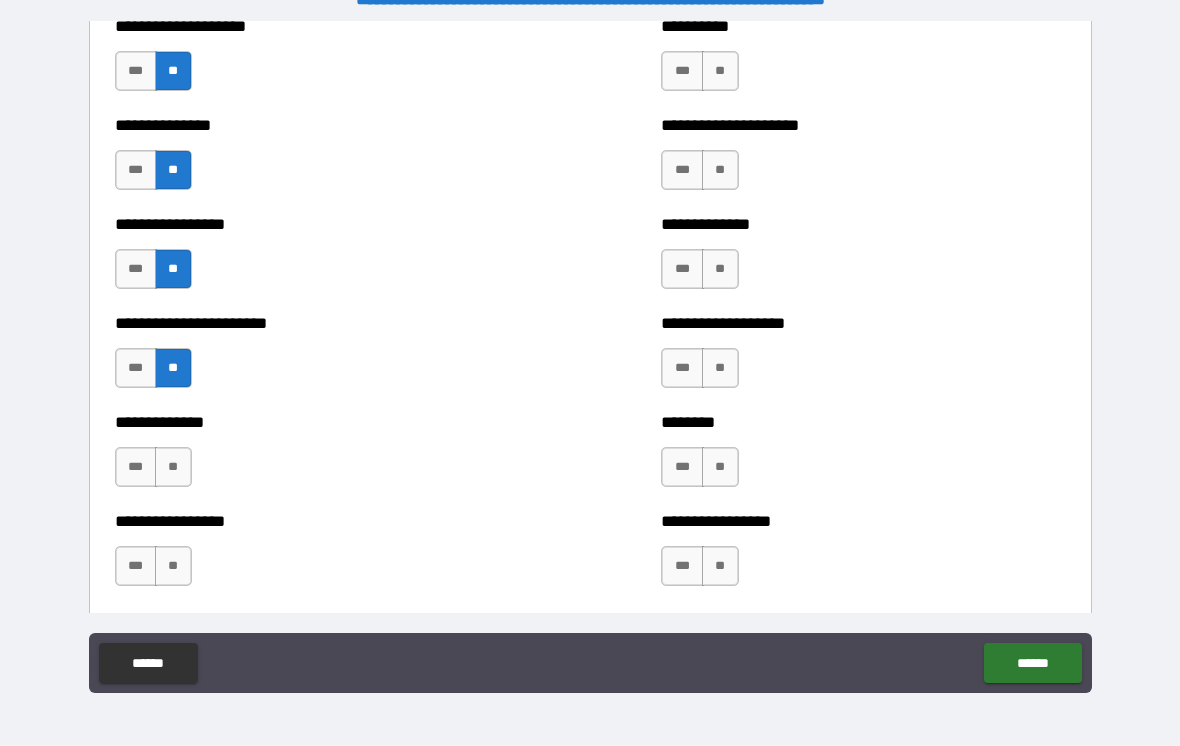 scroll, scrollTop: 3408, scrollLeft: 0, axis: vertical 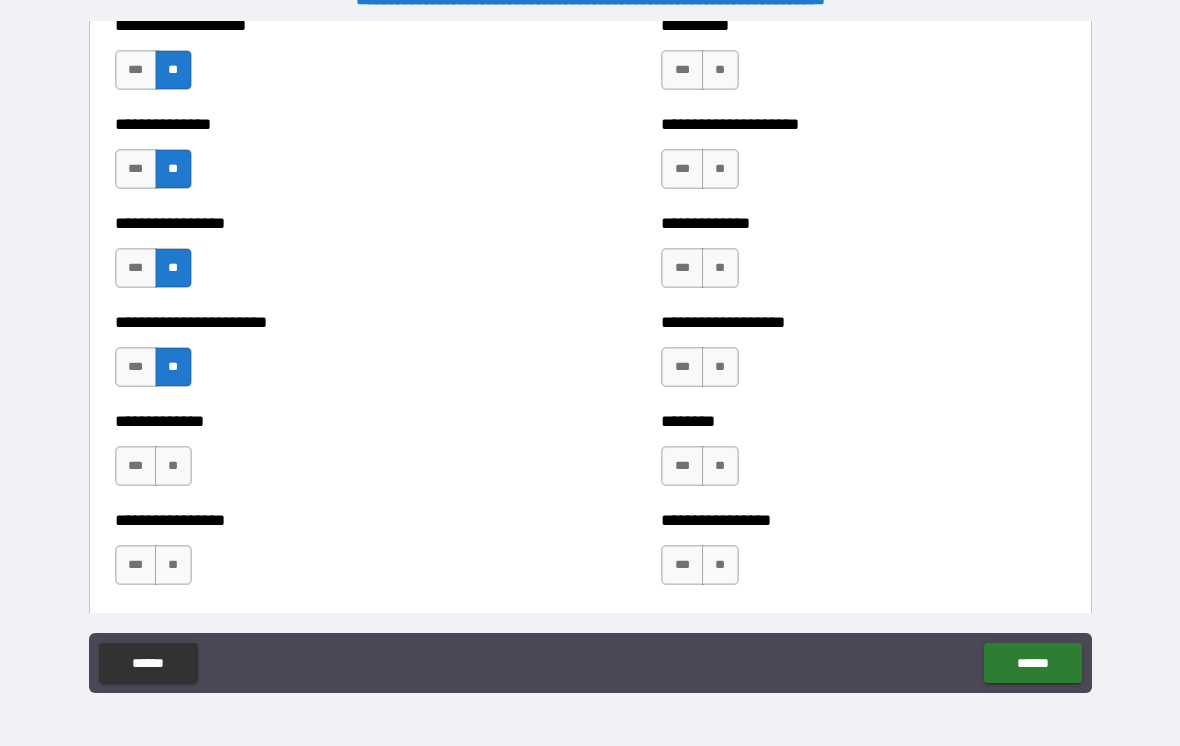 click on "**" at bounding box center (173, 466) 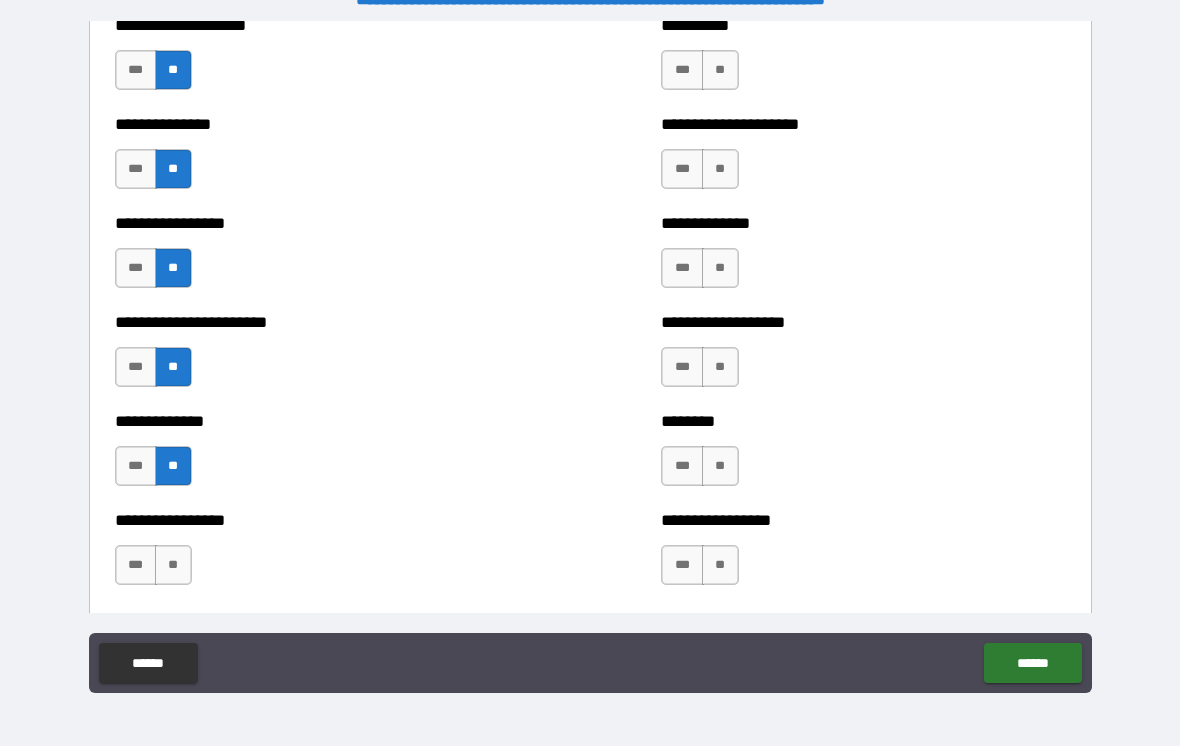 click on "**" at bounding box center (173, 565) 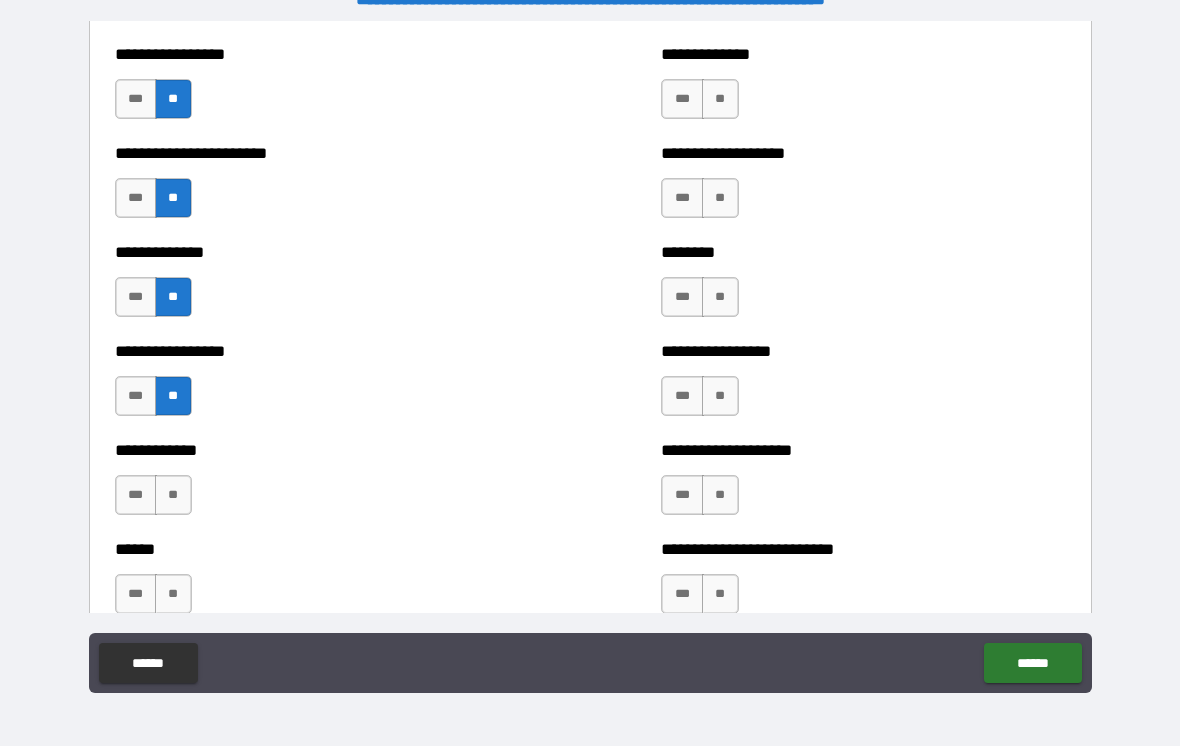 scroll, scrollTop: 3641, scrollLeft: 0, axis: vertical 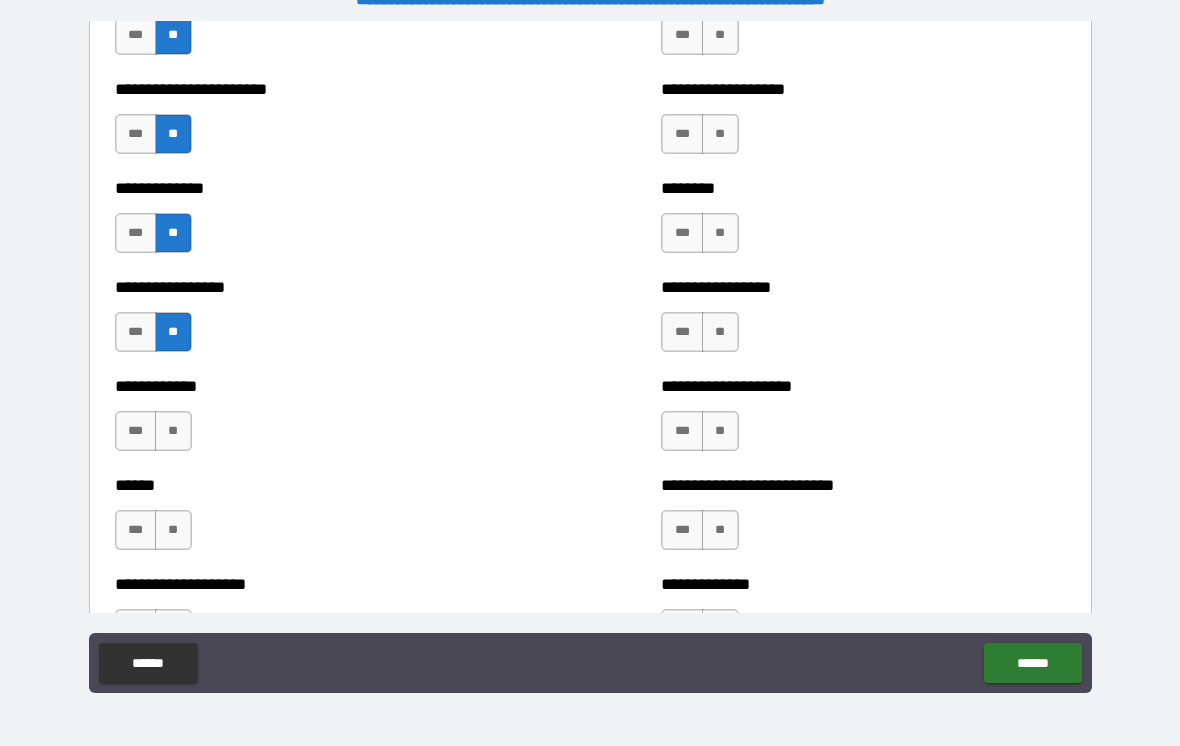 click on "**" at bounding box center (173, 431) 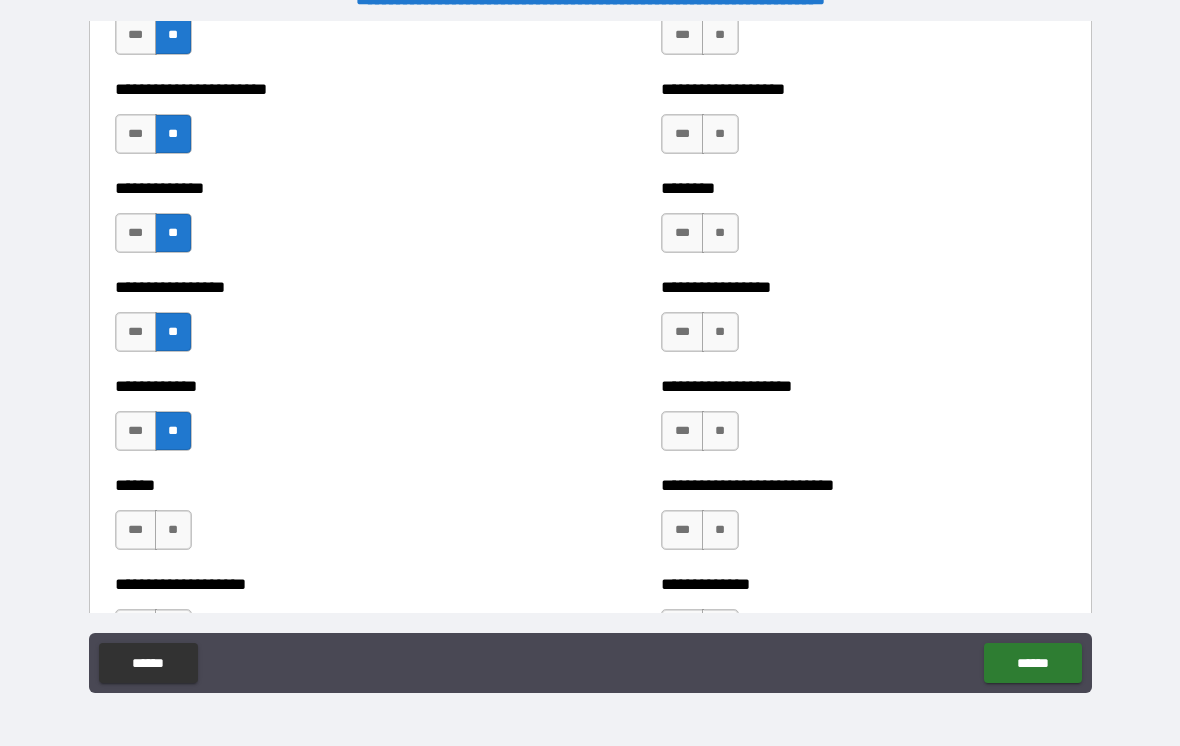 click on "**" at bounding box center [173, 530] 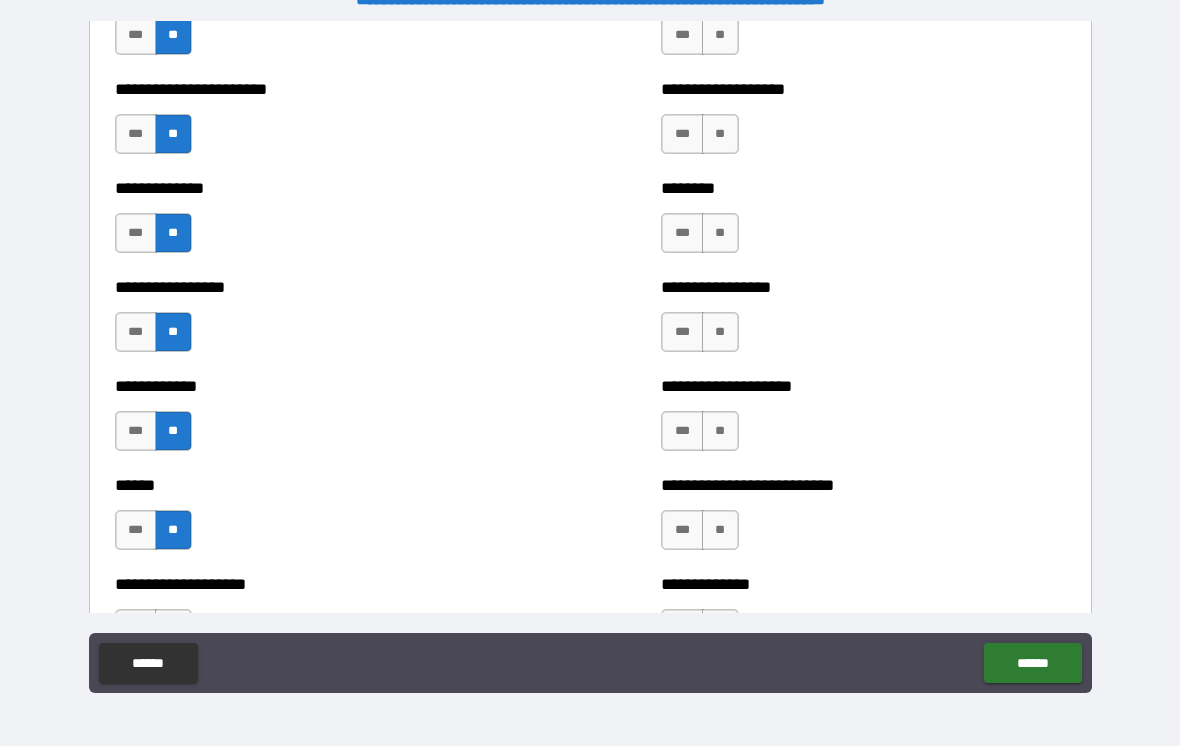 click on "***" at bounding box center (136, 530) 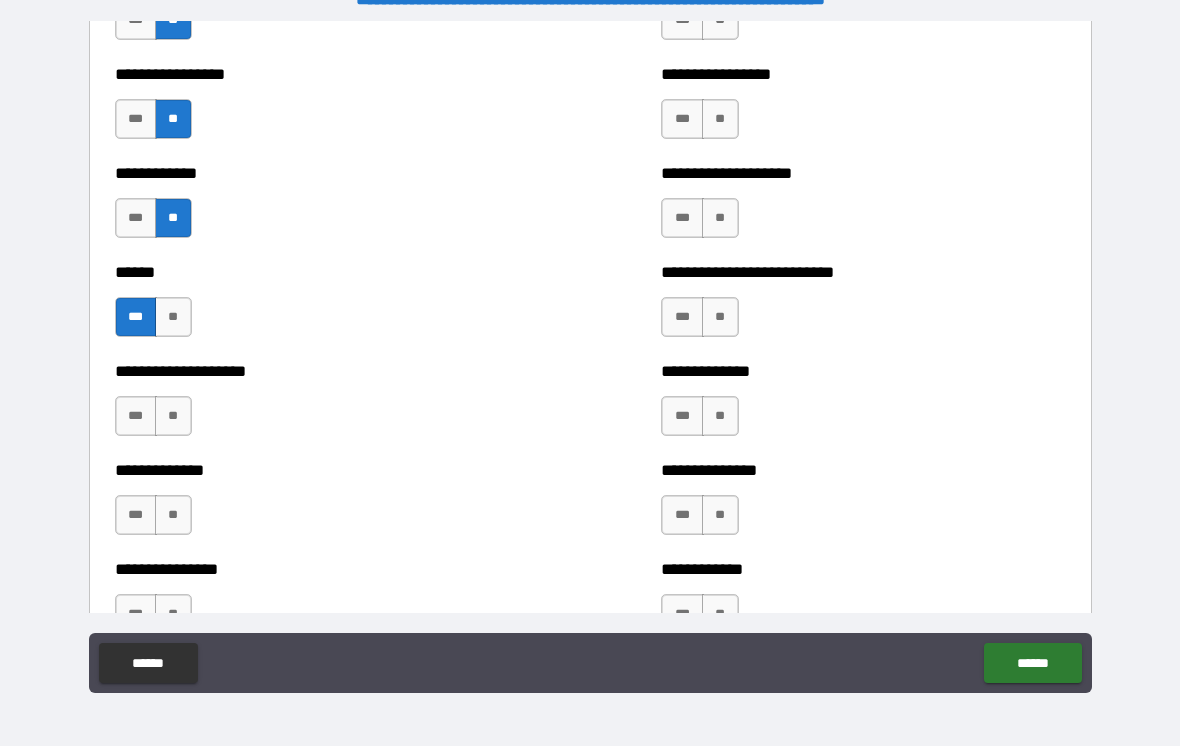 scroll, scrollTop: 3857, scrollLeft: 0, axis: vertical 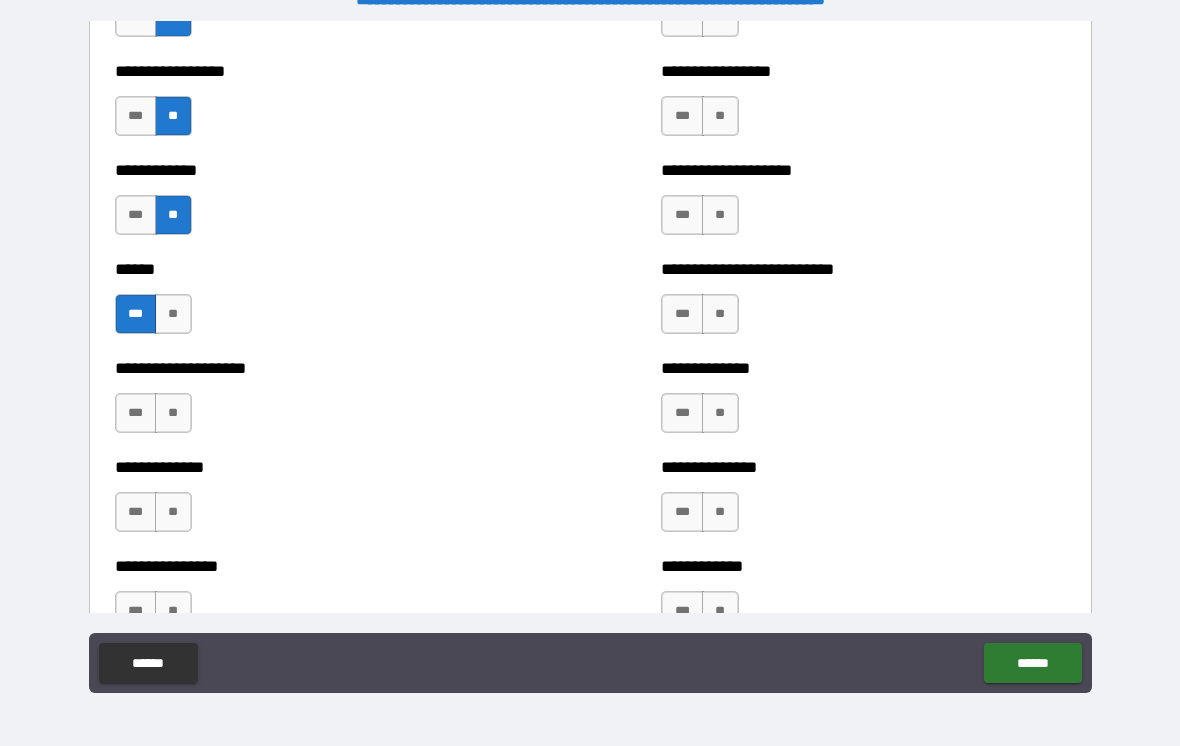 click on "**" at bounding box center [173, 413] 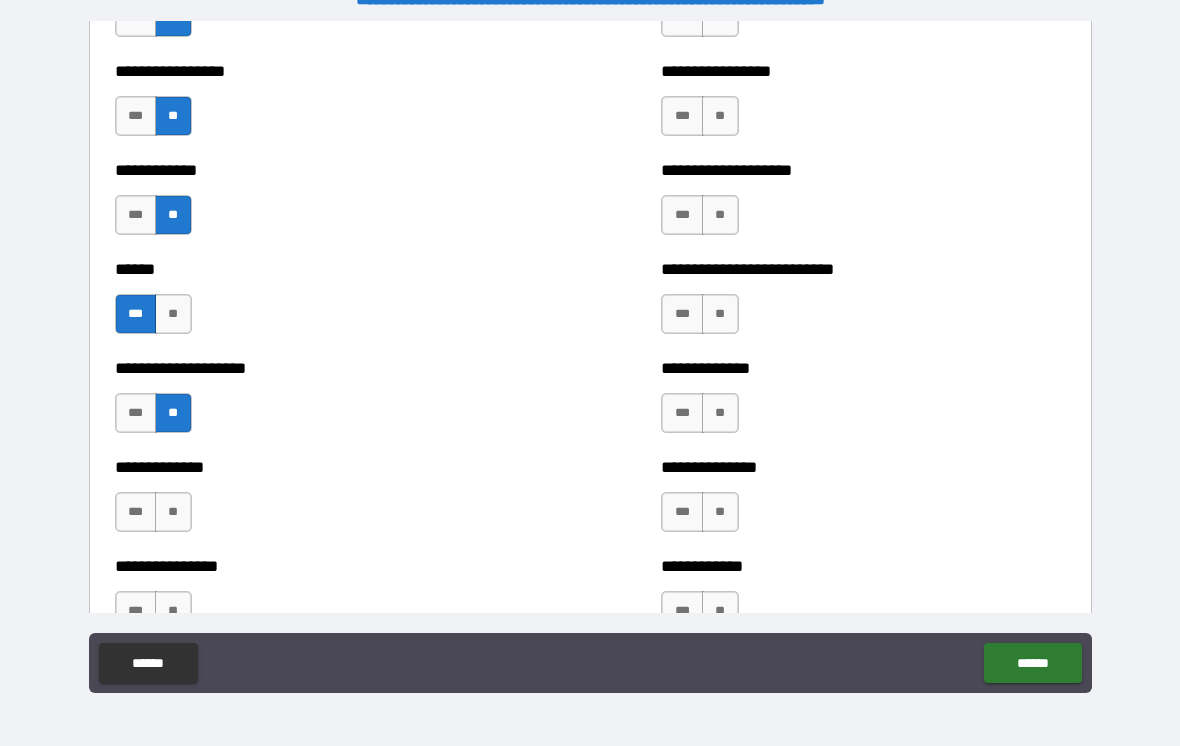 click on "**" at bounding box center (173, 512) 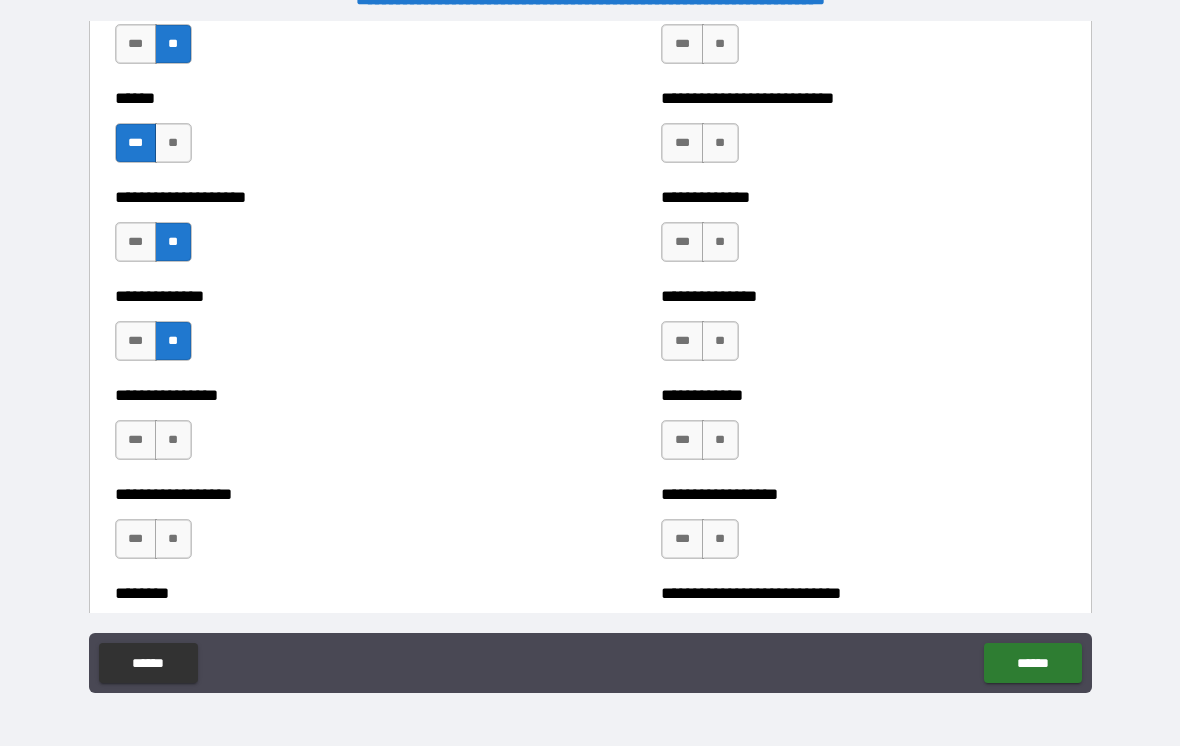scroll, scrollTop: 4029, scrollLeft: 0, axis: vertical 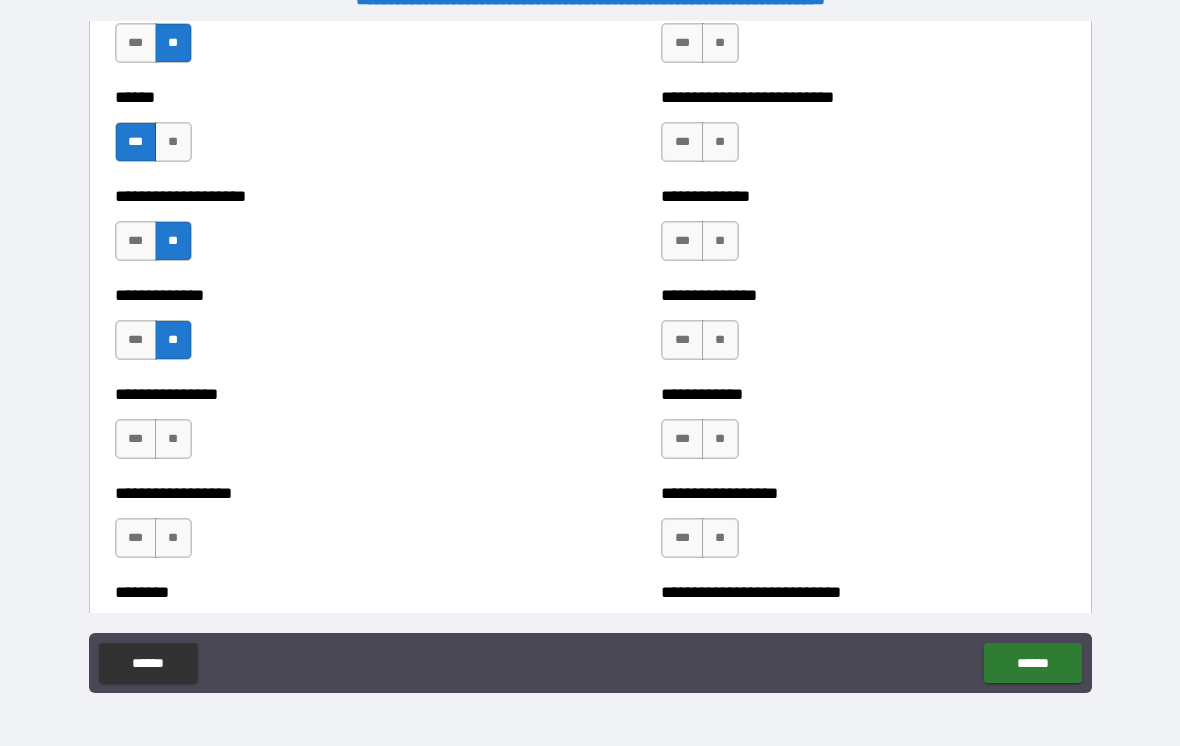 click on "**" at bounding box center [173, 439] 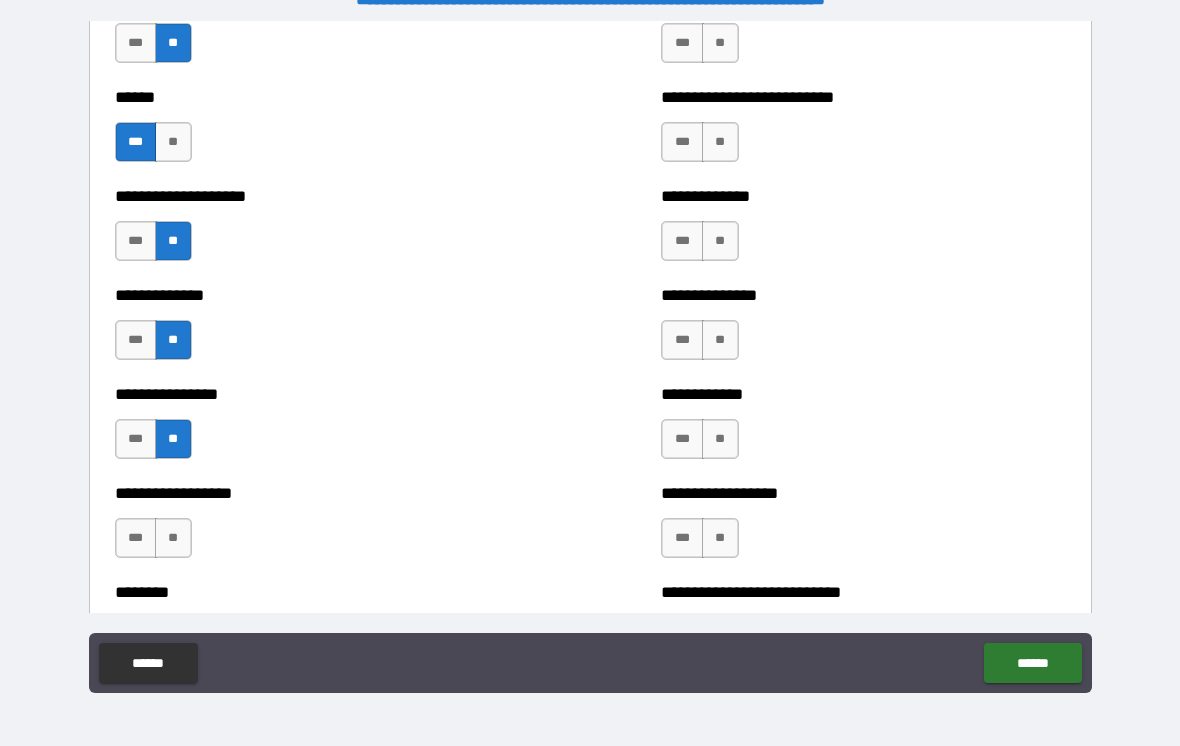 click on "**" at bounding box center (173, 538) 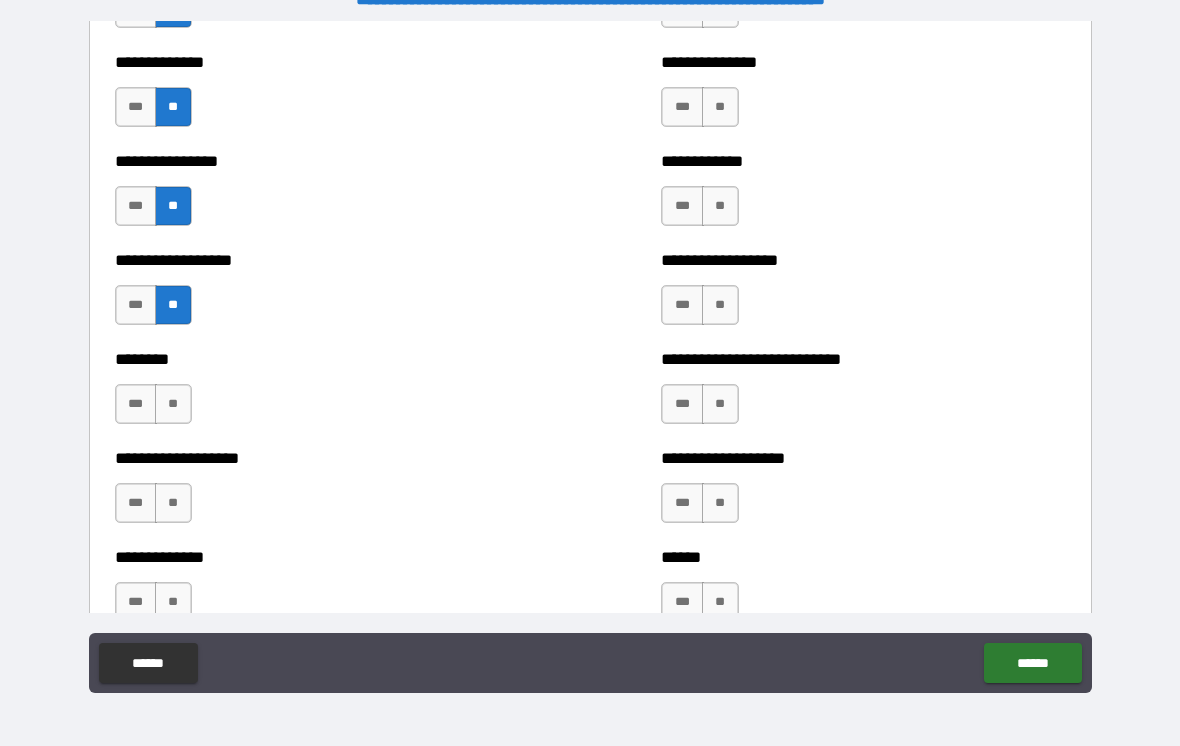 scroll, scrollTop: 4263, scrollLeft: 0, axis: vertical 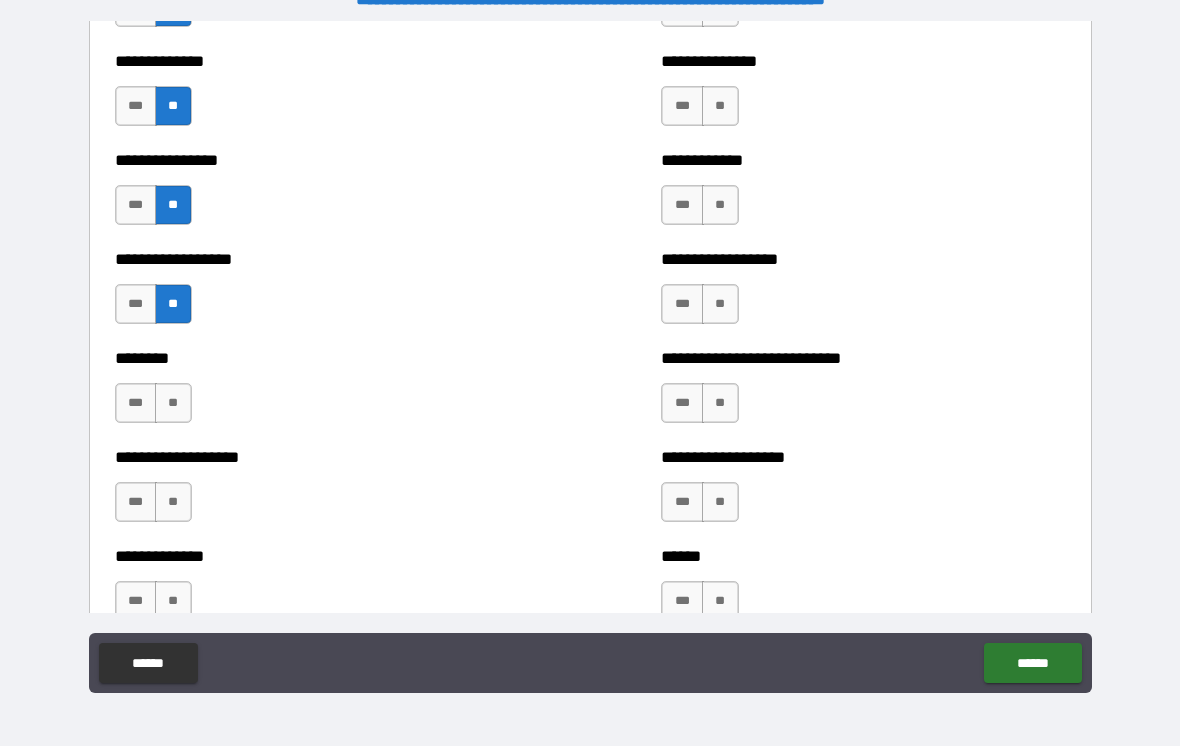click on "**" at bounding box center (173, 403) 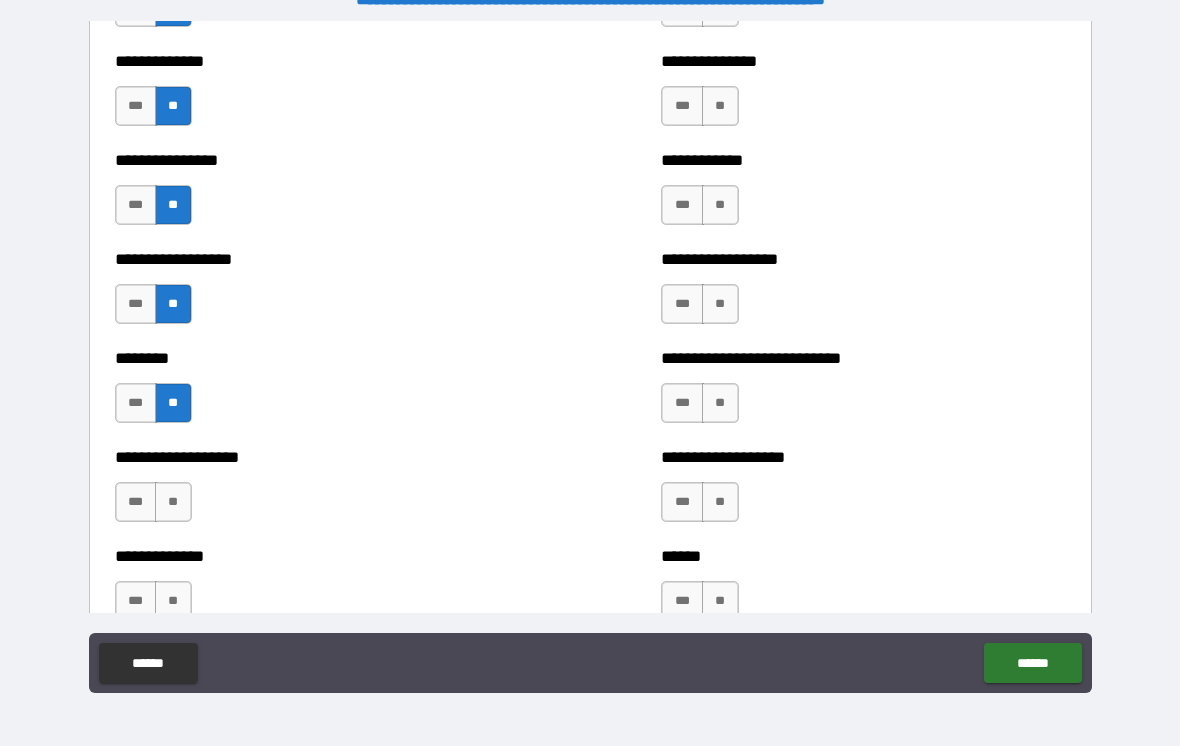 click on "**" at bounding box center (173, 502) 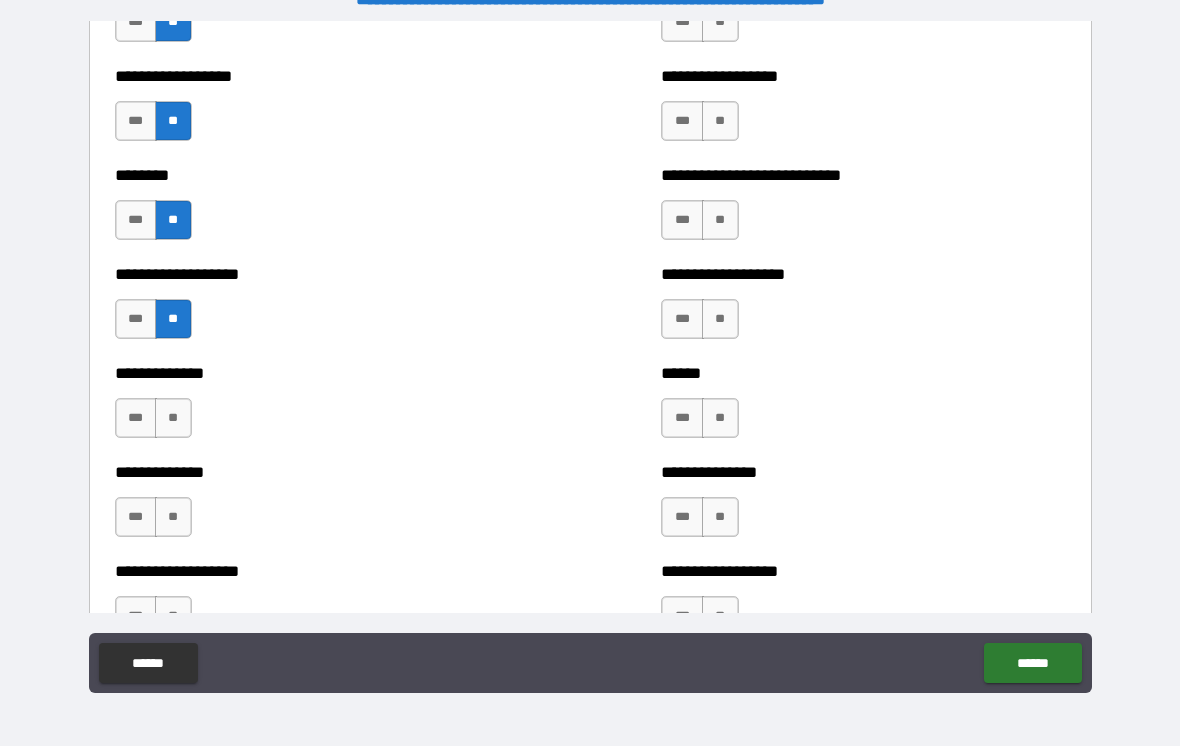 scroll, scrollTop: 4463, scrollLeft: 0, axis: vertical 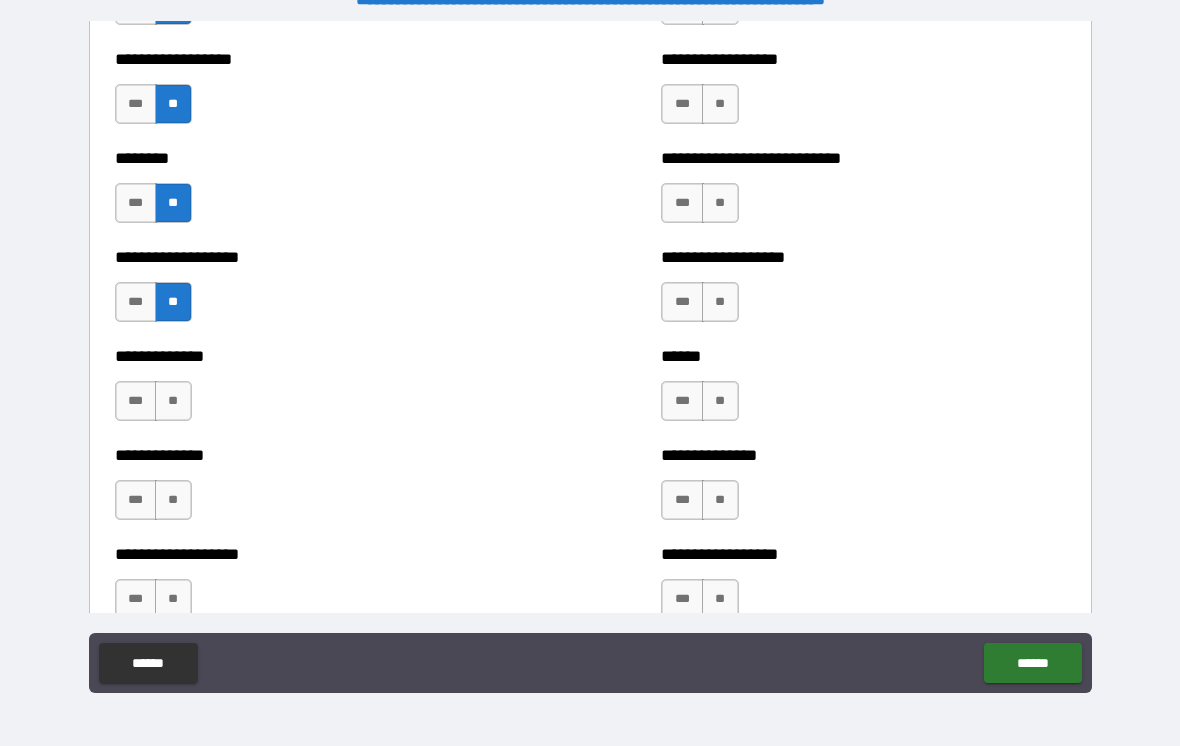 click on "**" at bounding box center (173, 401) 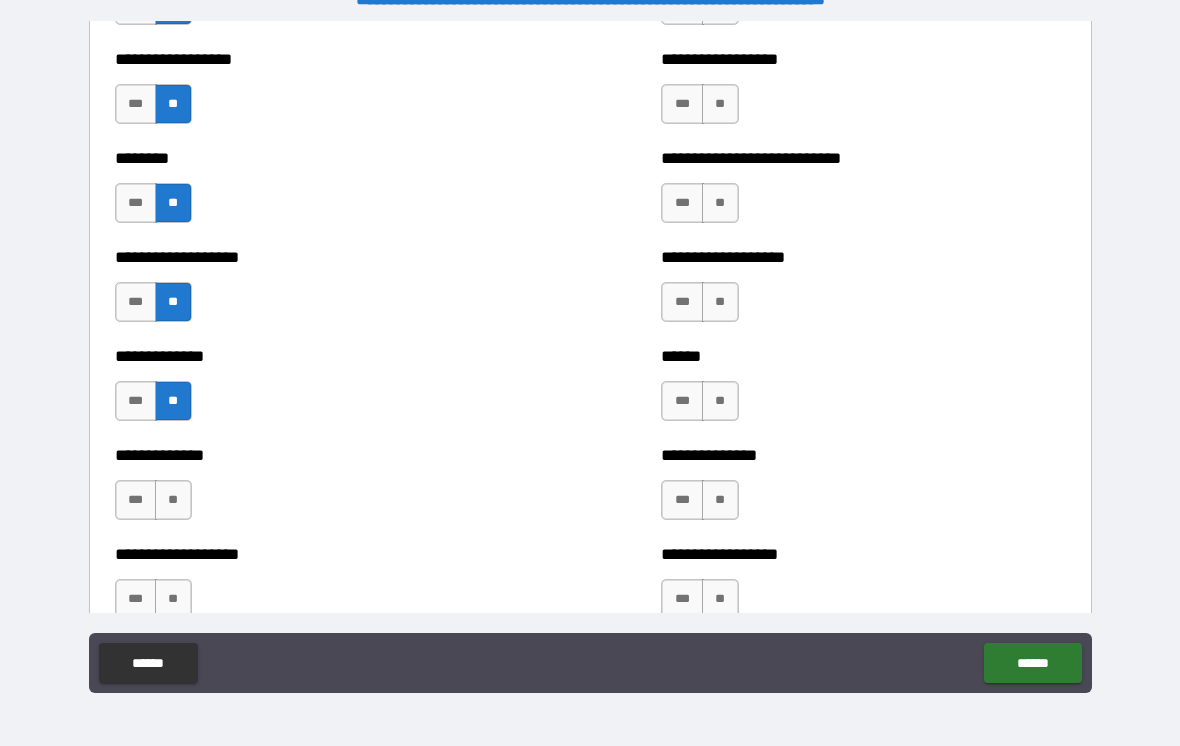 click on "**" at bounding box center [173, 500] 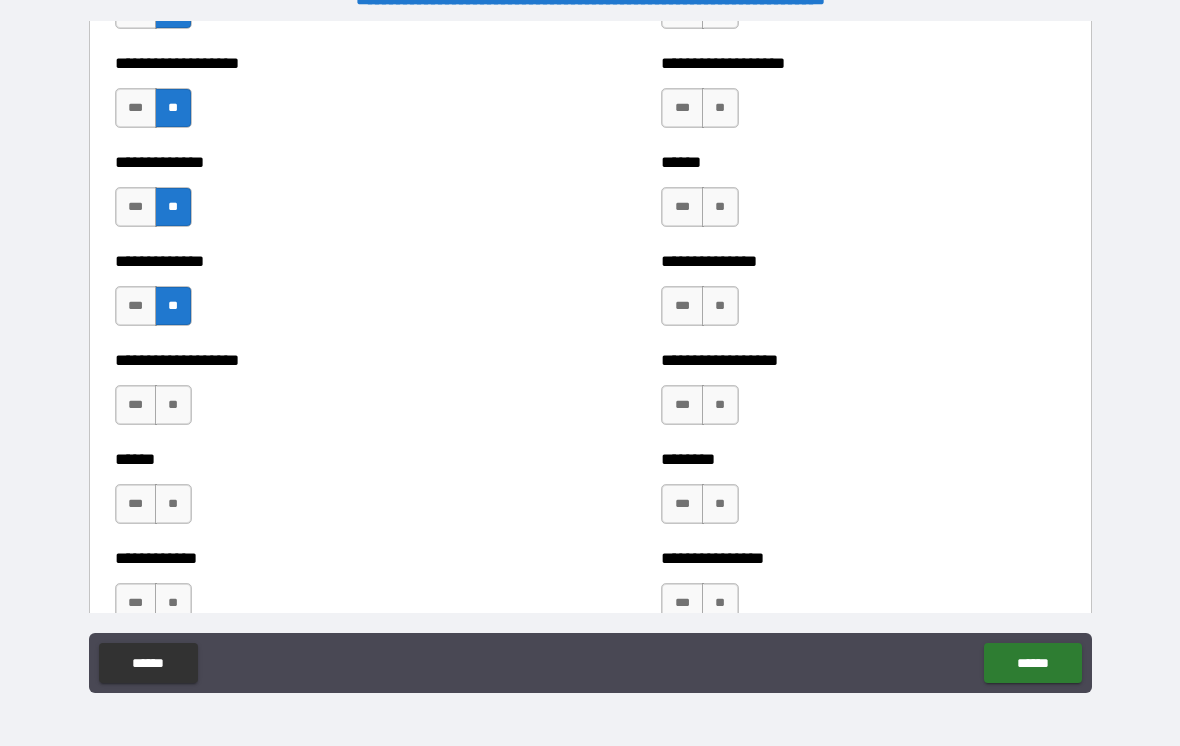 scroll, scrollTop: 4662, scrollLeft: 0, axis: vertical 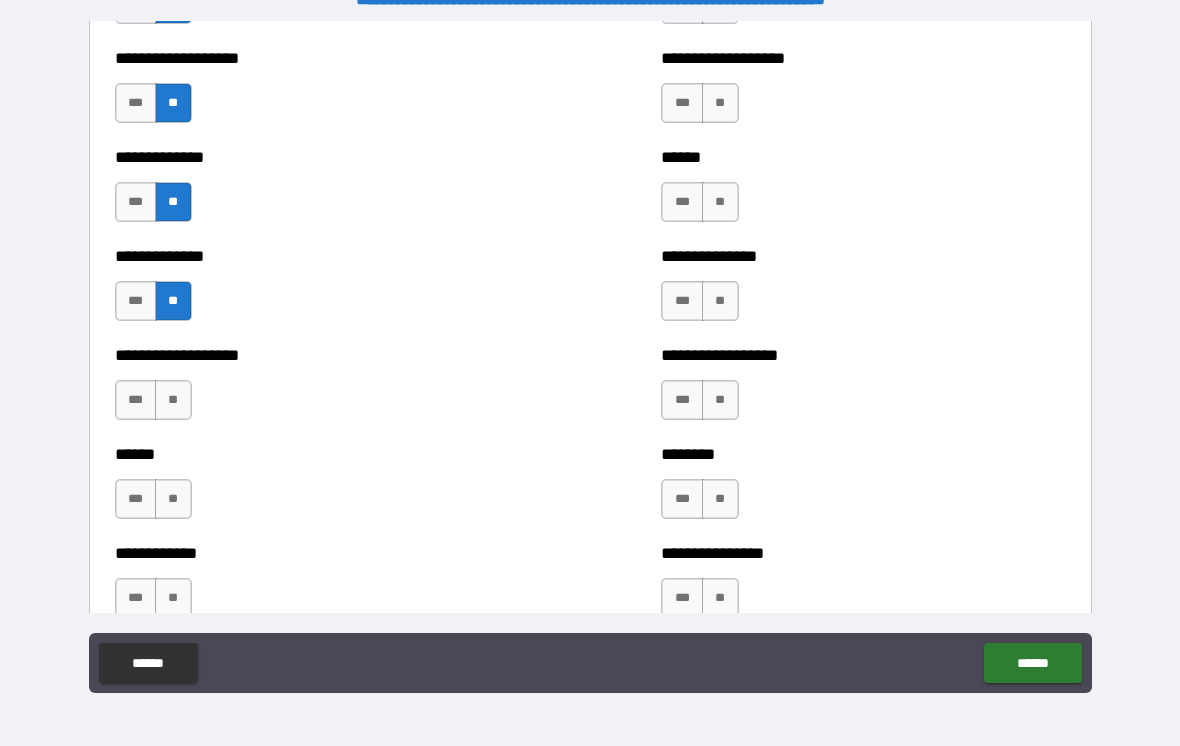 click on "**" at bounding box center [173, 400] 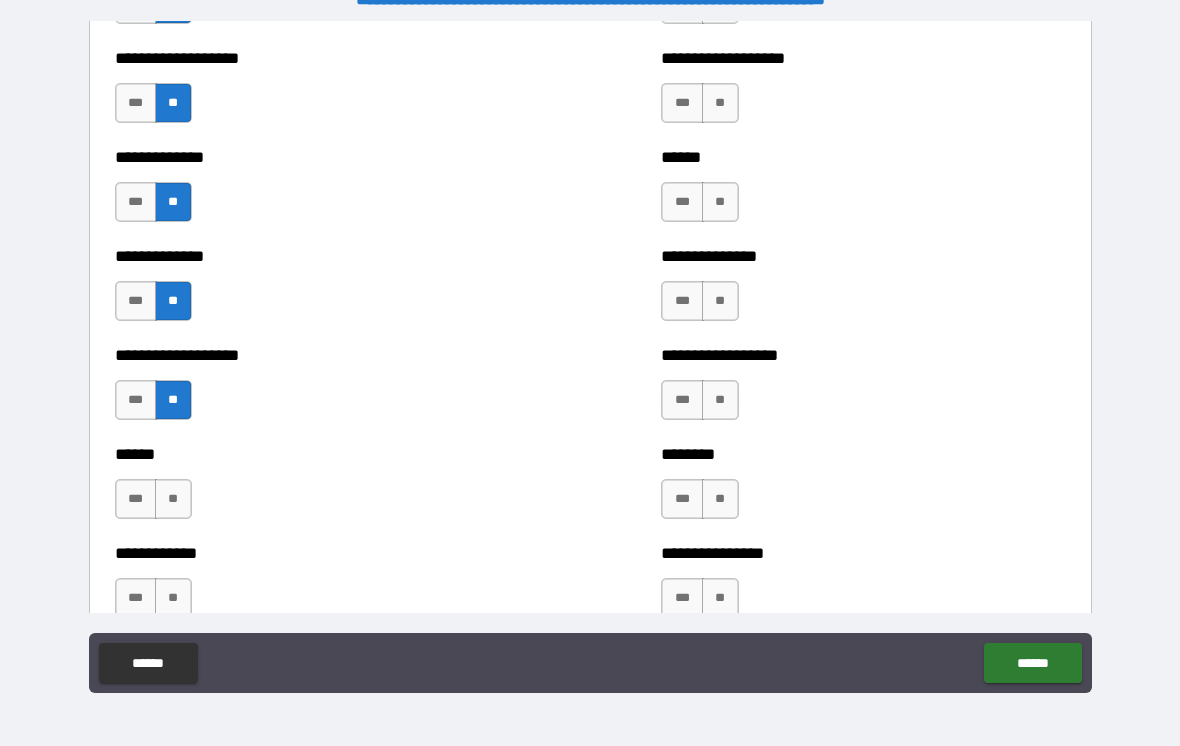 click on "**" at bounding box center (173, 499) 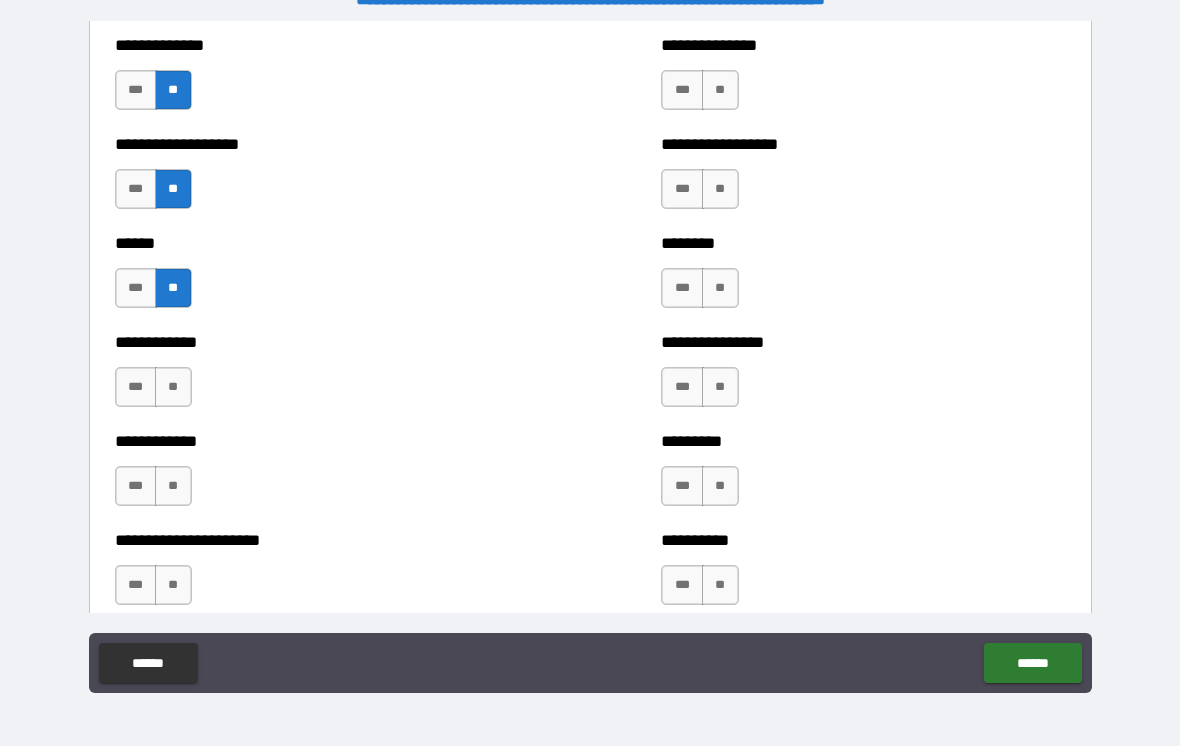 scroll, scrollTop: 4874, scrollLeft: 0, axis: vertical 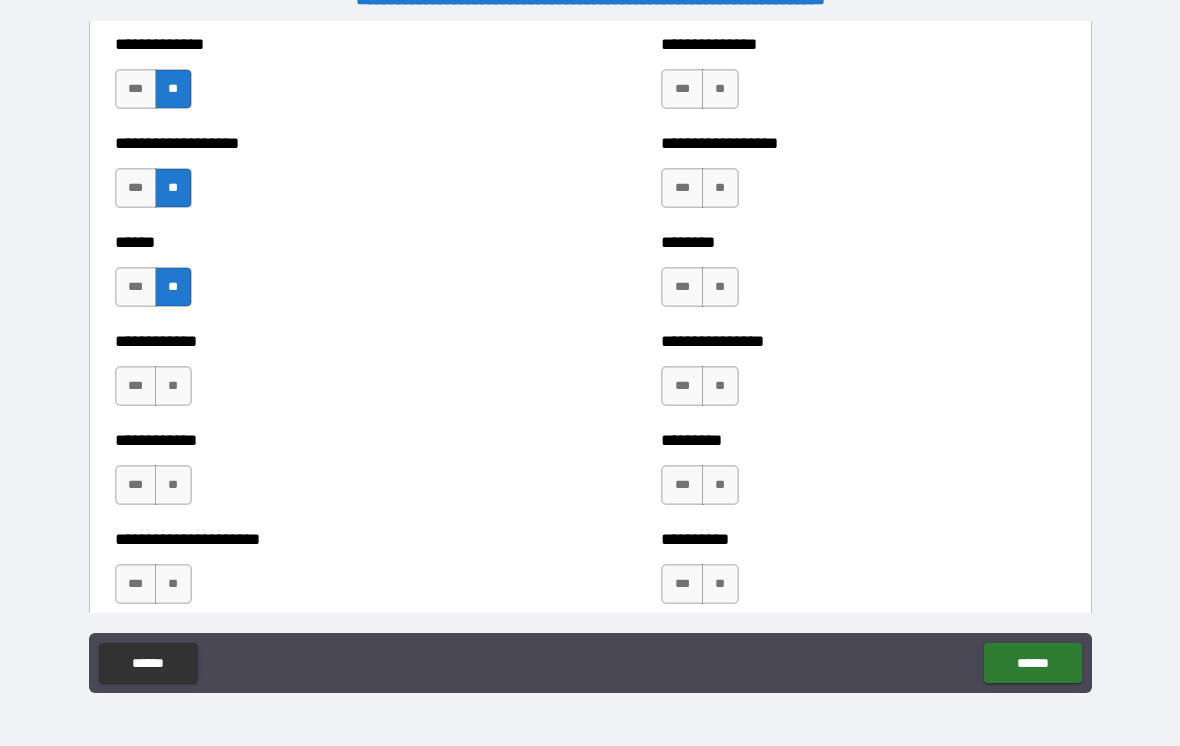 click on "**" at bounding box center [173, 386] 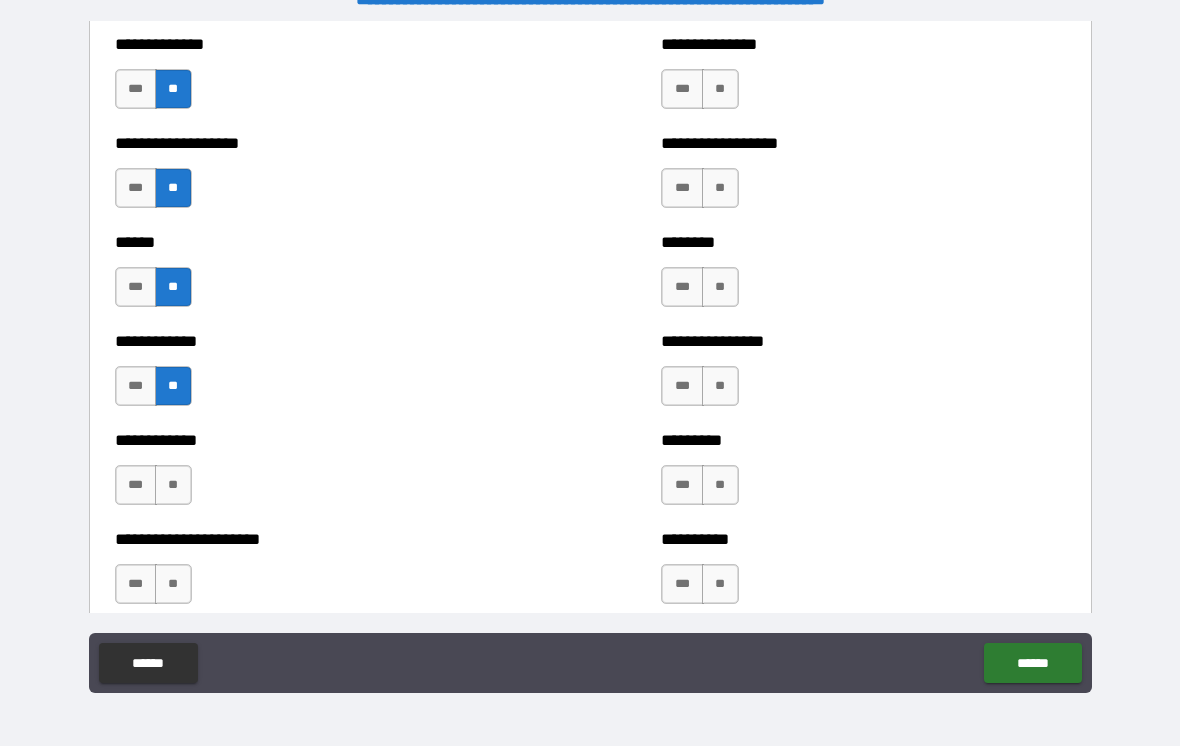 click on "**" at bounding box center (173, 485) 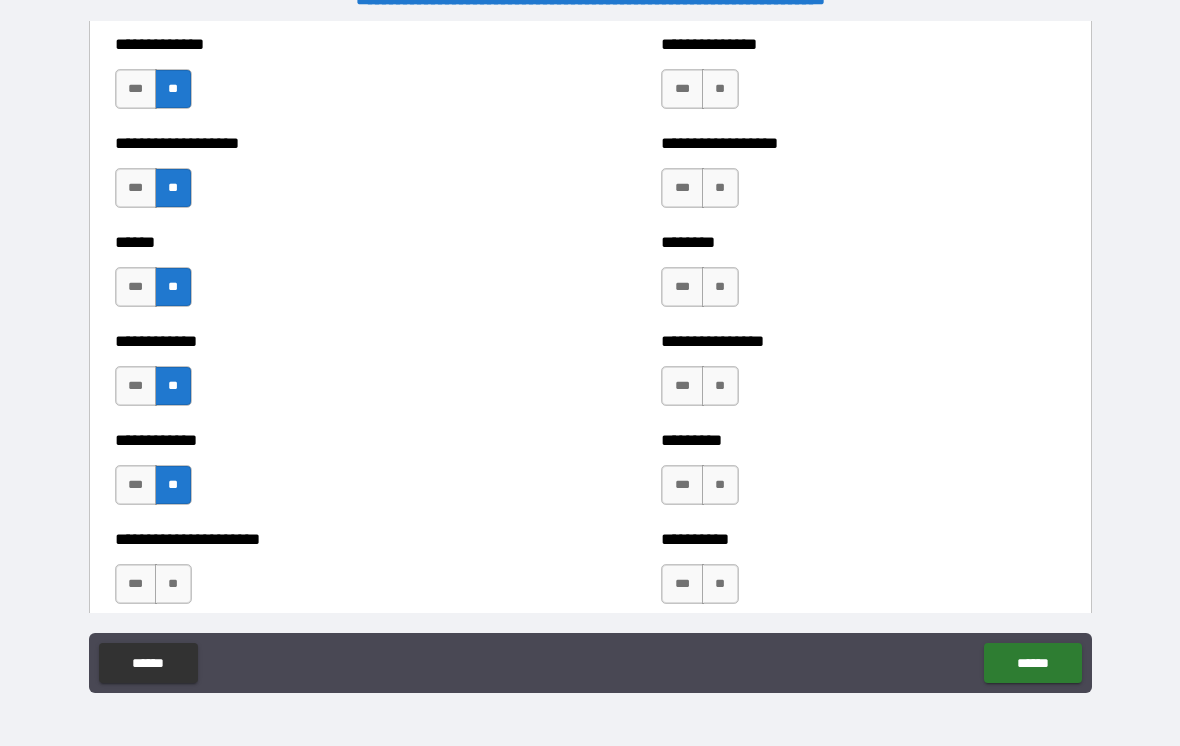 click on "**" at bounding box center (173, 584) 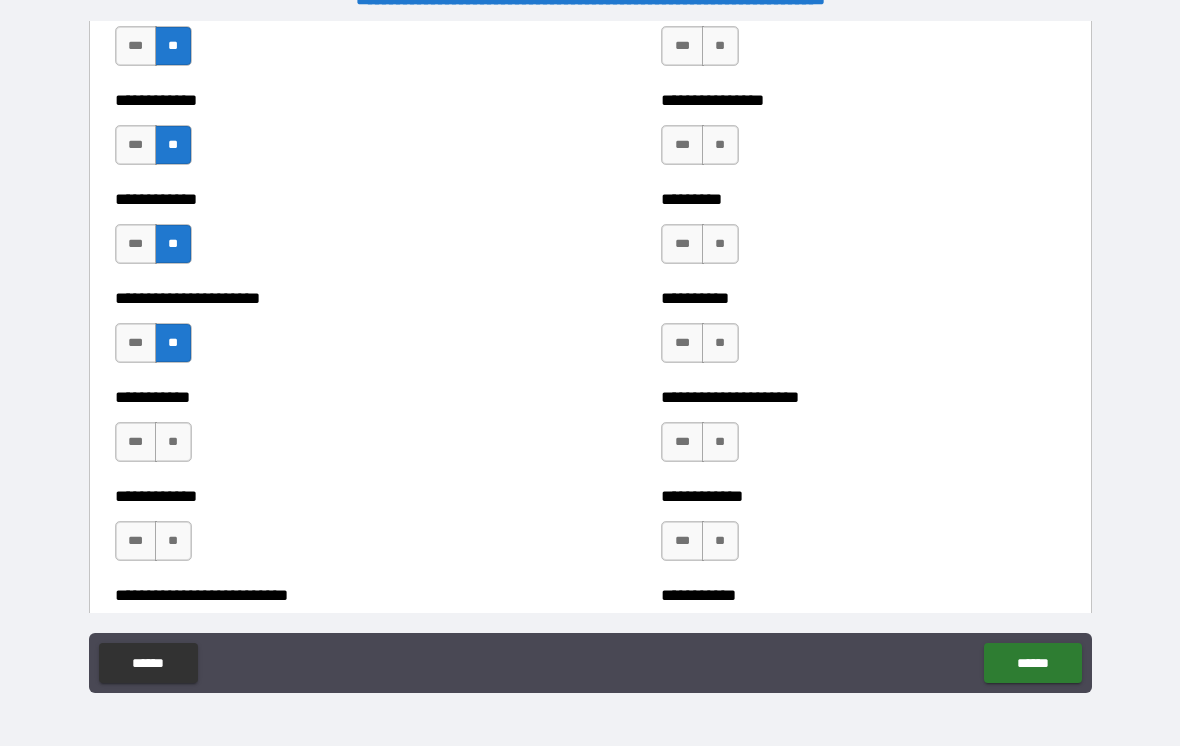 scroll, scrollTop: 5136, scrollLeft: 0, axis: vertical 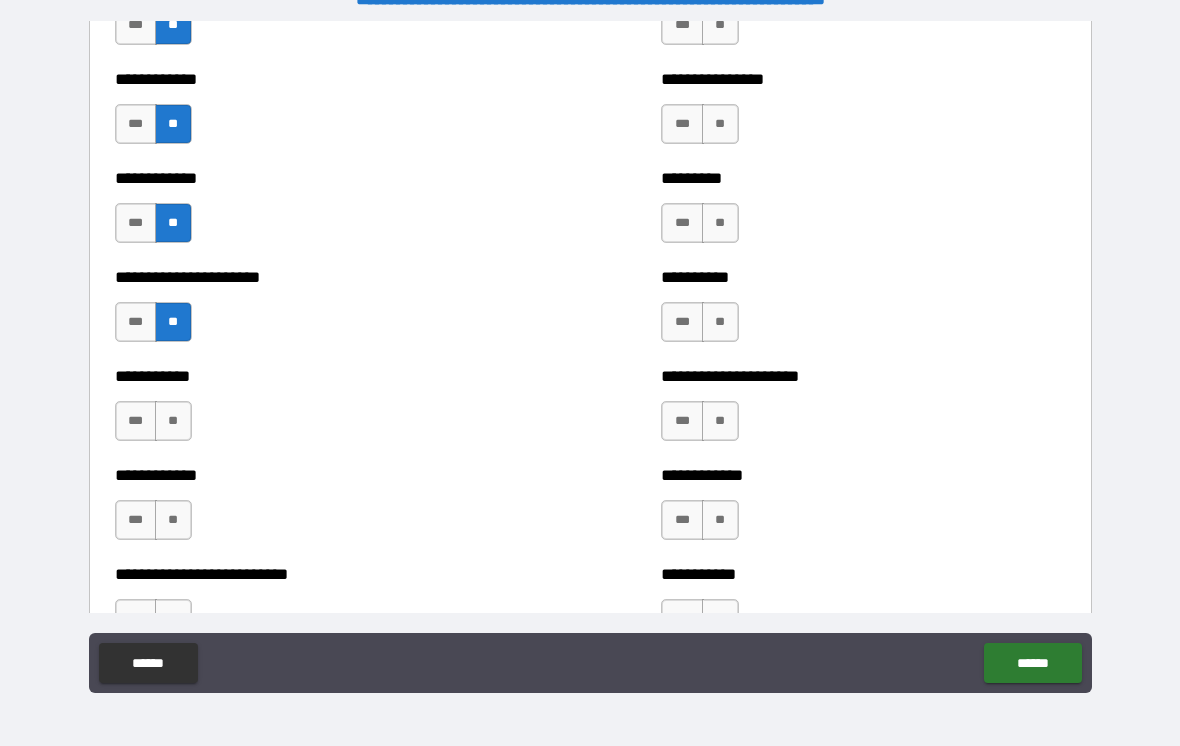 click on "**" at bounding box center [173, 421] 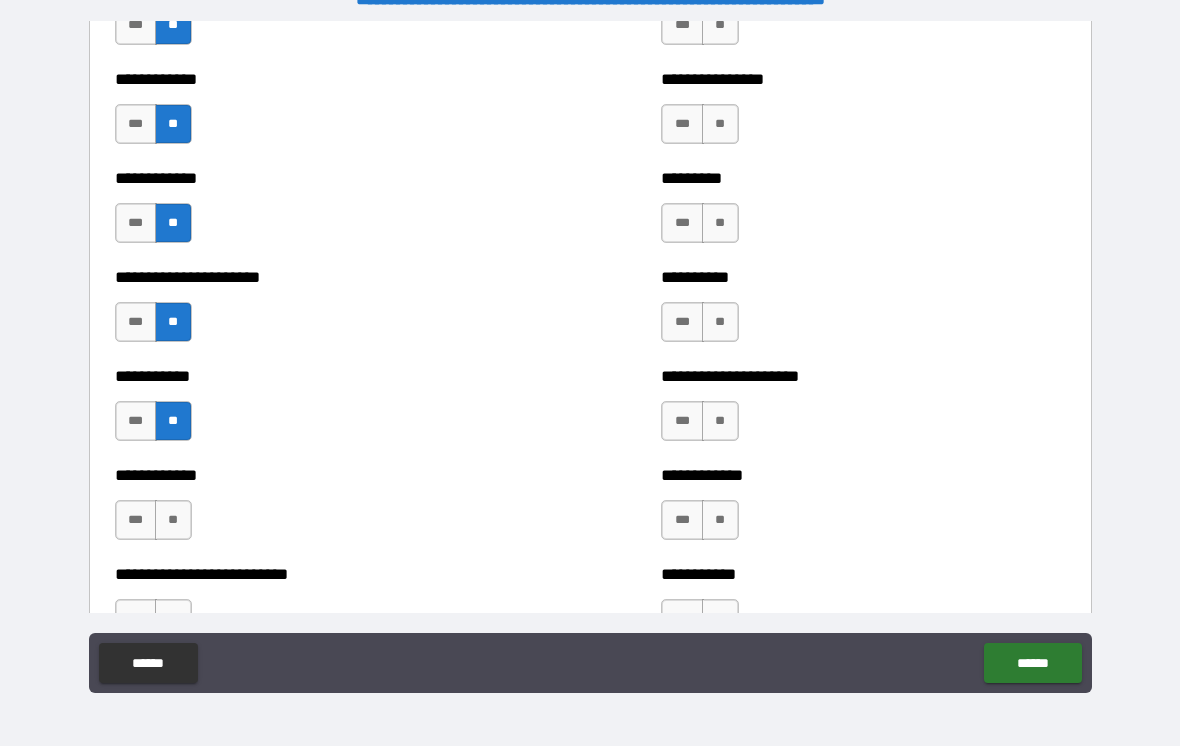 click on "**" at bounding box center [173, 520] 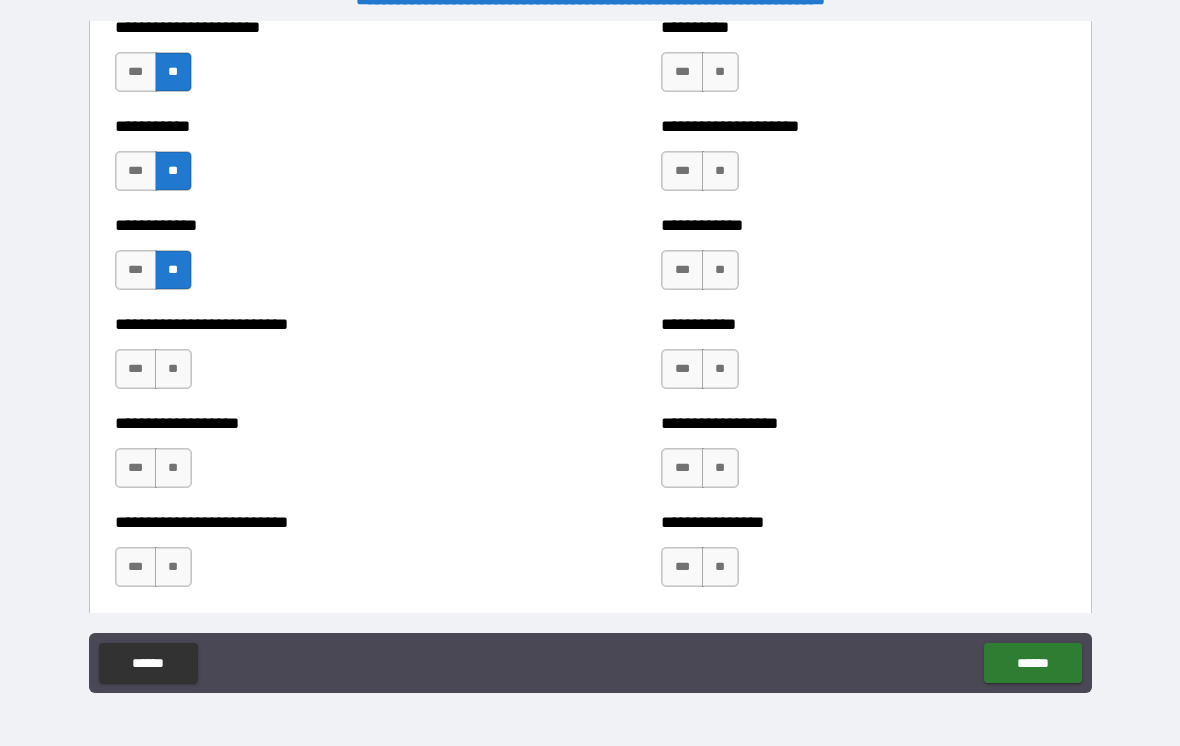 scroll, scrollTop: 5388, scrollLeft: 0, axis: vertical 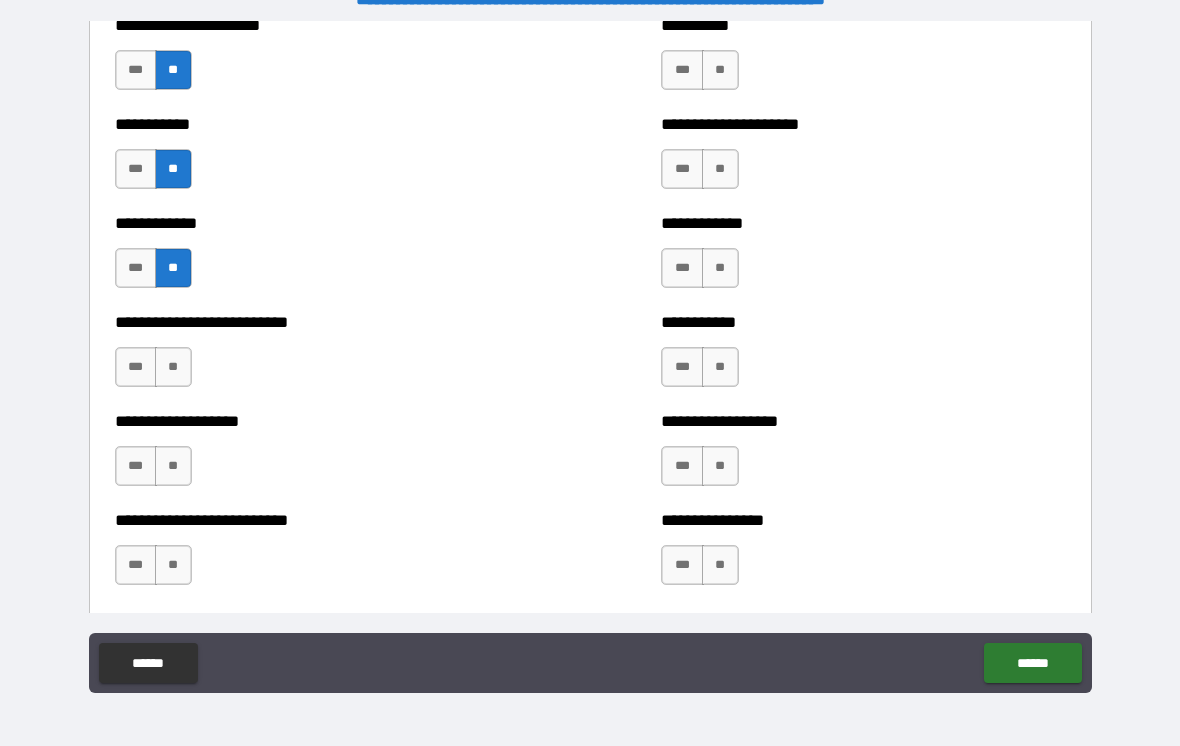 click on "**" at bounding box center (173, 367) 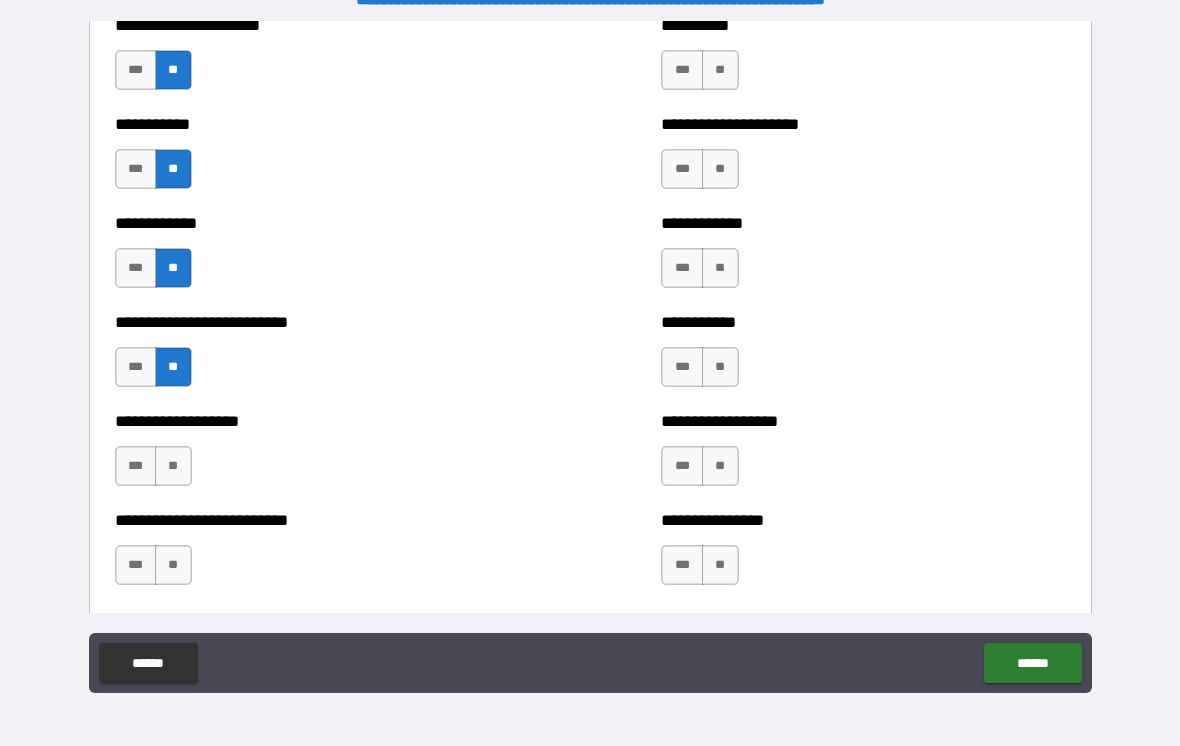 click on "**" at bounding box center [173, 466] 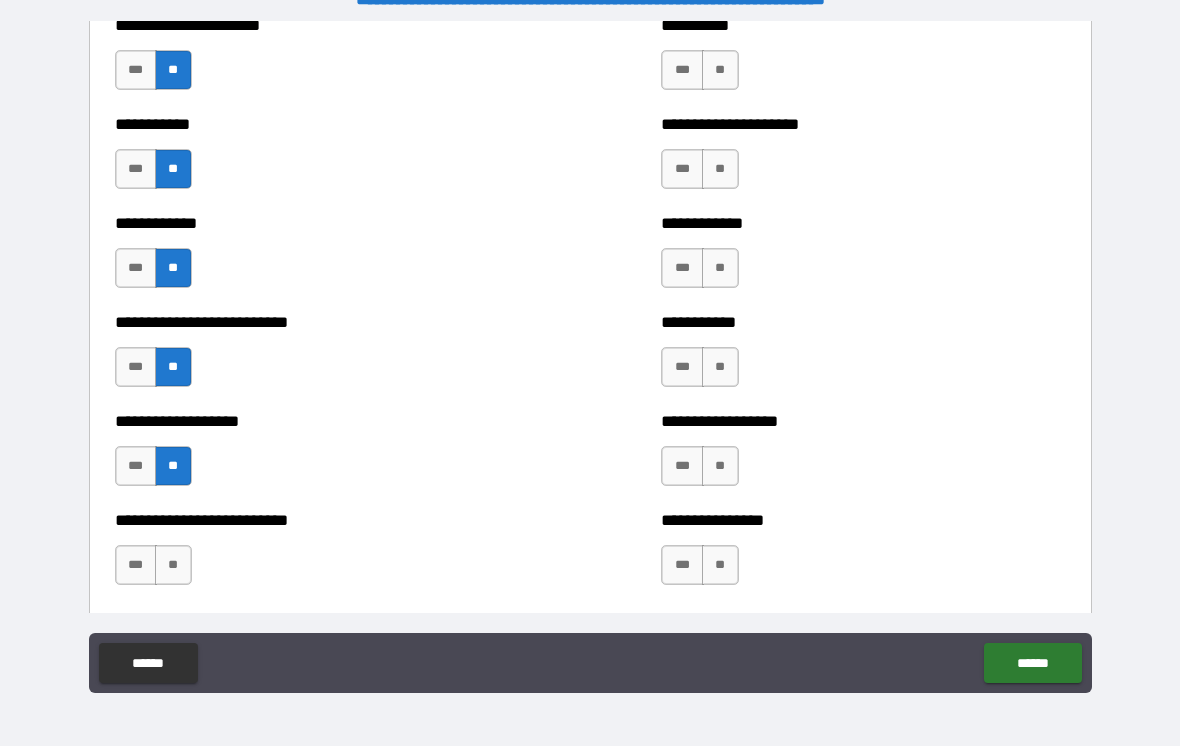 click on "**" at bounding box center [173, 565] 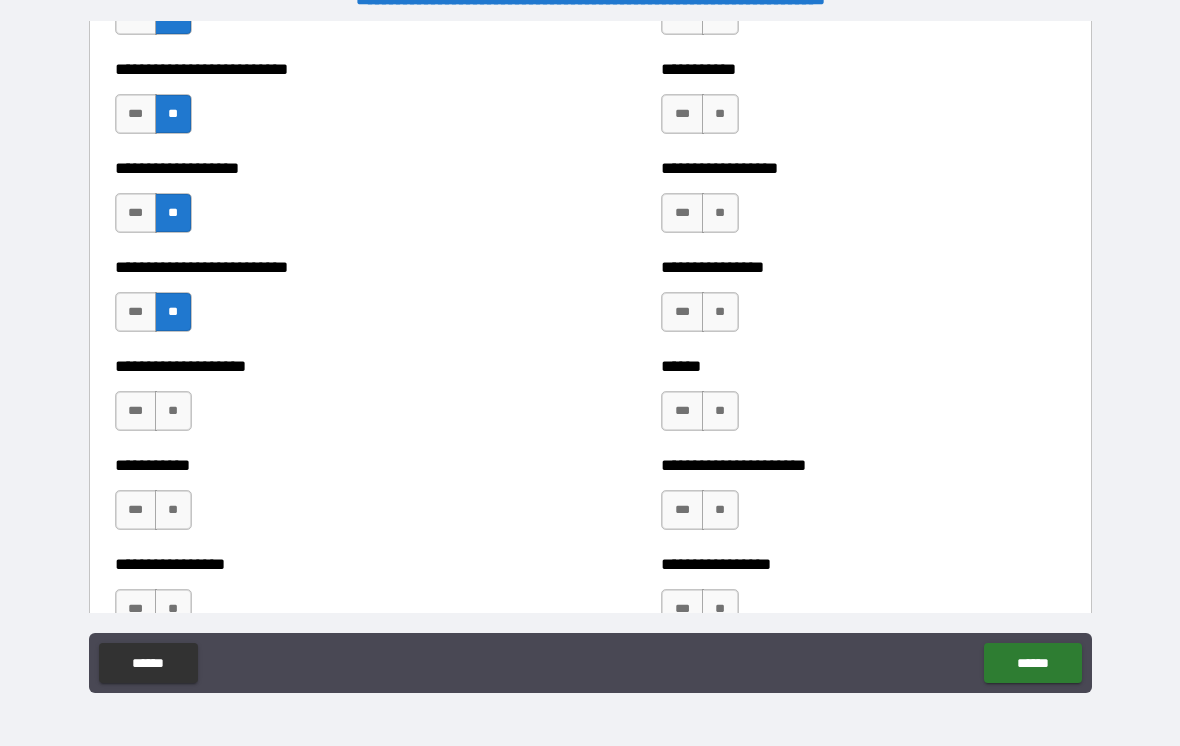 scroll, scrollTop: 5643, scrollLeft: 0, axis: vertical 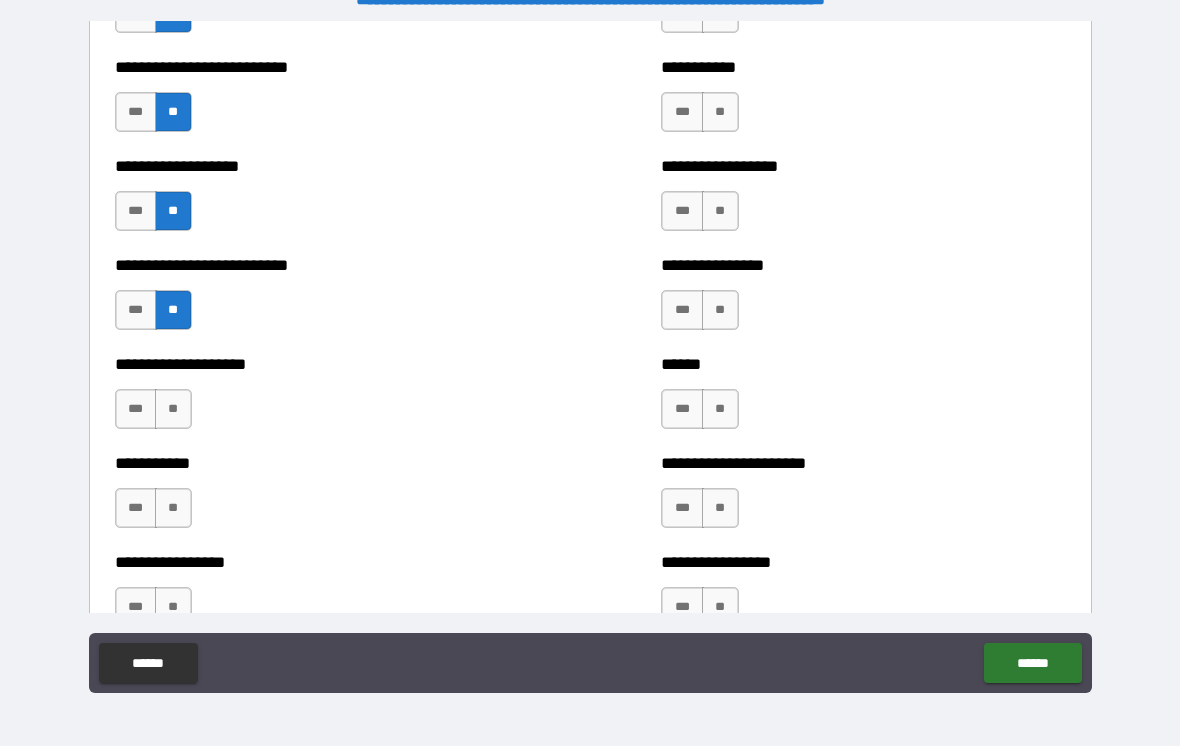 click on "**" at bounding box center [173, 409] 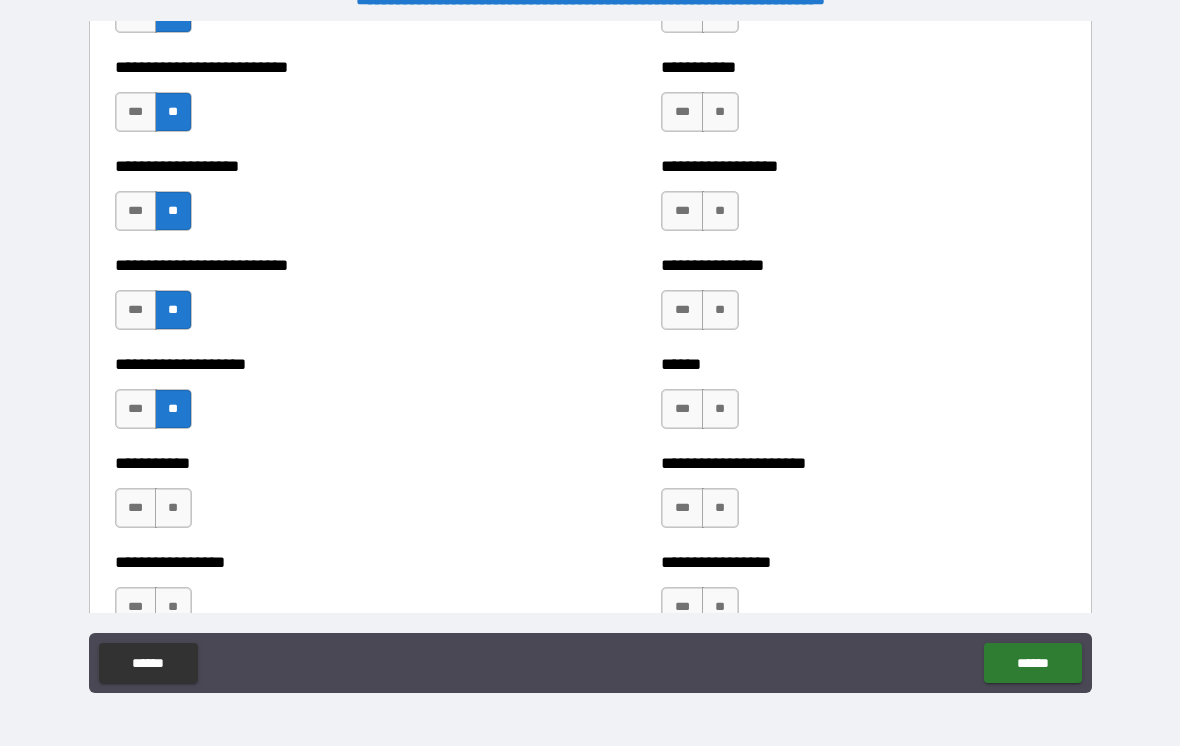 click on "**" at bounding box center (173, 508) 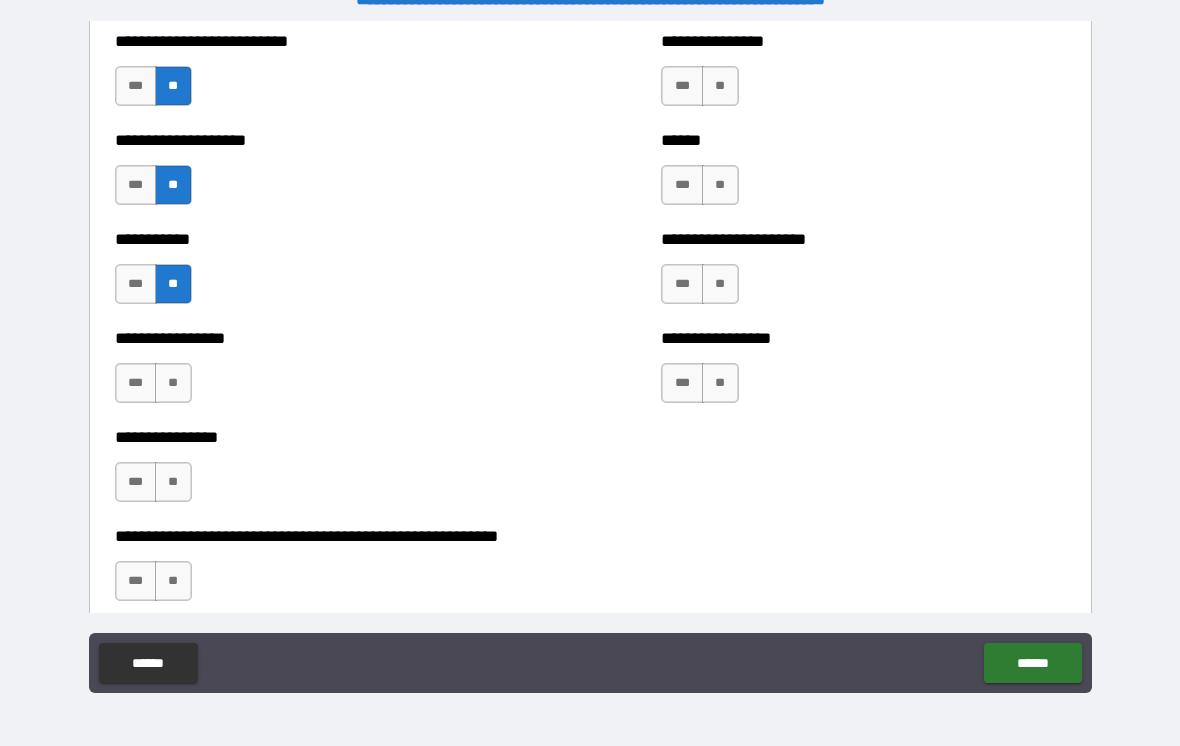 scroll, scrollTop: 5868, scrollLeft: 0, axis: vertical 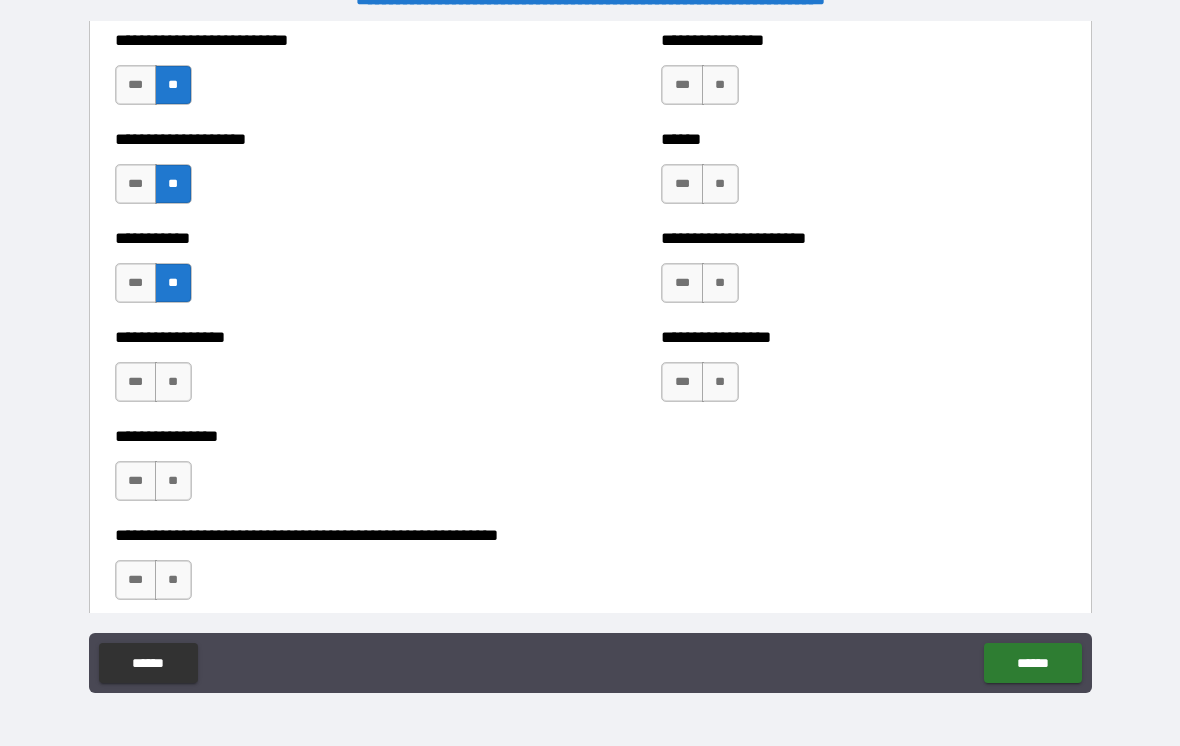 click on "**" at bounding box center [173, 382] 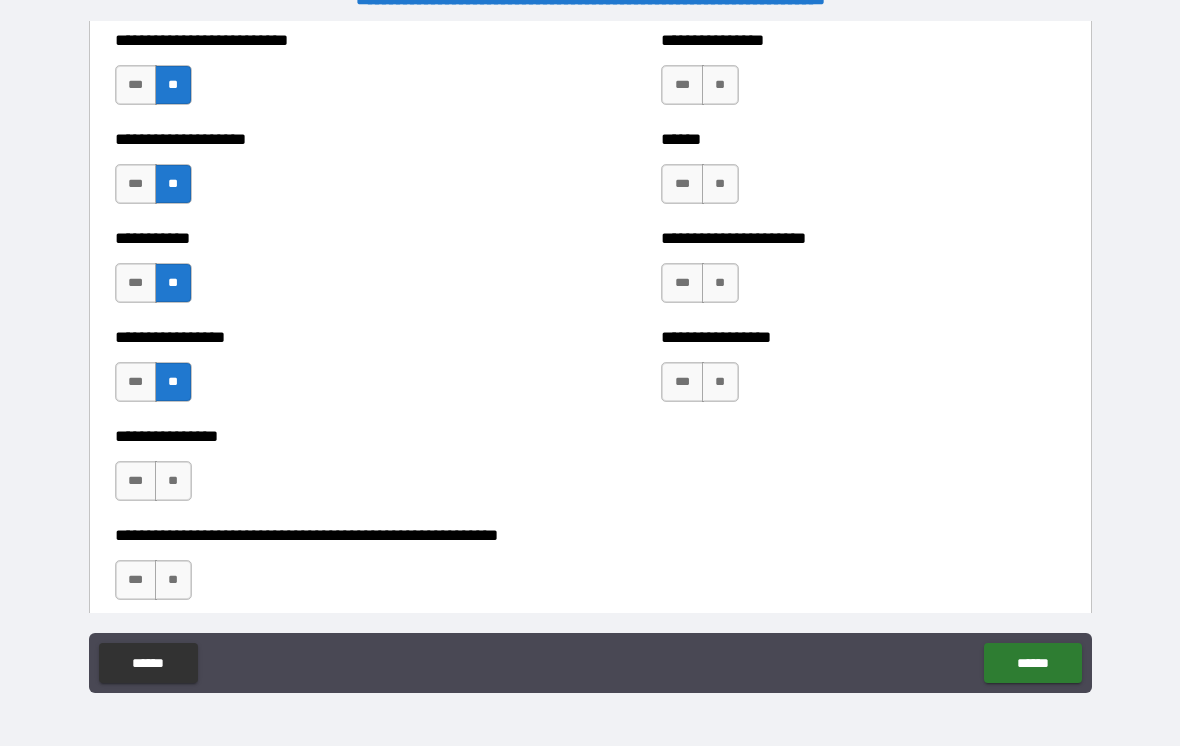 click on "**" at bounding box center [173, 481] 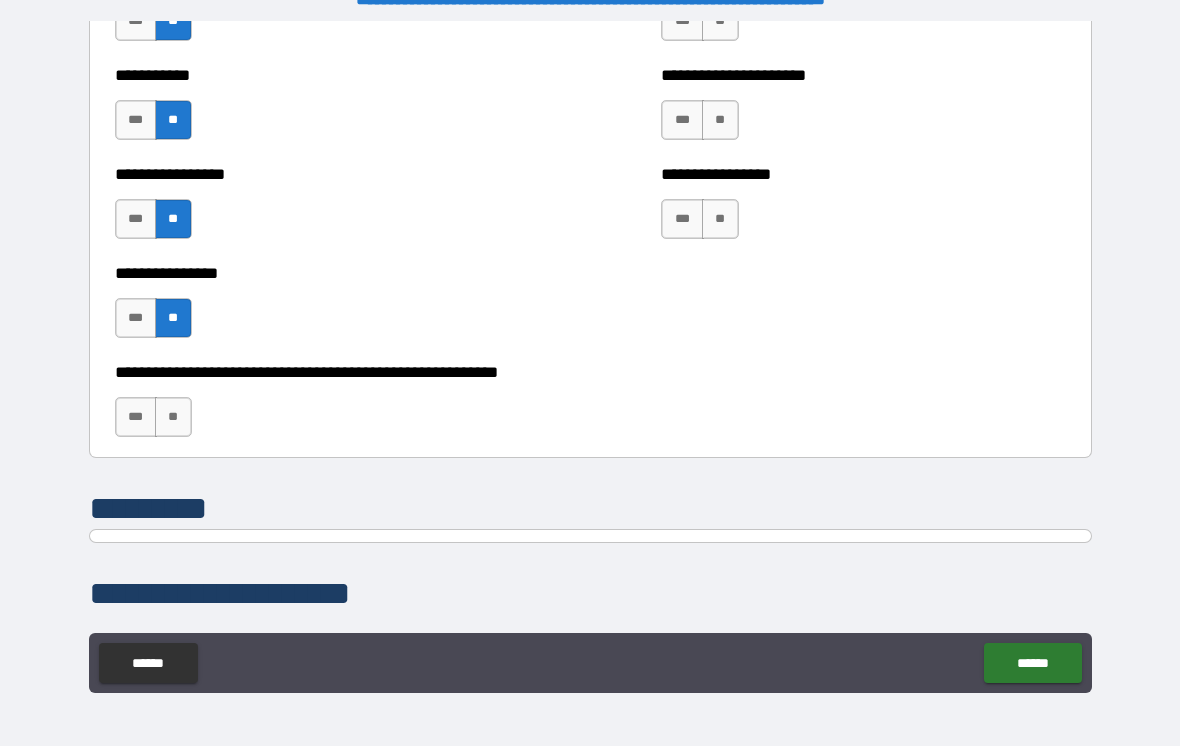 scroll, scrollTop: 6048, scrollLeft: 0, axis: vertical 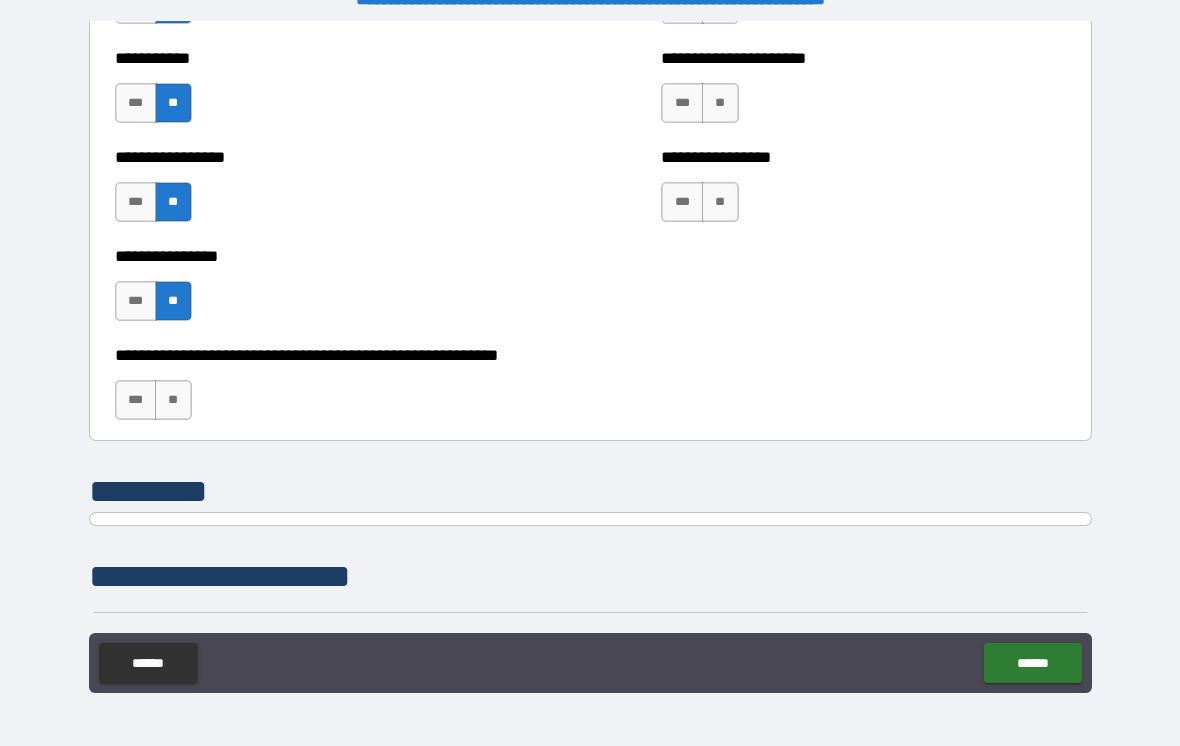 click on "**" at bounding box center (173, 400) 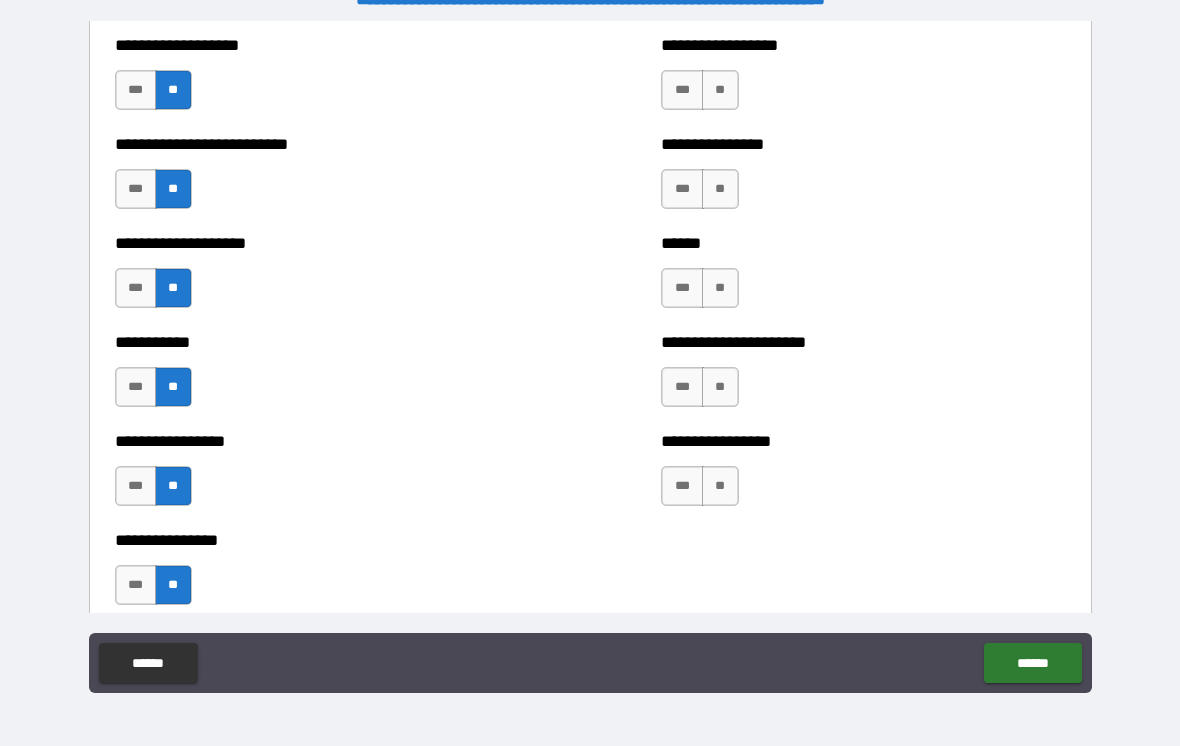 scroll, scrollTop: 5761, scrollLeft: 0, axis: vertical 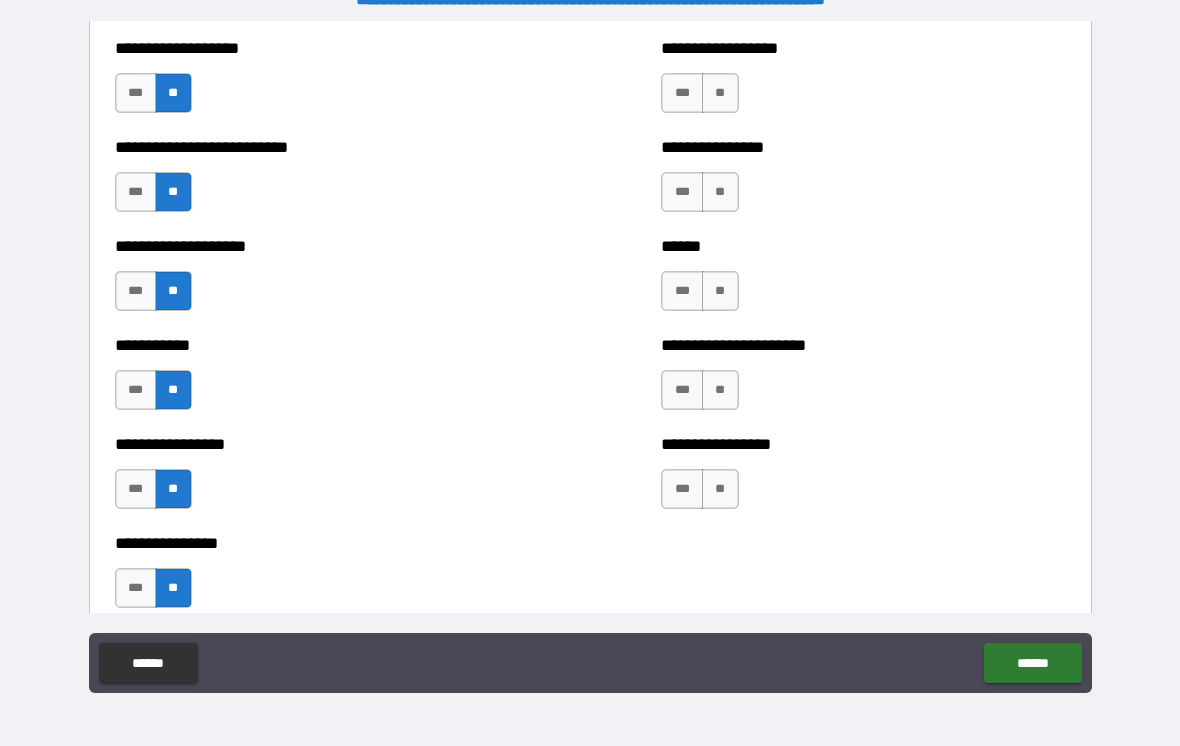 click on "**" at bounding box center (720, 489) 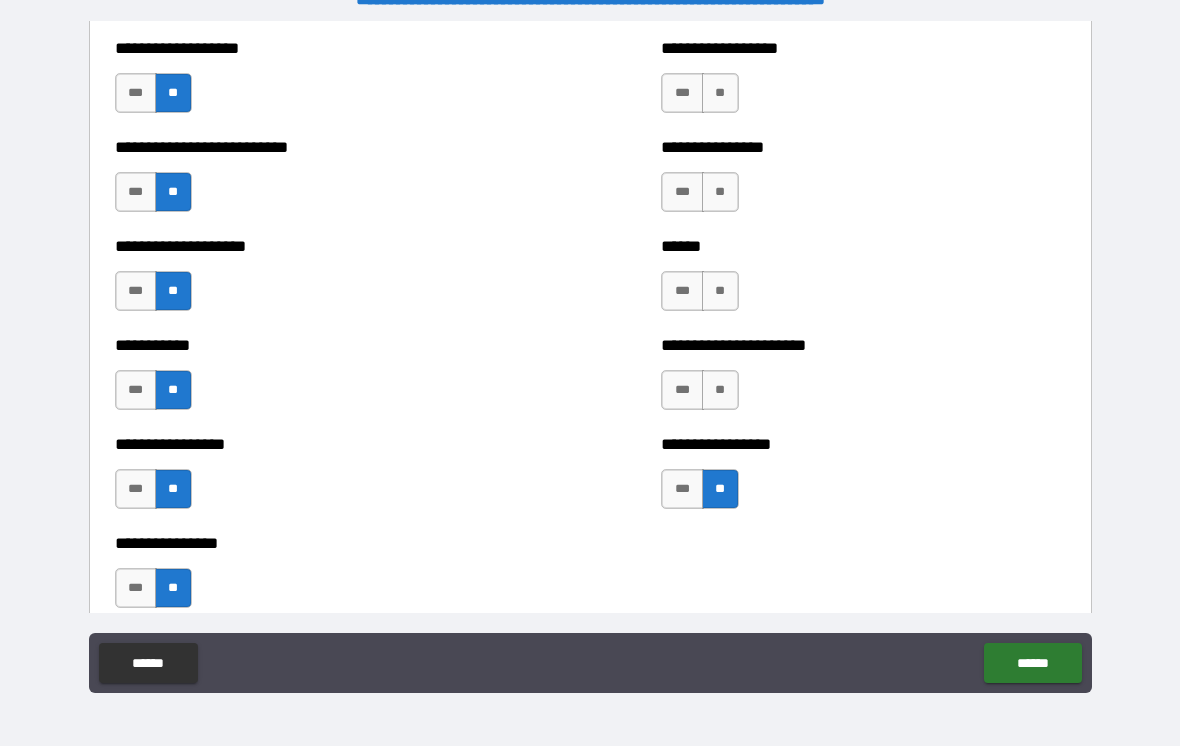 click on "**" at bounding box center (720, 390) 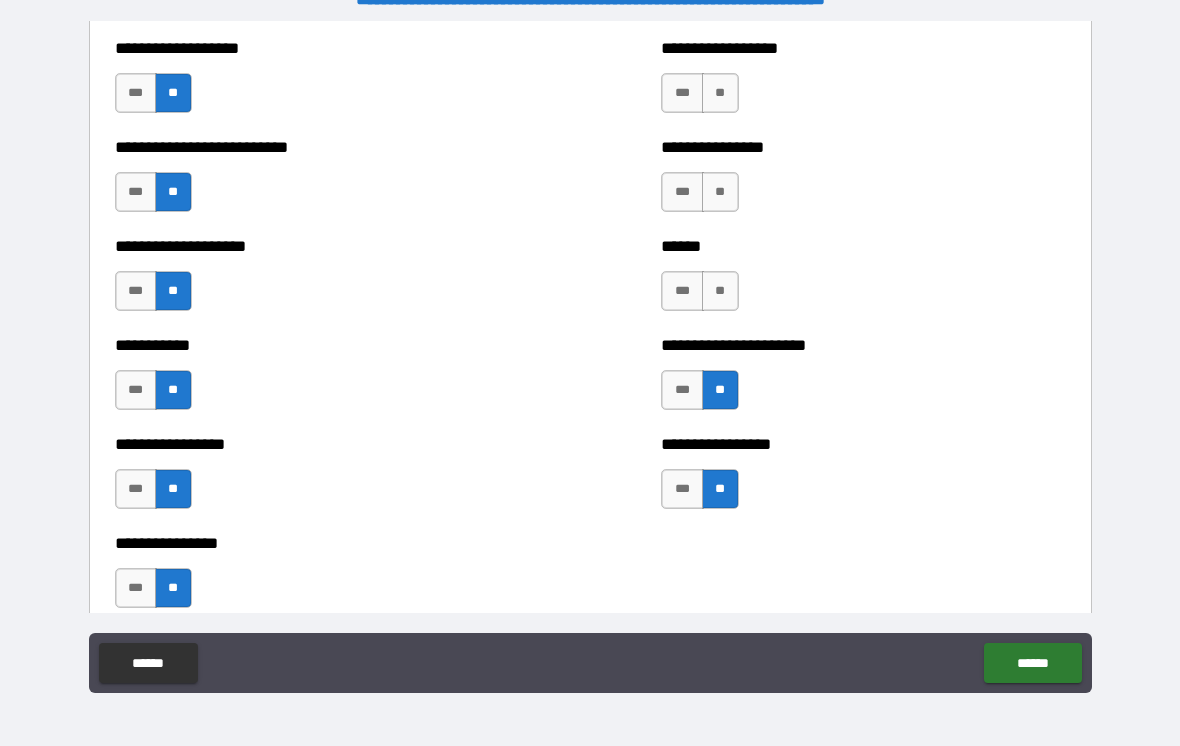click on "**" at bounding box center [720, 291] 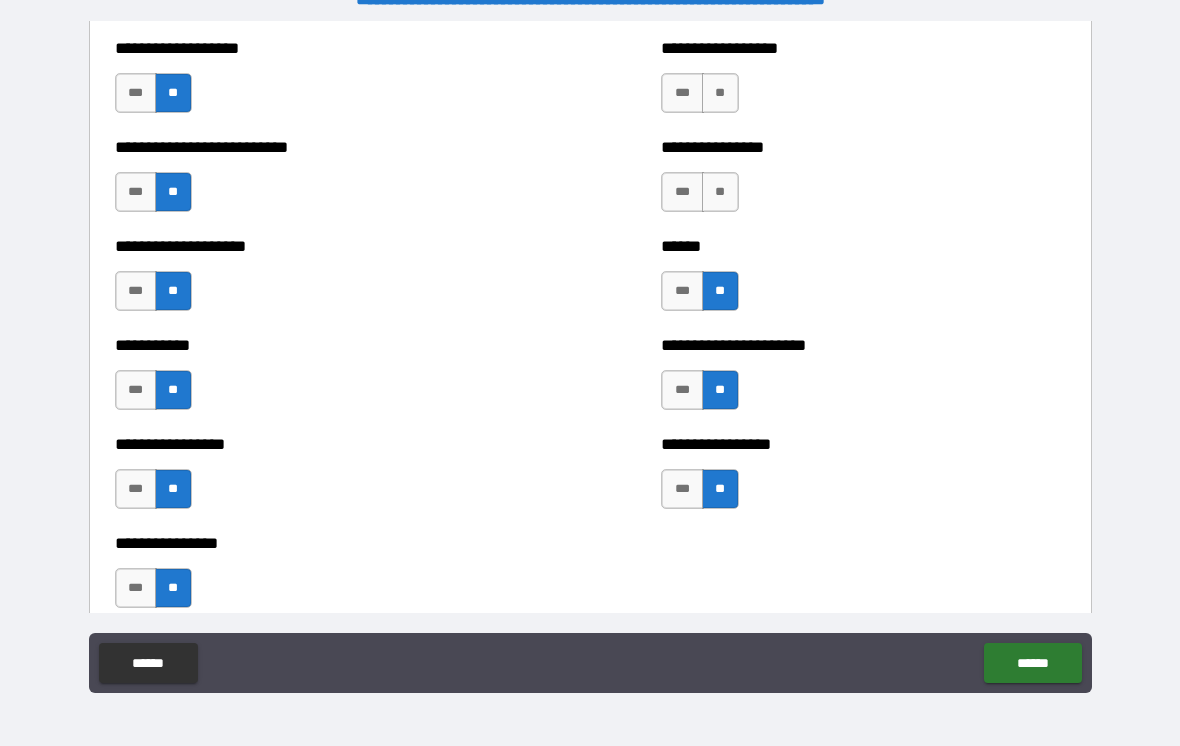 click on "**" at bounding box center [720, 192] 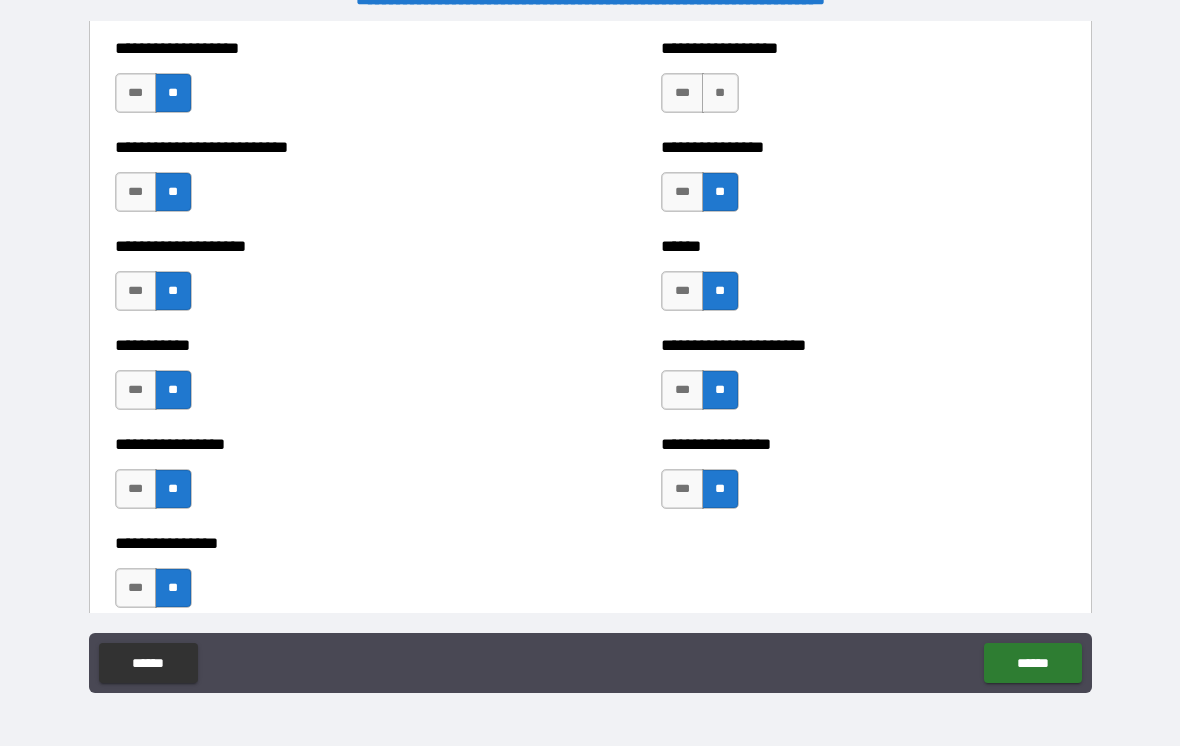 click on "**" at bounding box center [720, 93] 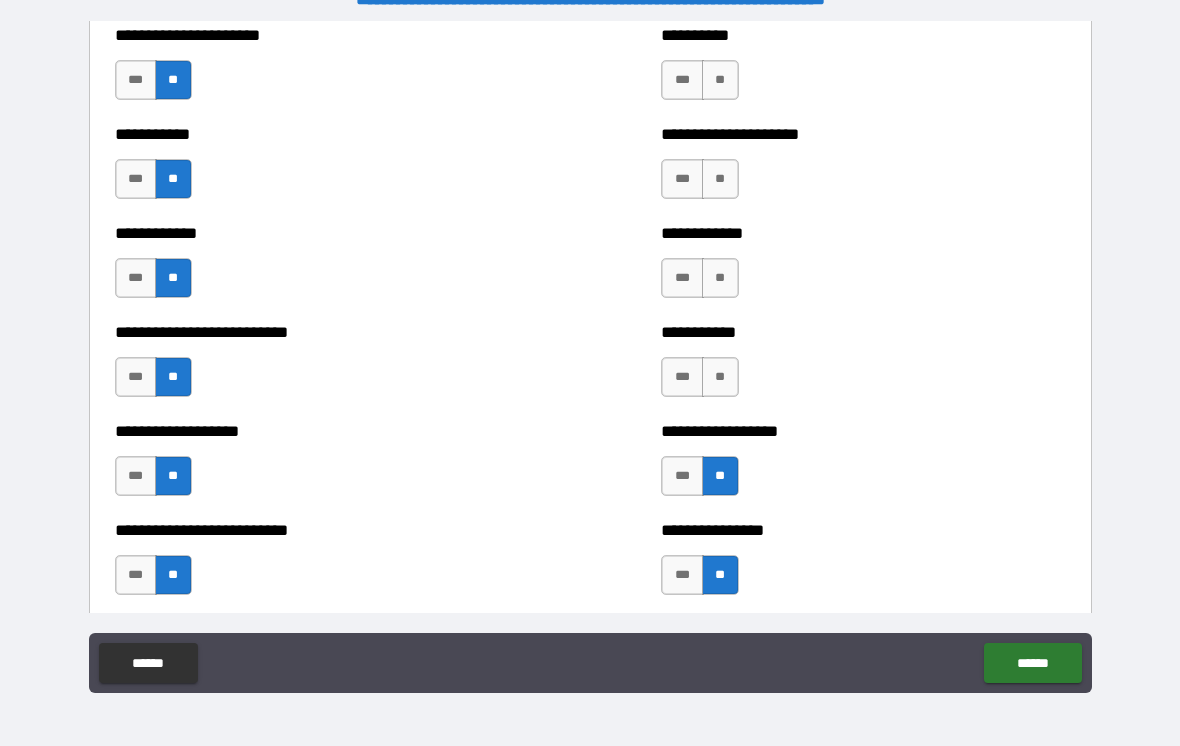 scroll, scrollTop: 5374, scrollLeft: 0, axis: vertical 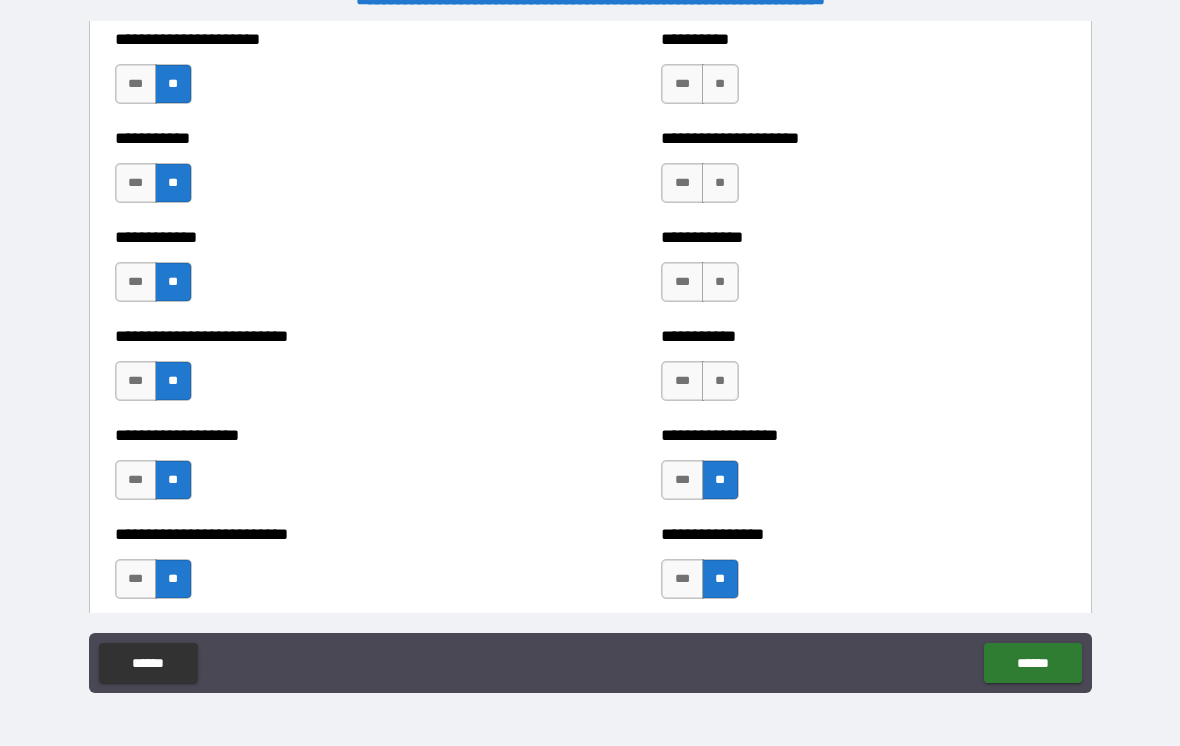 click on "***" at bounding box center [682, 480] 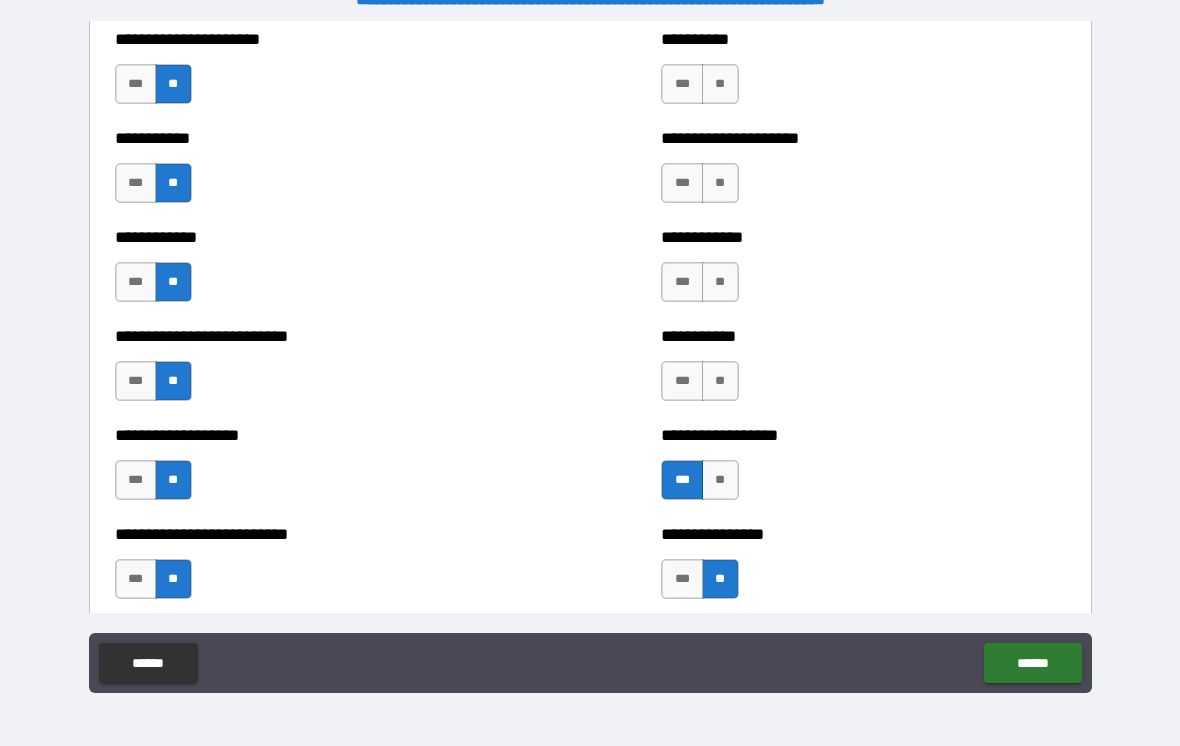 click on "**" at bounding box center (720, 381) 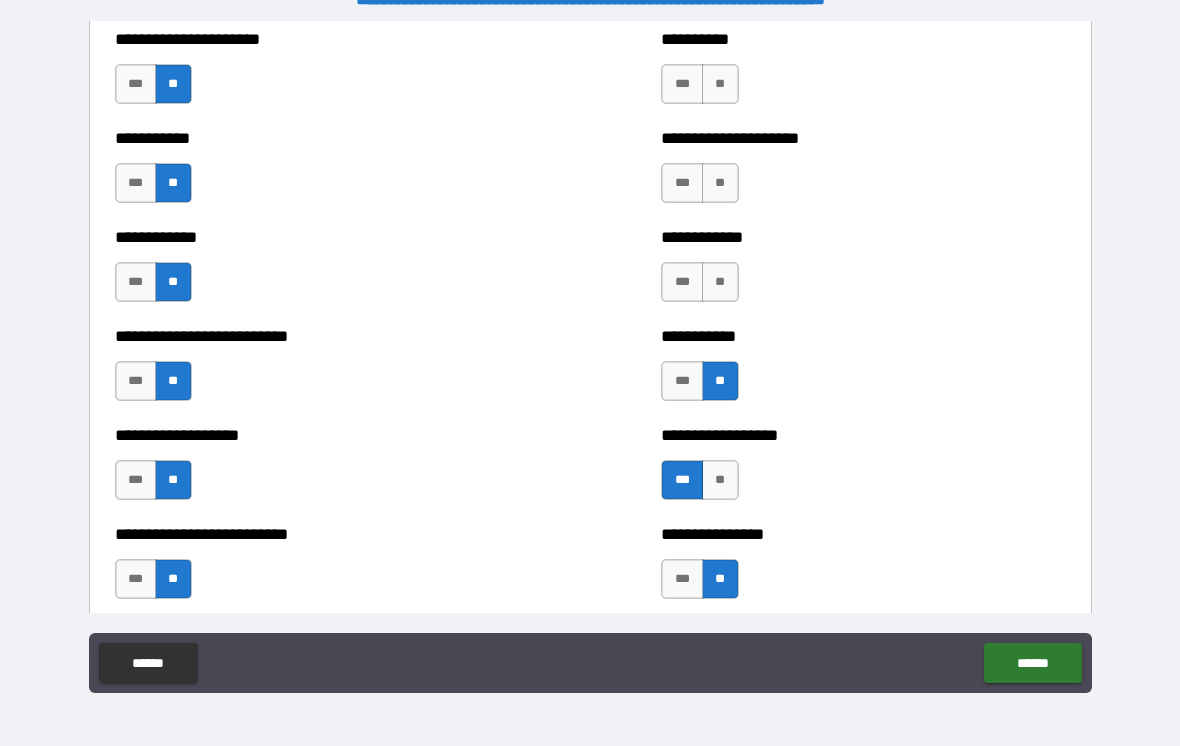 click on "**" at bounding box center [720, 282] 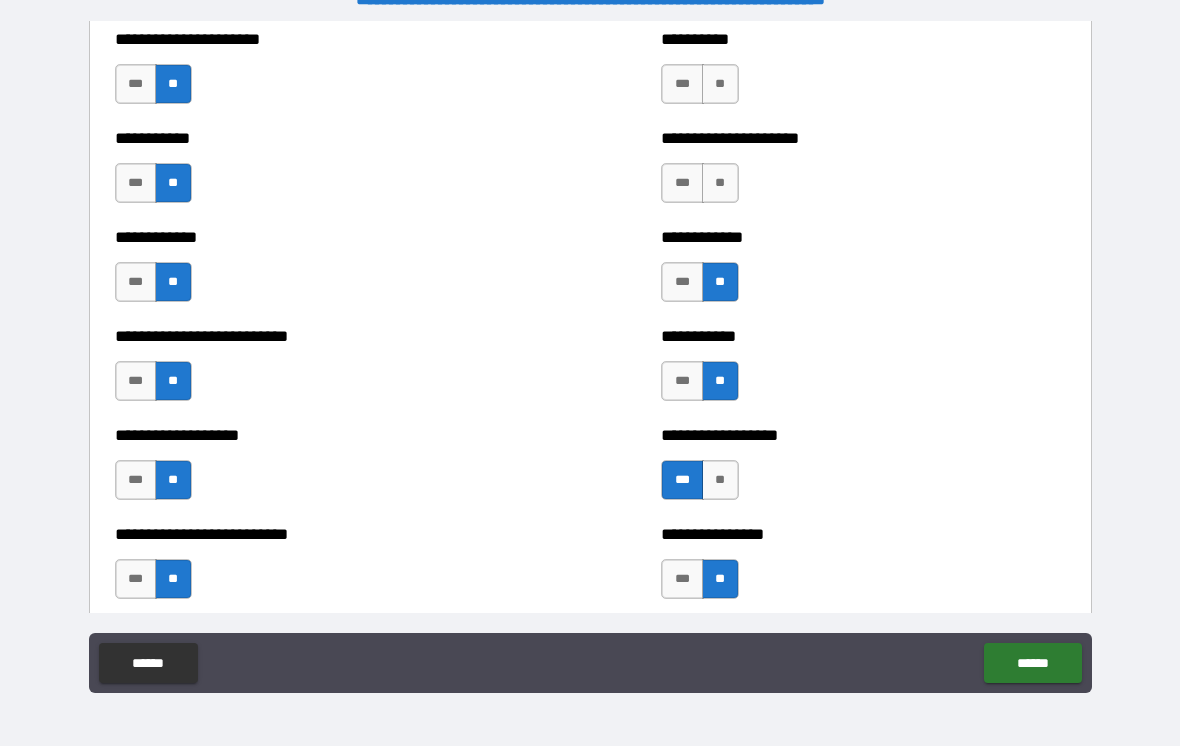 click on "**" at bounding box center [720, 183] 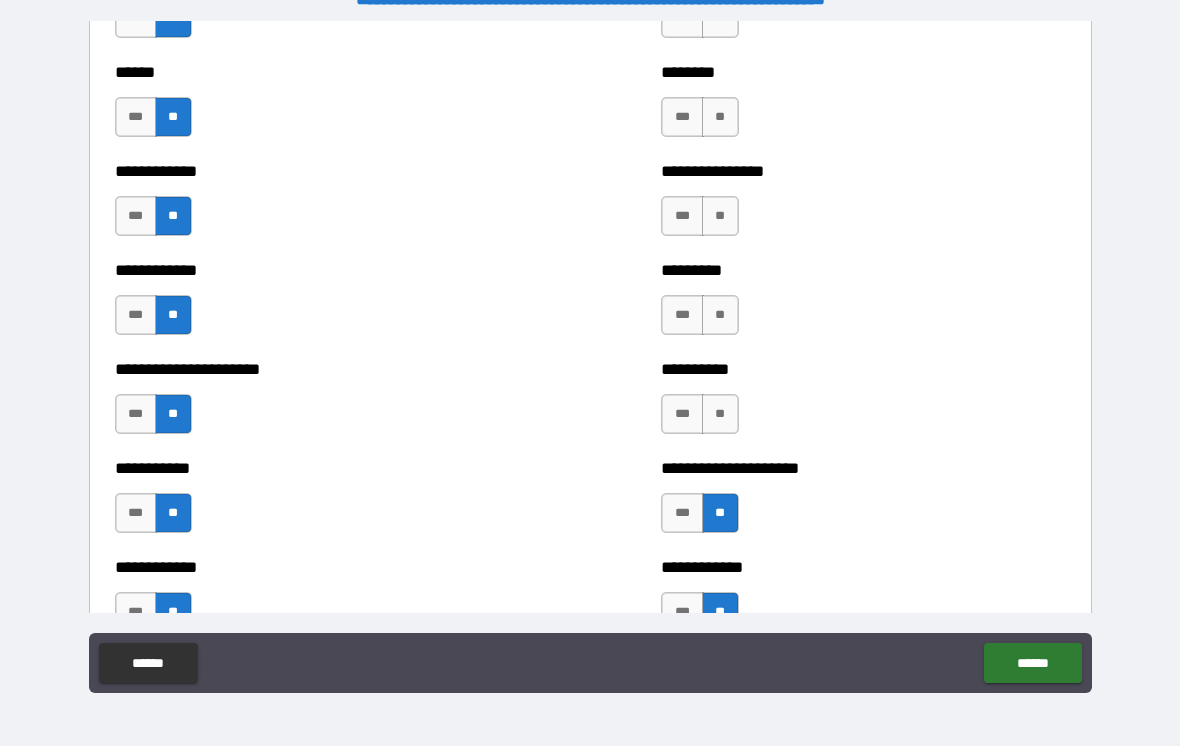 scroll, scrollTop: 5041, scrollLeft: 0, axis: vertical 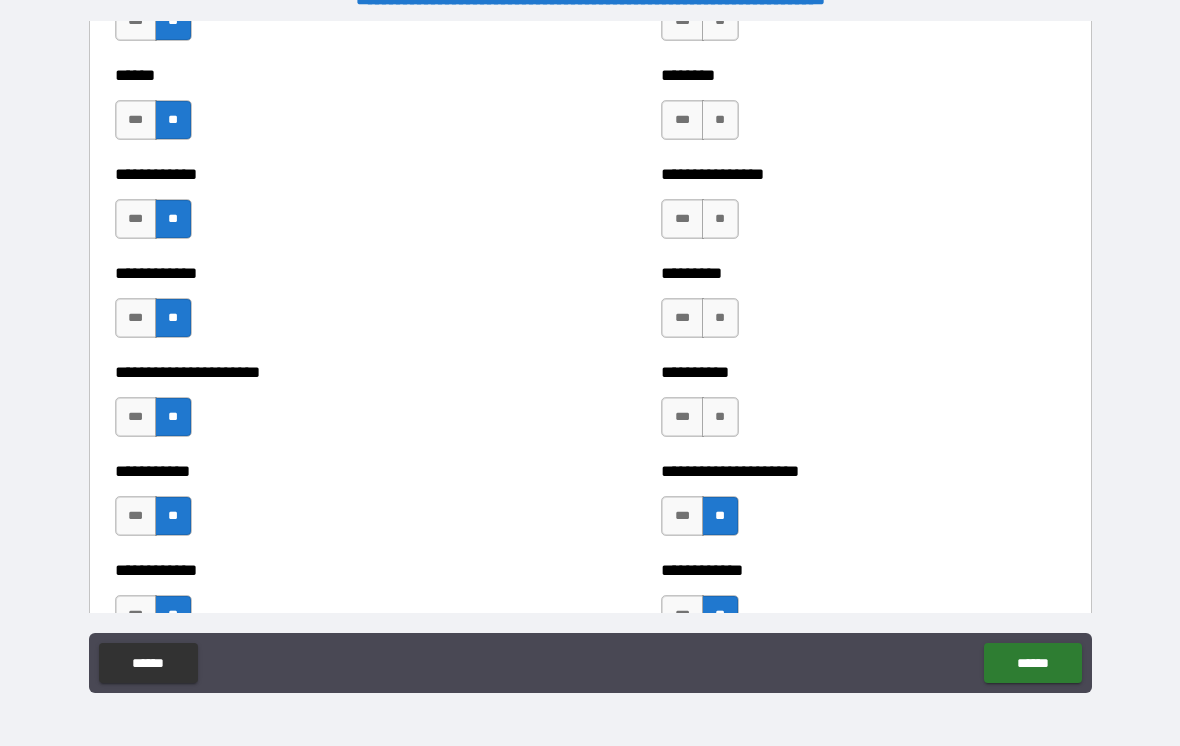 click on "**" at bounding box center (720, 417) 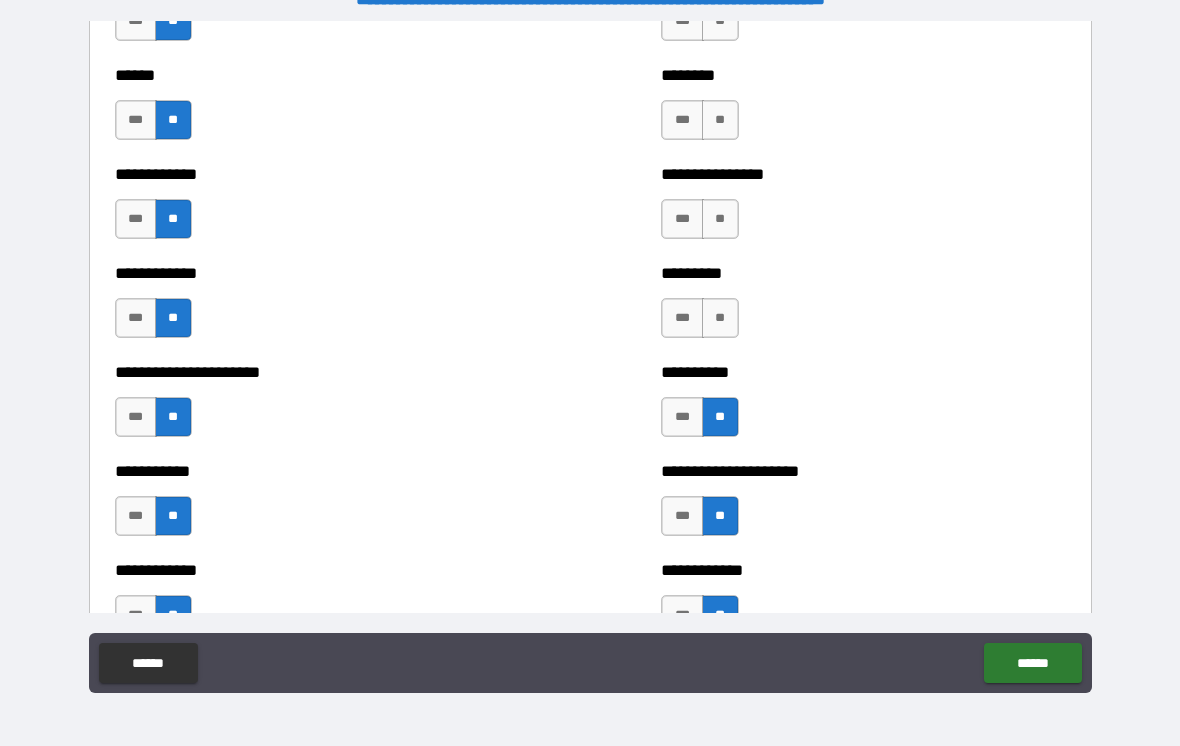 click on "**" at bounding box center [720, 318] 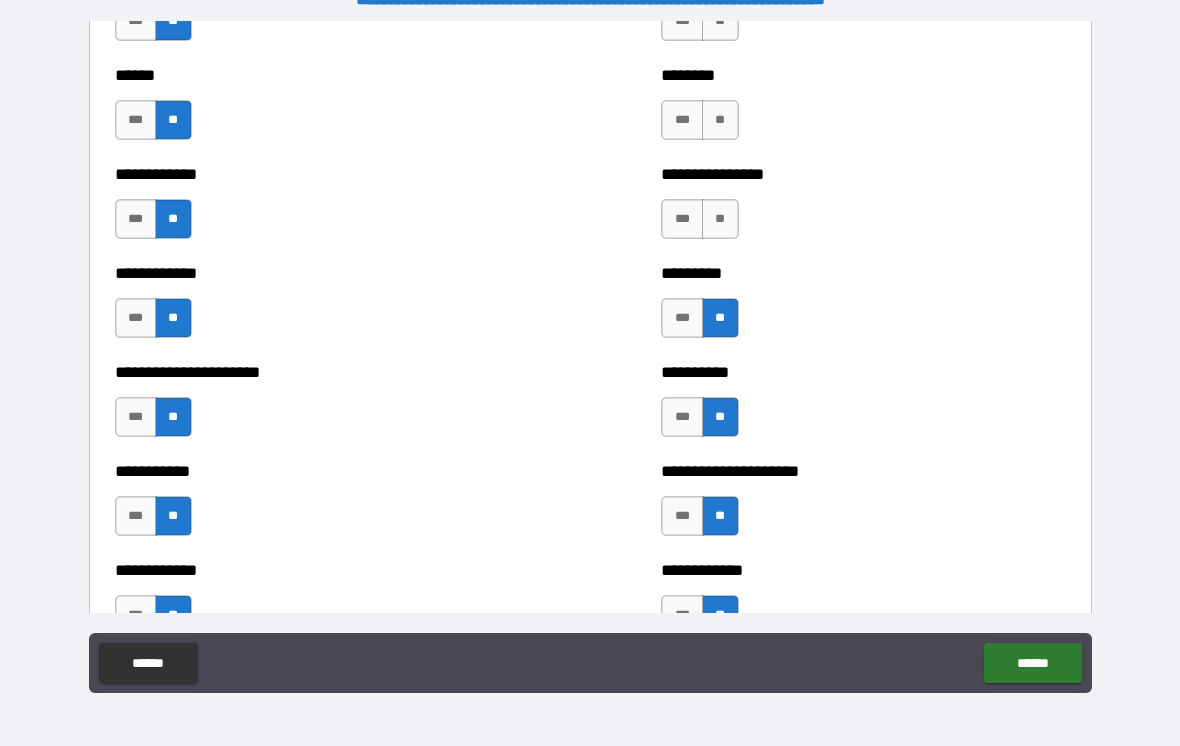 click on "**" at bounding box center [720, 219] 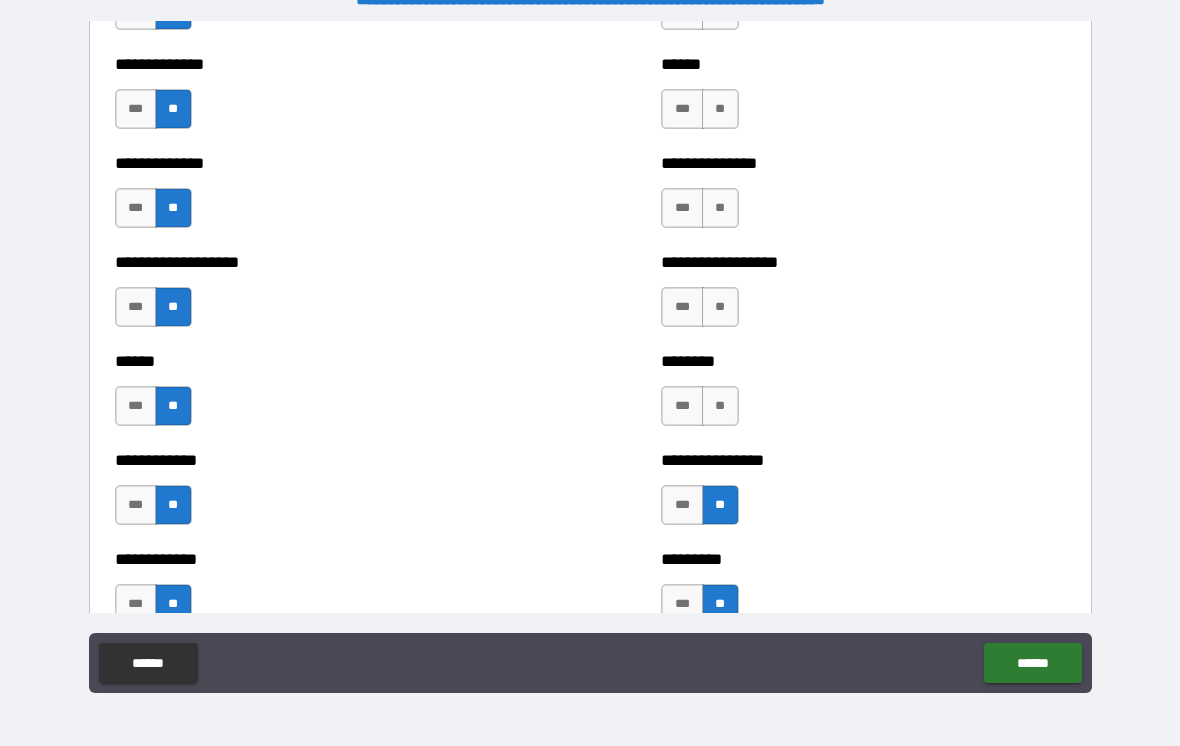scroll, scrollTop: 4746, scrollLeft: 0, axis: vertical 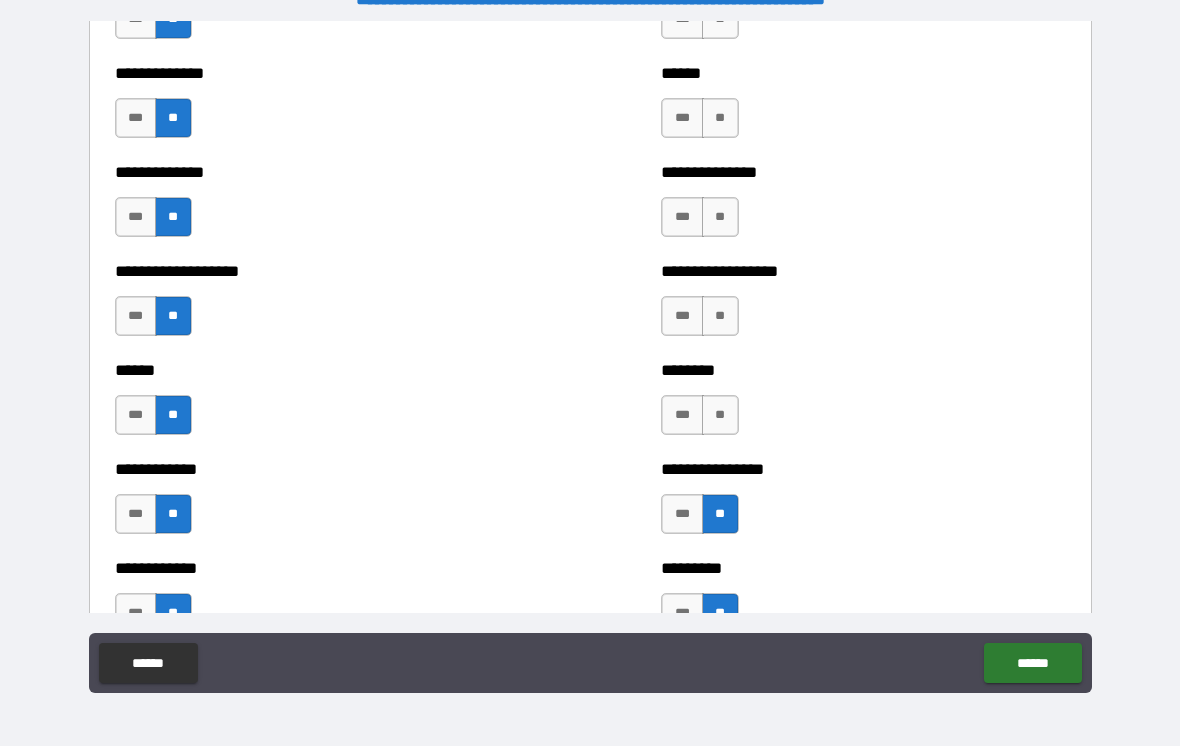 click on "**" at bounding box center (720, 415) 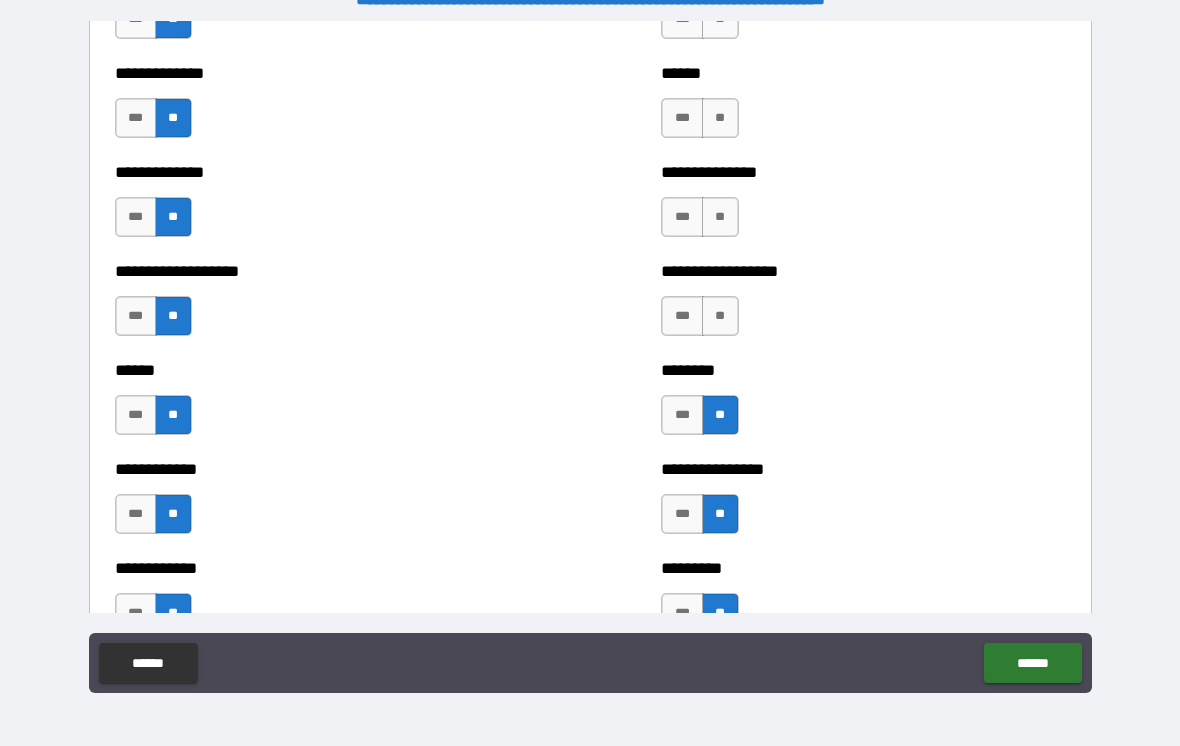 click on "**" at bounding box center [720, 316] 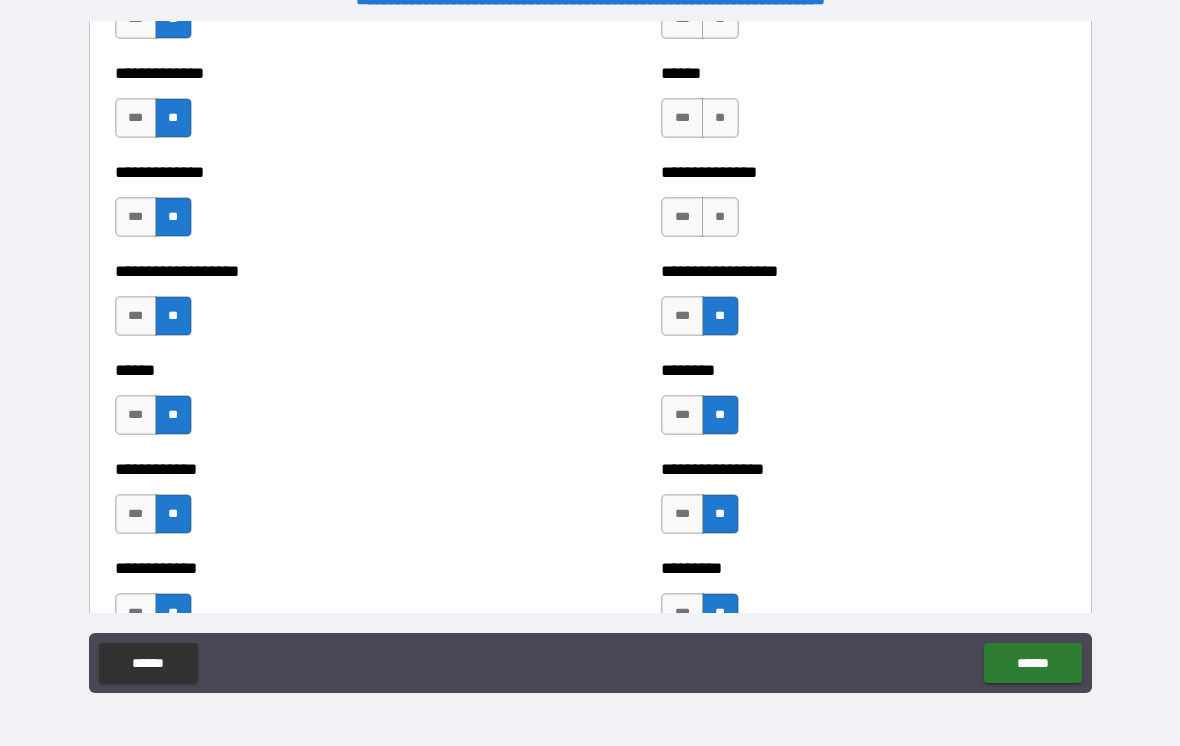 click on "***" at bounding box center [682, 316] 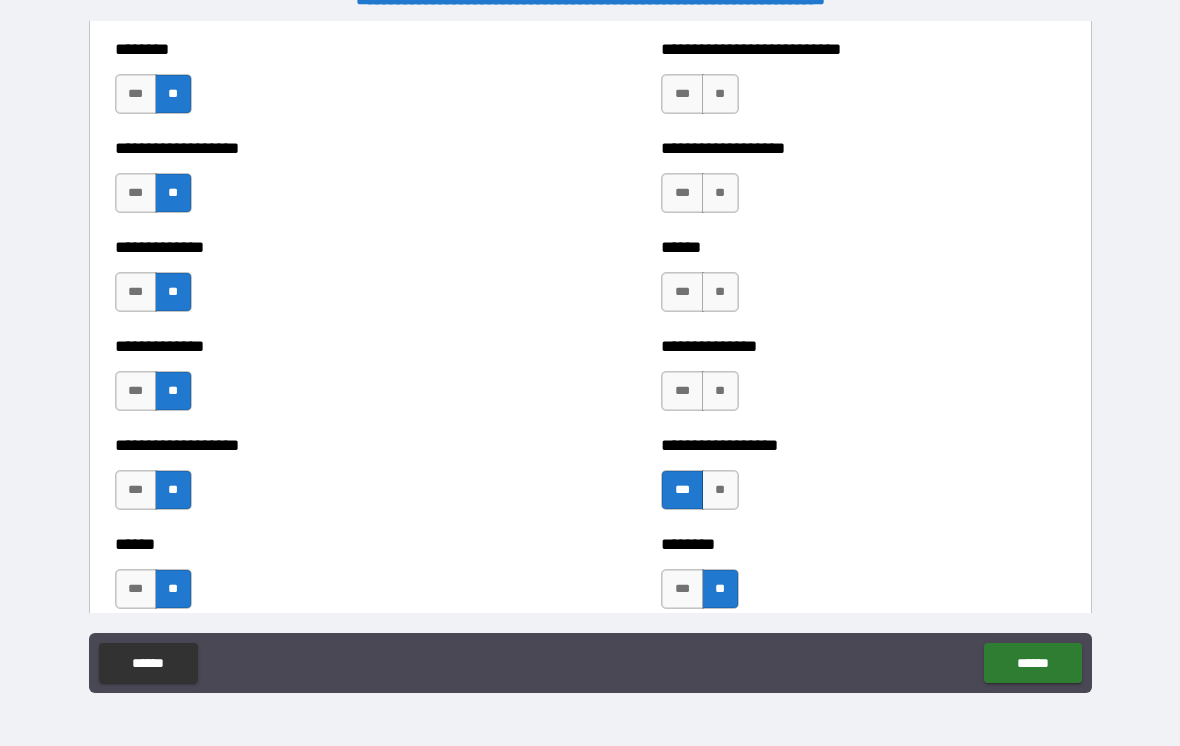 scroll, scrollTop: 4567, scrollLeft: 0, axis: vertical 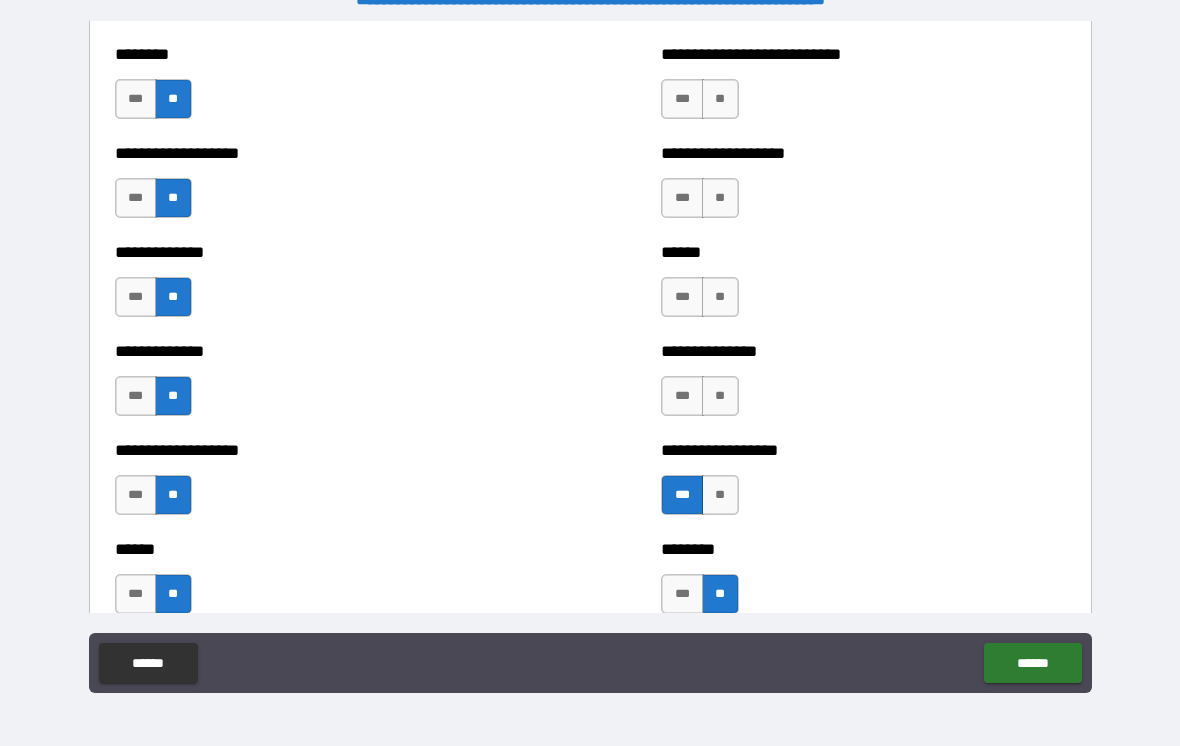 click on "**" at bounding box center (720, 396) 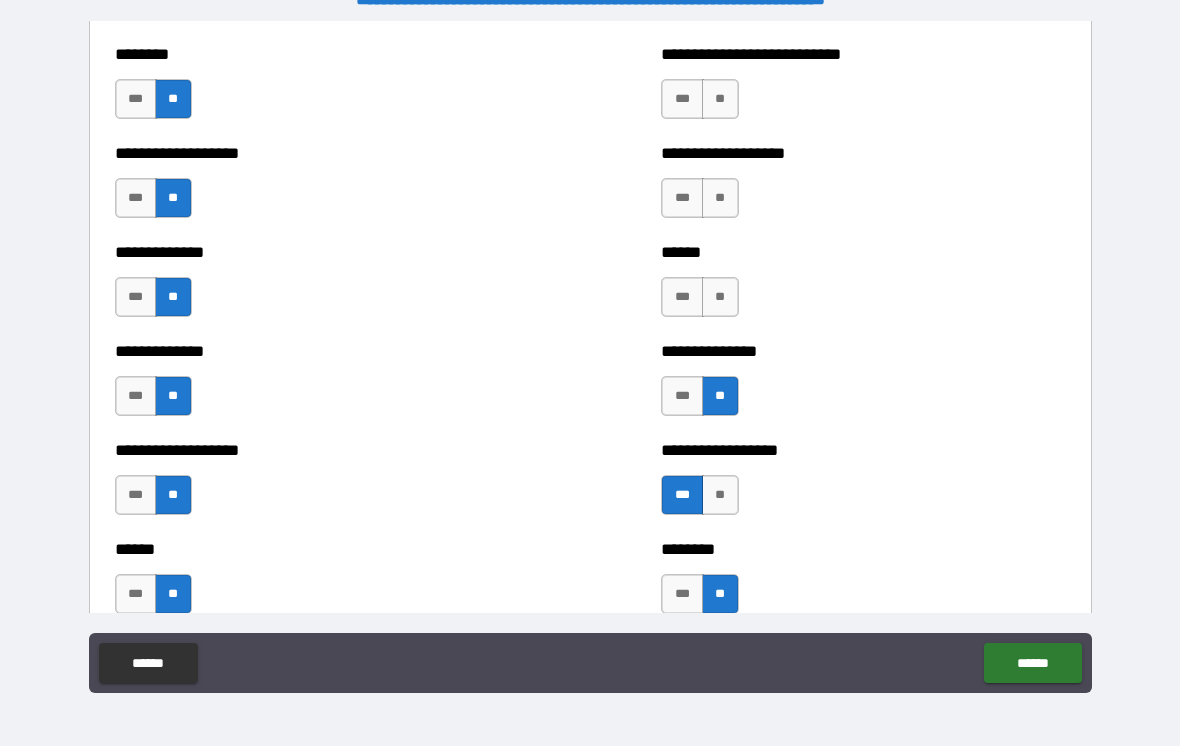 click on "**" at bounding box center [720, 297] 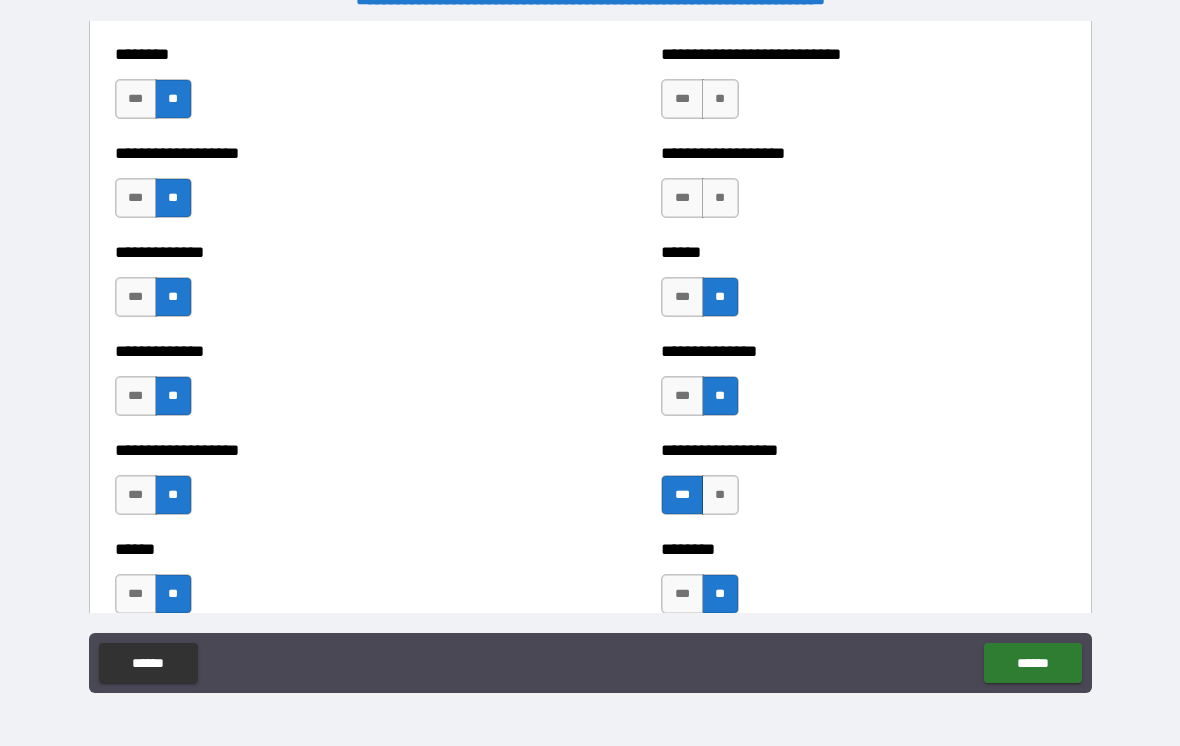 click on "**" at bounding box center (720, 198) 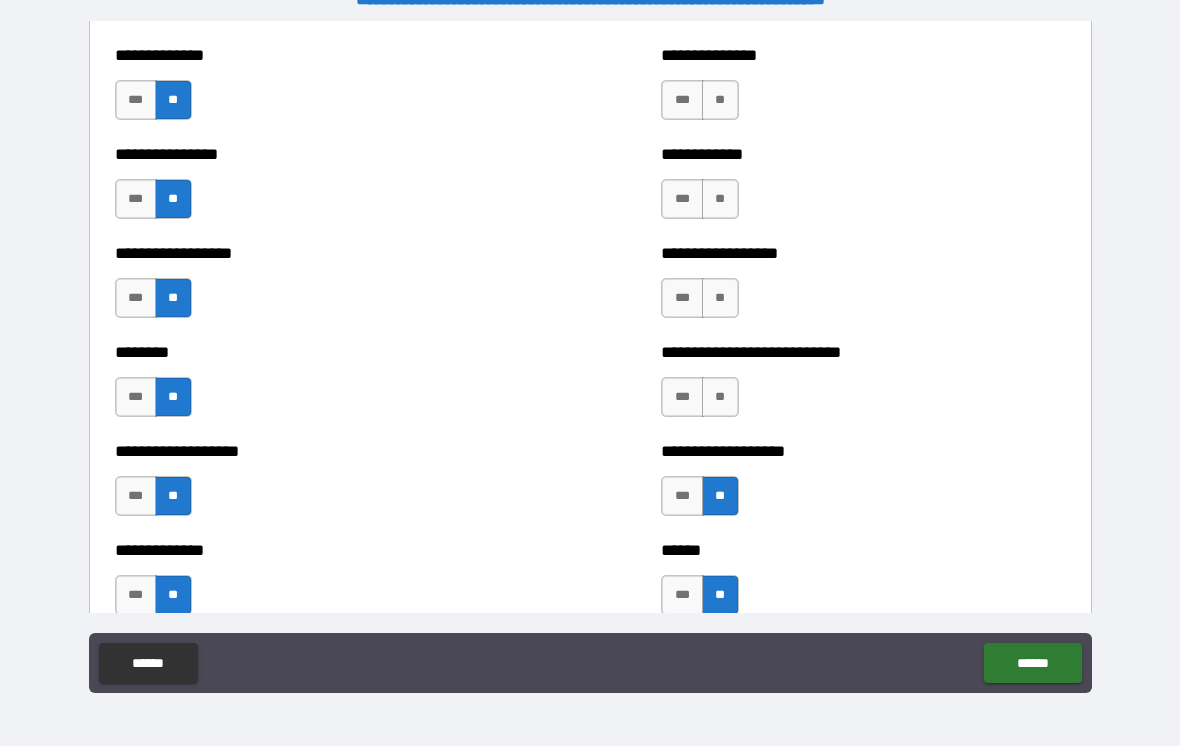 scroll, scrollTop: 4268, scrollLeft: 0, axis: vertical 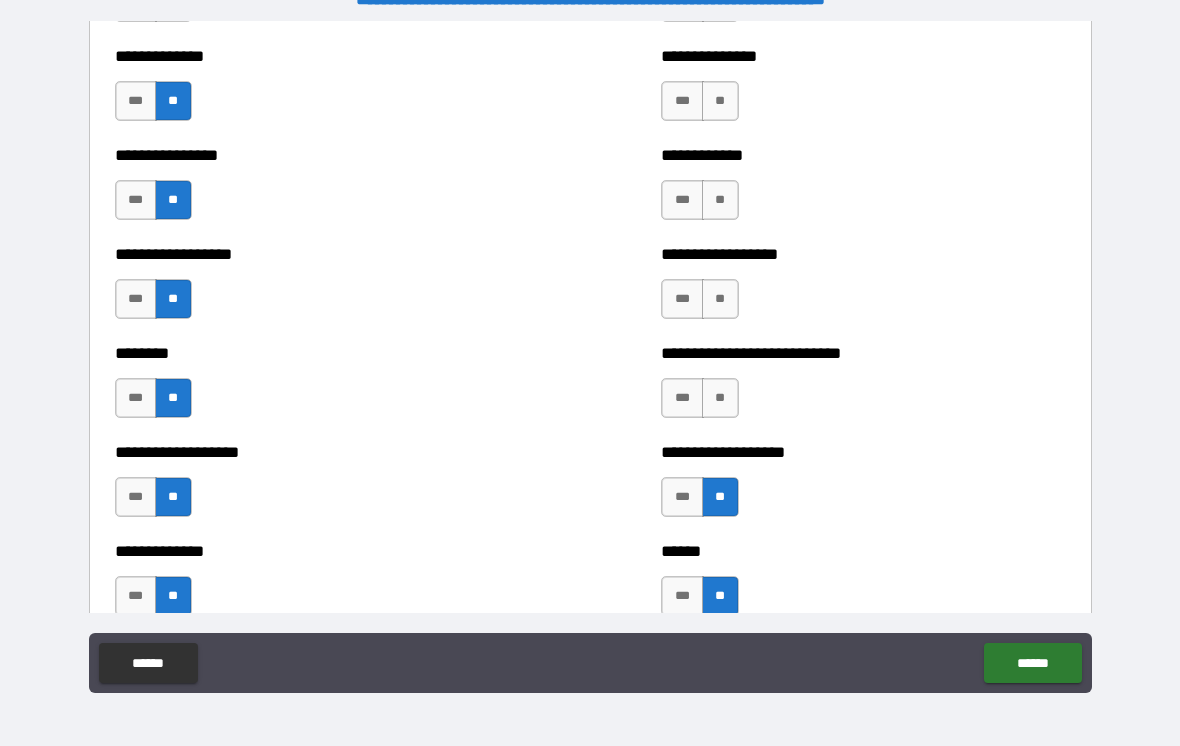 click on "**" at bounding box center [720, 398] 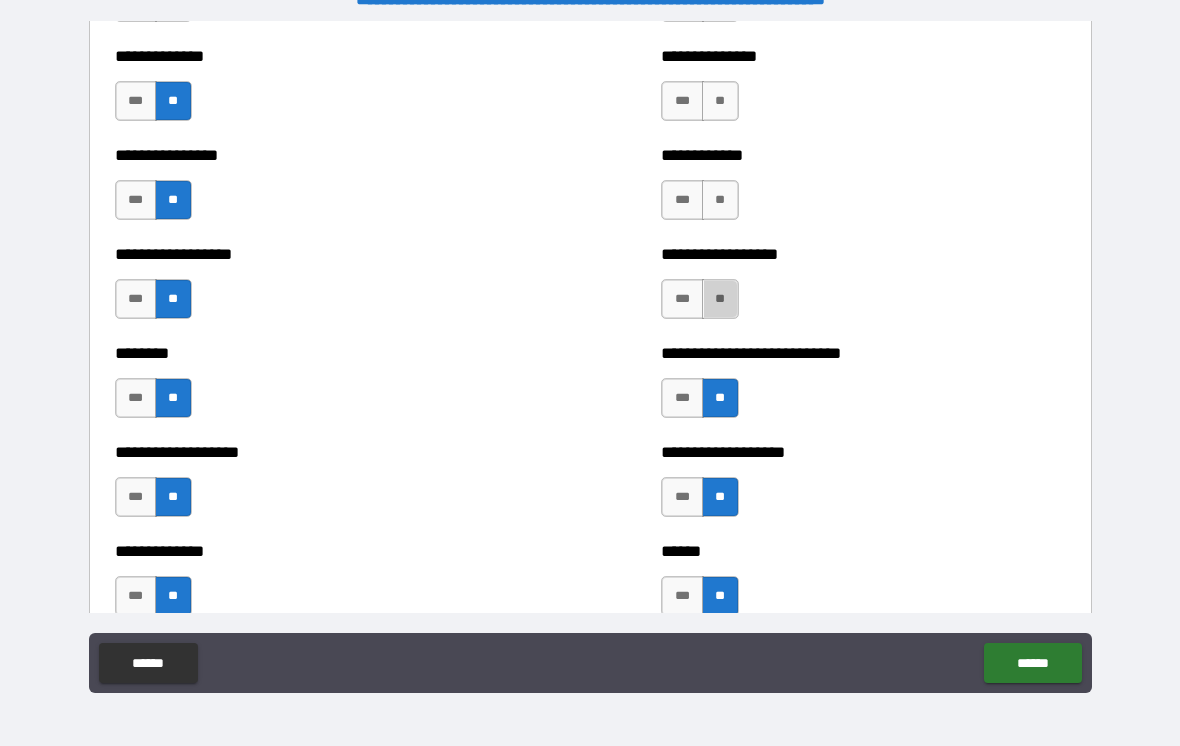 click on "**" at bounding box center (720, 299) 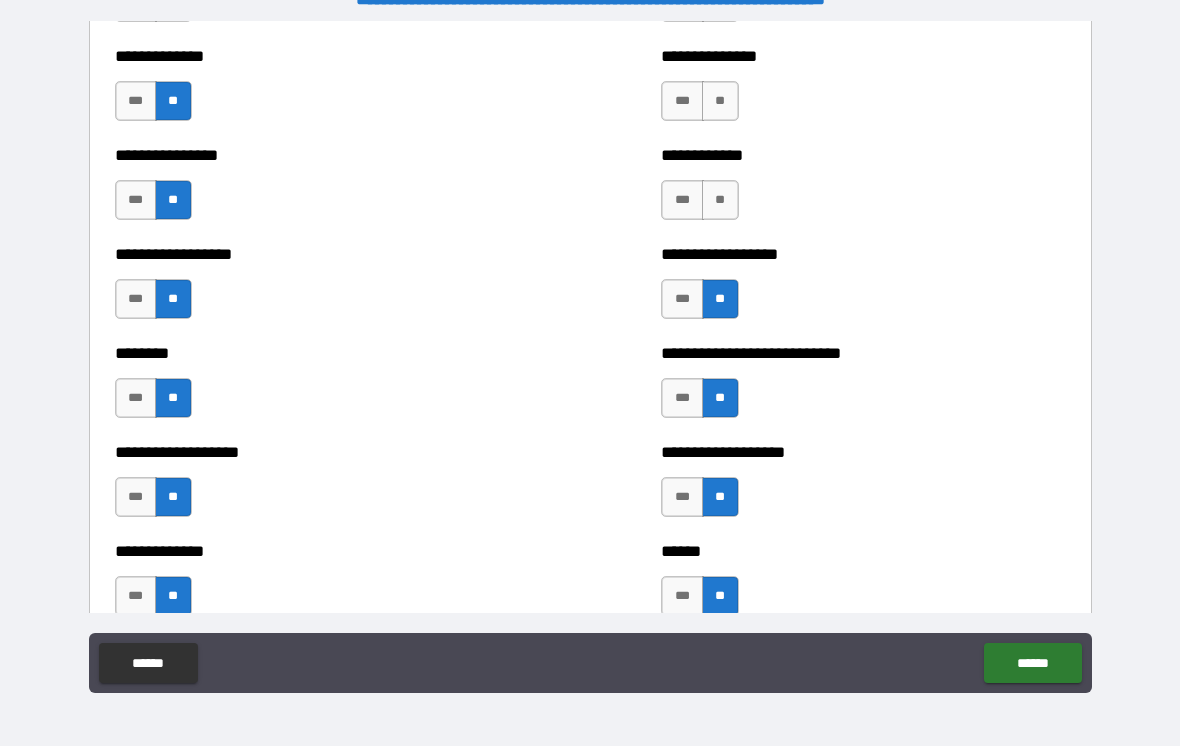 click on "**" at bounding box center (720, 200) 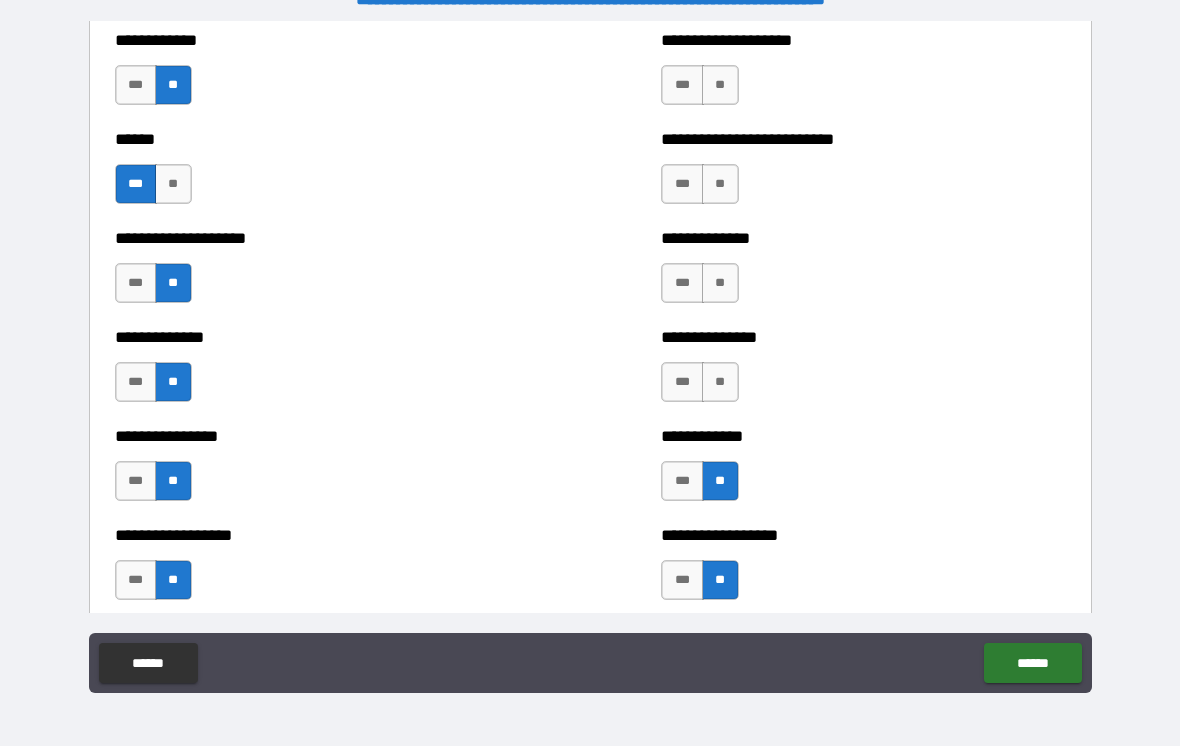 scroll, scrollTop: 3978, scrollLeft: 0, axis: vertical 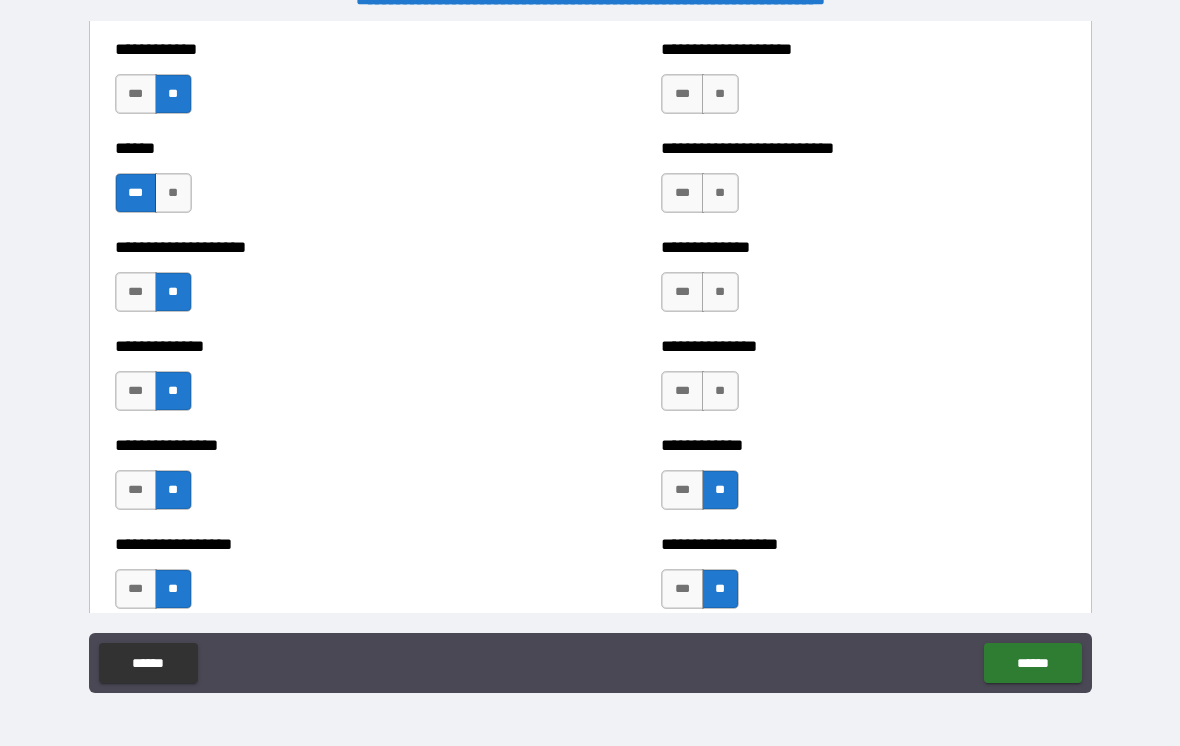 click on "**" at bounding box center (720, 391) 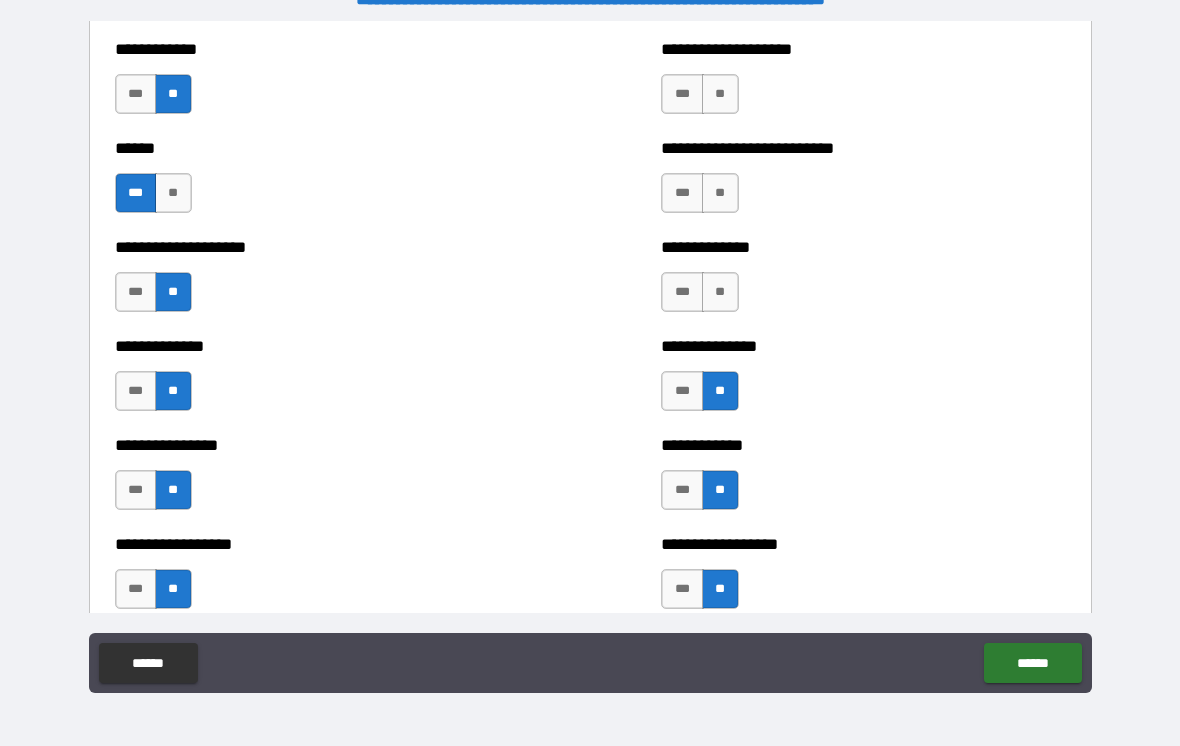 click on "**" at bounding box center [720, 292] 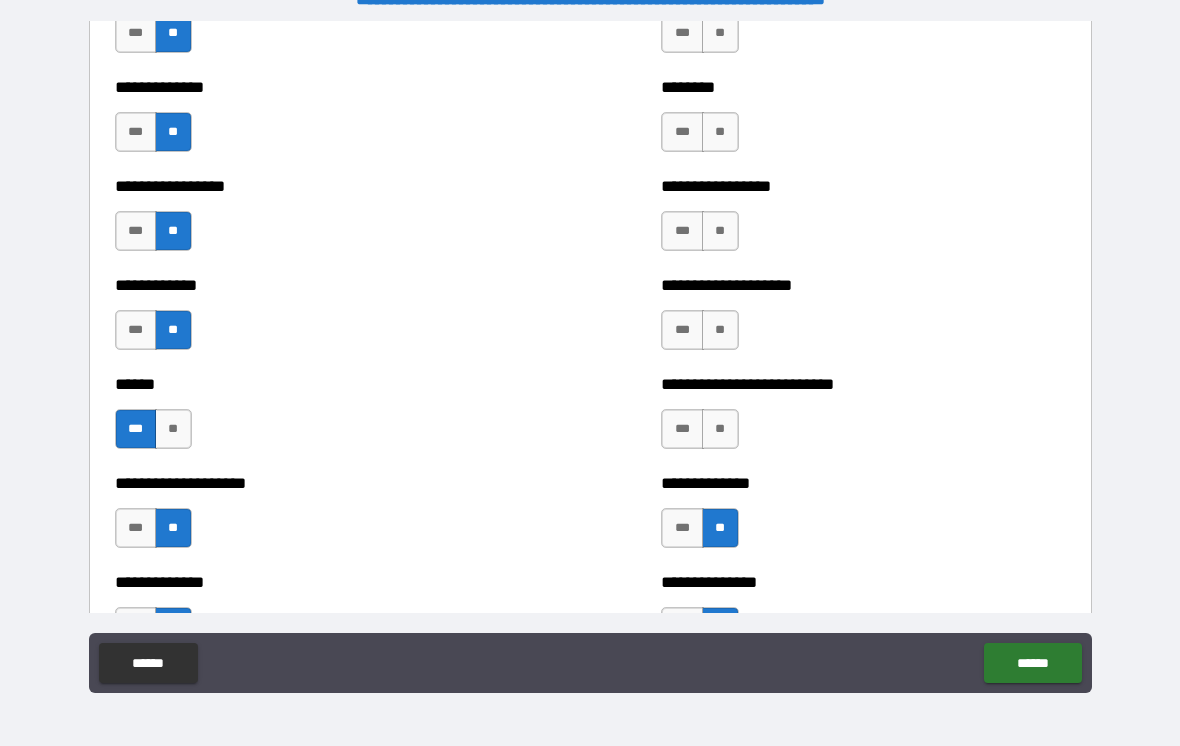scroll, scrollTop: 3730, scrollLeft: 0, axis: vertical 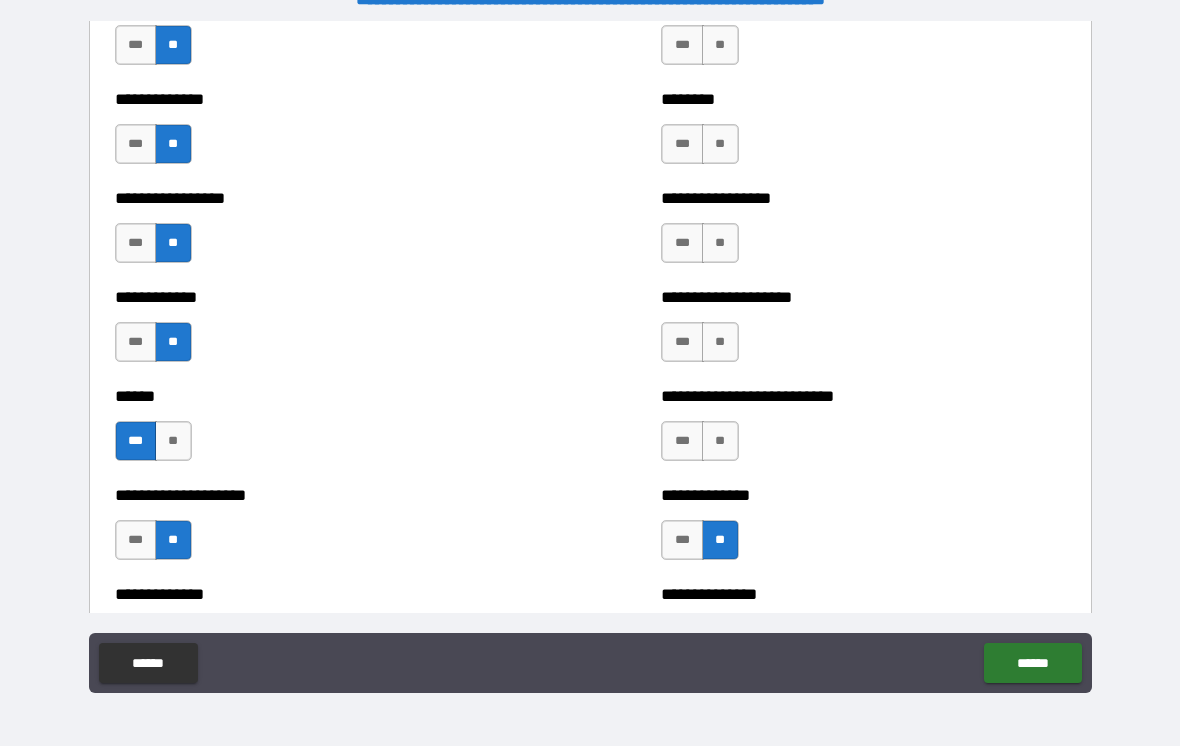 click on "**" at bounding box center (720, 441) 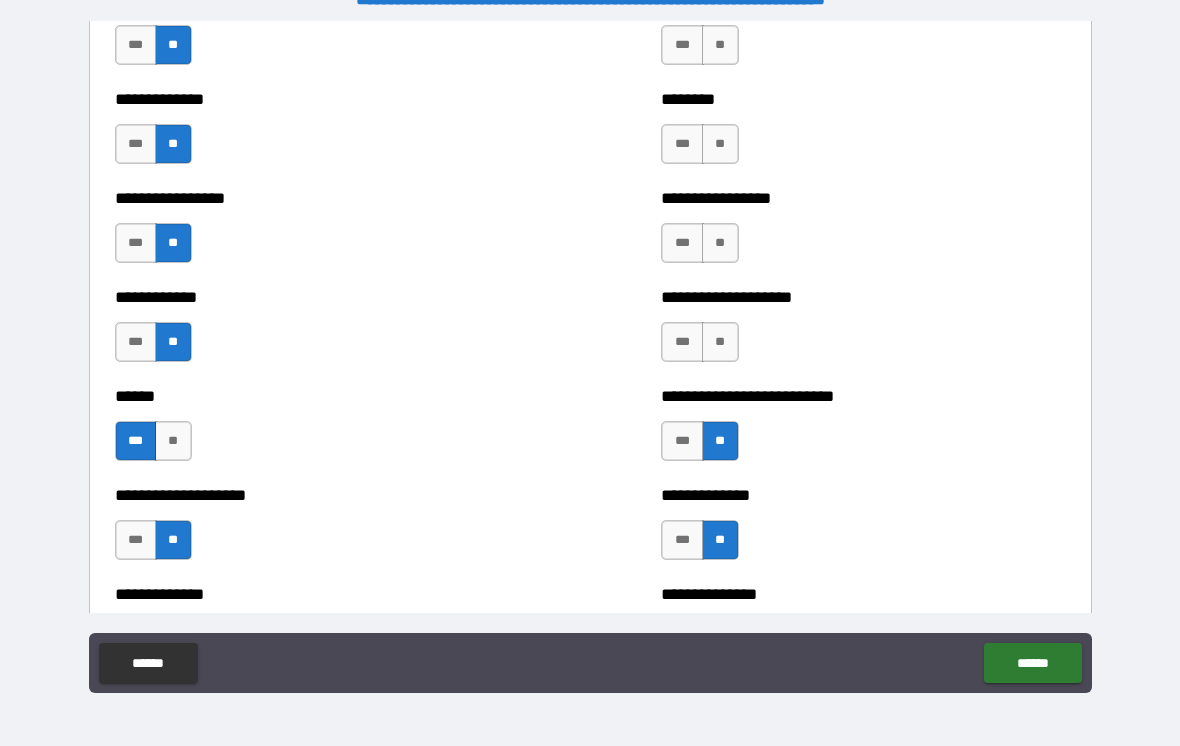 click on "**" at bounding box center (720, 342) 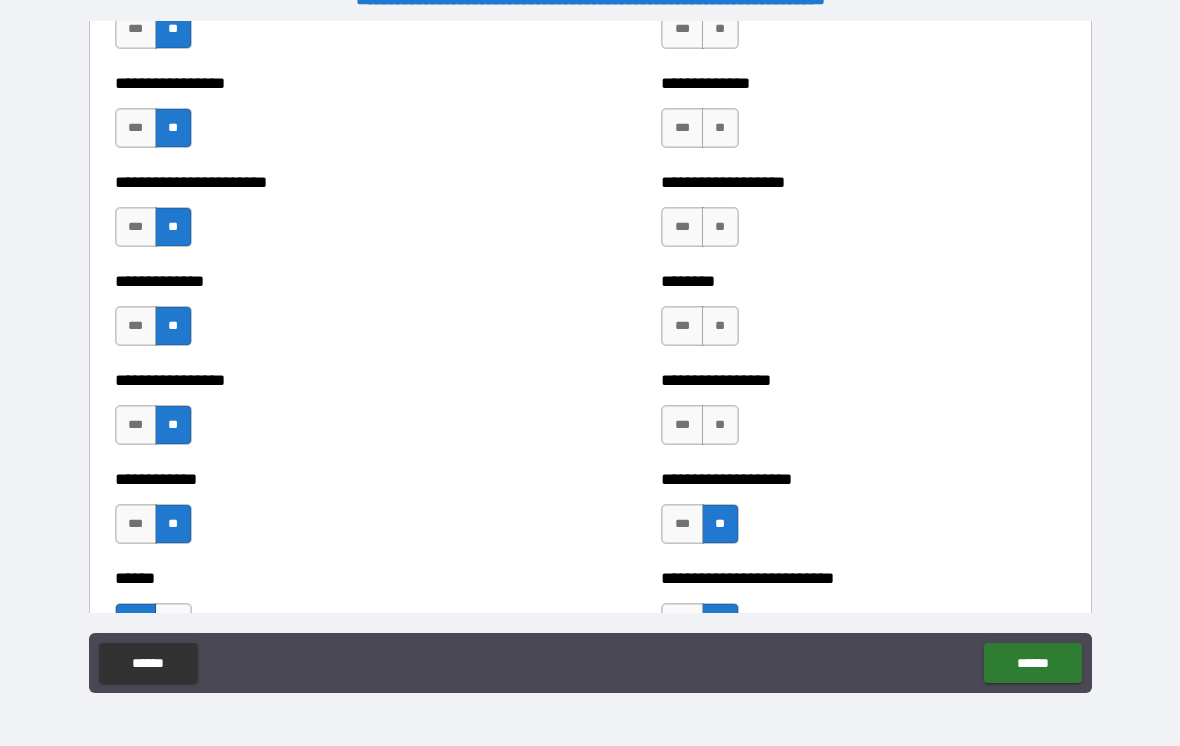 scroll, scrollTop: 3540, scrollLeft: 0, axis: vertical 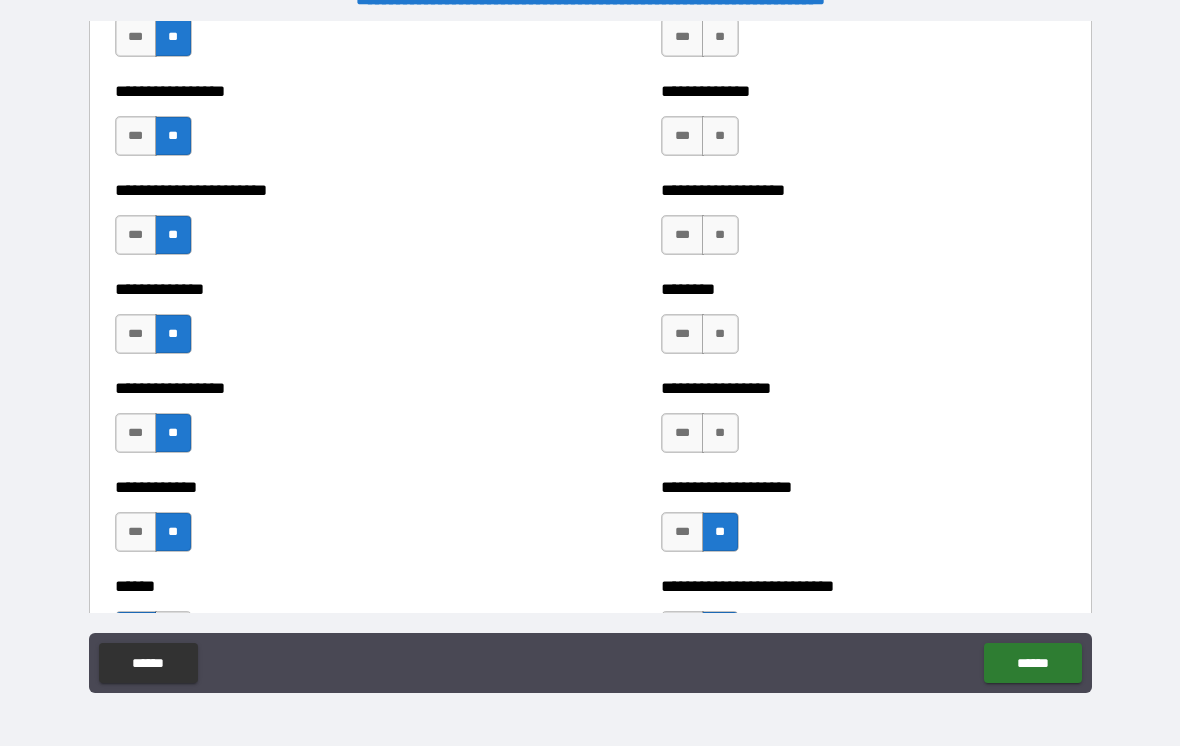 click on "**" at bounding box center [720, 433] 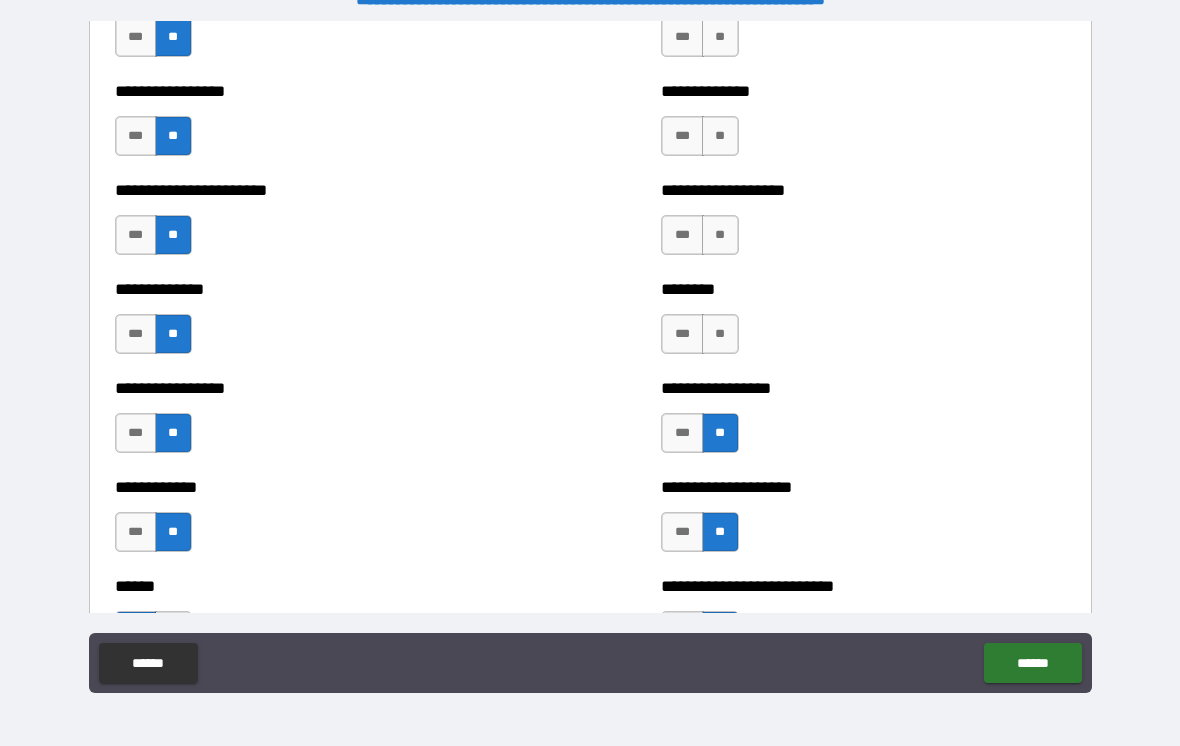 click on "**" at bounding box center (720, 334) 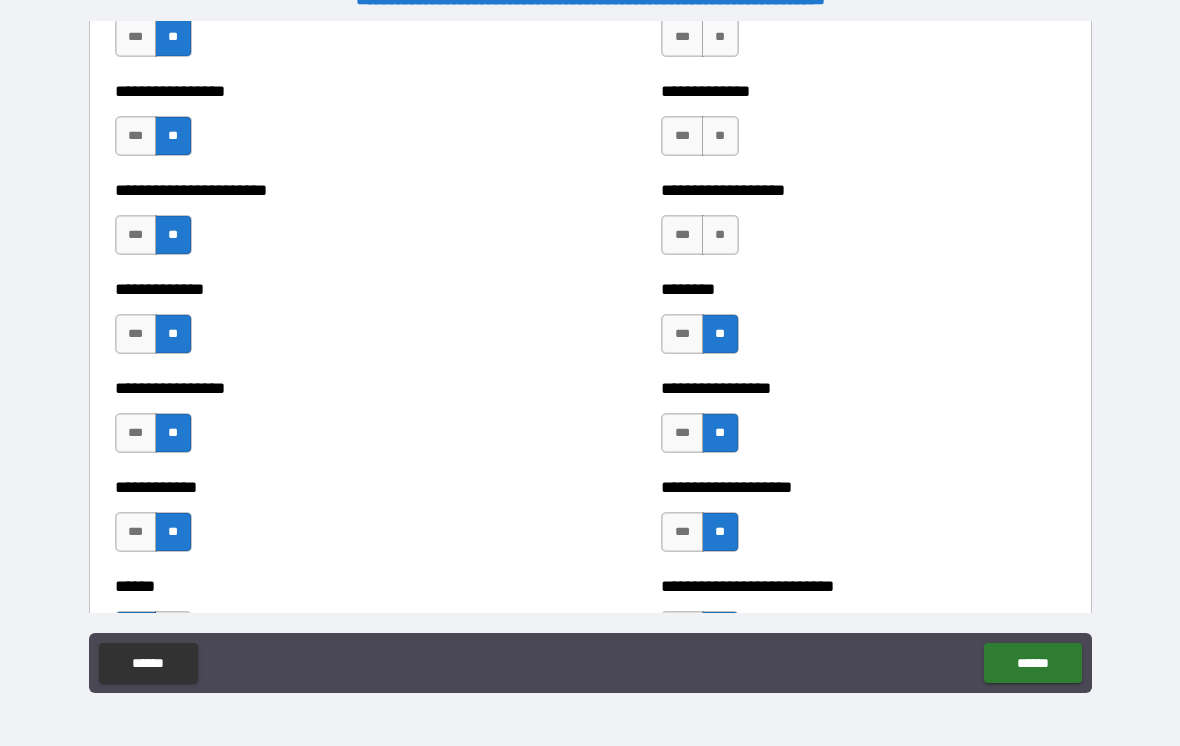 click on "**" at bounding box center [720, 235] 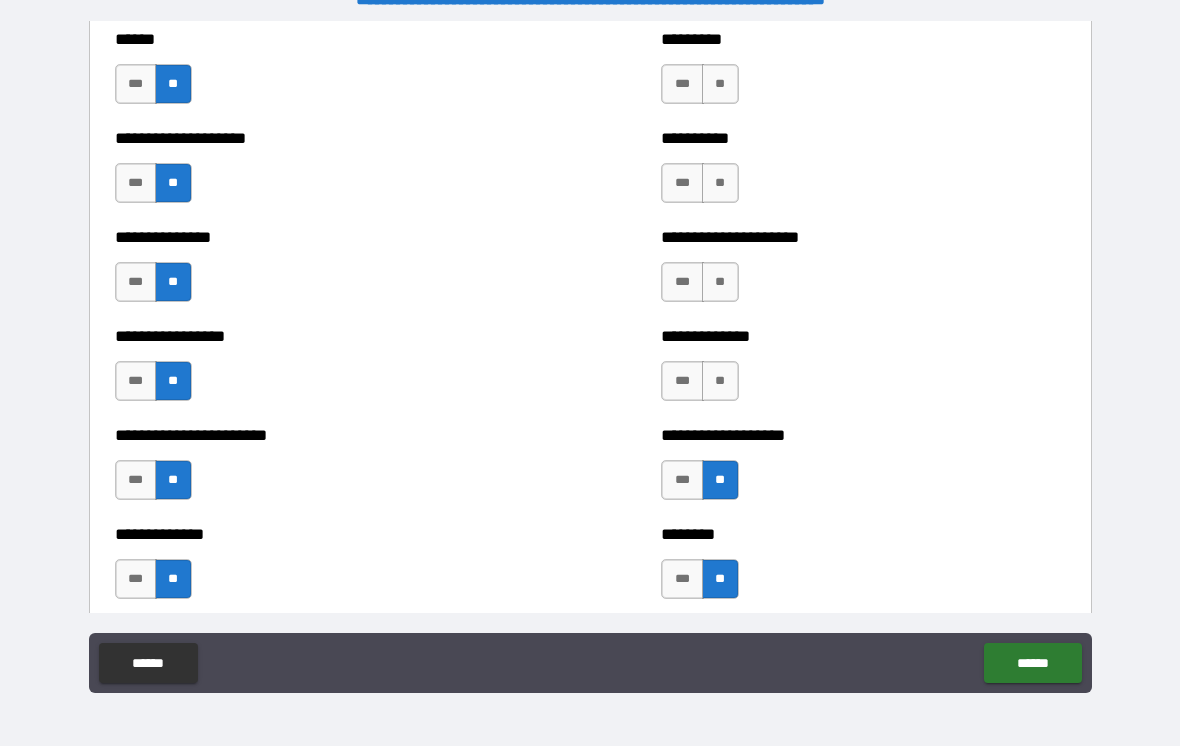 scroll, scrollTop: 3291, scrollLeft: 0, axis: vertical 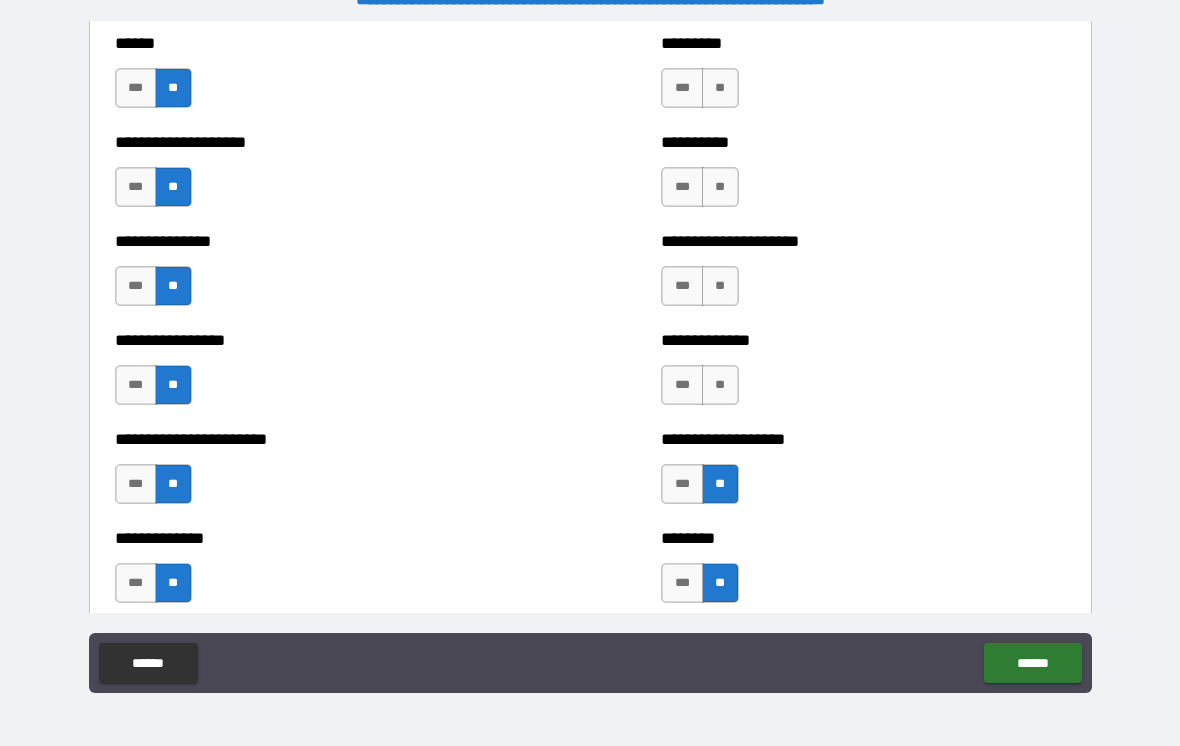 click on "**" at bounding box center [720, 385] 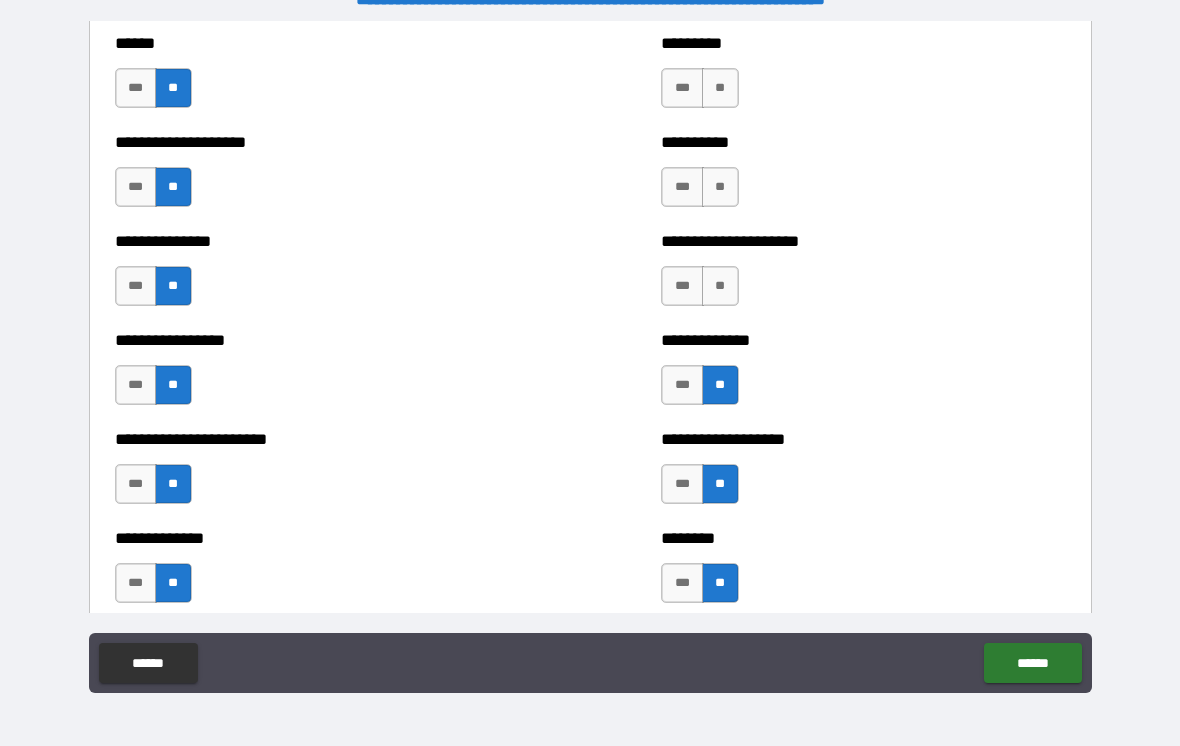 click on "**" at bounding box center (720, 286) 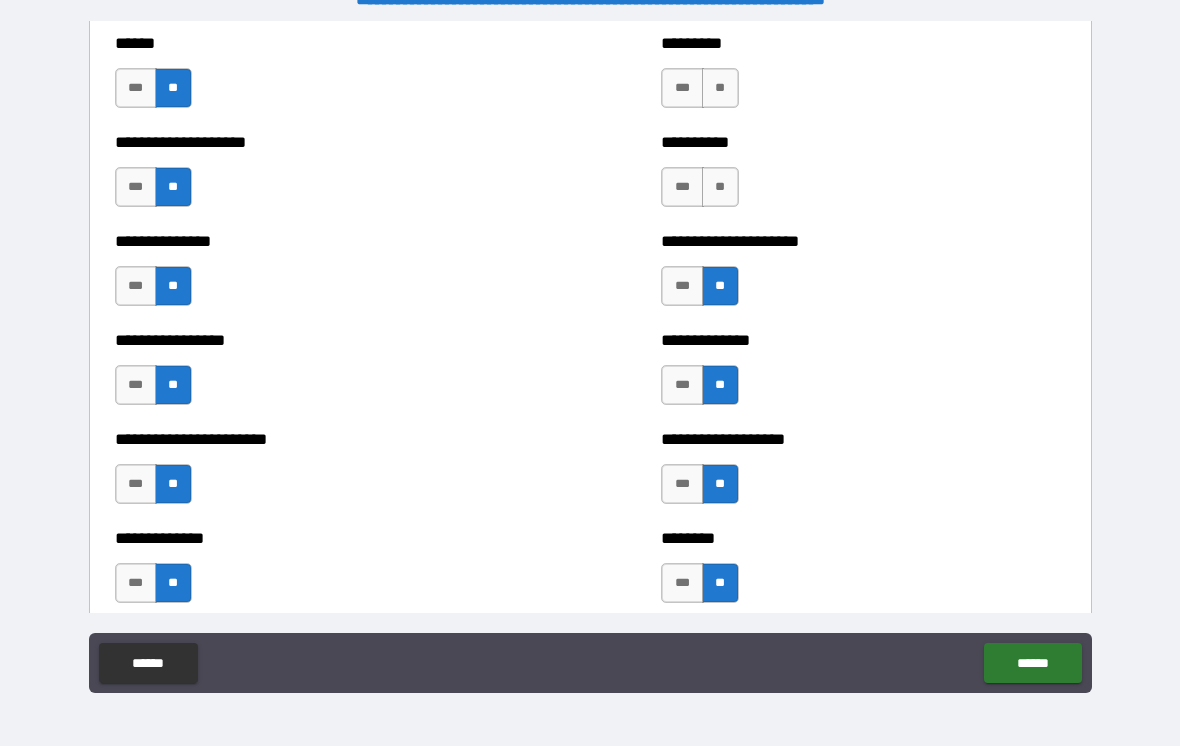 click on "**" at bounding box center (720, 187) 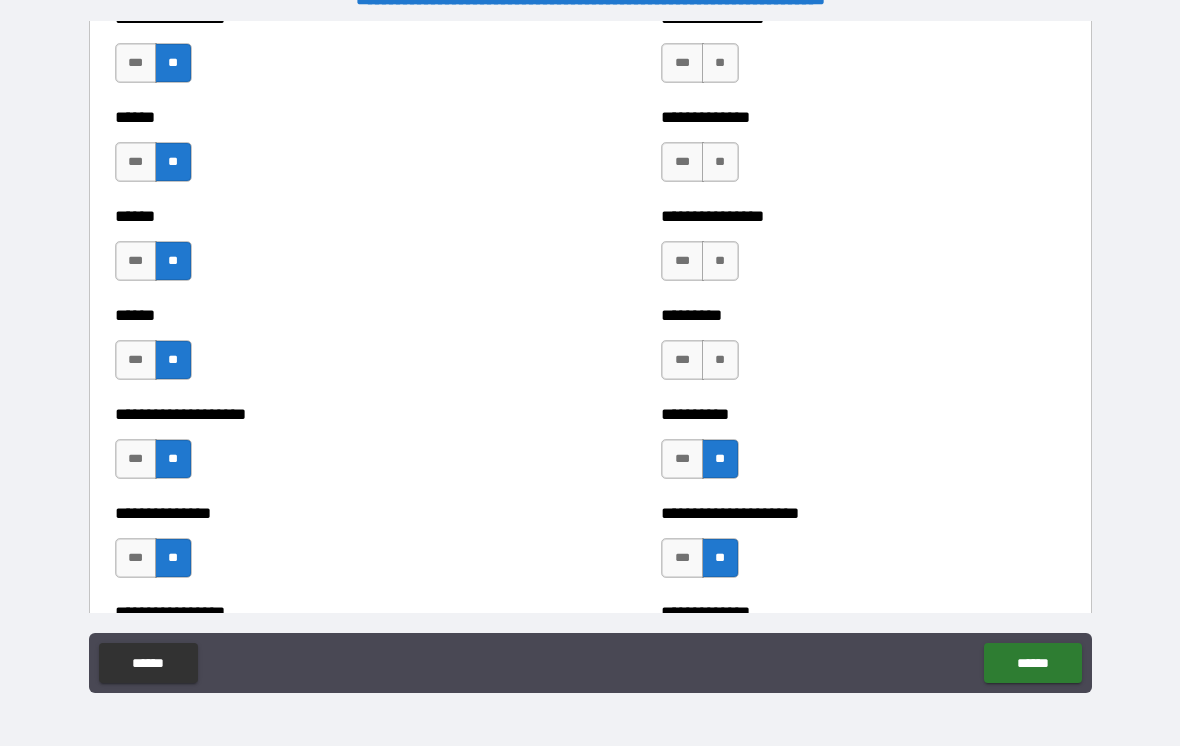 scroll, scrollTop: 3009, scrollLeft: 0, axis: vertical 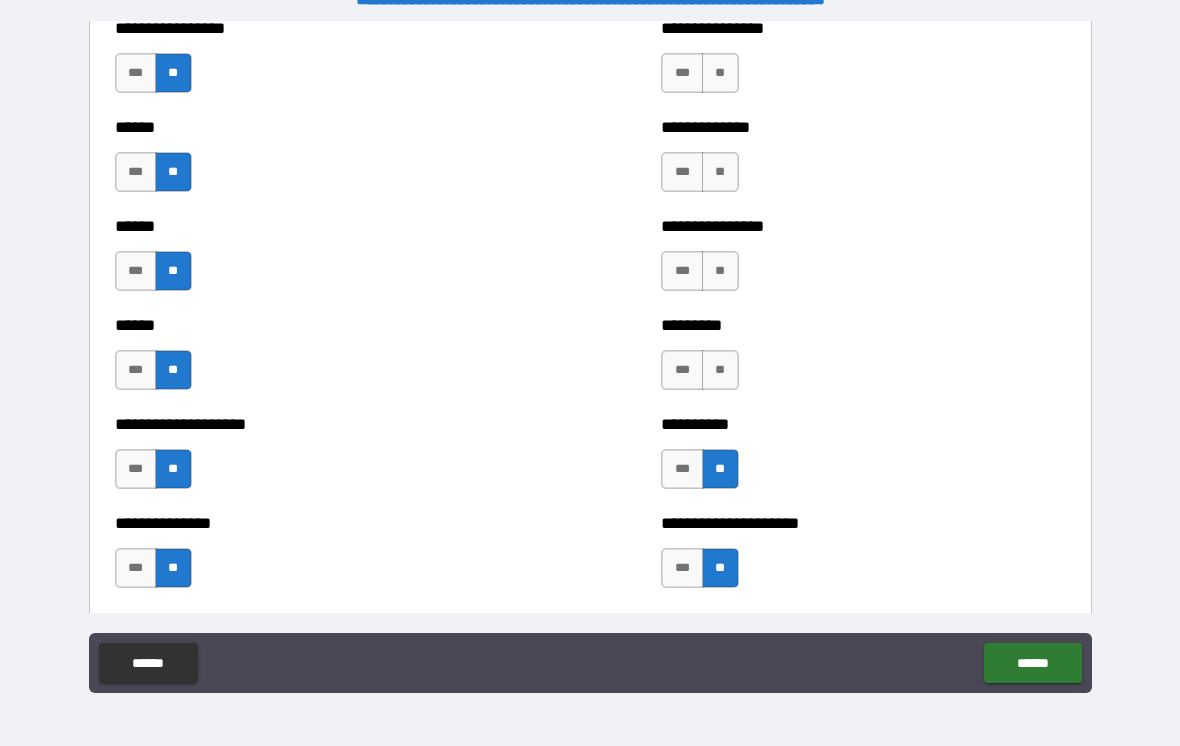 click on "**" at bounding box center [720, 370] 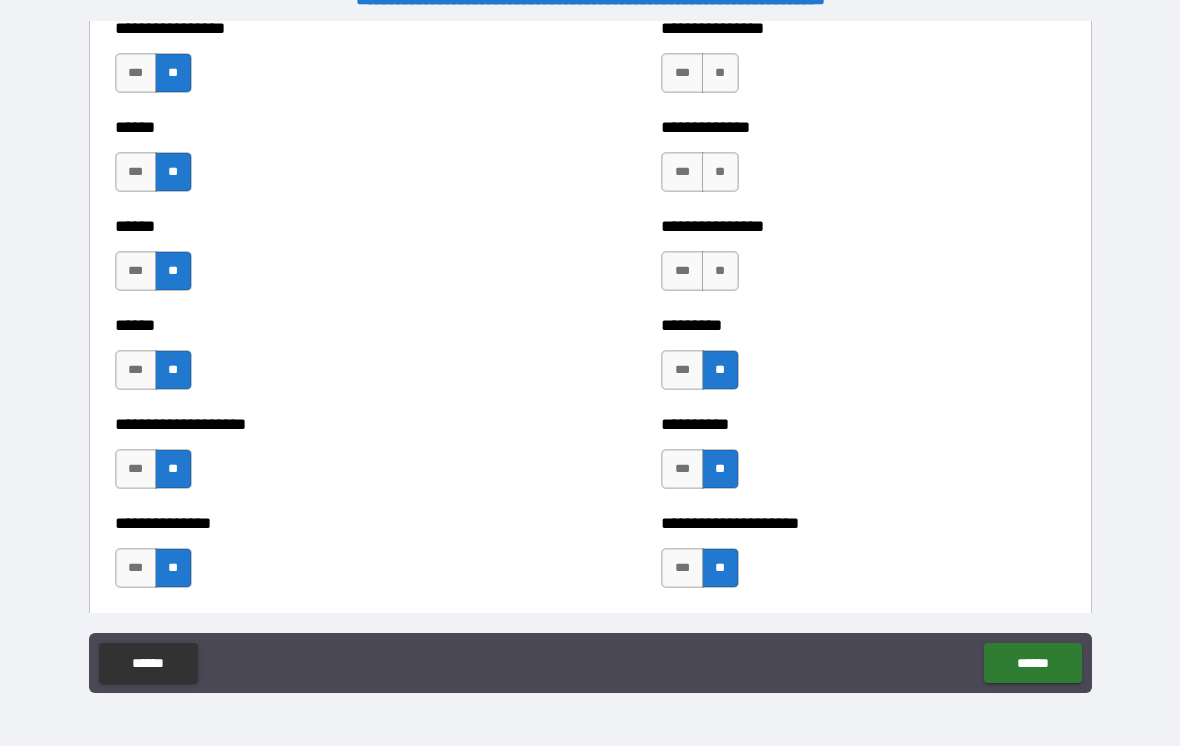 click on "**" at bounding box center (720, 271) 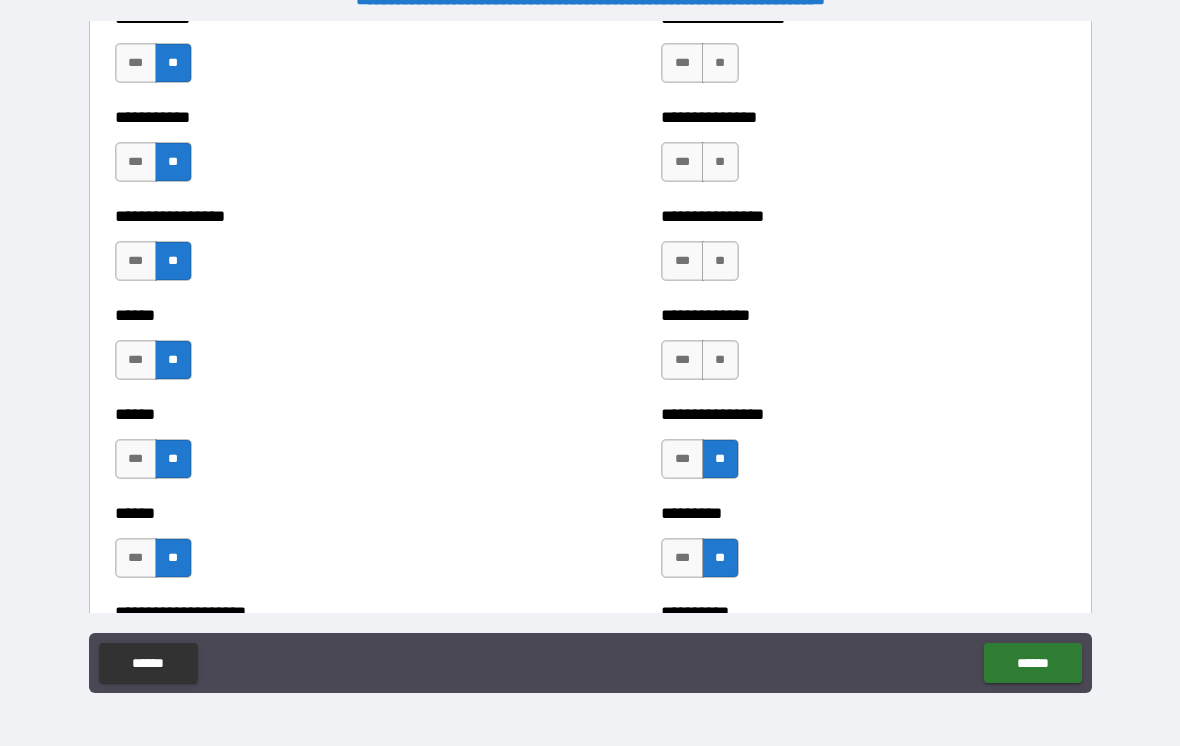scroll, scrollTop: 2794, scrollLeft: 0, axis: vertical 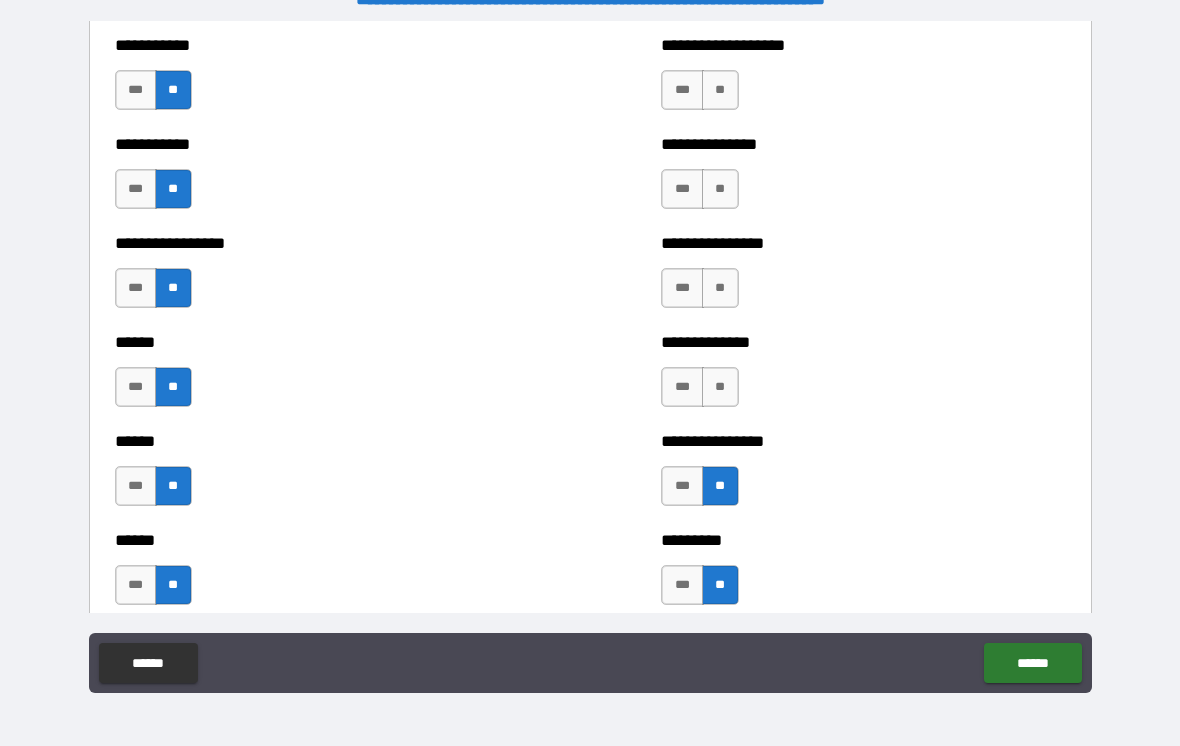 click on "**" at bounding box center [720, 387] 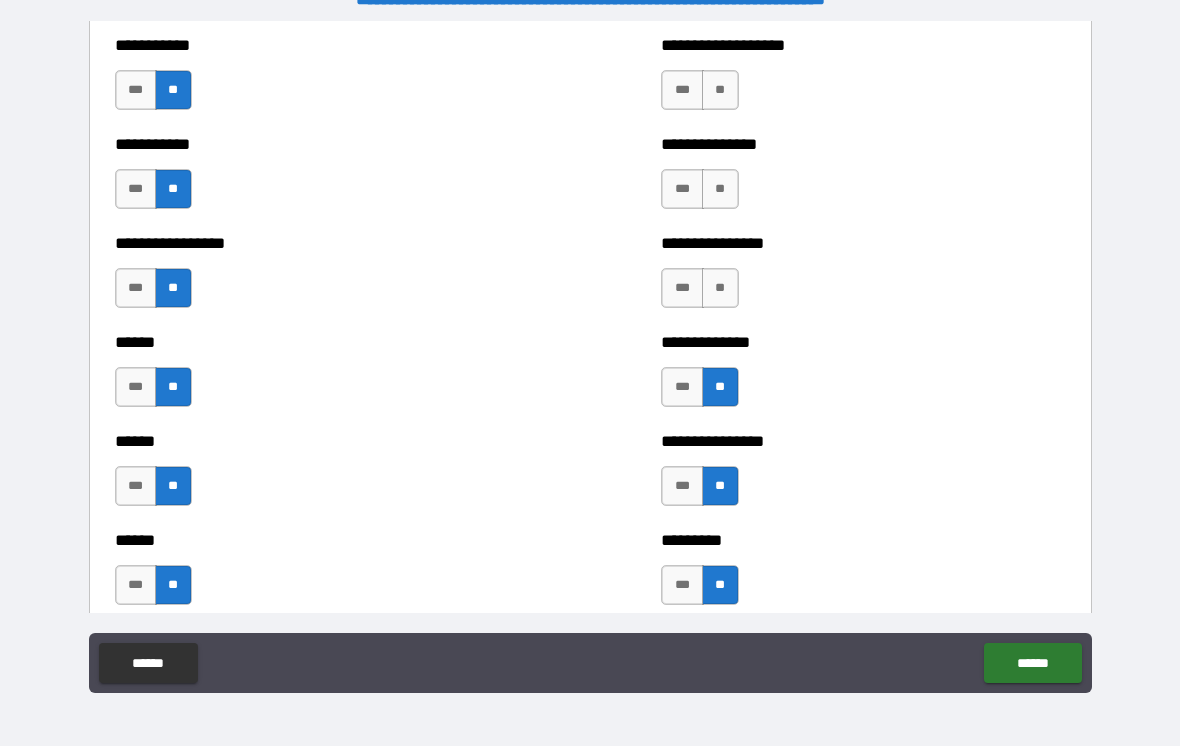 click on "**" at bounding box center [720, 288] 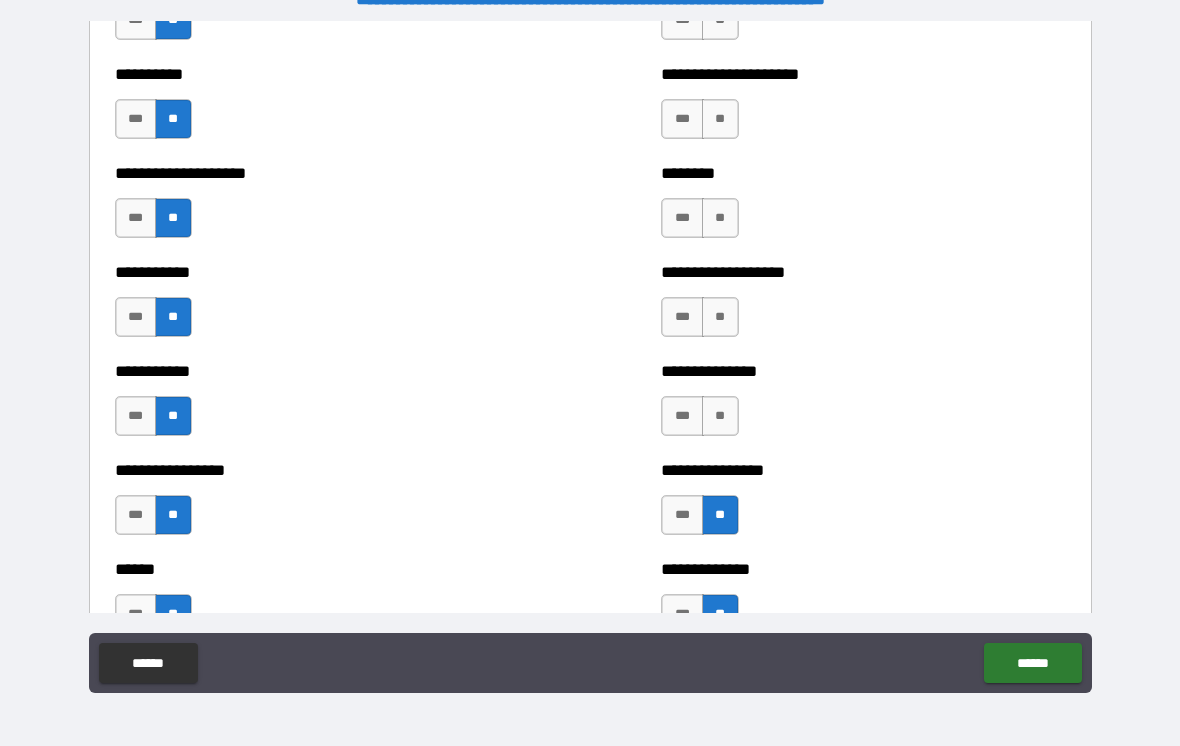 scroll, scrollTop: 2565, scrollLeft: 0, axis: vertical 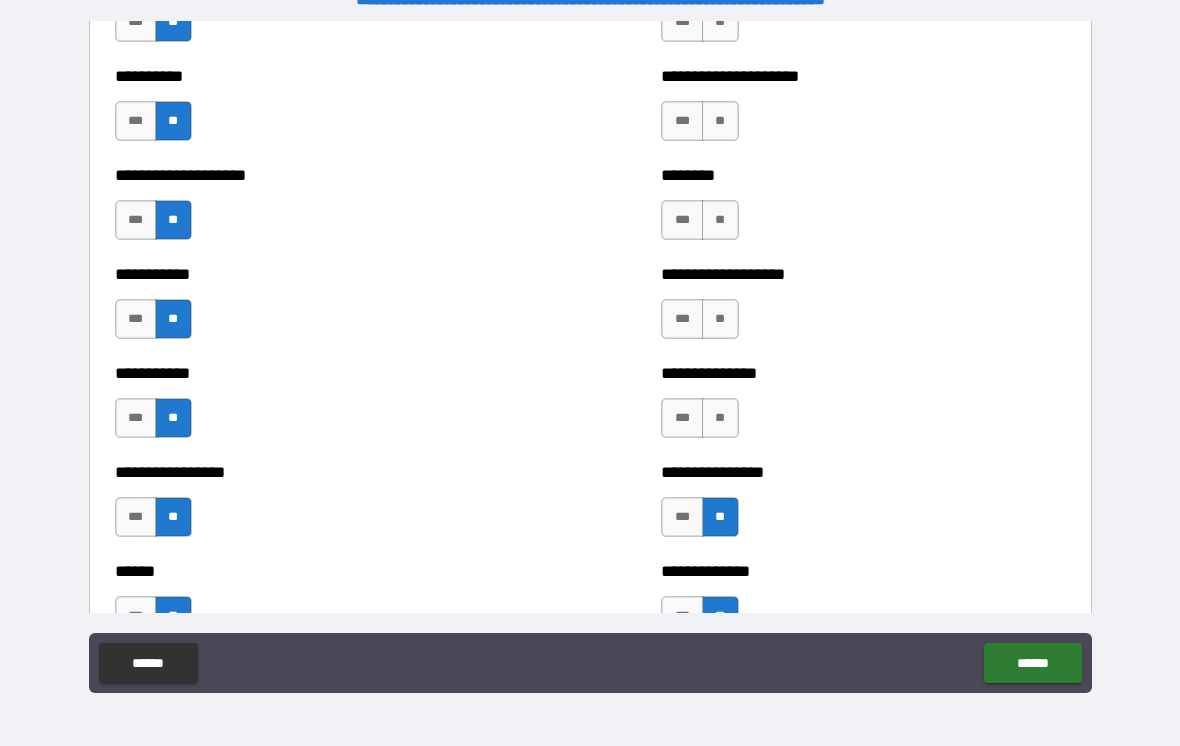 click on "**" at bounding box center (720, 418) 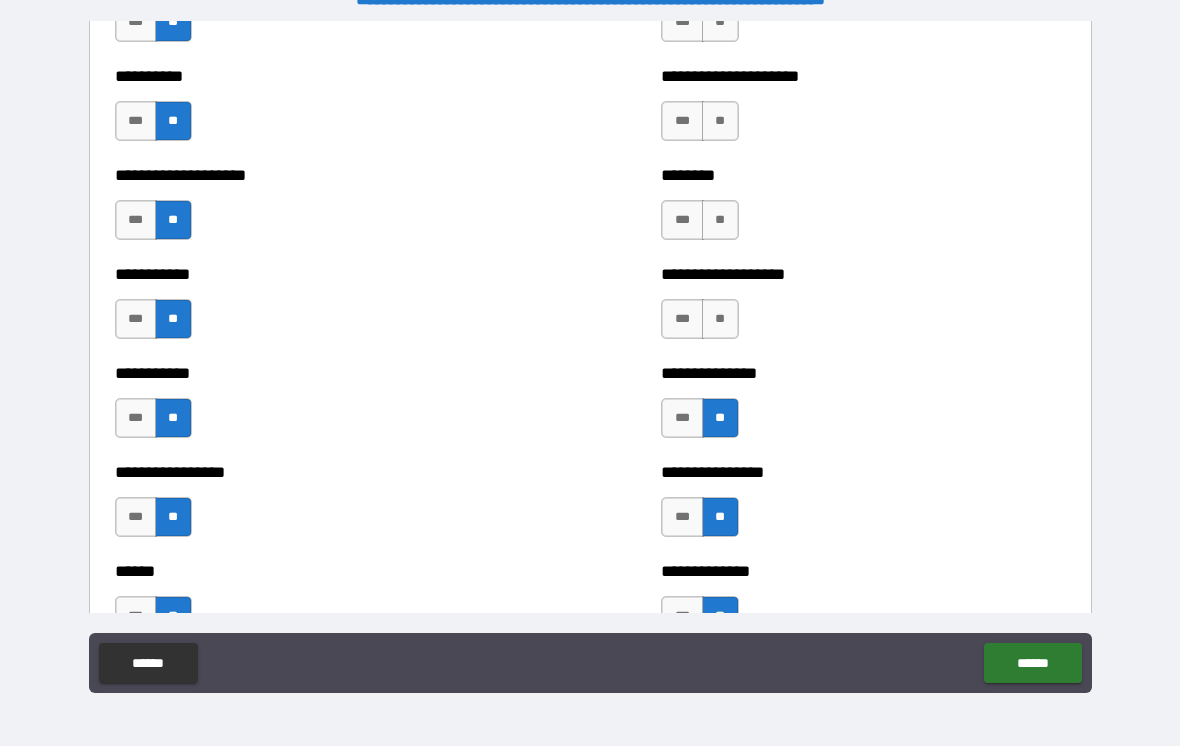 click on "**" at bounding box center [720, 319] 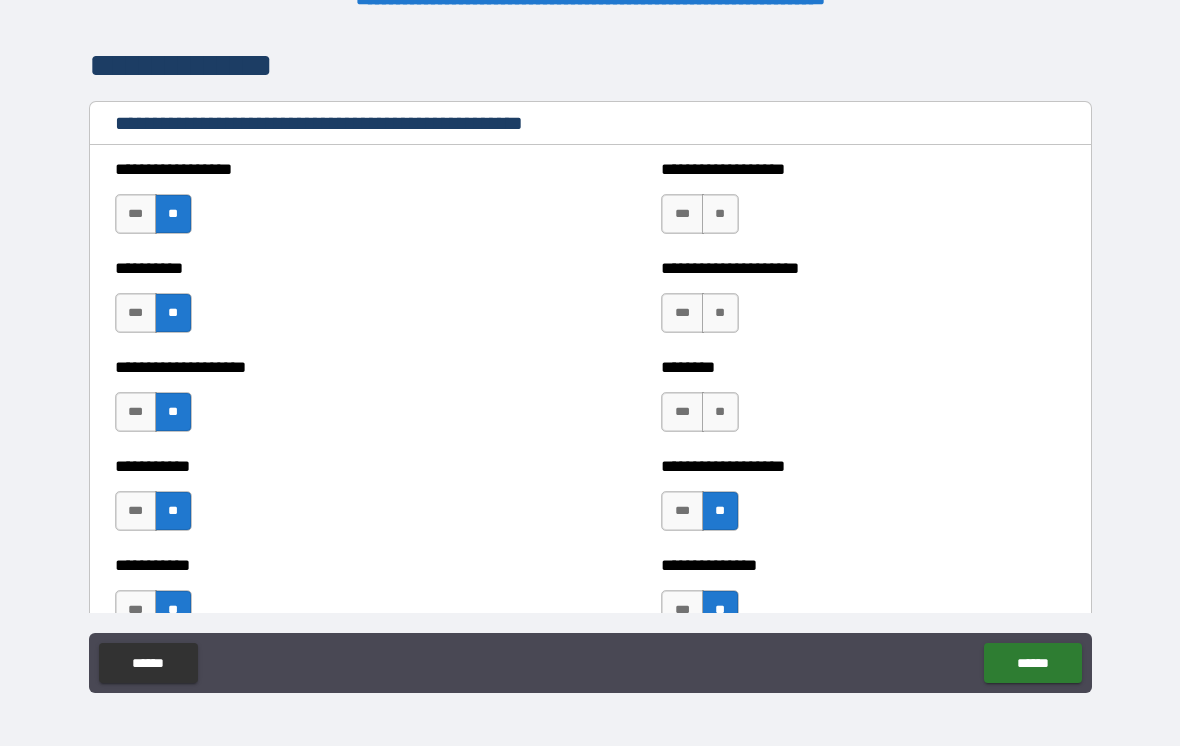 scroll, scrollTop: 2356, scrollLeft: 0, axis: vertical 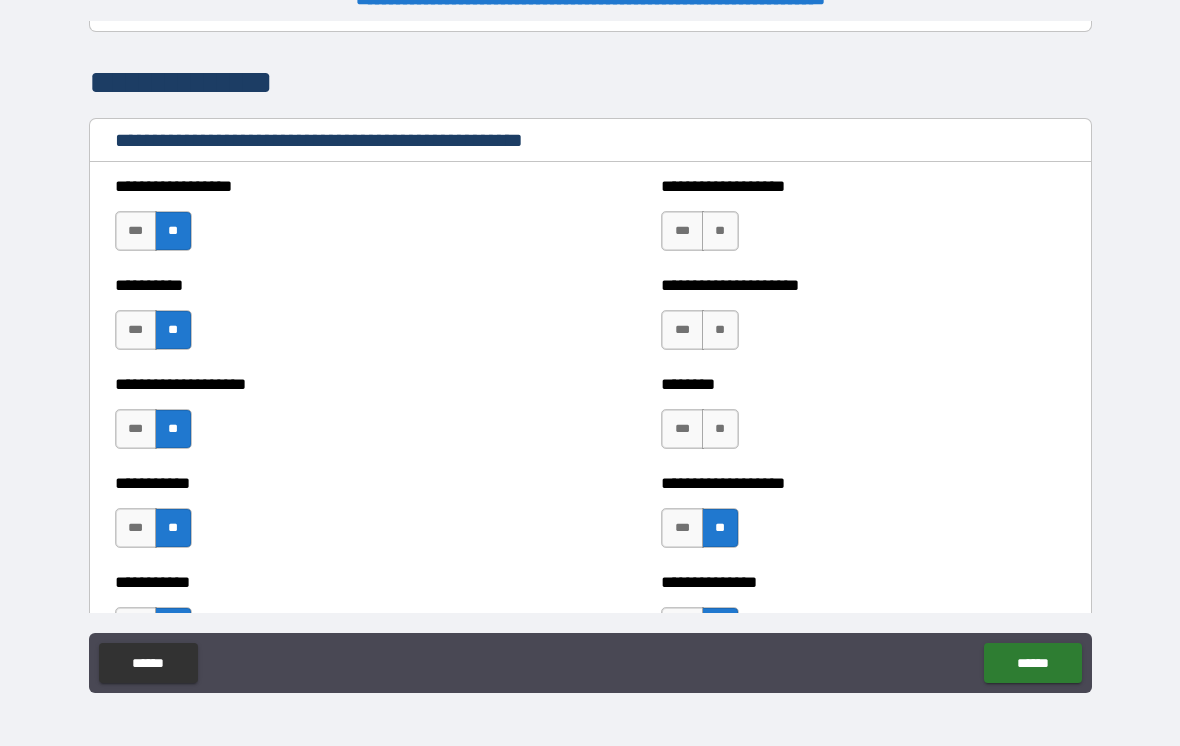 click on "**" at bounding box center [720, 429] 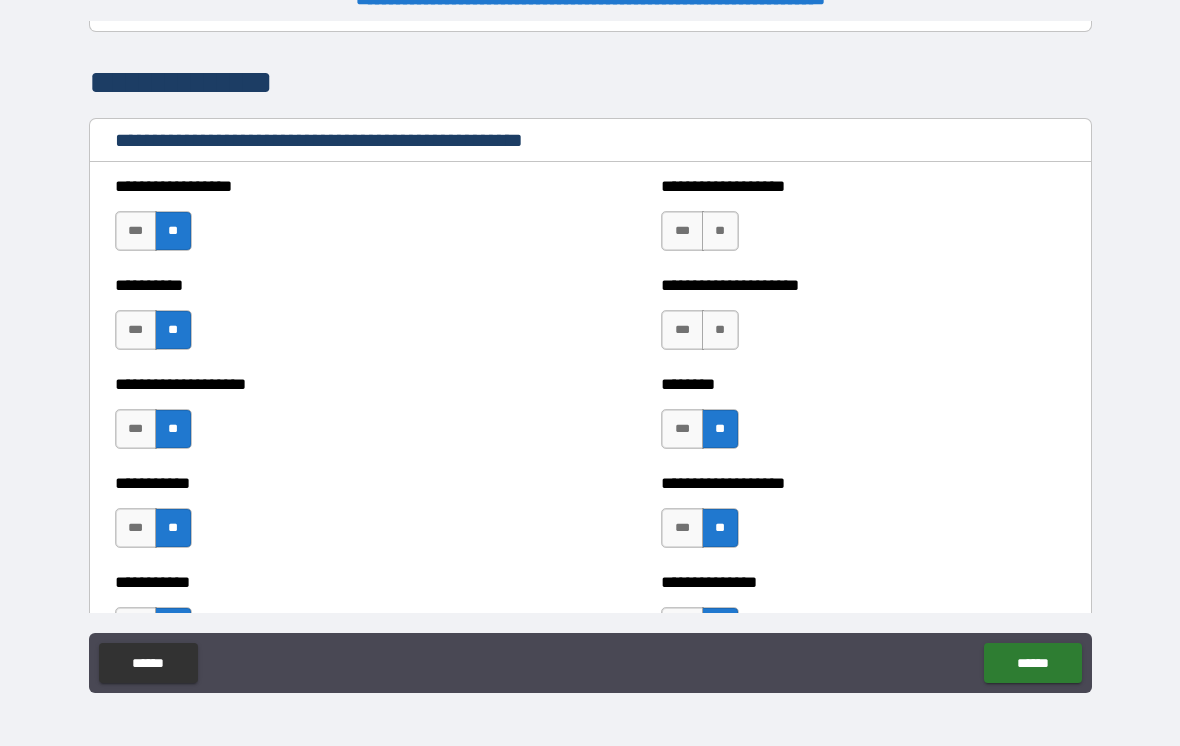 click on "**" at bounding box center [720, 330] 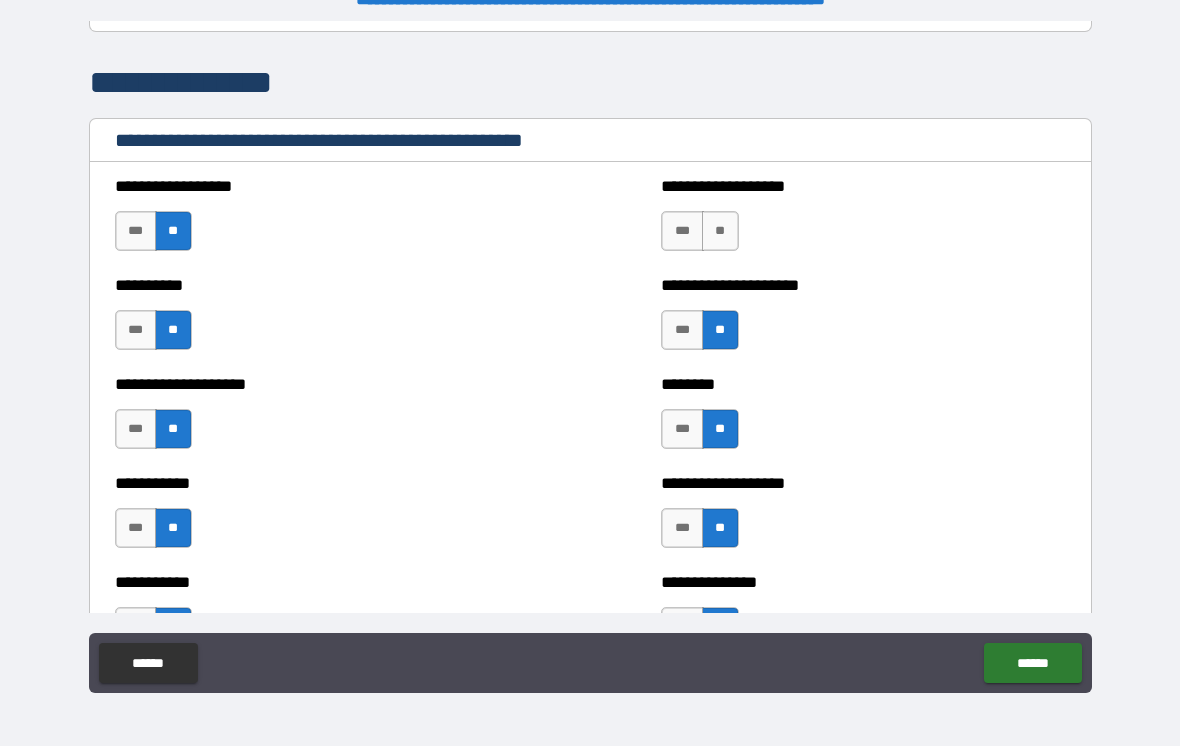 click on "**" at bounding box center (720, 231) 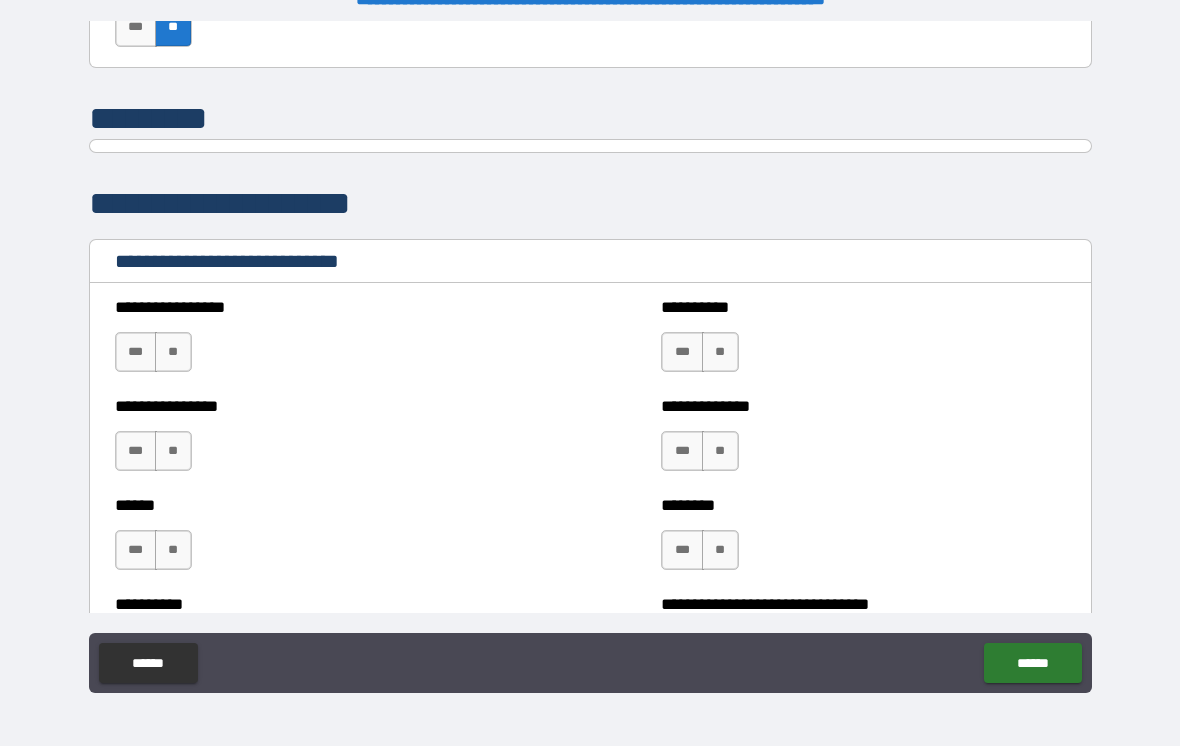 scroll, scrollTop: 6428, scrollLeft: 0, axis: vertical 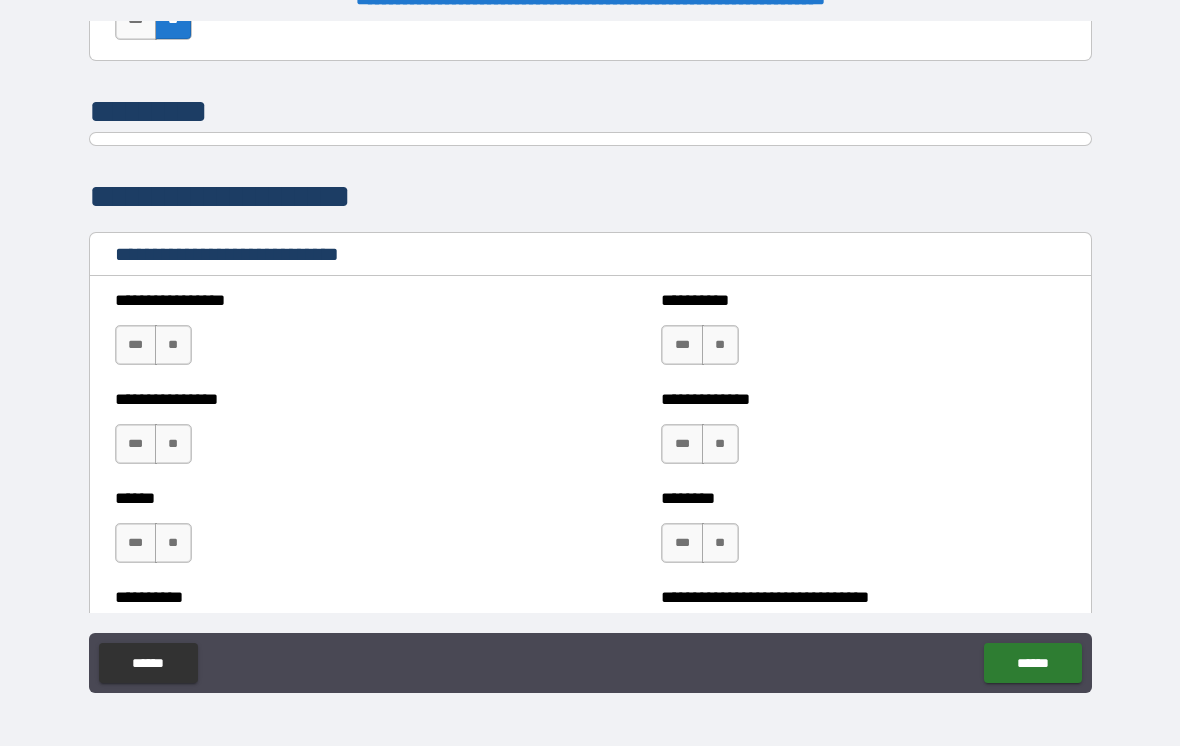 click on "**" at bounding box center [173, 345] 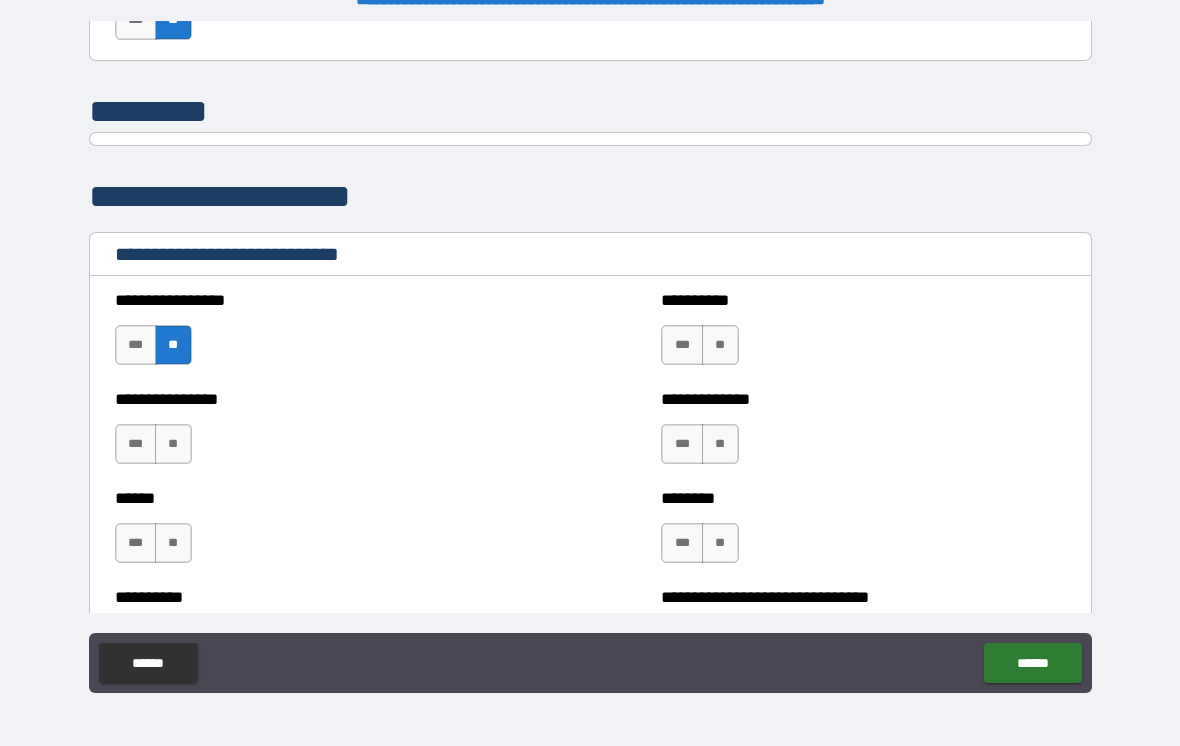 click on "**" at bounding box center [173, 444] 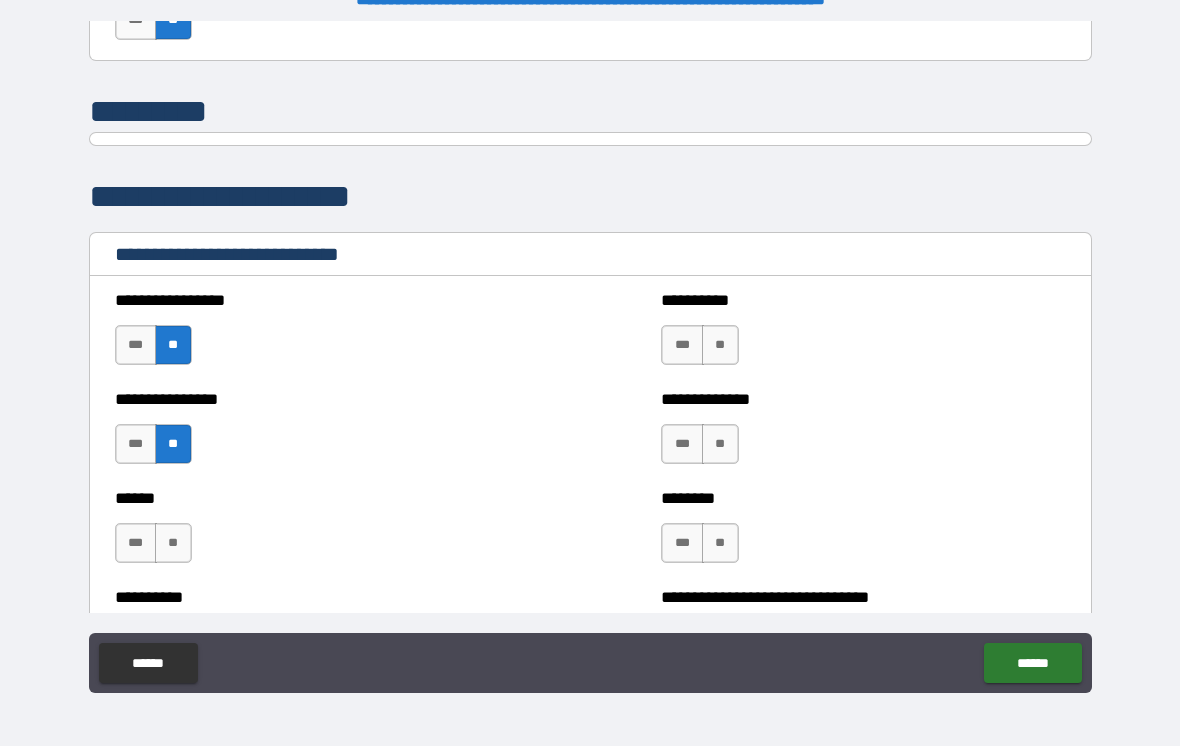 click on "**" at bounding box center [173, 543] 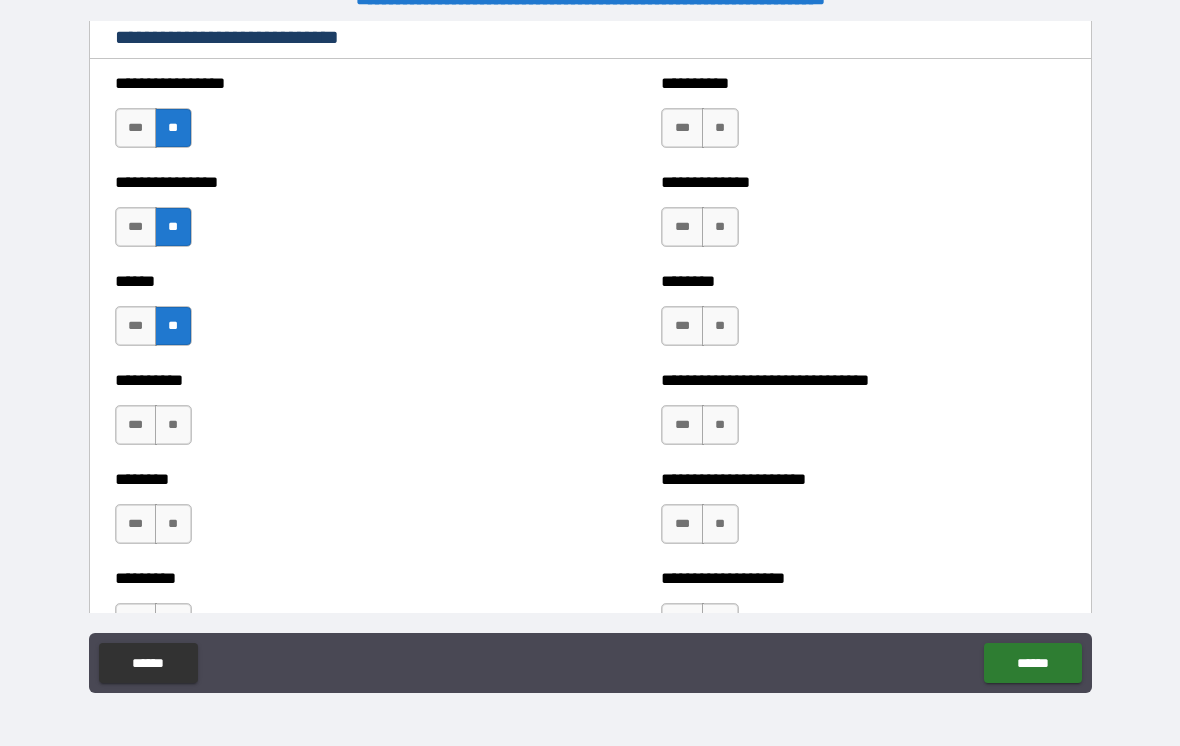 scroll, scrollTop: 6675, scrollLeft: 0, axis: vertical 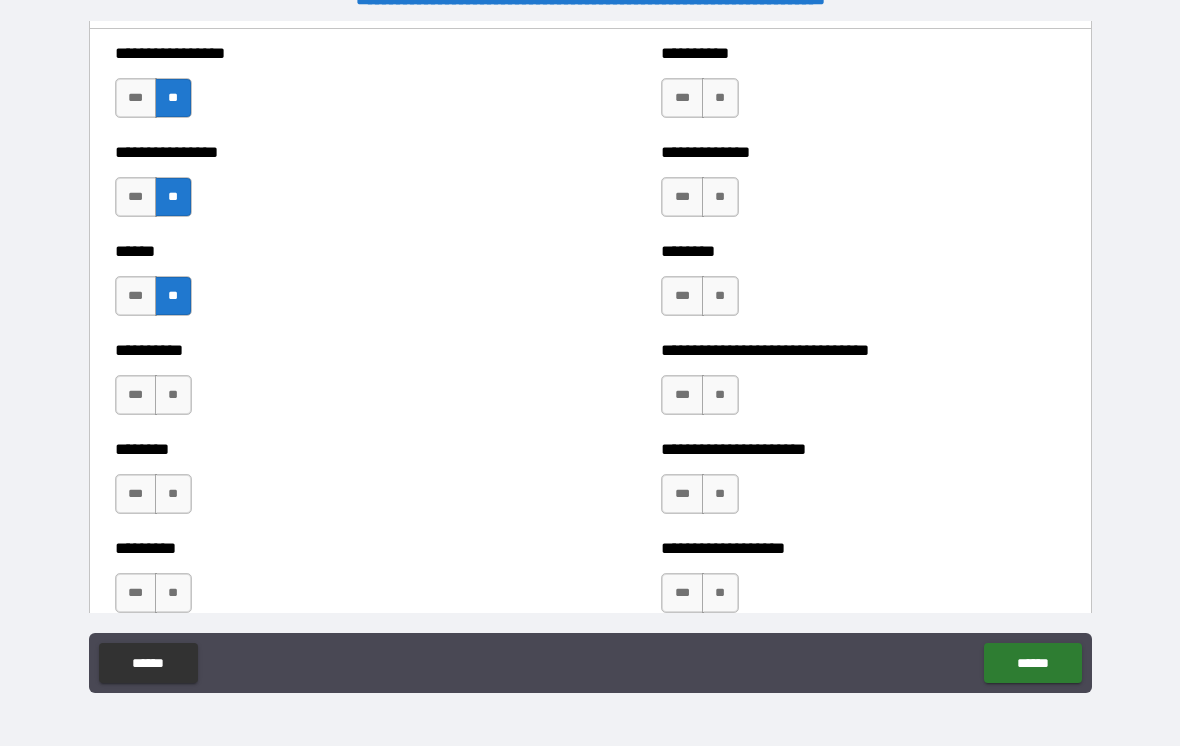 click on "**" at bounding box center (173, 395) 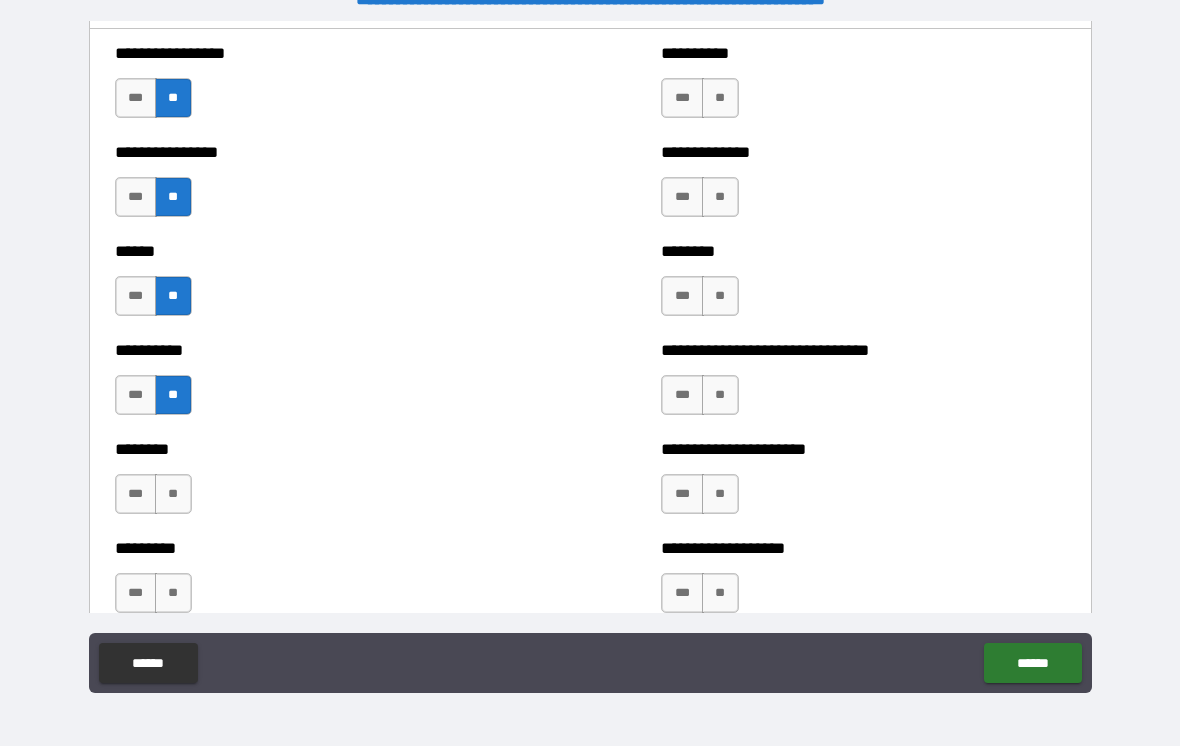 click on "**" at bounding box center (173, 494) 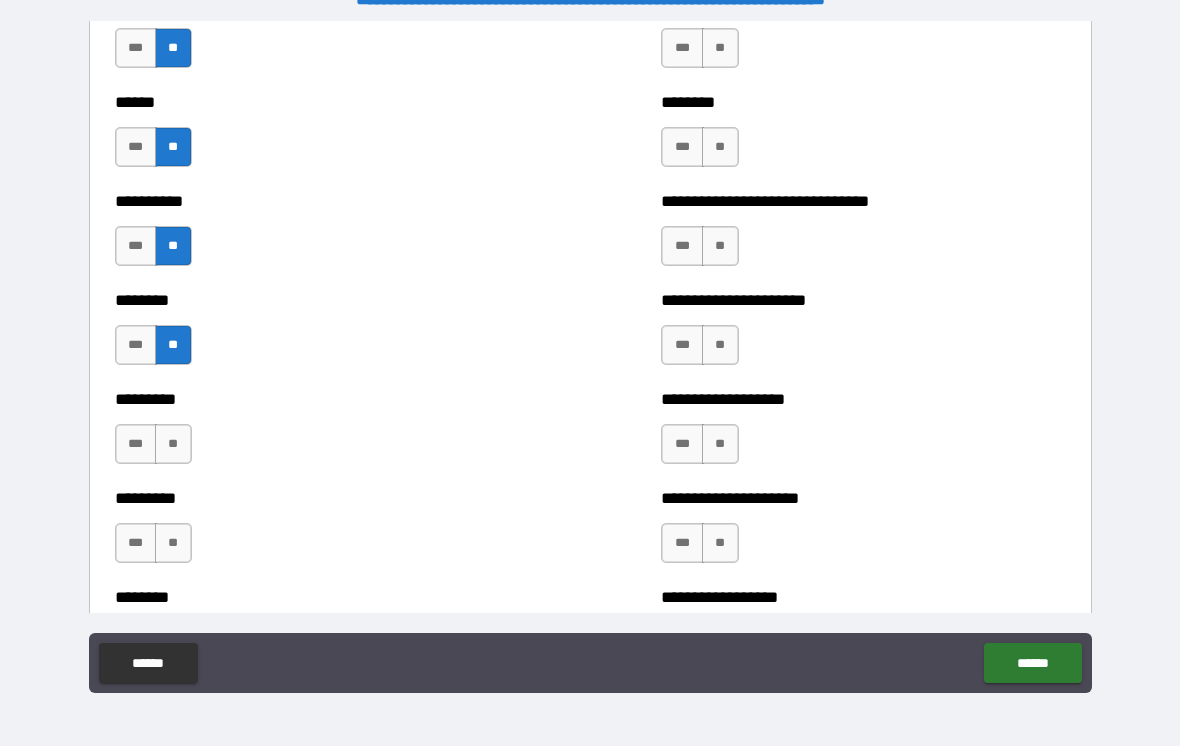 scroll, scrollTop: 6826, scrollLeft: 0, axis: vertical 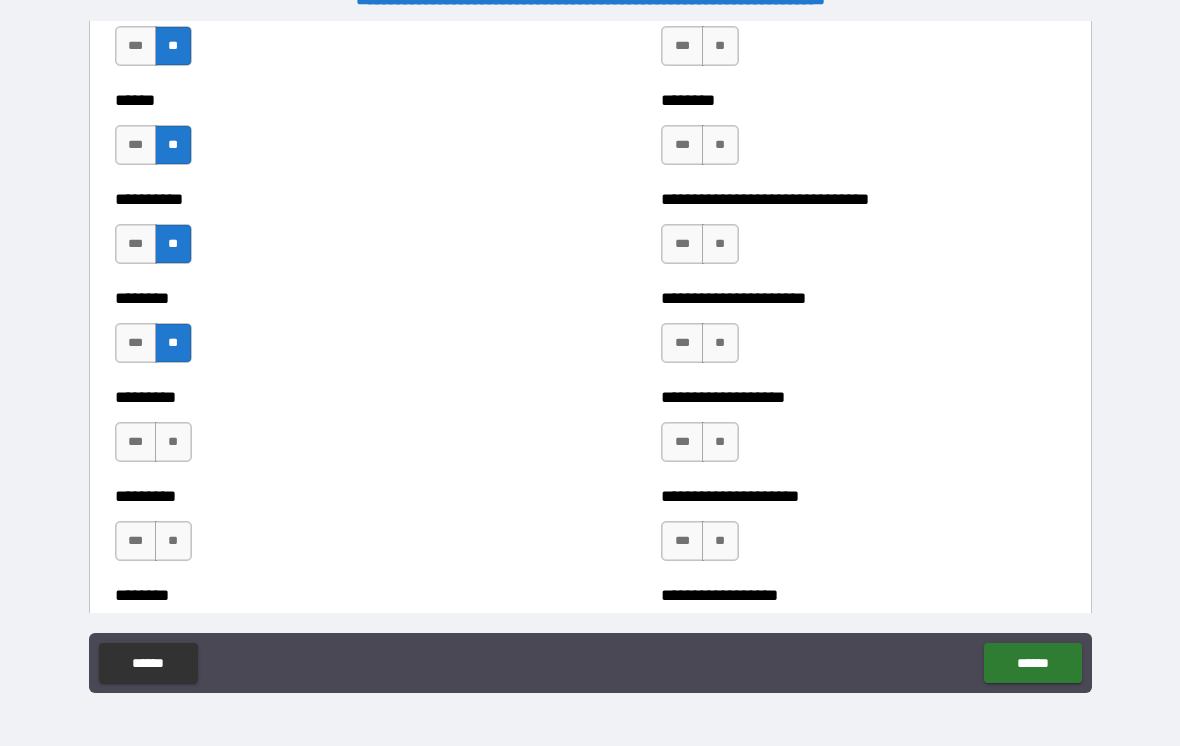click on "**" at bounding box center [173, 442] 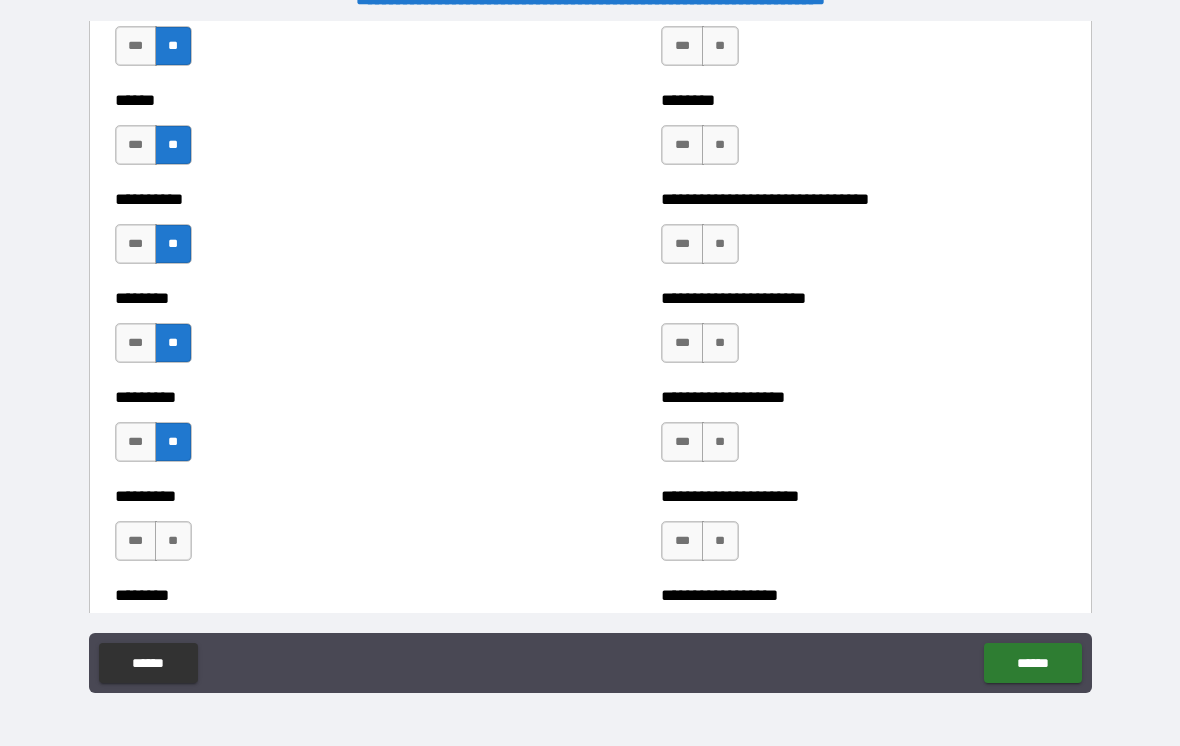 click on "**" at bounding box center [173, 541] 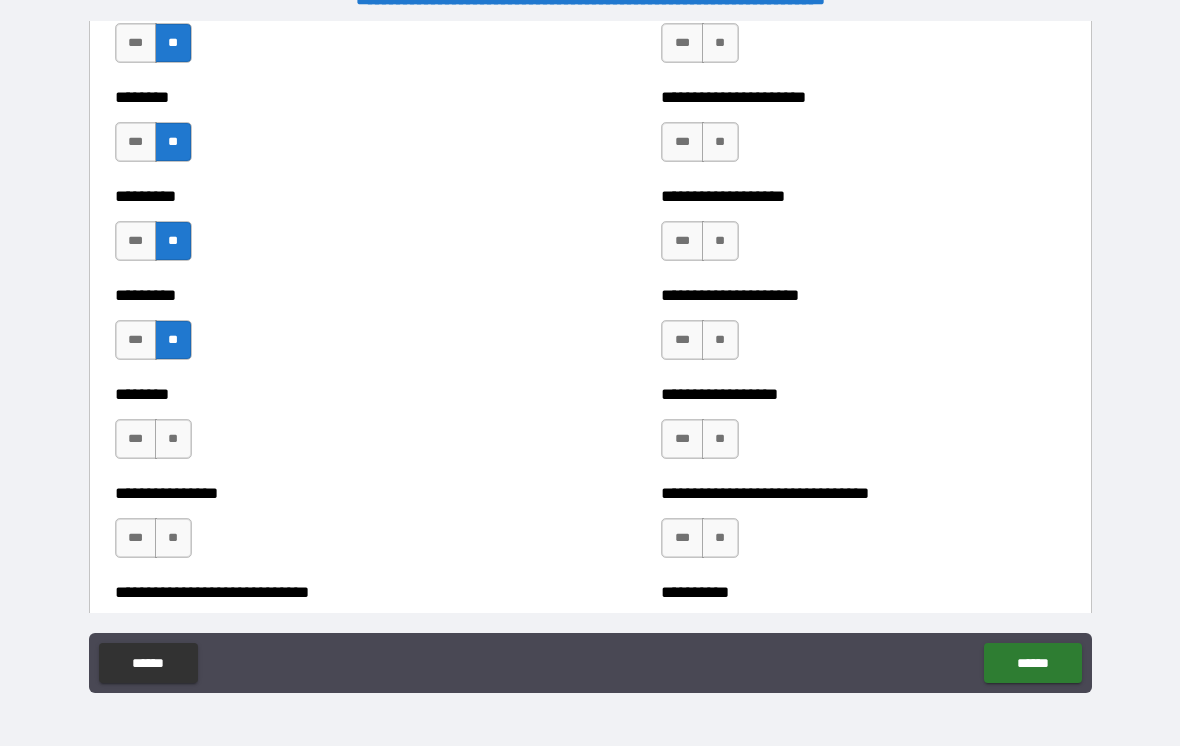 scroll, scrollTop: 7037, scrollLeft: 0, axis: vertical 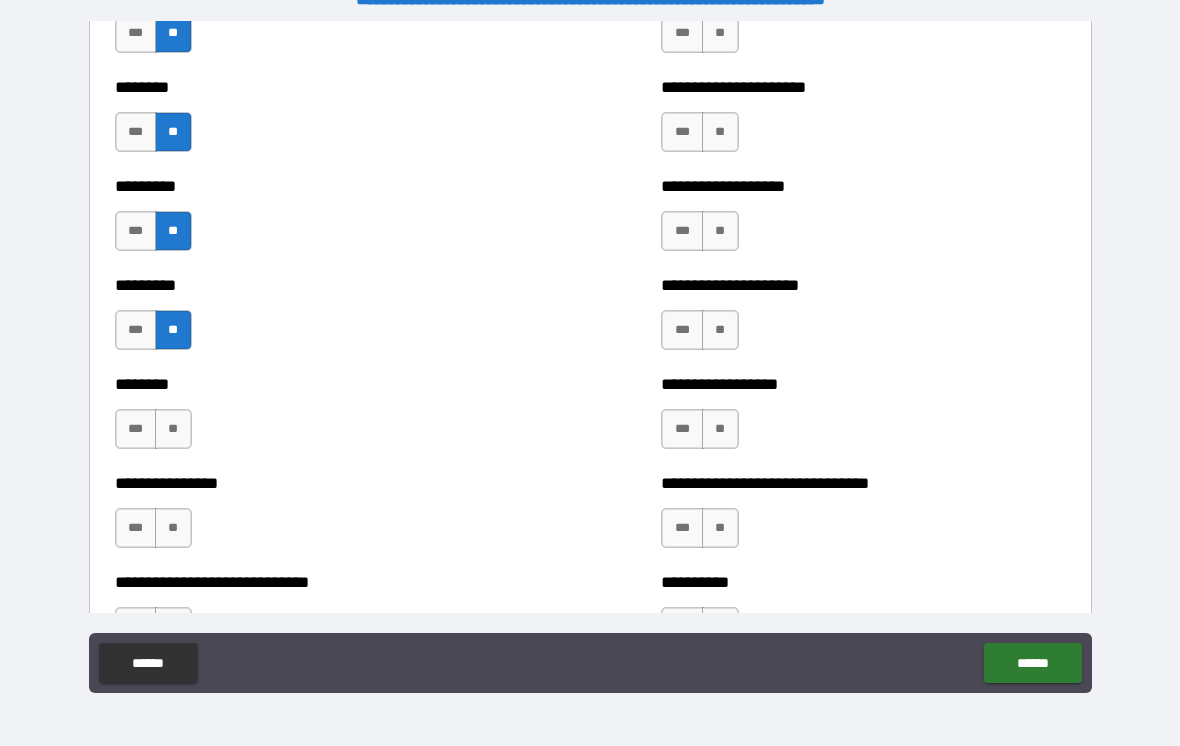click on "**" at bounding box center [173, 429] 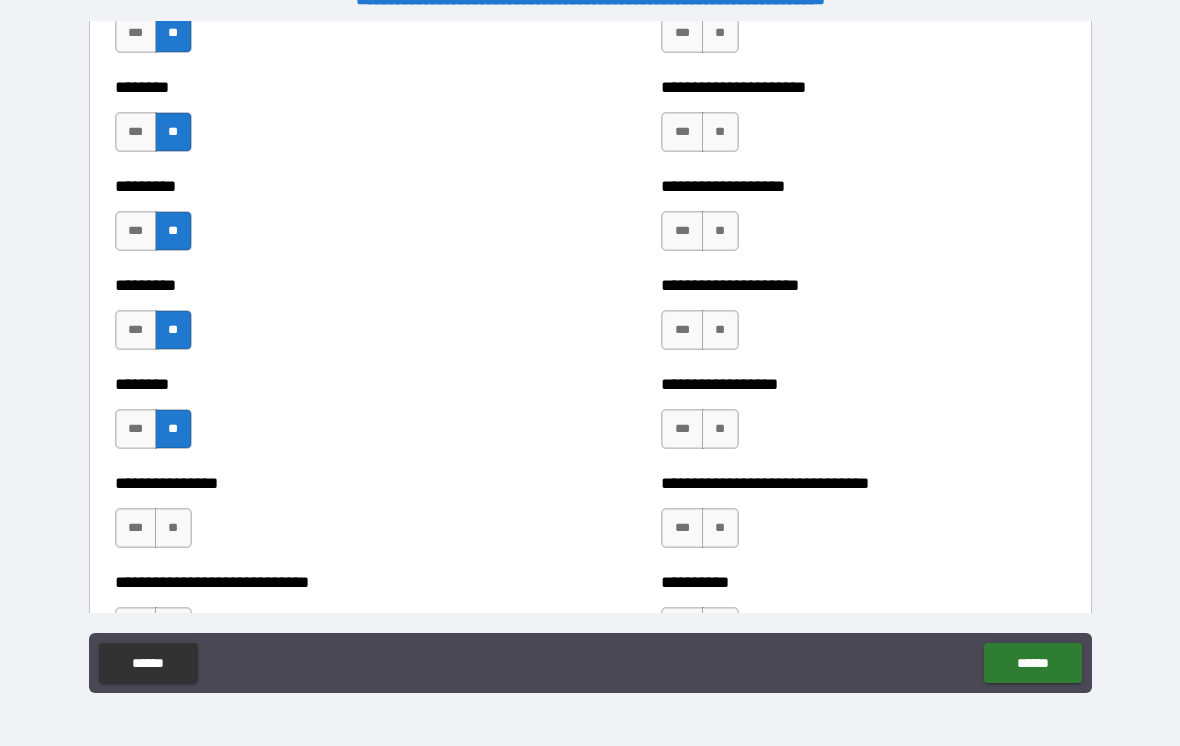 click on "**" at bounding box center (173, 528) 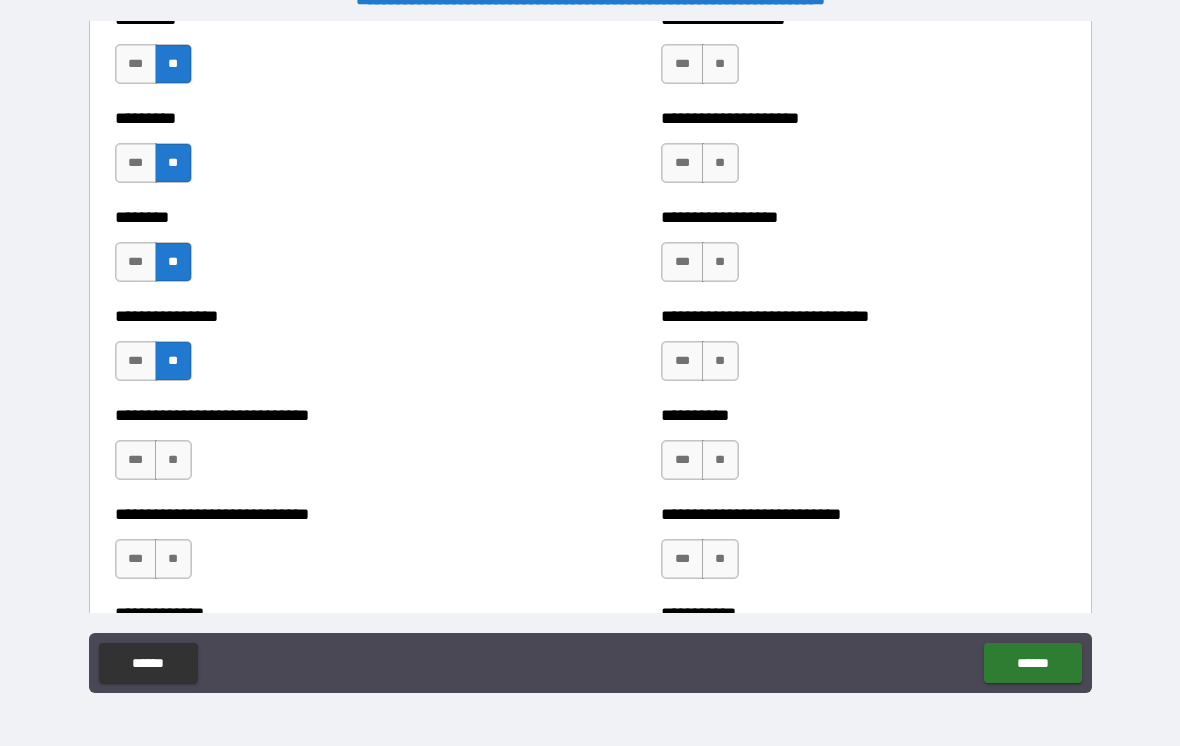 scroll, scrollTop: 7213, scrollLeft: 0, axis: vertical 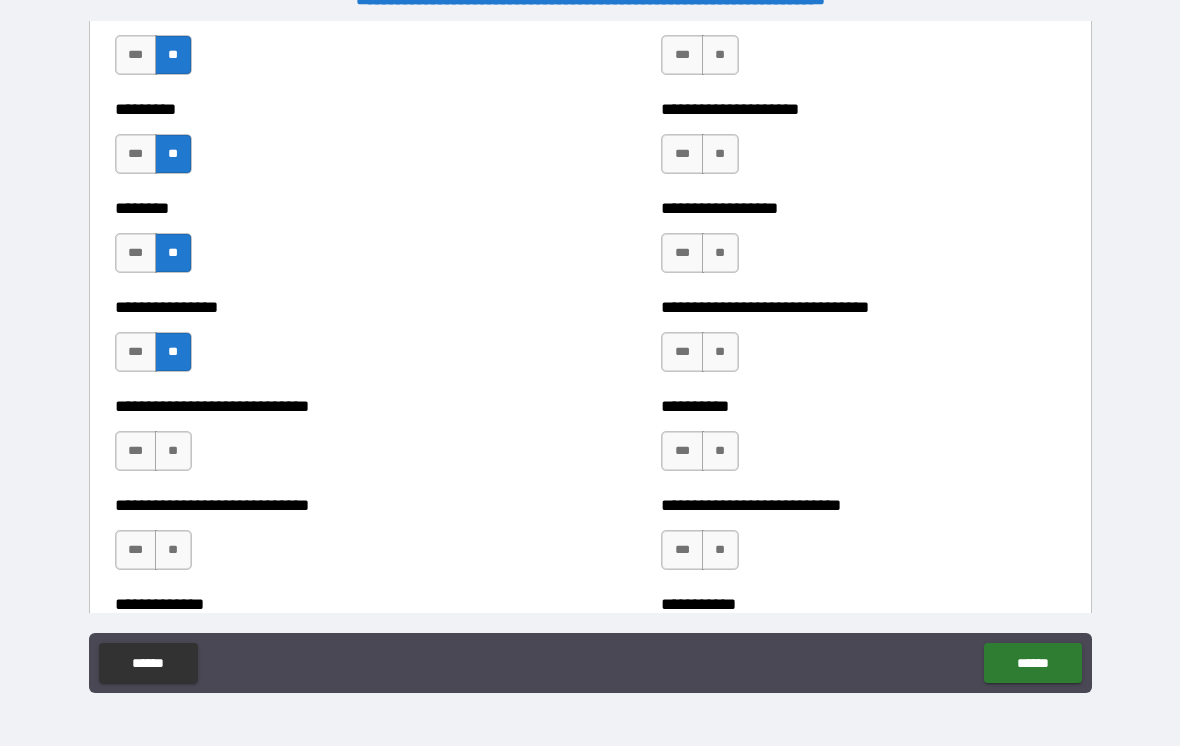 click on "**" at bounding box center (173, 451) 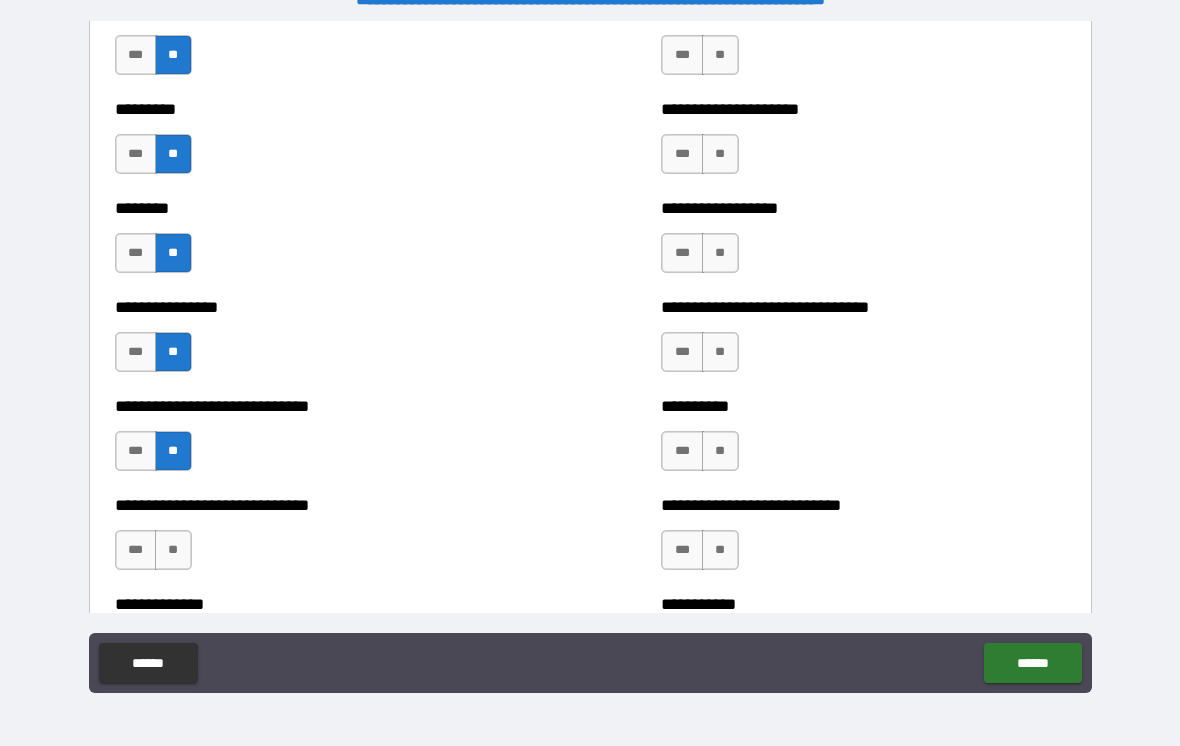 click on "**" at bounding box center (173, 550) 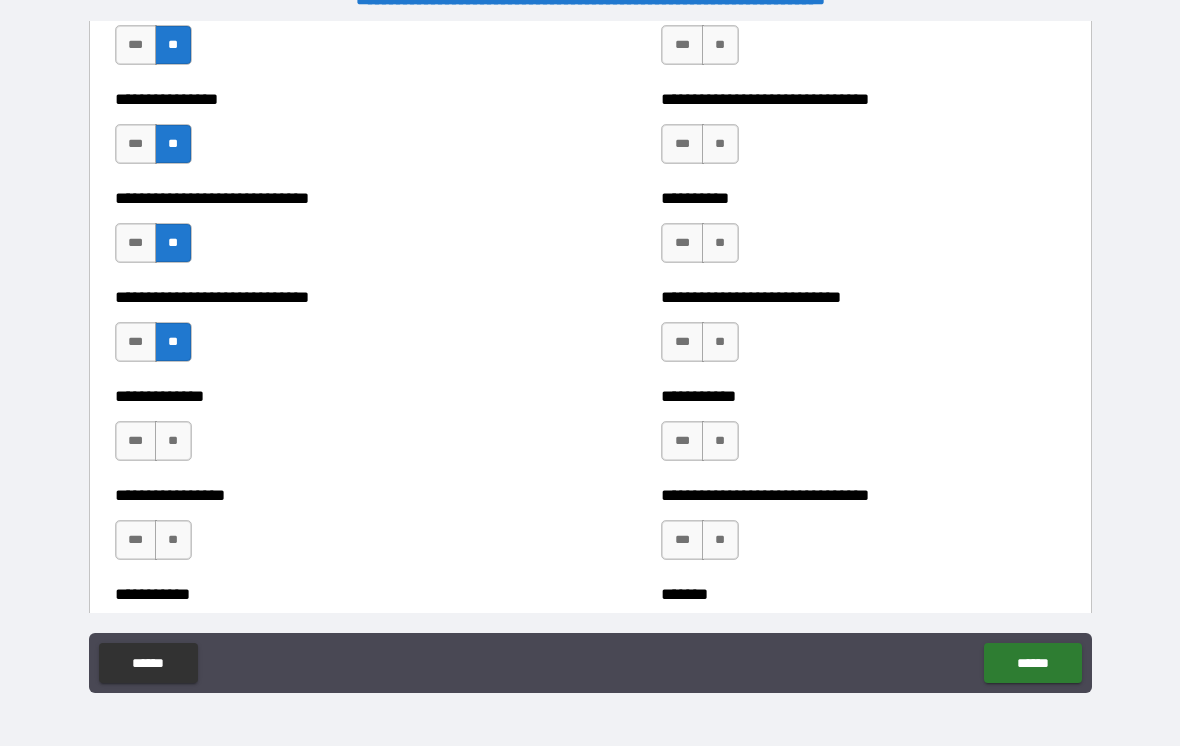 scroll, scrollTop: 7435, scrollLeft: 0, axis: vertical 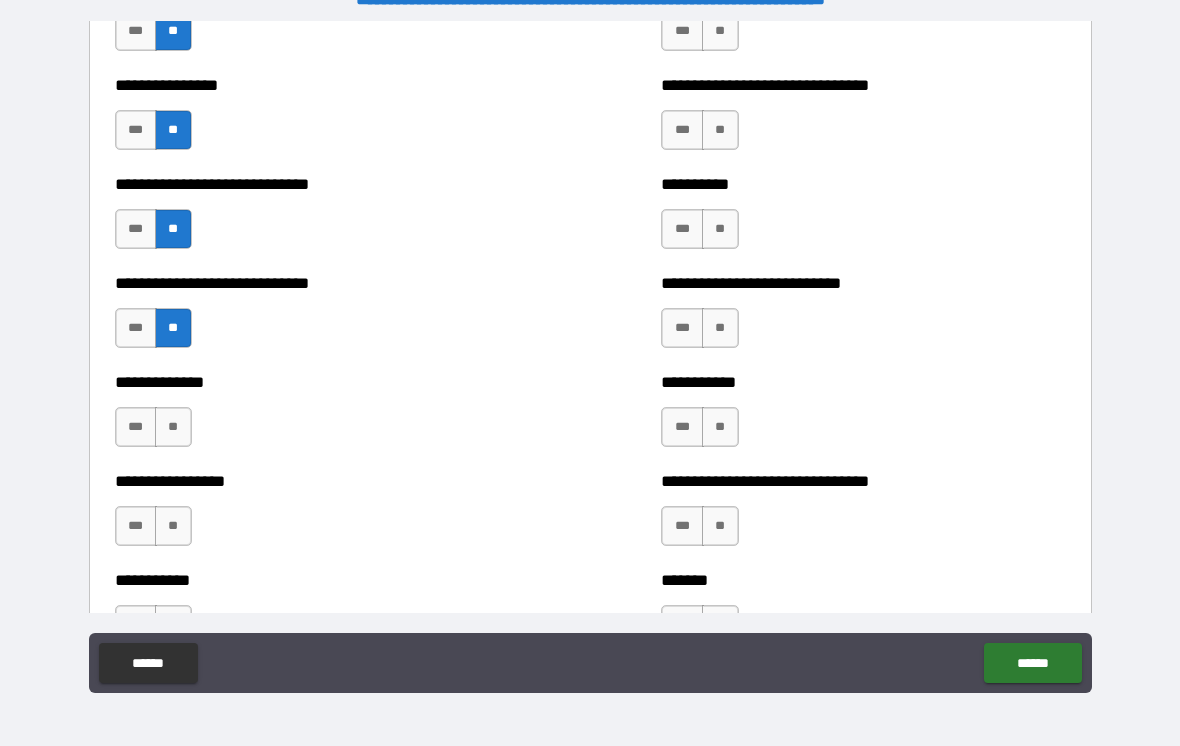 click on "**" at bounding box center (173, 427) 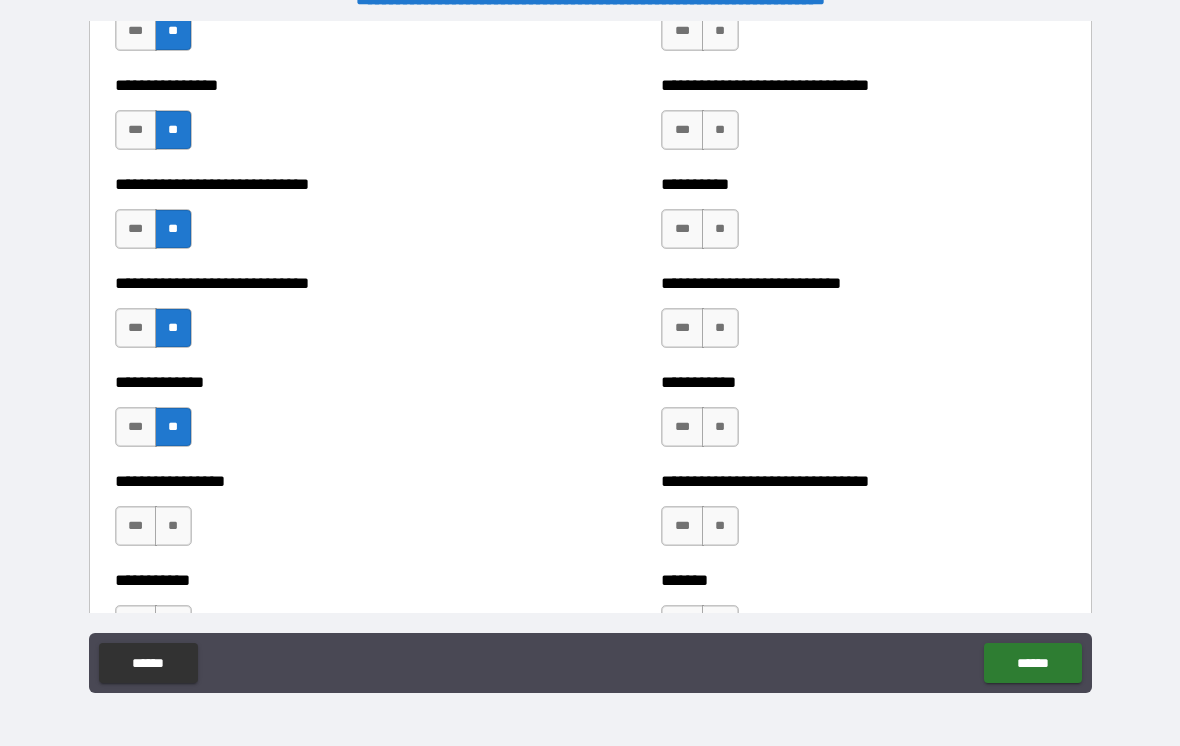 click on "**" at bounding box center [173, 526] 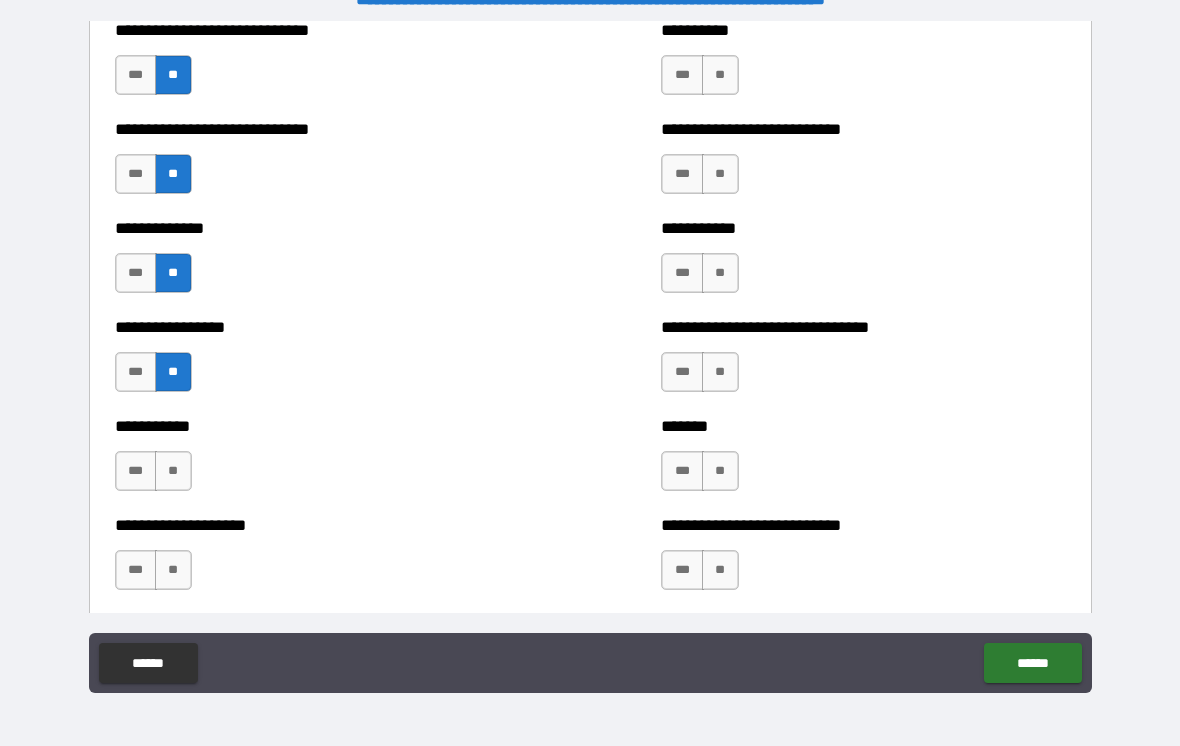 scroll, scrollTop: 7596, scrollLeft: 0, axis: vertical 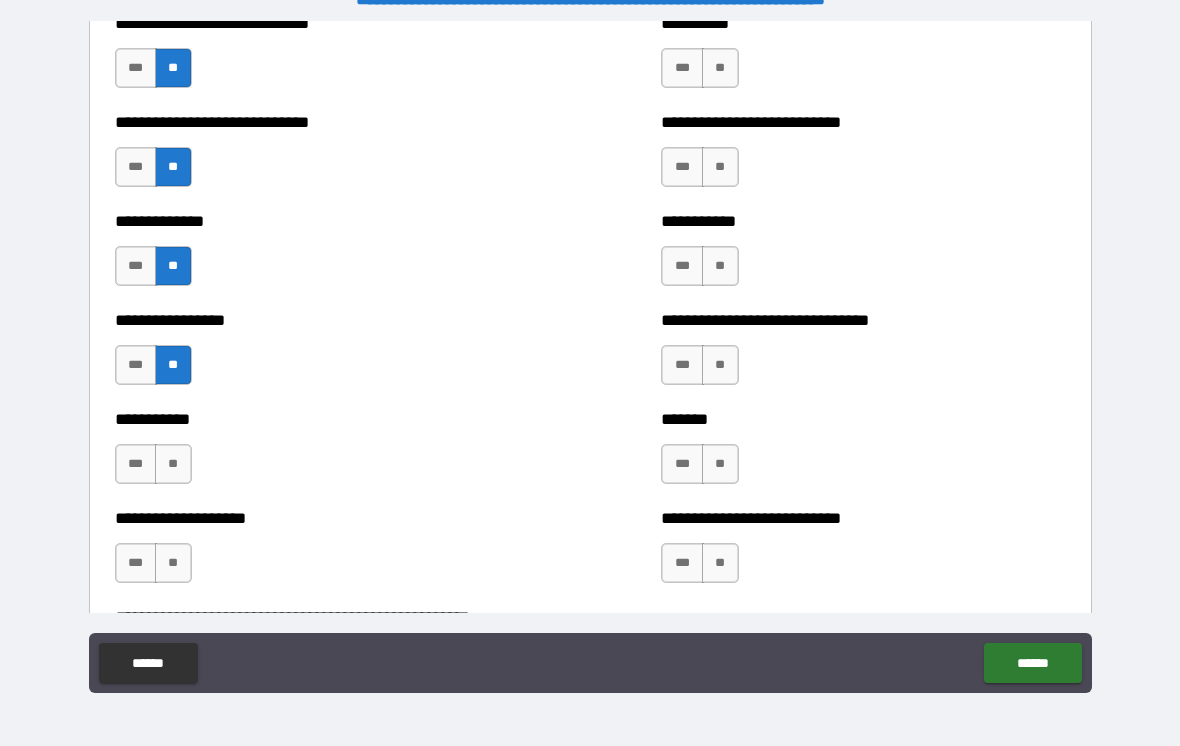 click on "**" at bounding box center [173, 464] 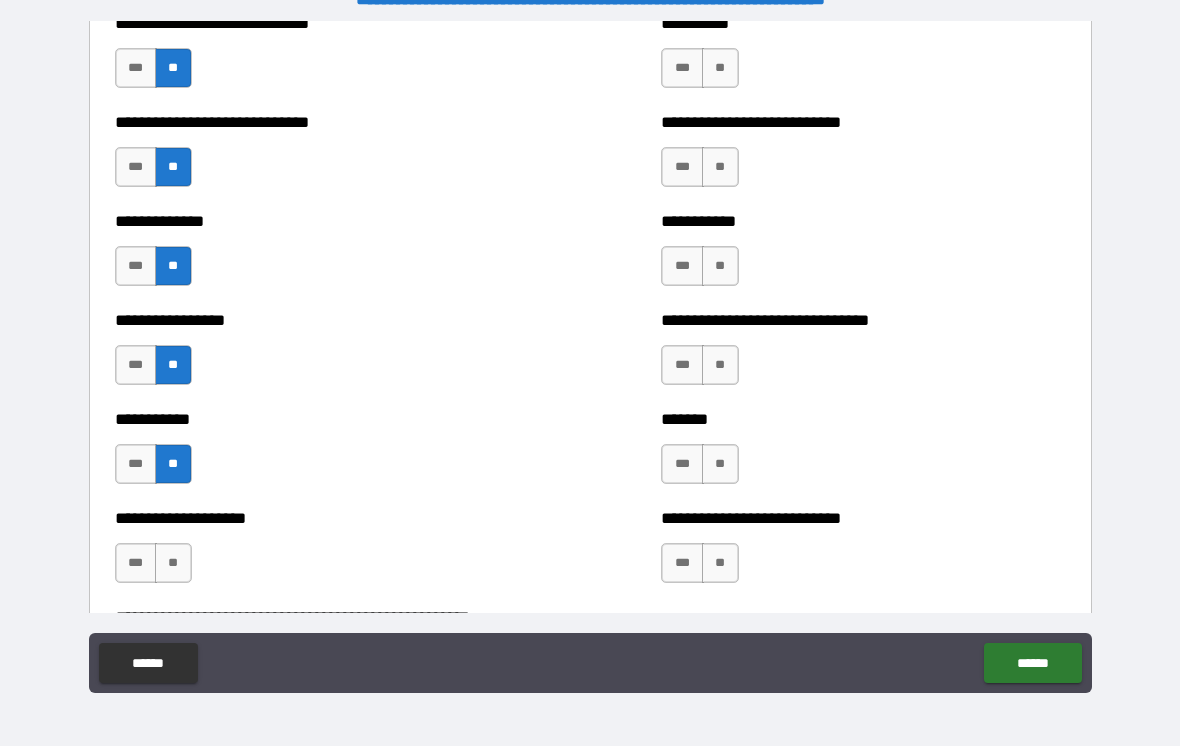 click on "**" at bounding box center (173, 563) 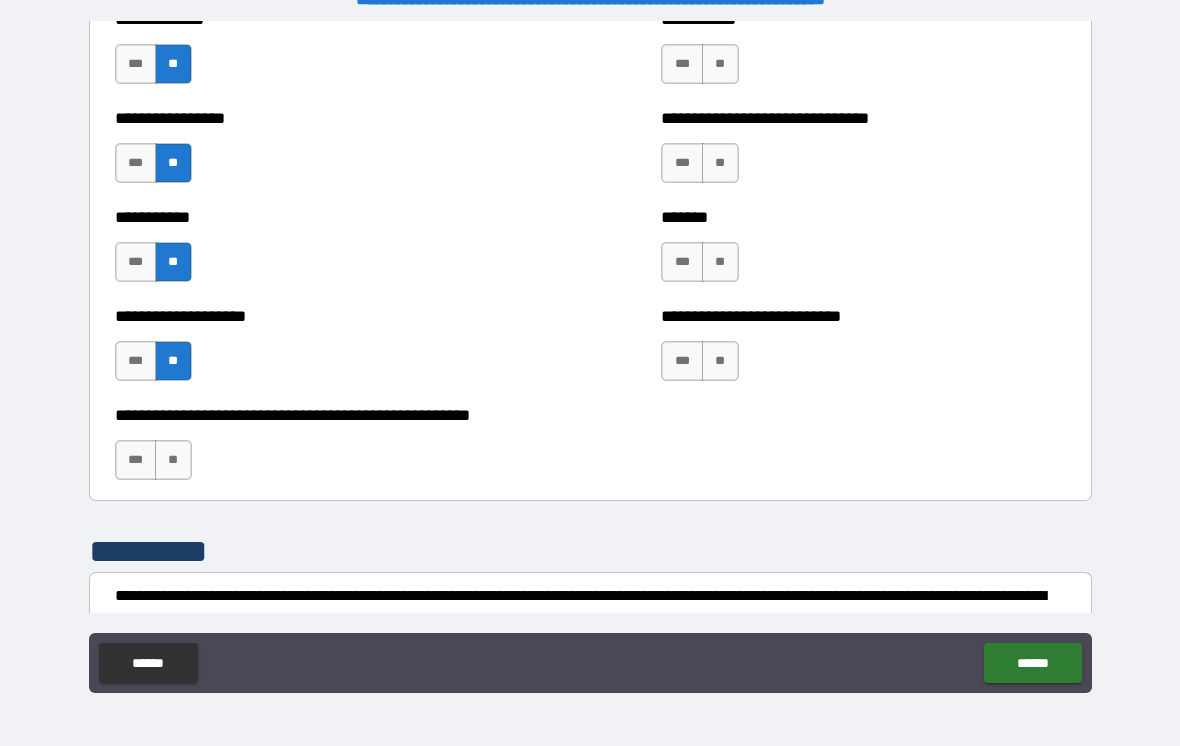 scroll, scrollTop: 7800, scrollLeft: 0, axis: vertical 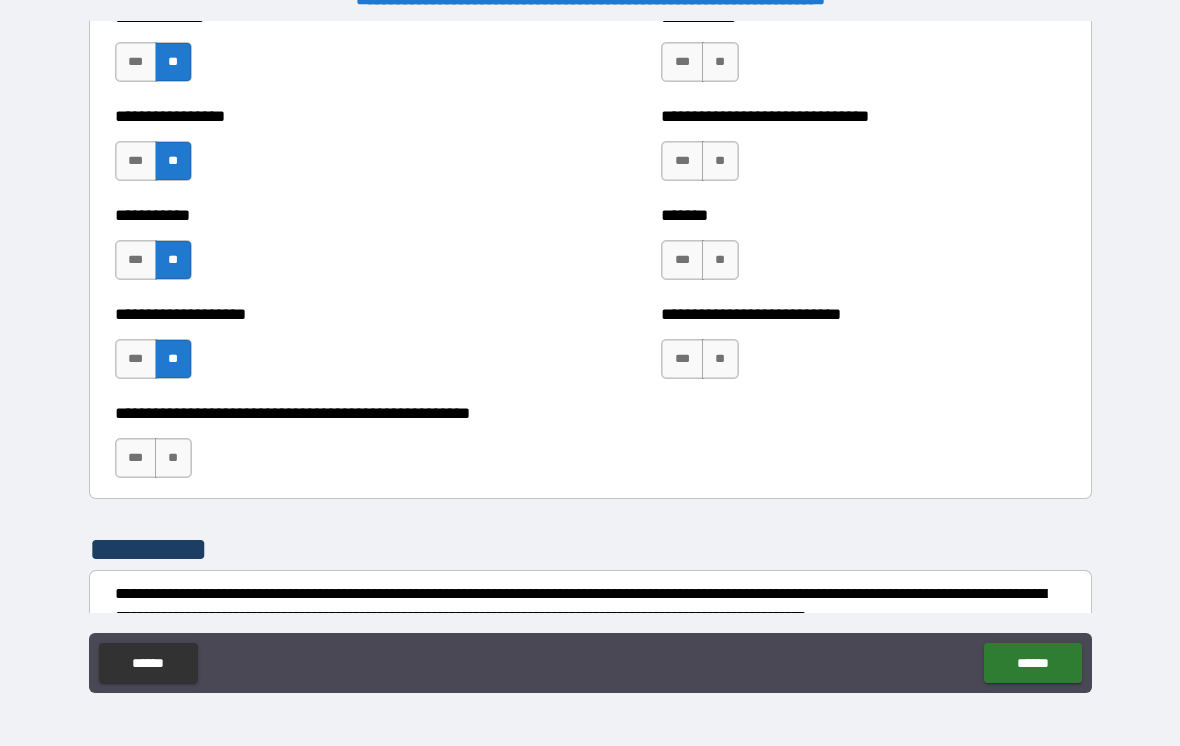 click on "**" at bounding box center (173, 458) 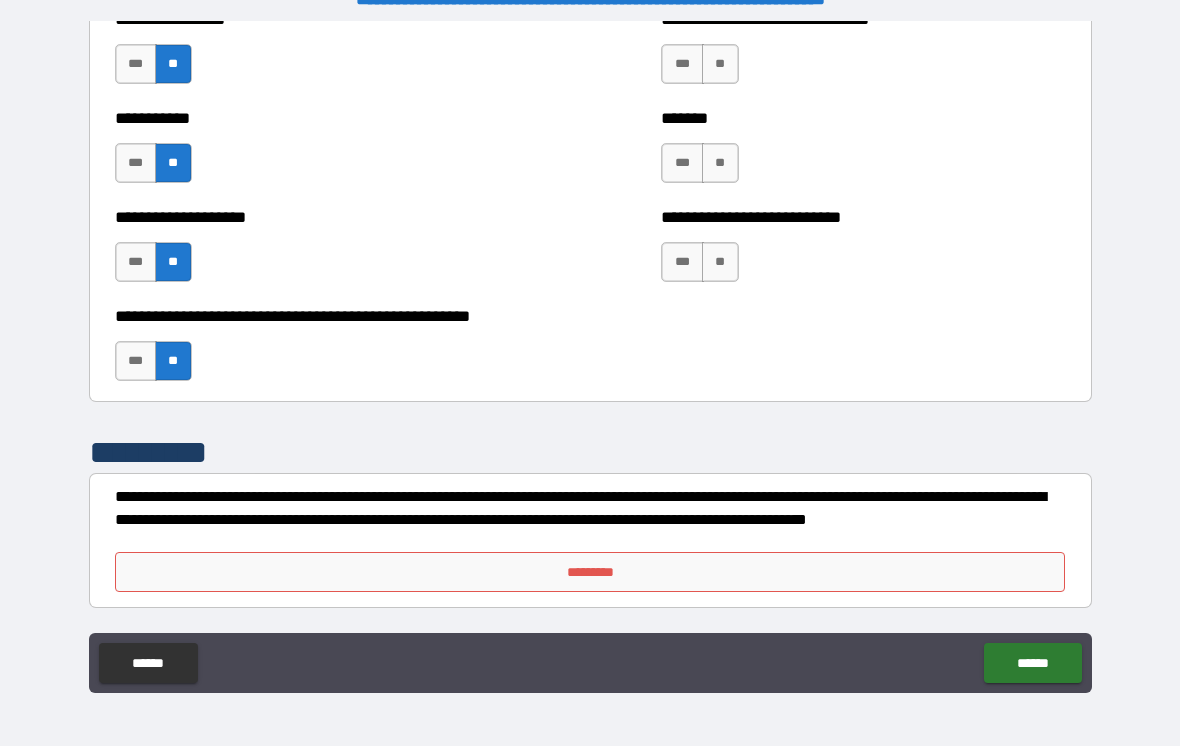 scroll, scrollTop: 7897, scrollLeft: 0, axis: vertical 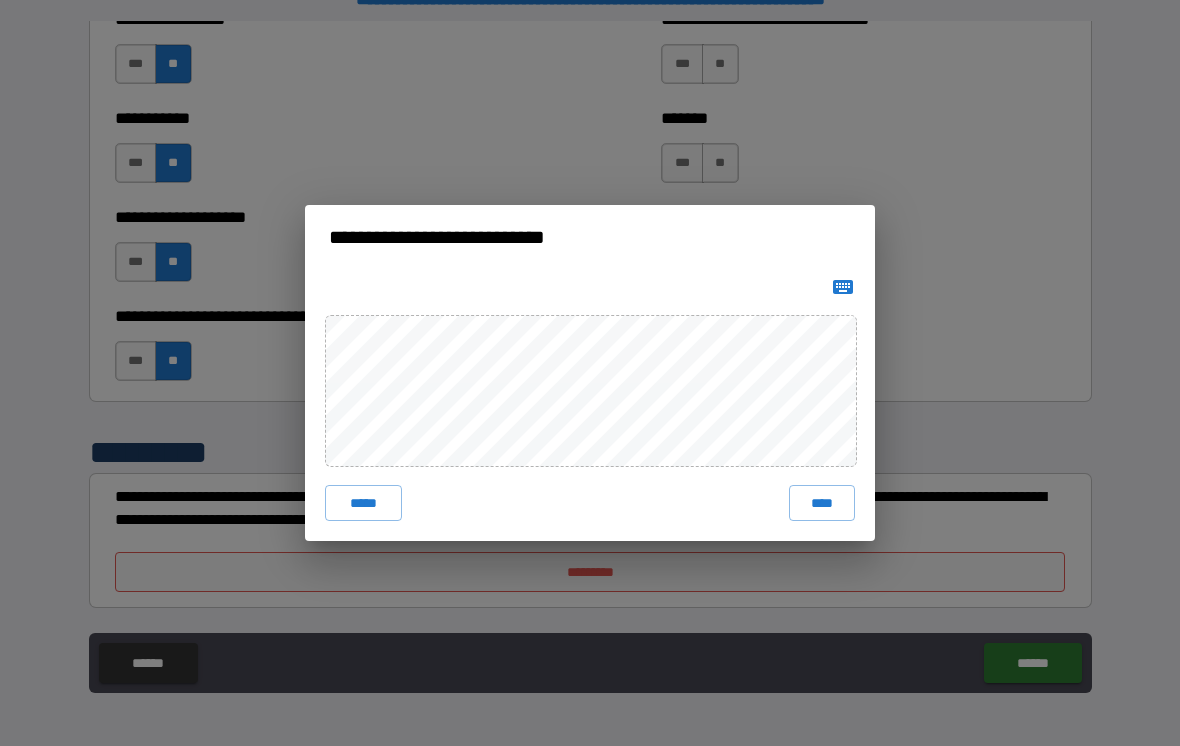click on "****" at bounding box center (822, 503) 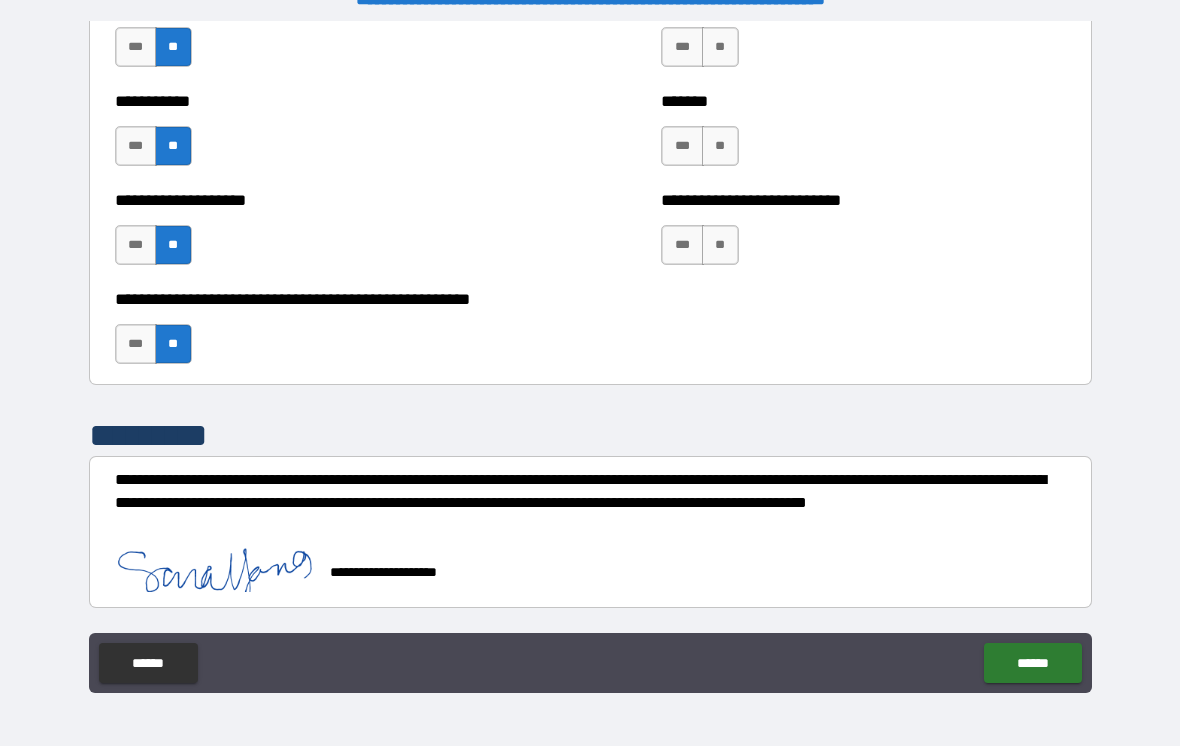 scroll, scrollTop: 7914, scrollLeft: 0, axis: vertical 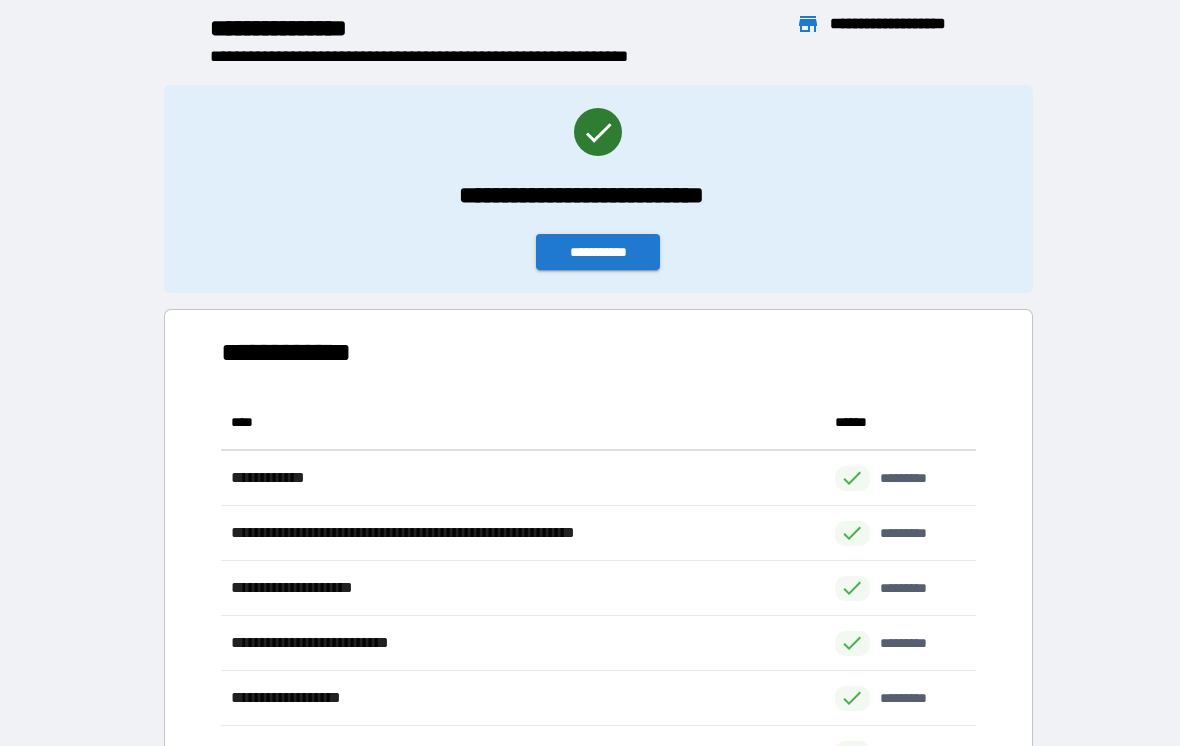 click on "**********" at bounding box center [598, 252] 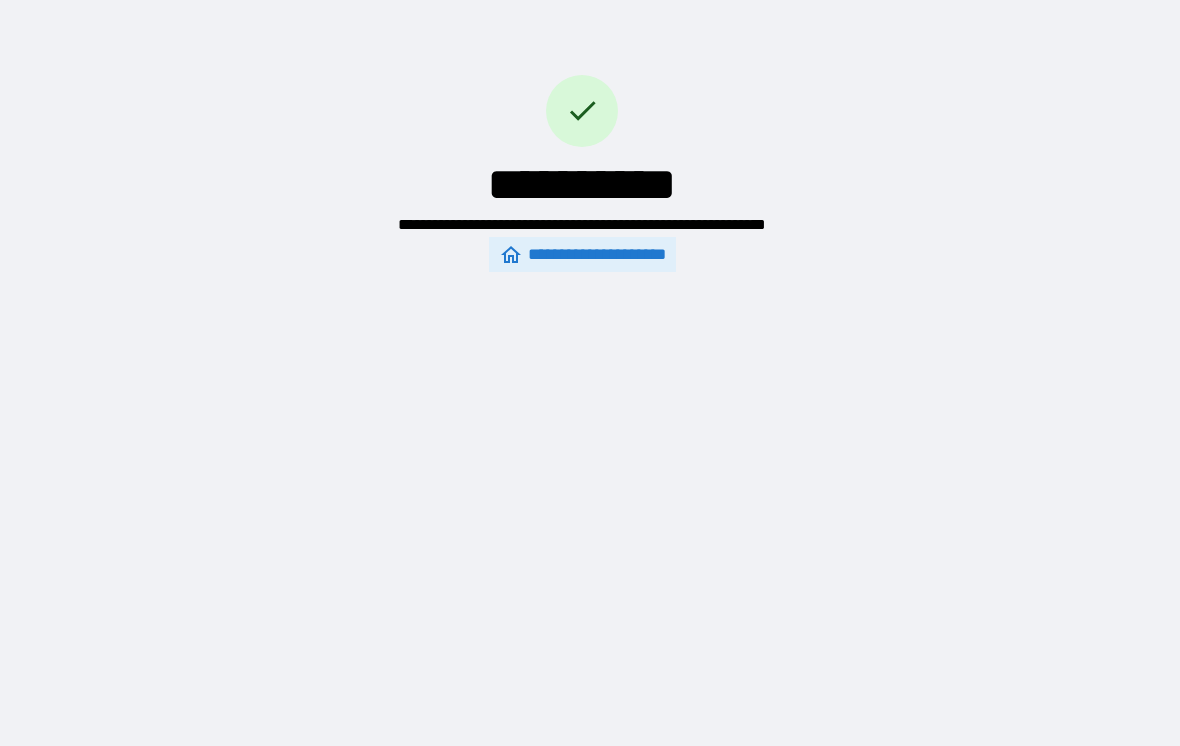 scroll, scrollTop: 0, scrollLeft: 0, axis: both 